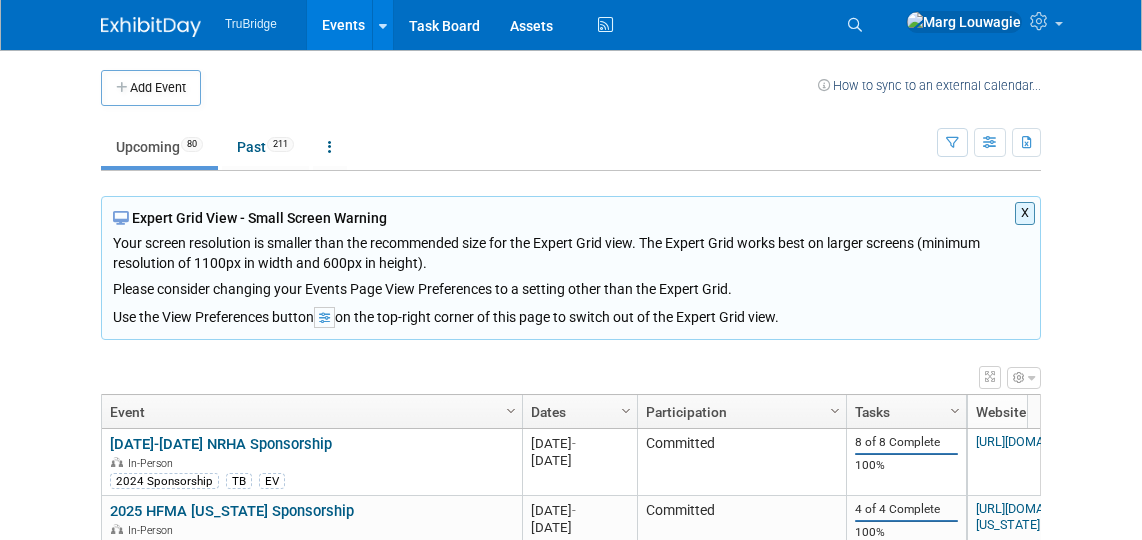 scroll, scrollTop: 0, scrollLeft: 0, axis: both 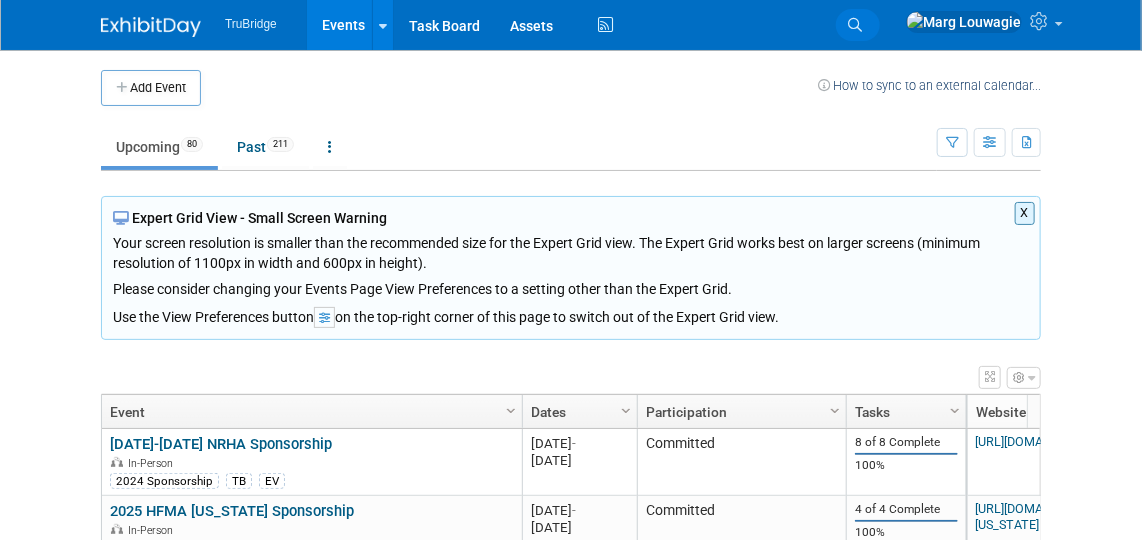 click on "Search" at bounding box center [858, 25] 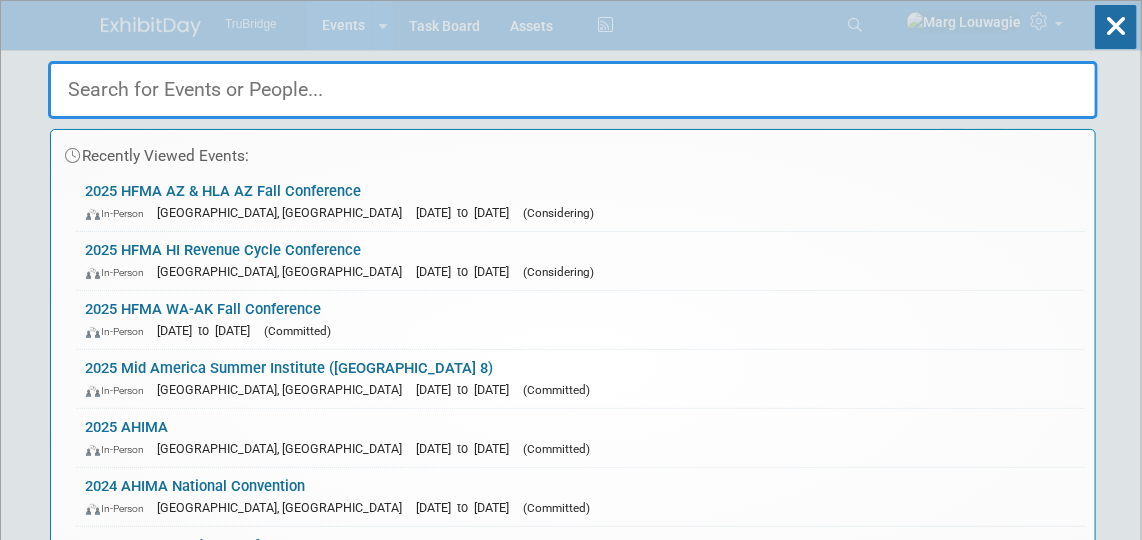 click at bounding box center (573, 90) 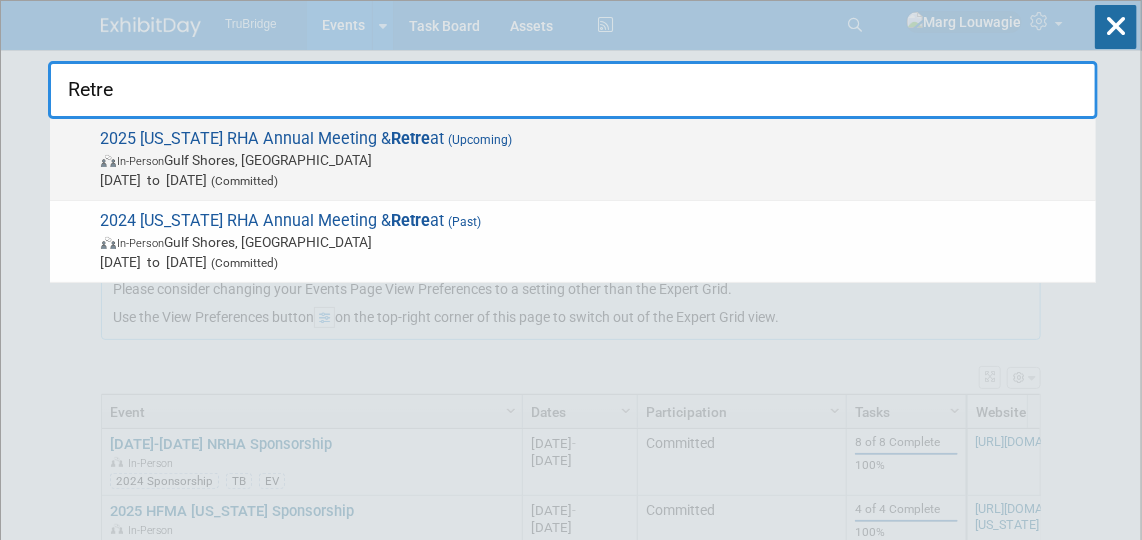 type on "Retre" 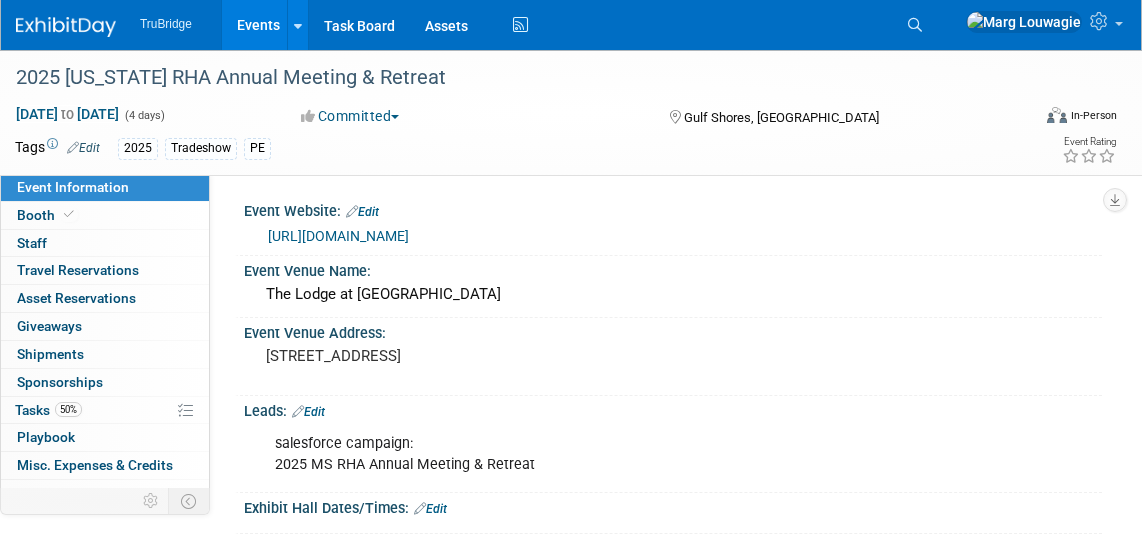 scroll, scrollTop: 0, scrollLeft: 0, axis: both 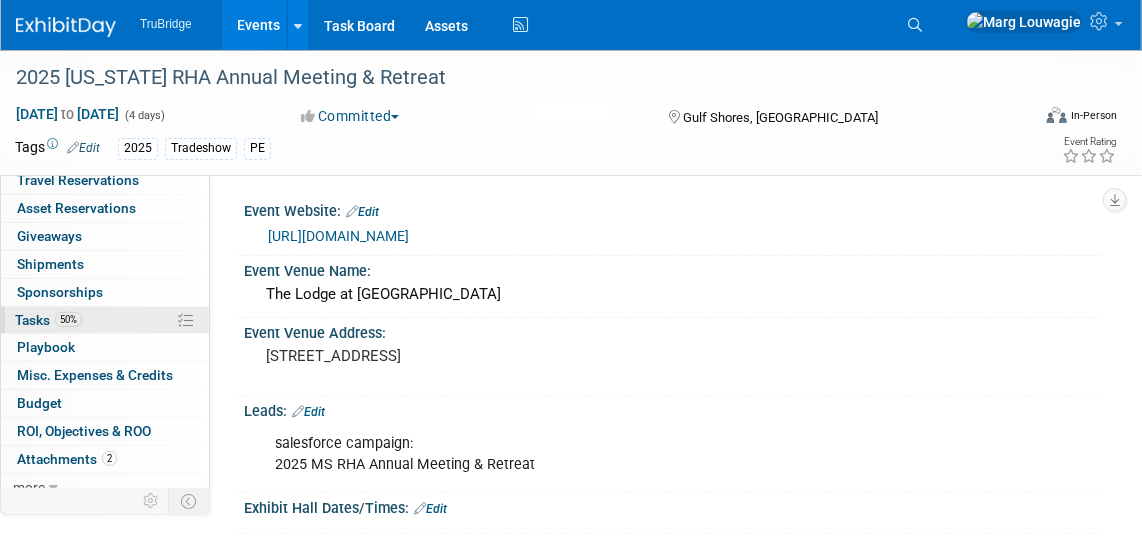 click on "50%" at bounding box center (68, 319) 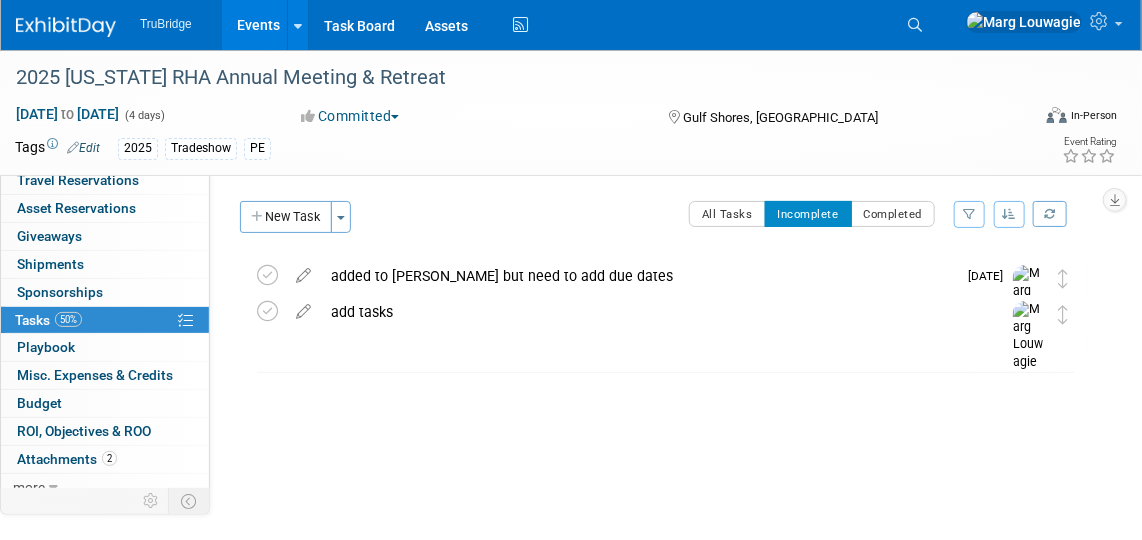 click at bounding box center (303, 307) 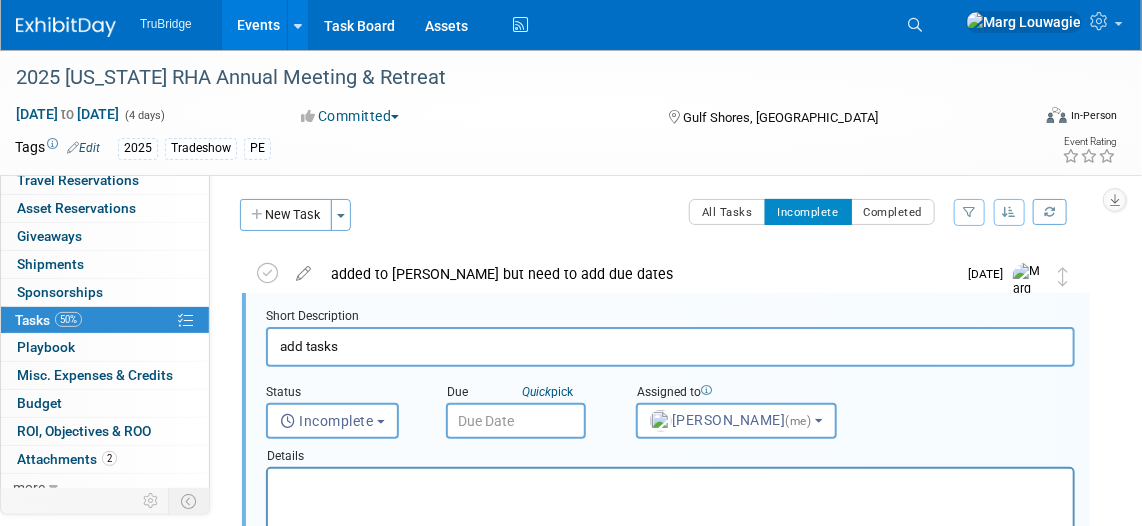 scroll, scrollTop: 0, scrollLeft: 0, axis: both 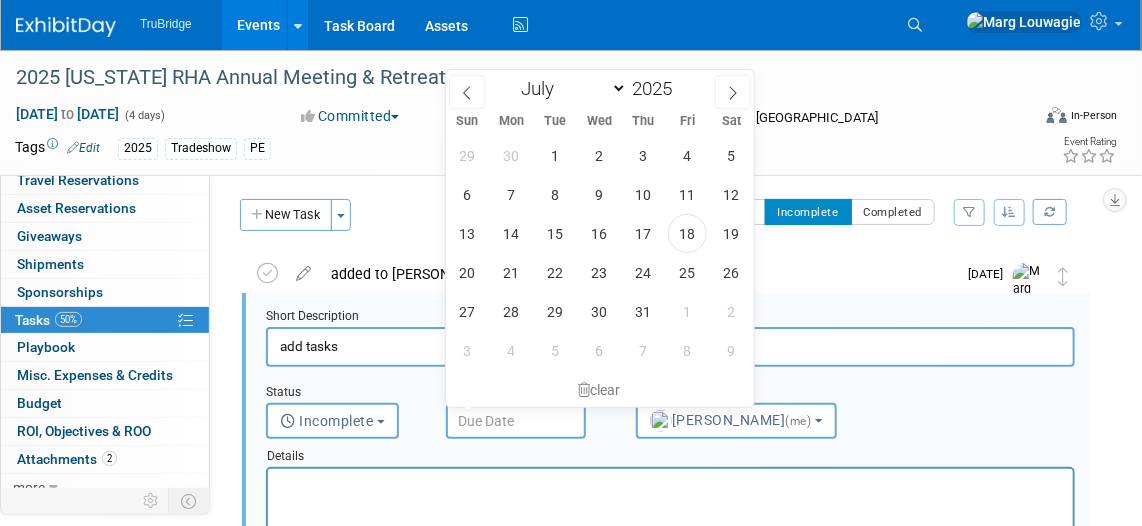 click at bounding box center (516, 421) 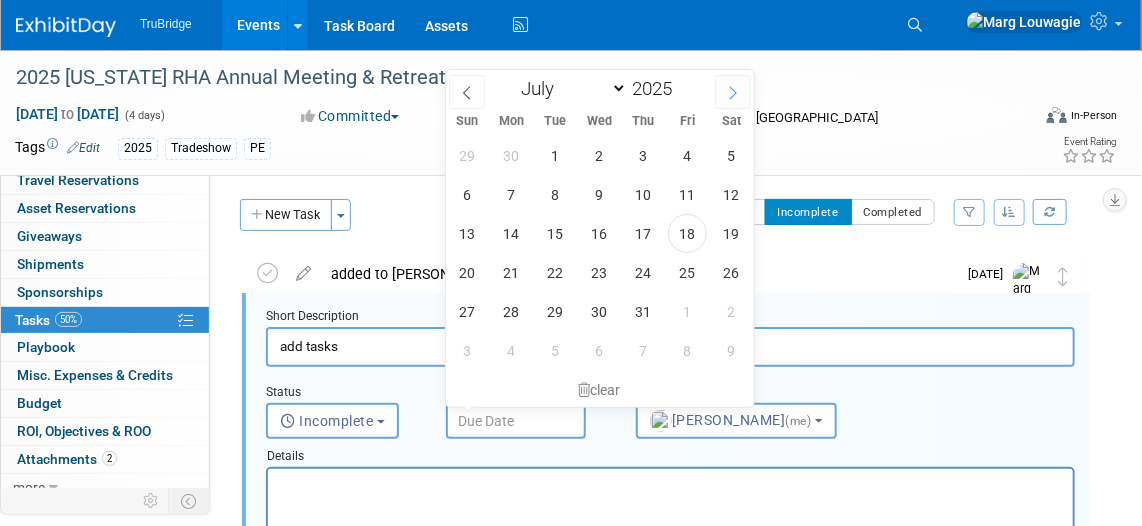 click 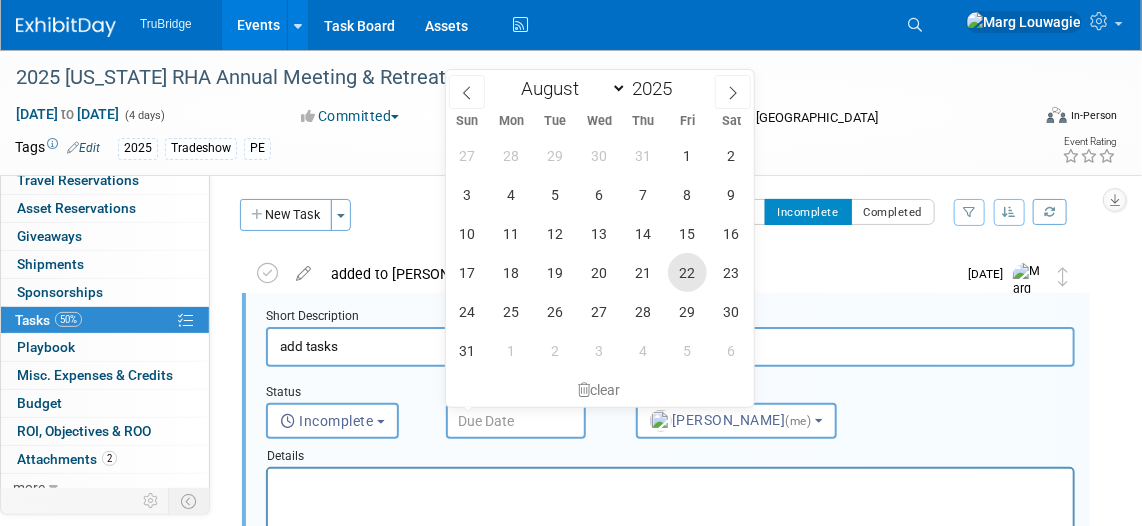 click on "22" at bounding box center (687, 272) 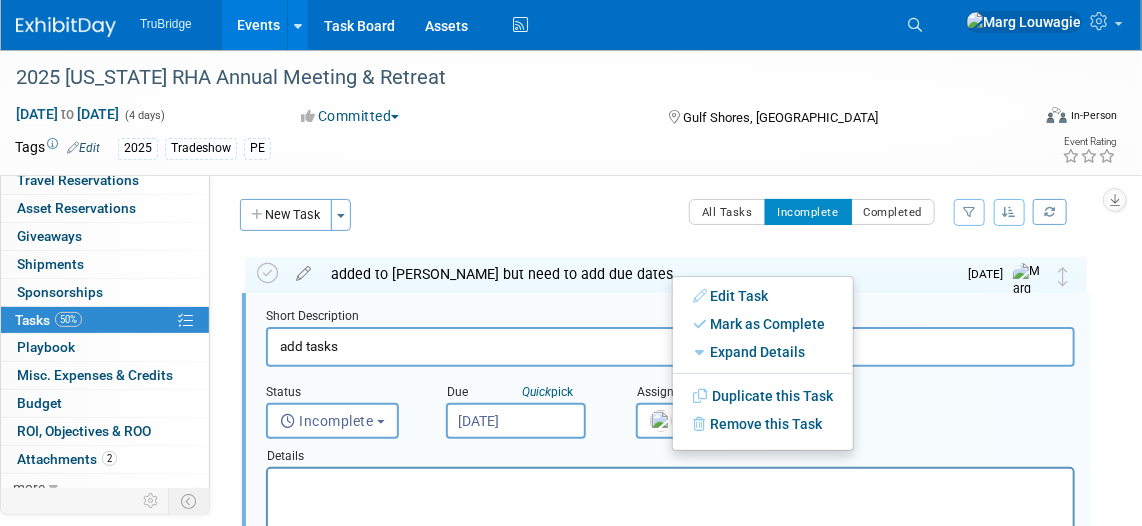 click on "Short Description
add tasks
Status
<i class="far fa-clock" style="padding: 6px 4px 6px 1px;"></i> Incomplete
<i class="fas fa-check" style="padding: 6px 4px 6px 1px;"></i> Completed
Incomplete      Incomplete    Completed
Quick  pick" at bounding box center (666, 553) 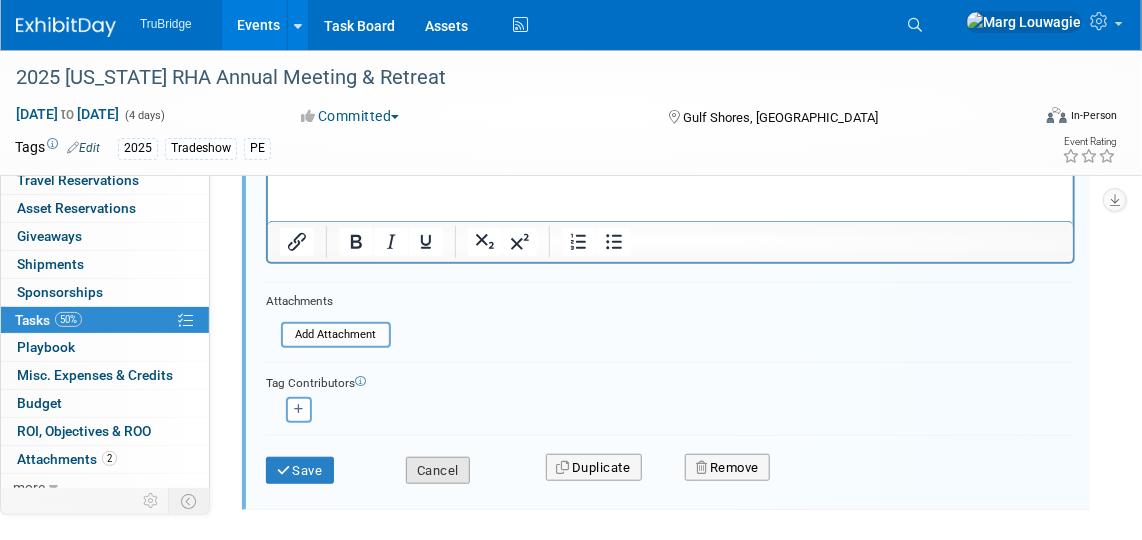 scroll, scrollTop: 366, scrollLeft: 0, axis: vertical 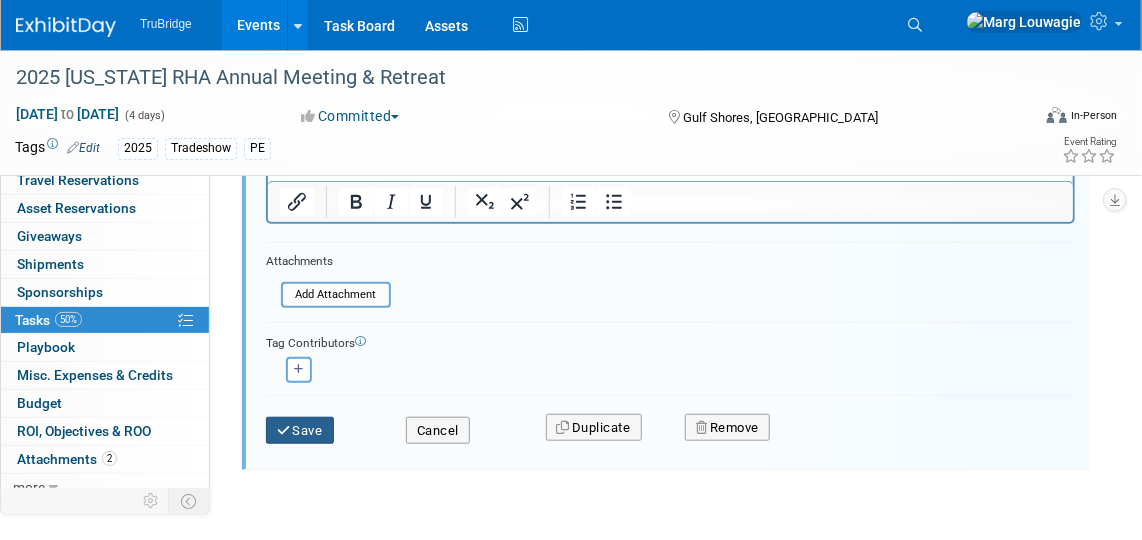 click on "Save" at bounding box center [300, 431] 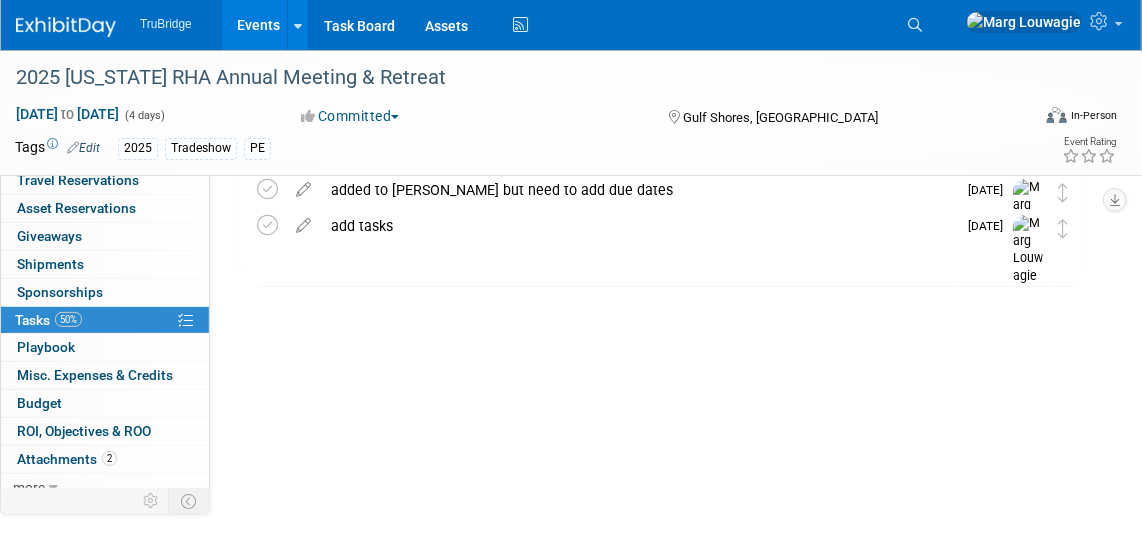 scroll, scrollTop: 0, scrollLeft: 0, axis: both 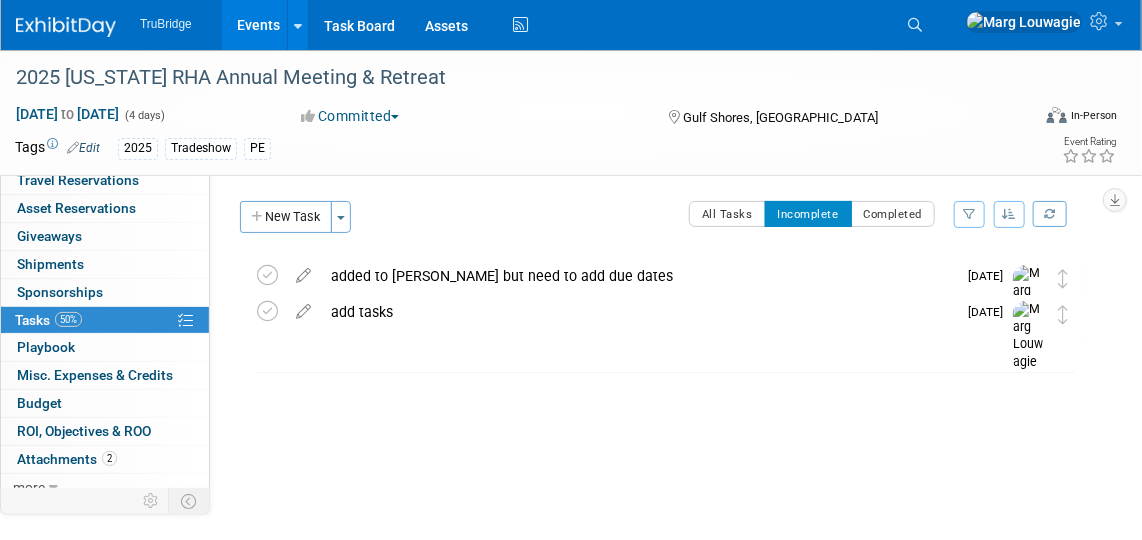 click at bounding box center [661, 373] 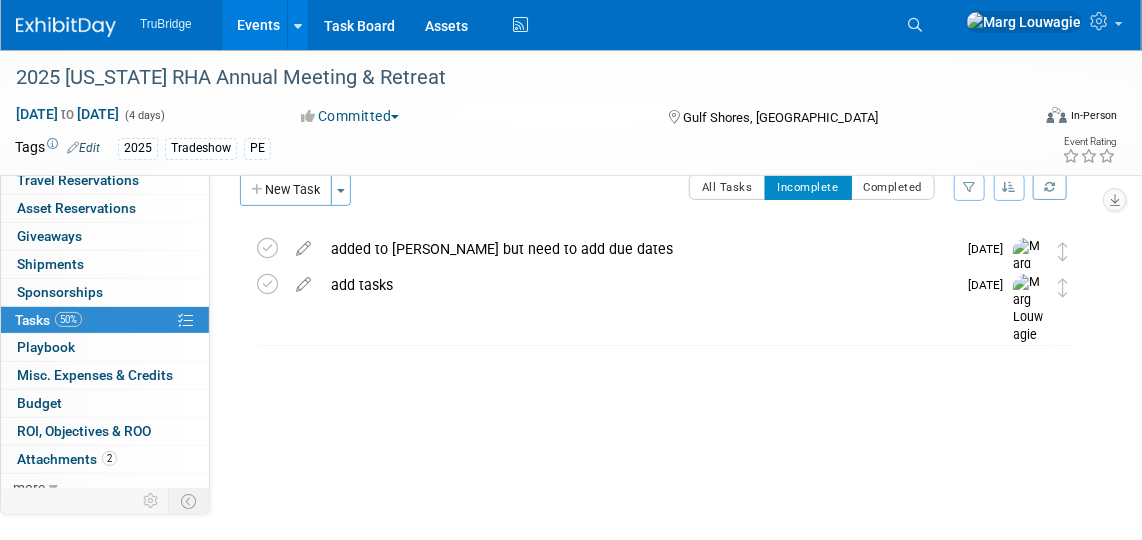 scroll, scrollTop: 0, scrollLeft: 0, axis: both 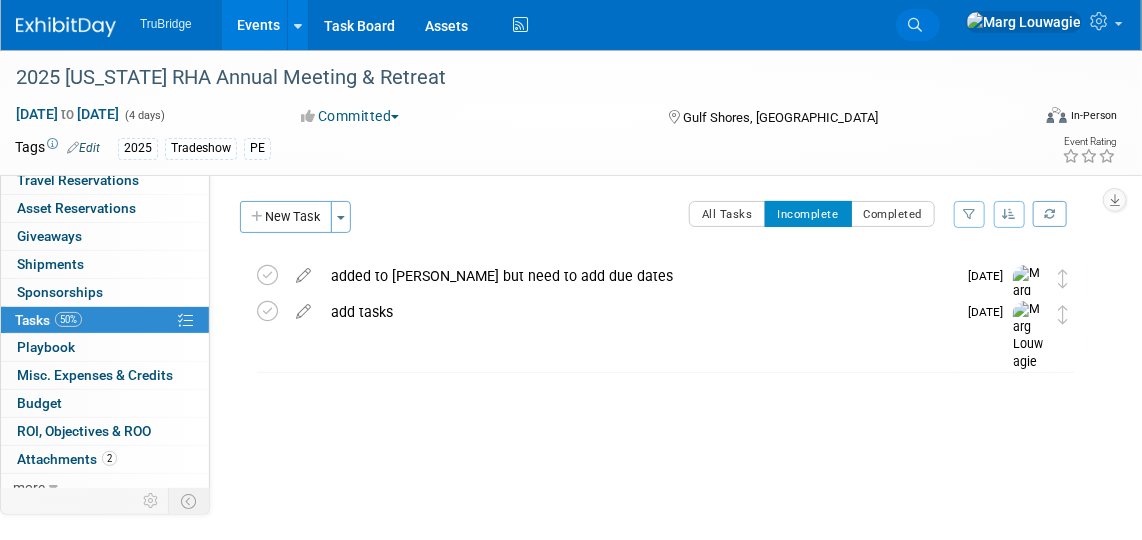 click on "Search" at bounding box center [918, 25] 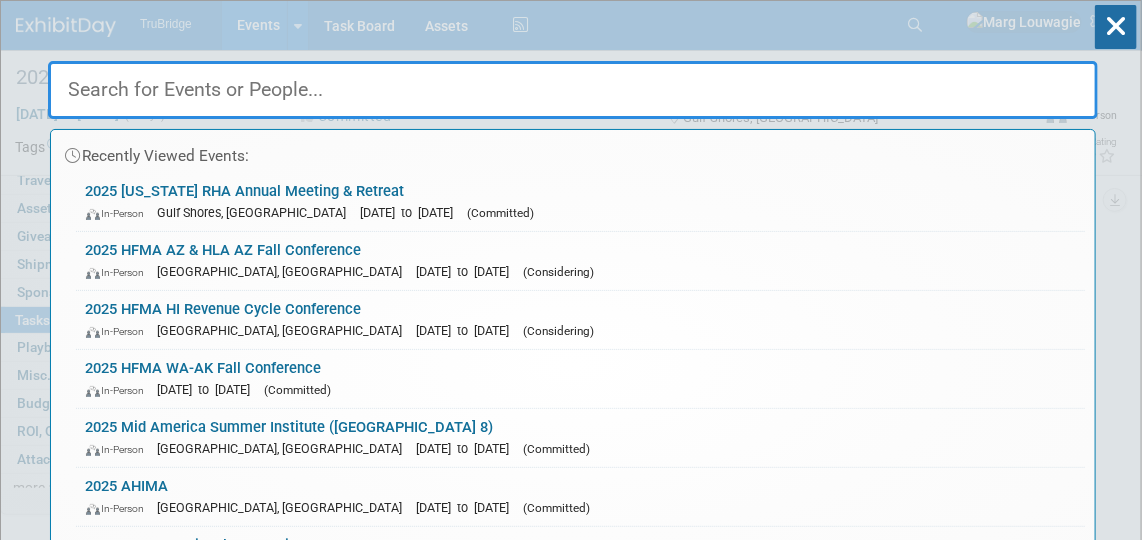 click at bounding box center [573, 90] 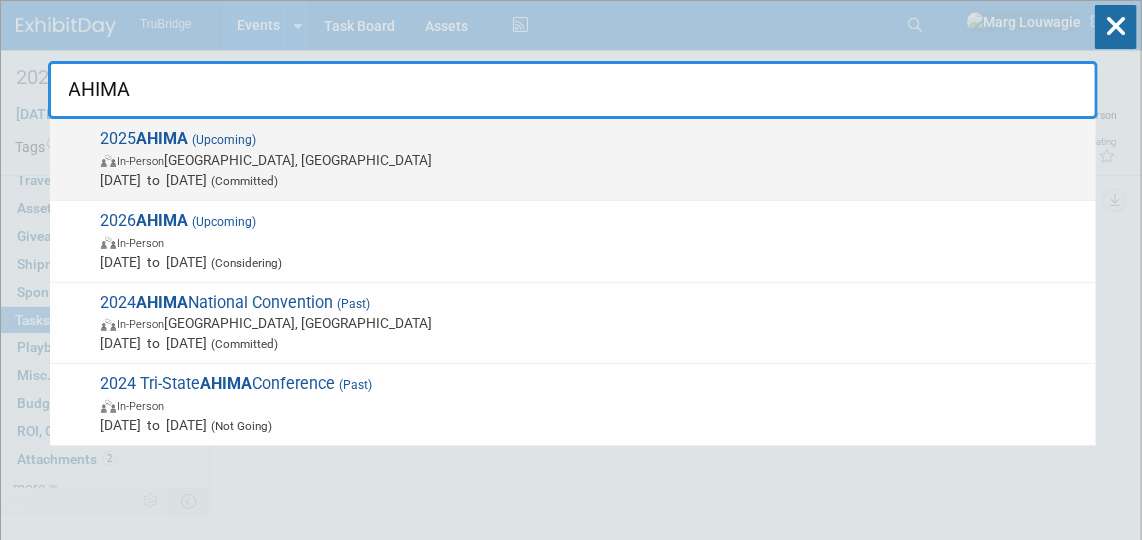 type on "AHIMA" 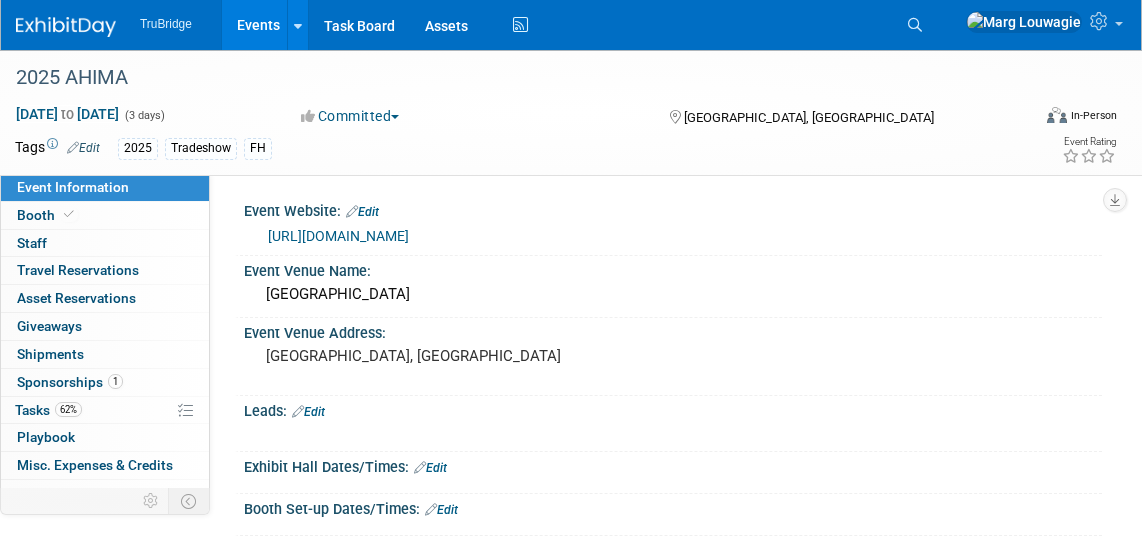 scroll, scrollTop: 0, scrollLeft: 0, axis: both 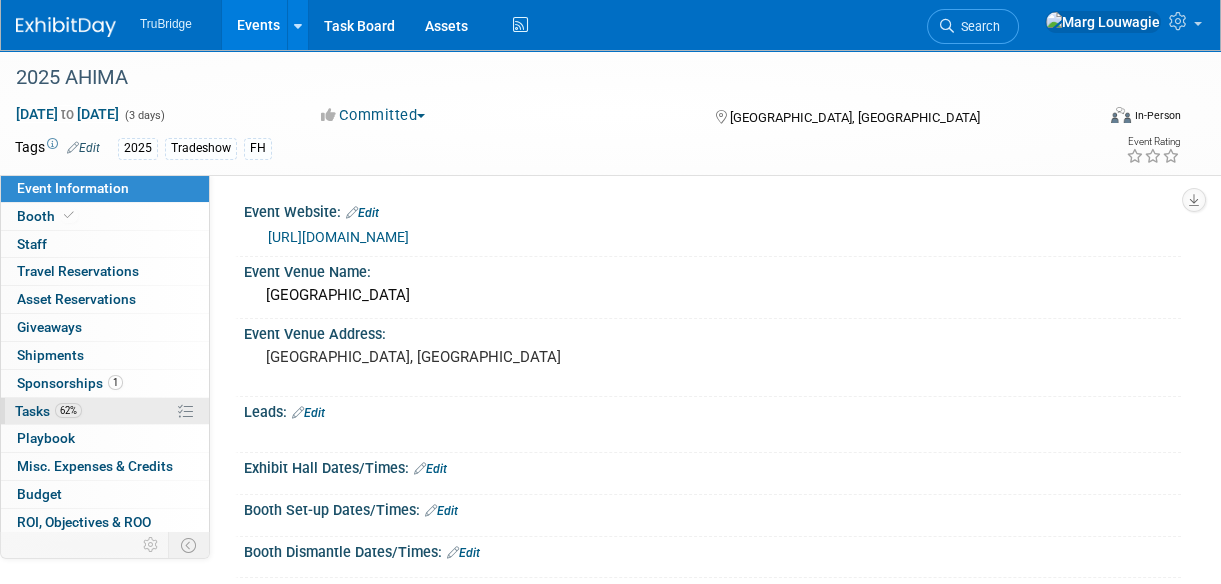 click on "Tasks 62%" at bounding box center (48, 411) 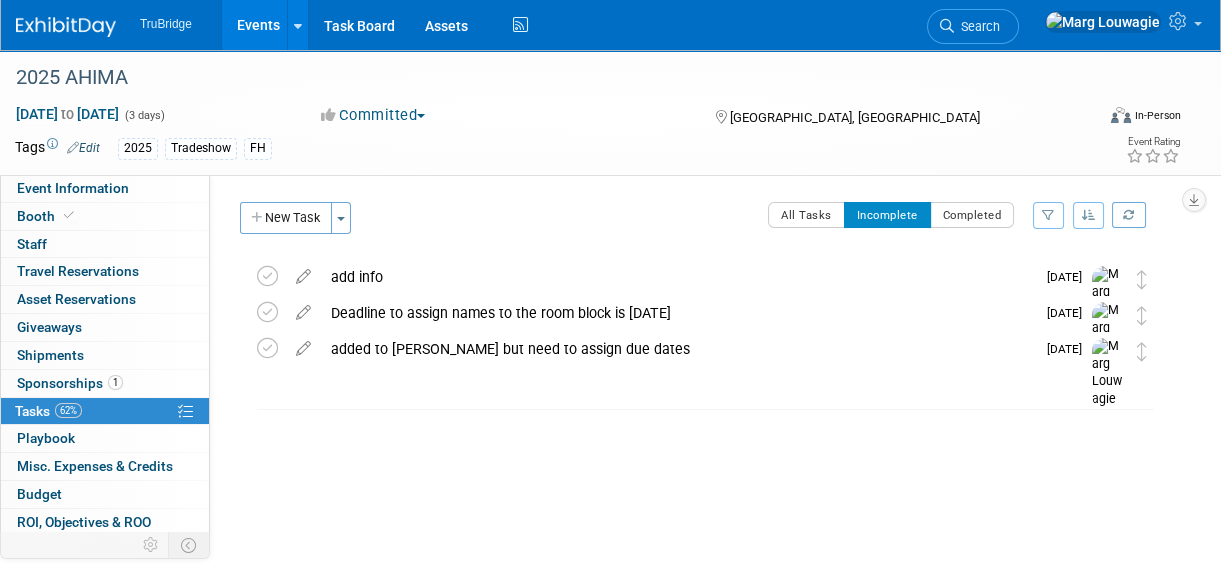 click on "New Task" at bounding box center [286, 218] 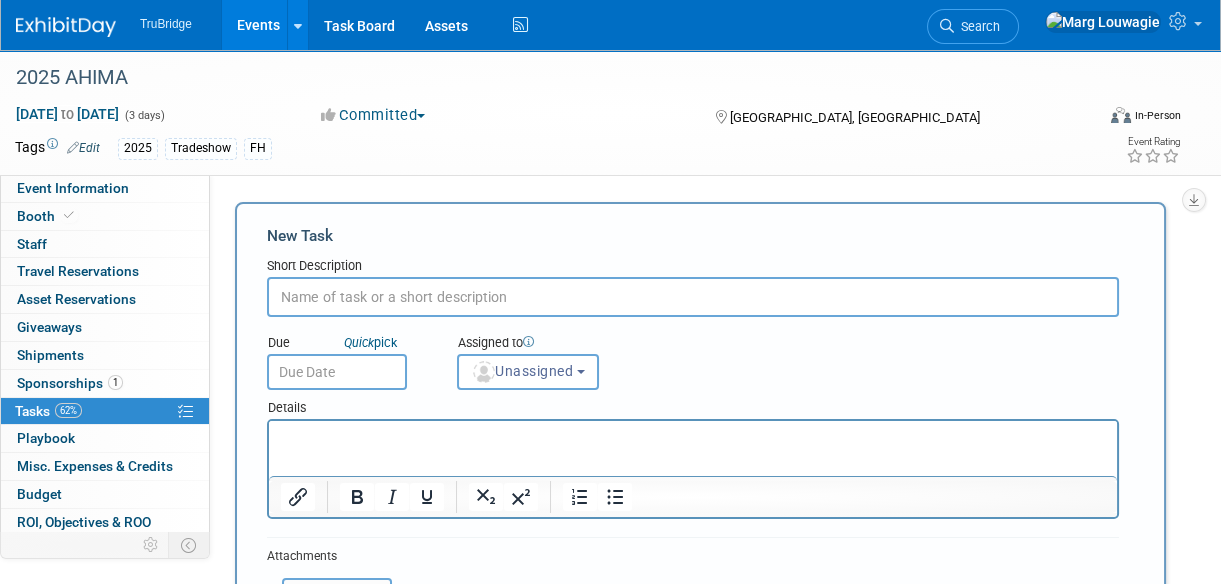 scroll, scrollTop: 0, scrollLeft: 0, axis: both 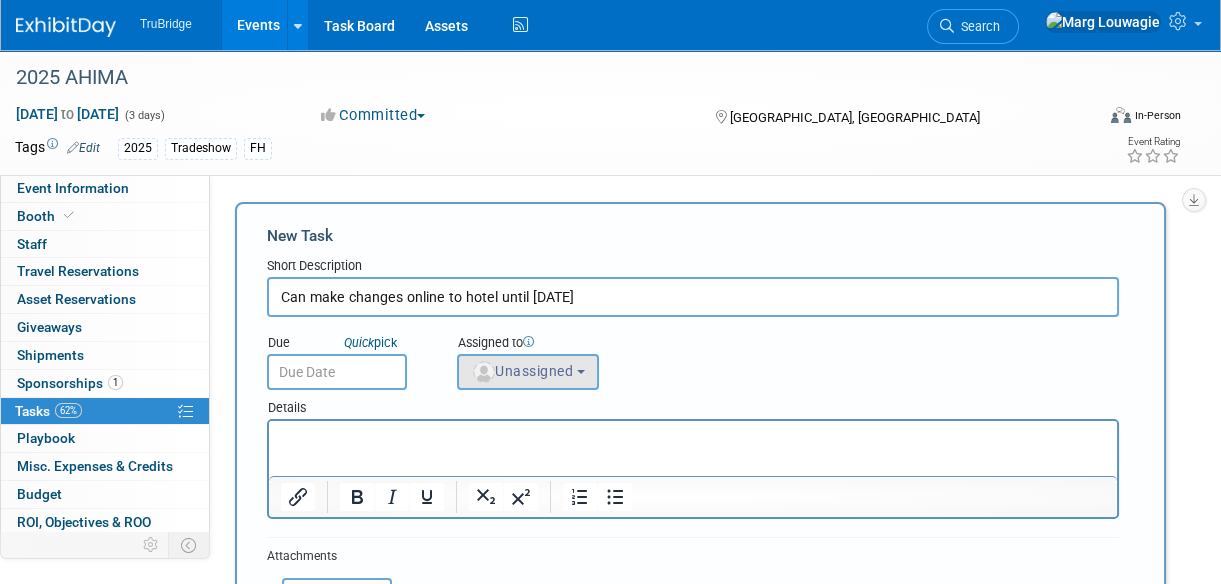 type on "Can make changes online to hotel until September 20" 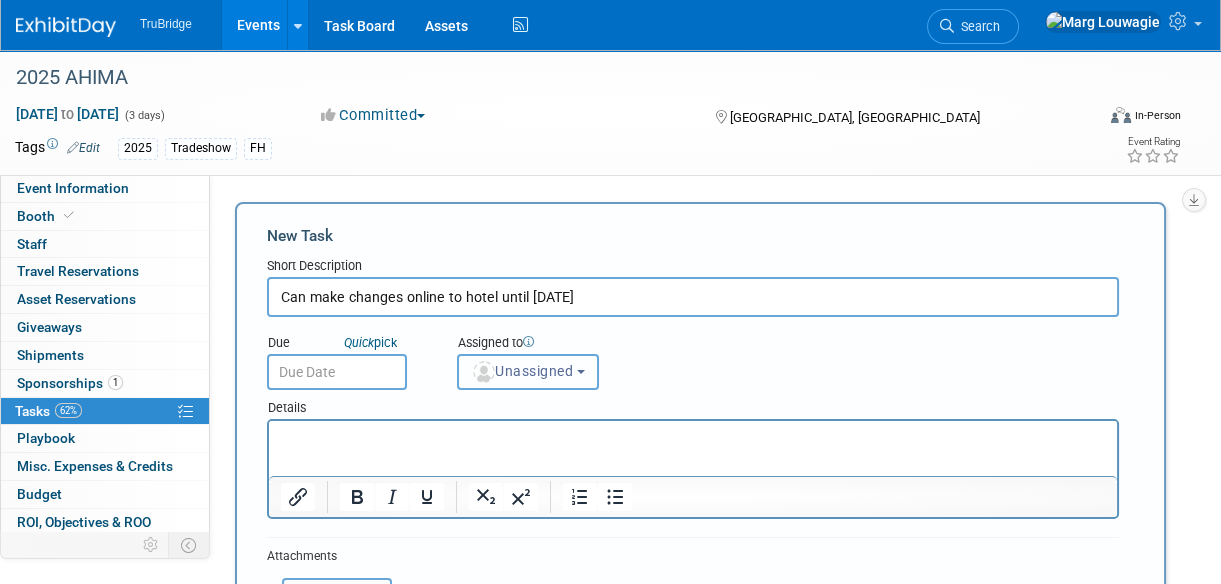 click on "Unassigned" at bounding box center [522, 371] 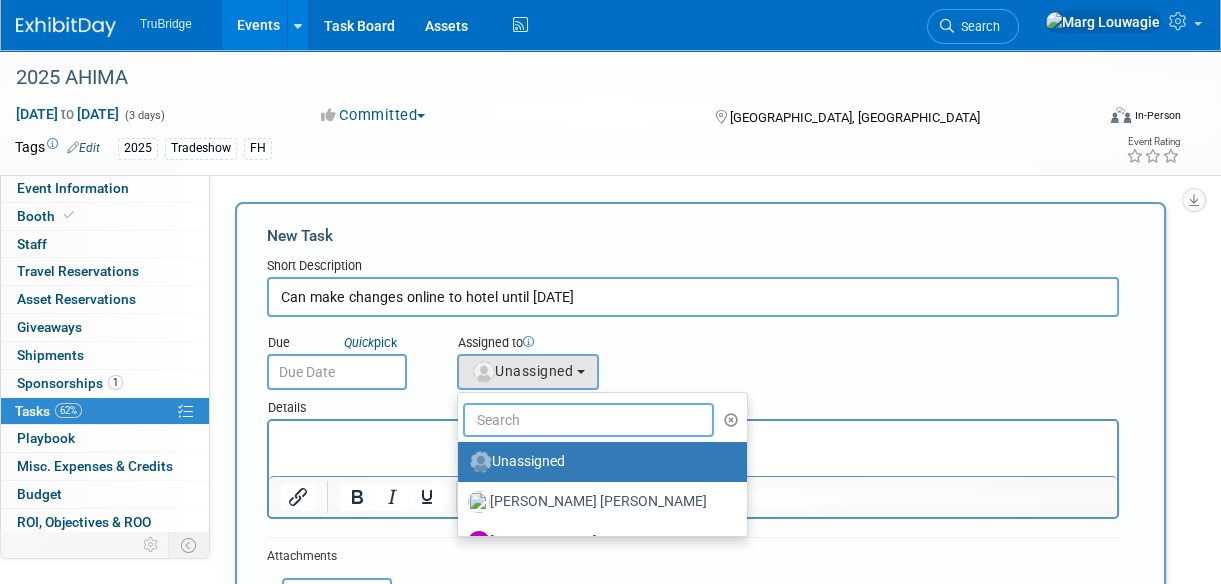 click at bounding box center (588, 420) 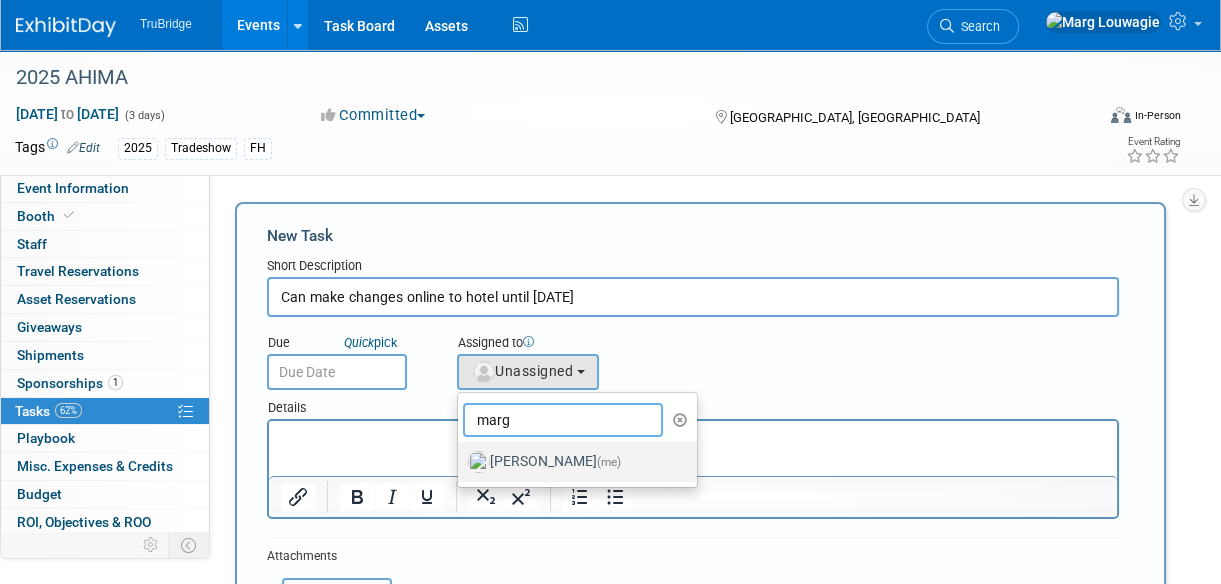 type on "marg" 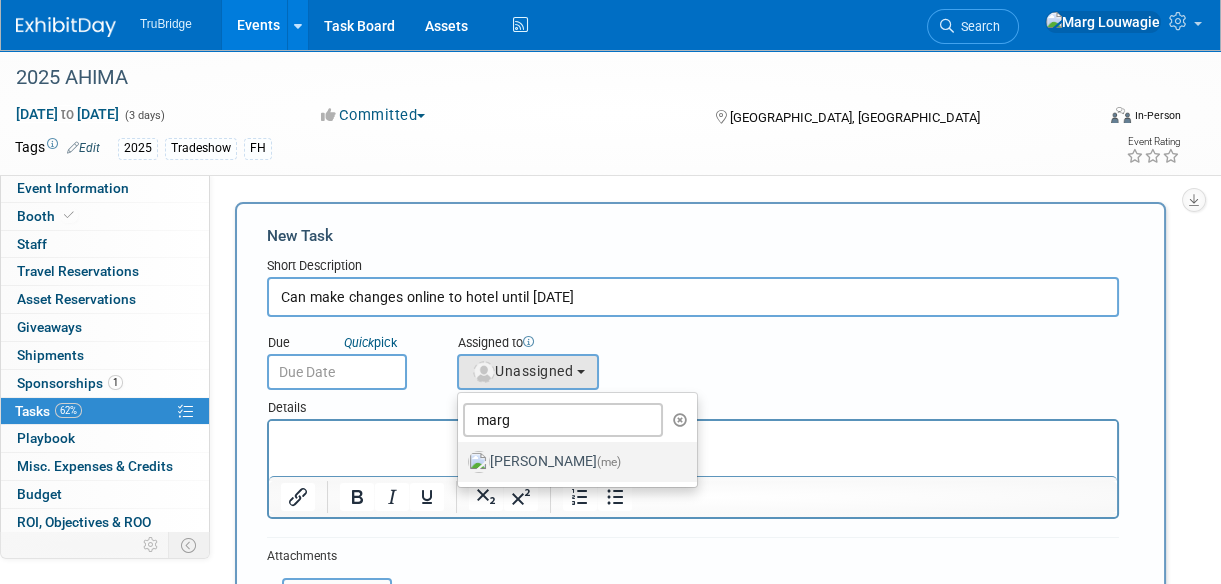 click on "Marg Louwagie
(me)" at bounding box center (572, 462) 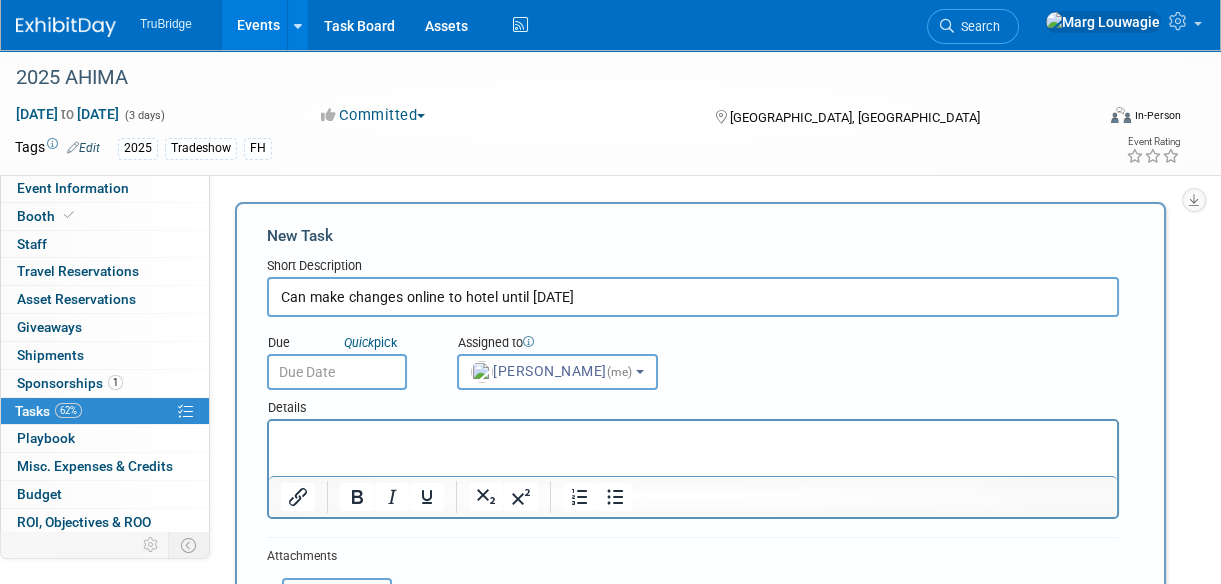 click at bounding box center (337, 372) 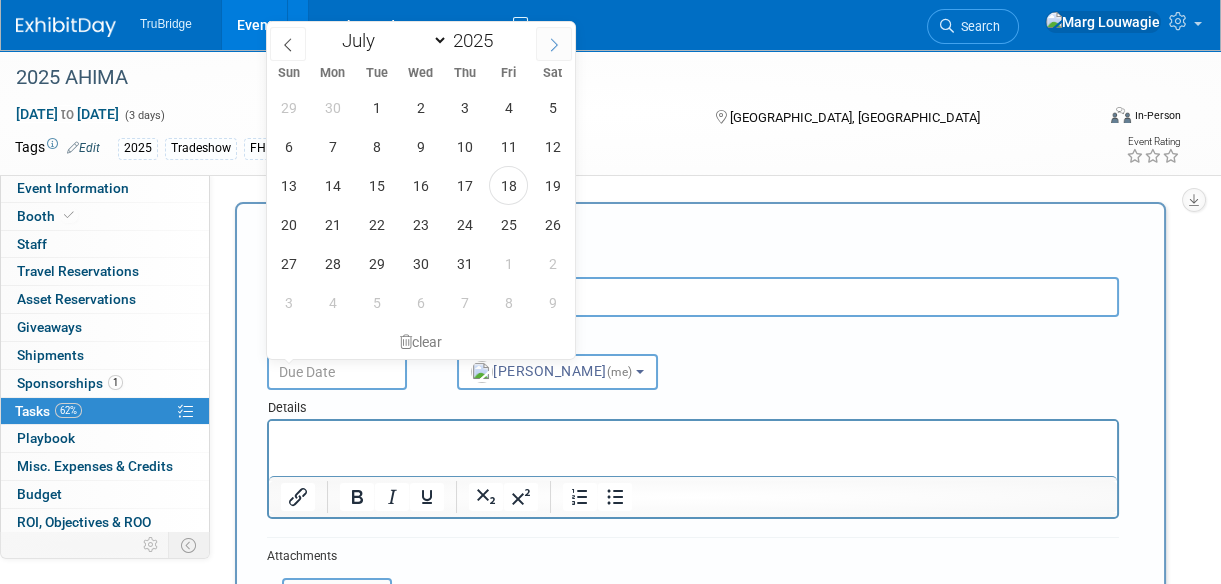 click at bounding box center (554, 44) 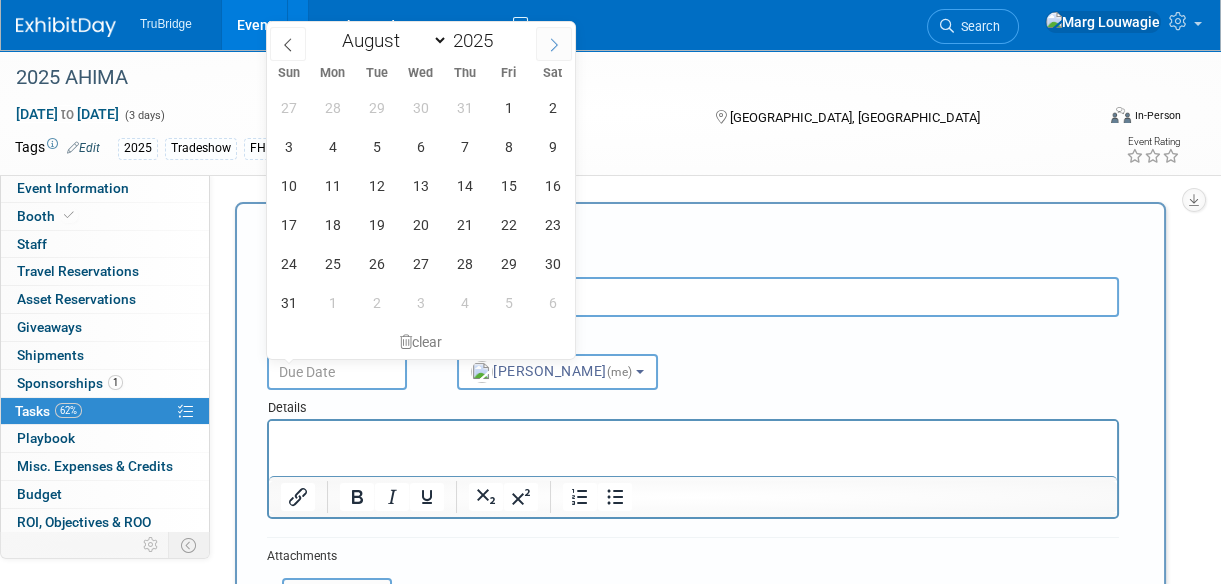 click at bounding box center (554, 44) 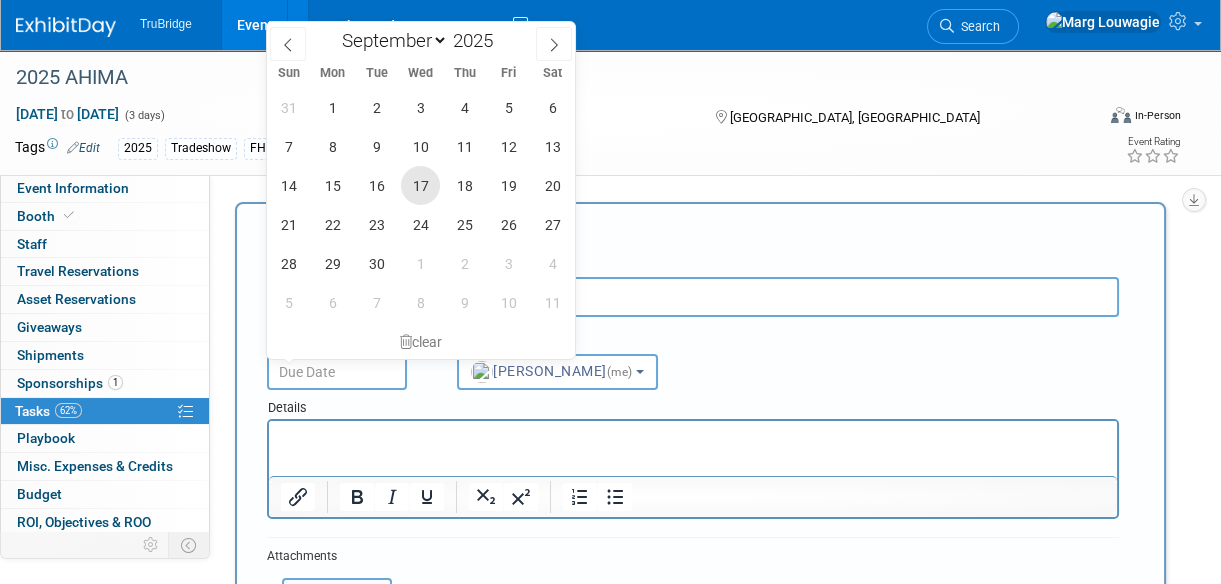click on "17" at bounding box center [420, 185] 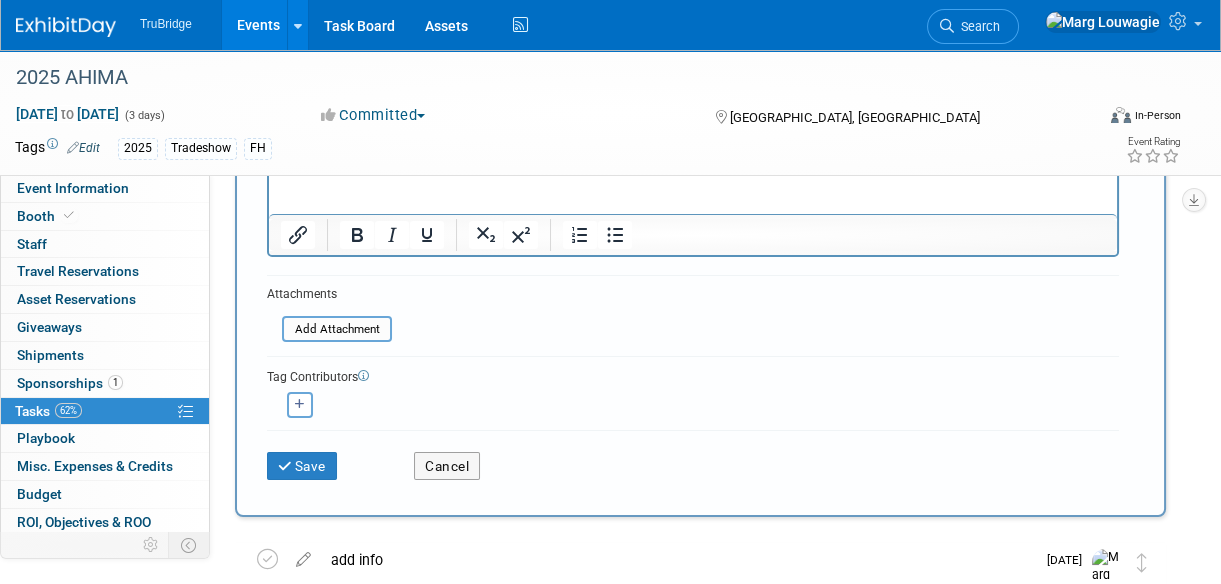scroll, scrollTop: 272, scrollLeft: 0, axis: vertical 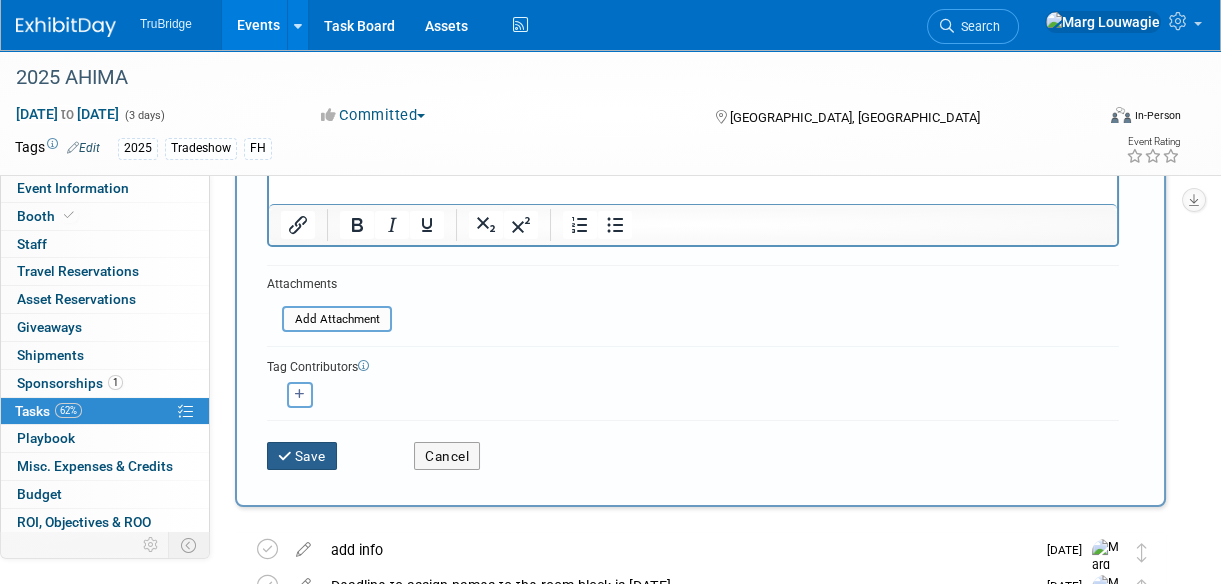 click on "Save" at bounding box center (302, 456) 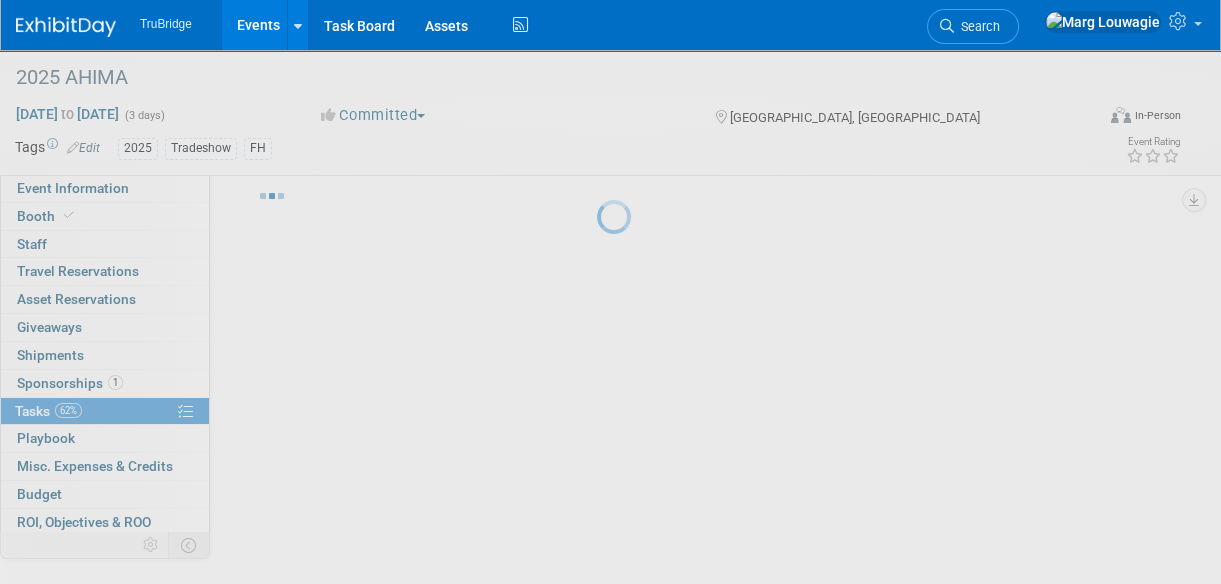 scroll, scrollTop: 47, scrollLeft: 0, axis: vertical 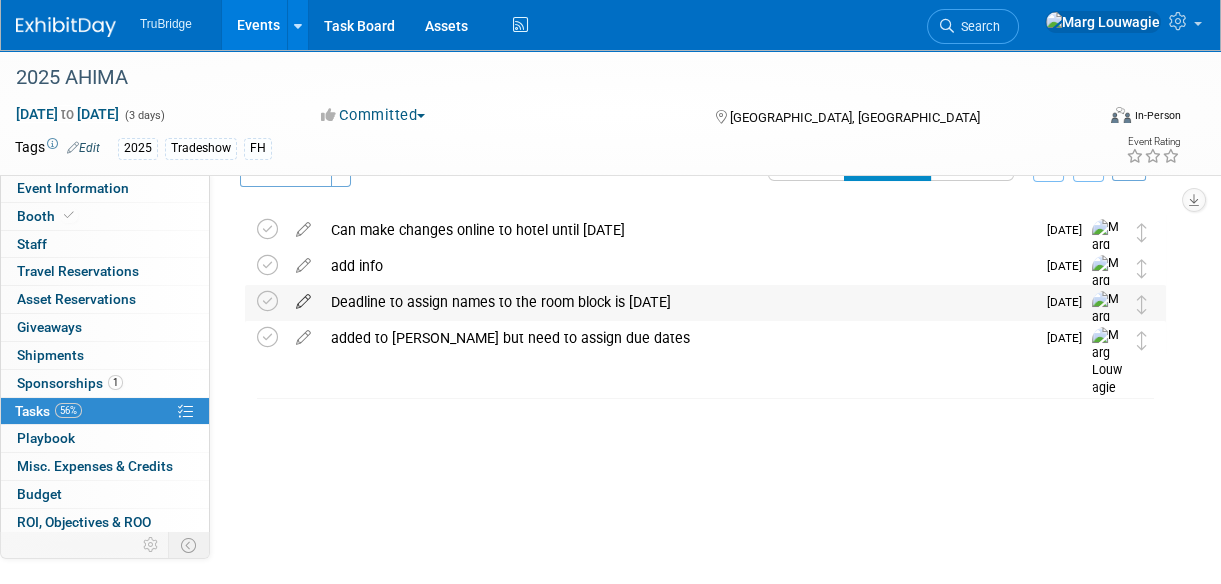 click at bounding box center [303, 297] 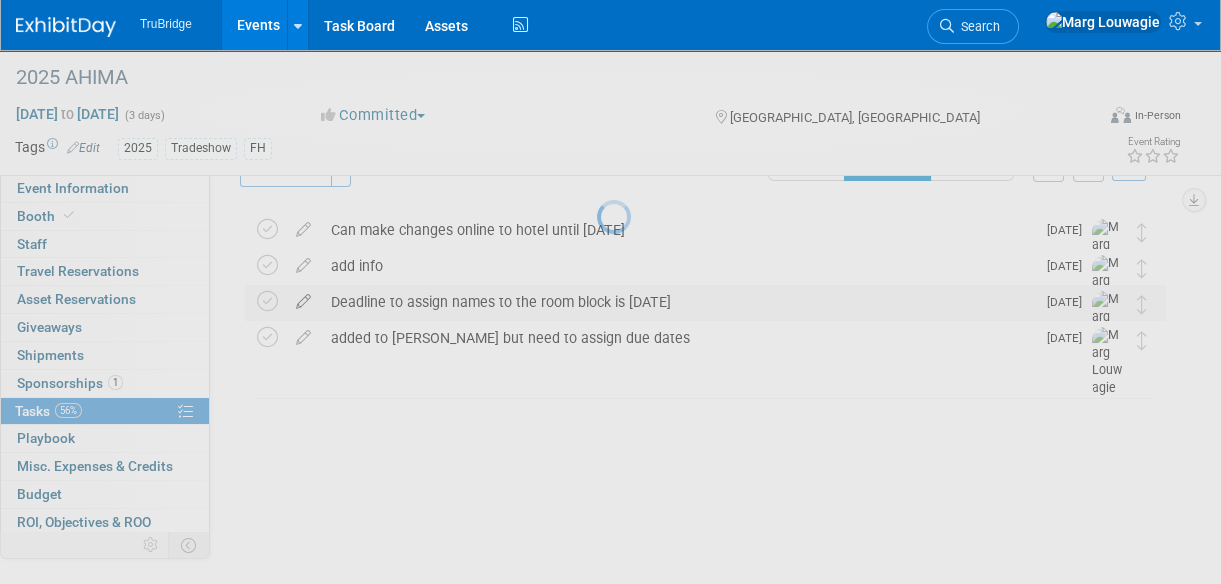 select on "6" 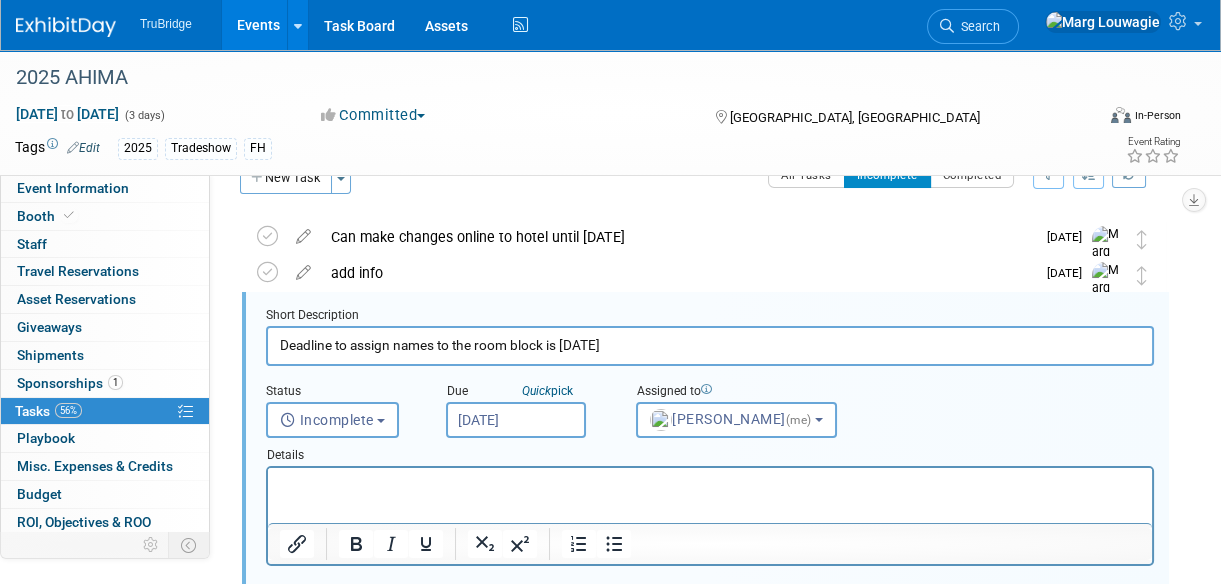 scroll, scrollTop: 39, scrollLeft: 0, axis: vertical 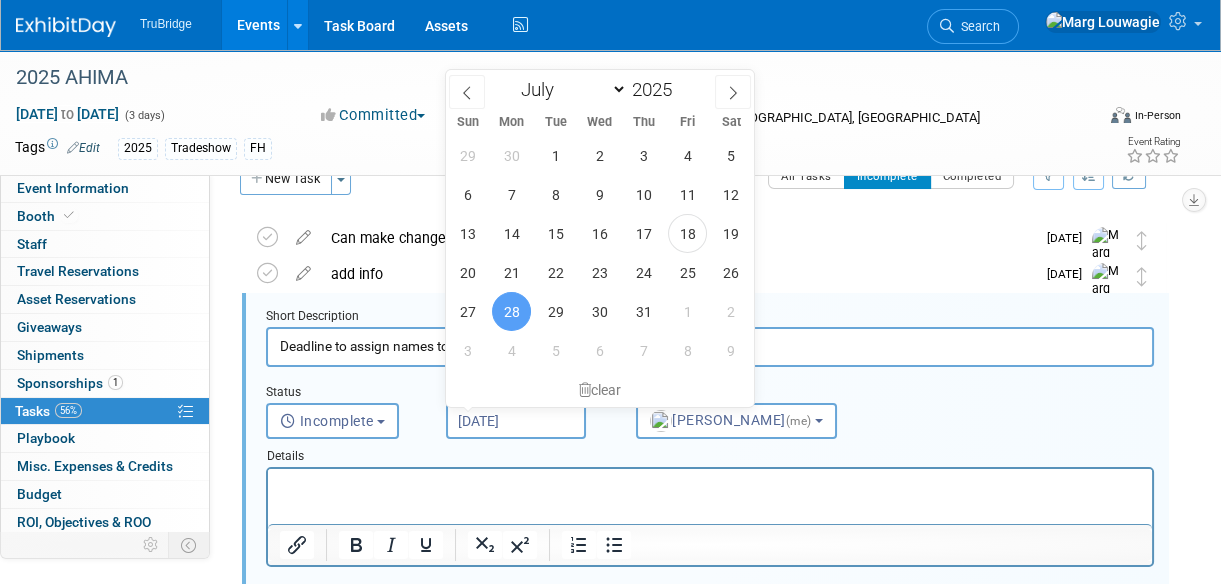click on "Jul 28, 2025" at bounding box center (516, 421) 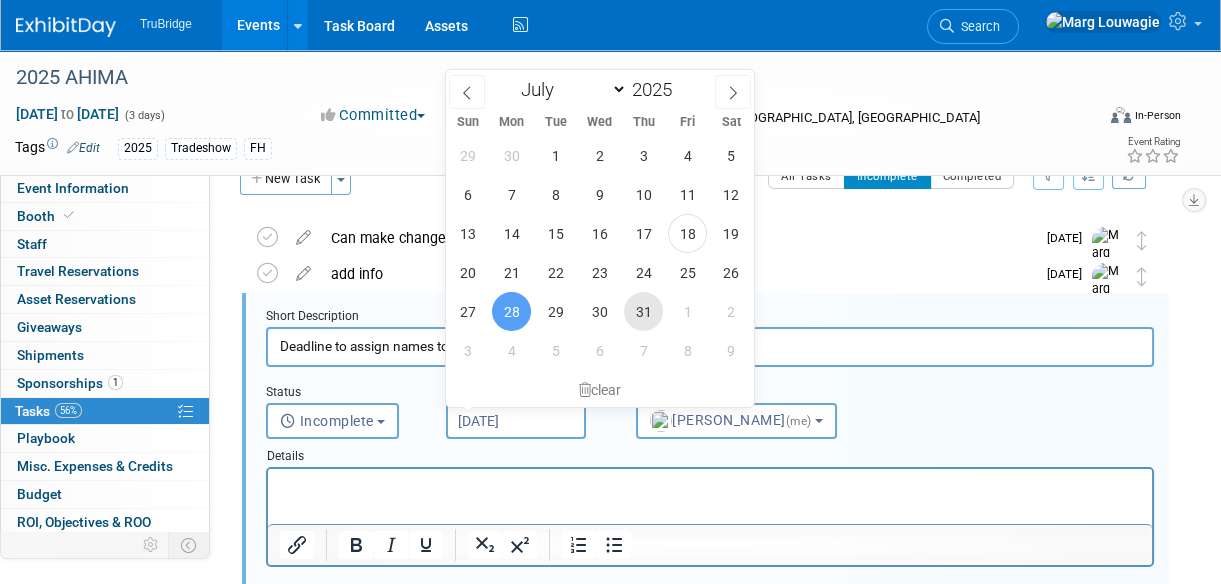 click on "31" at bounding box center (643, 311) 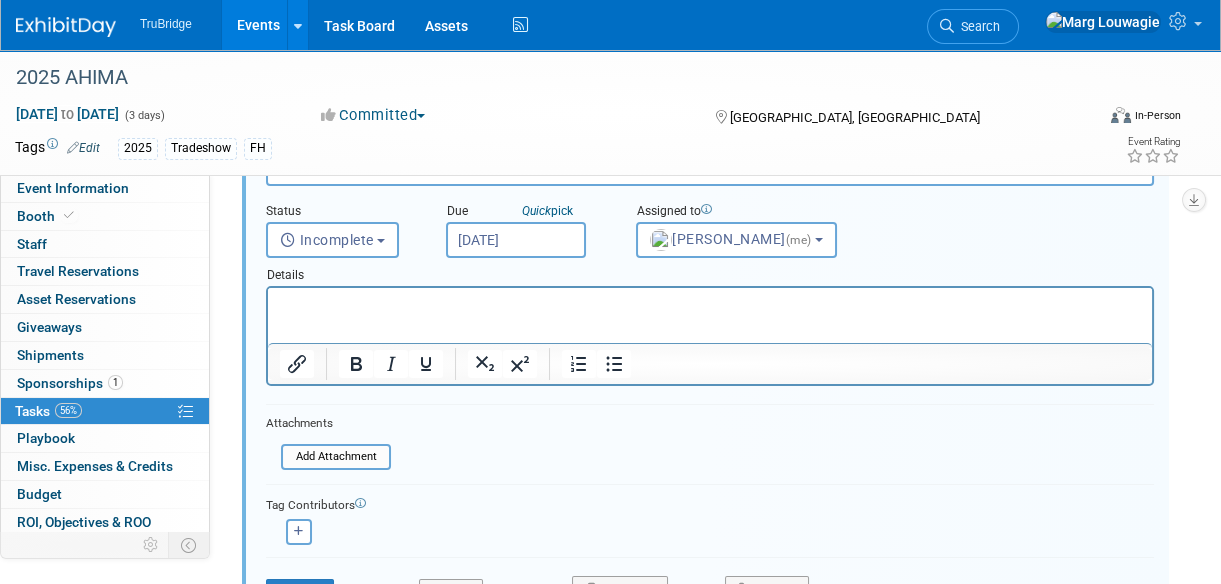 scroll, scrollTop: 311, scrollLeft: 0, axis: vertical 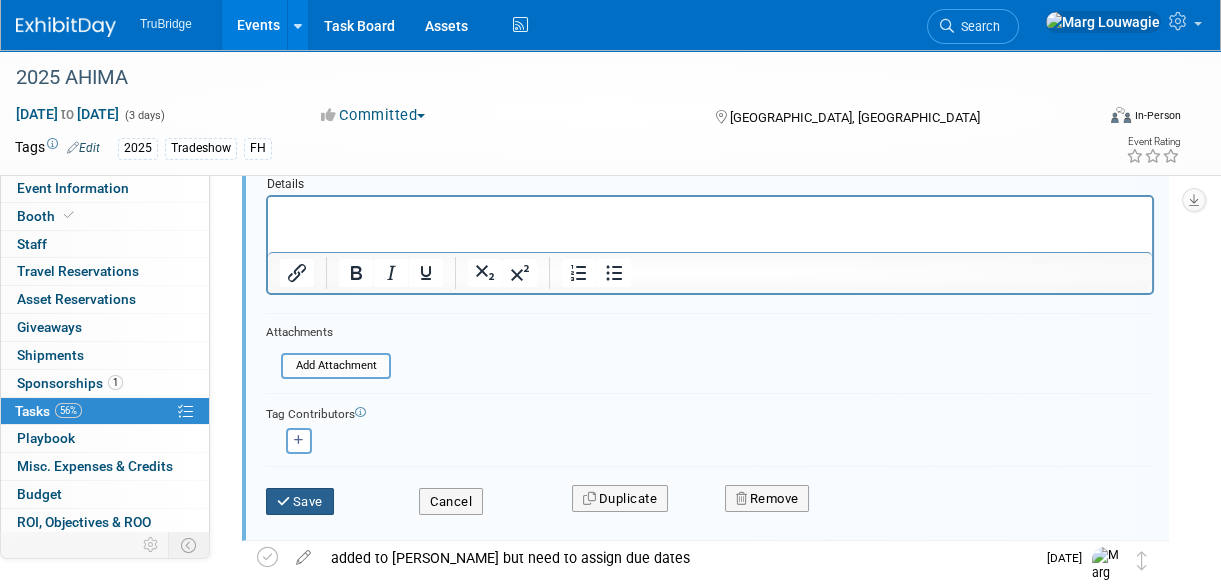click on "Save" at bounding box center [300, 502] 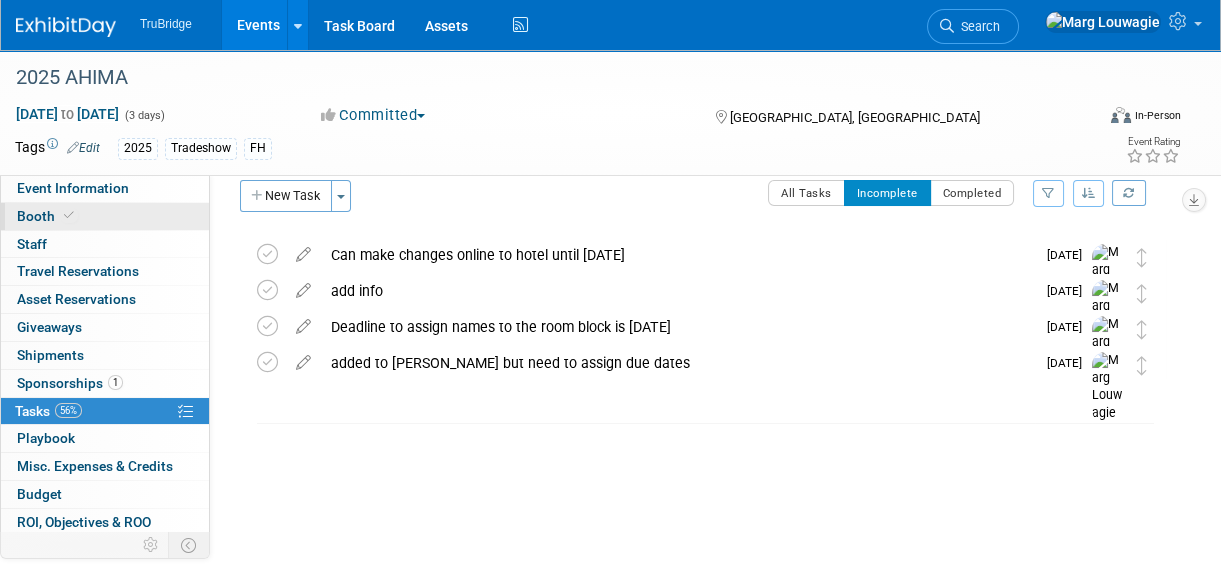 scroll, scrollTop: 0, scrollLeft: 0, axis: both 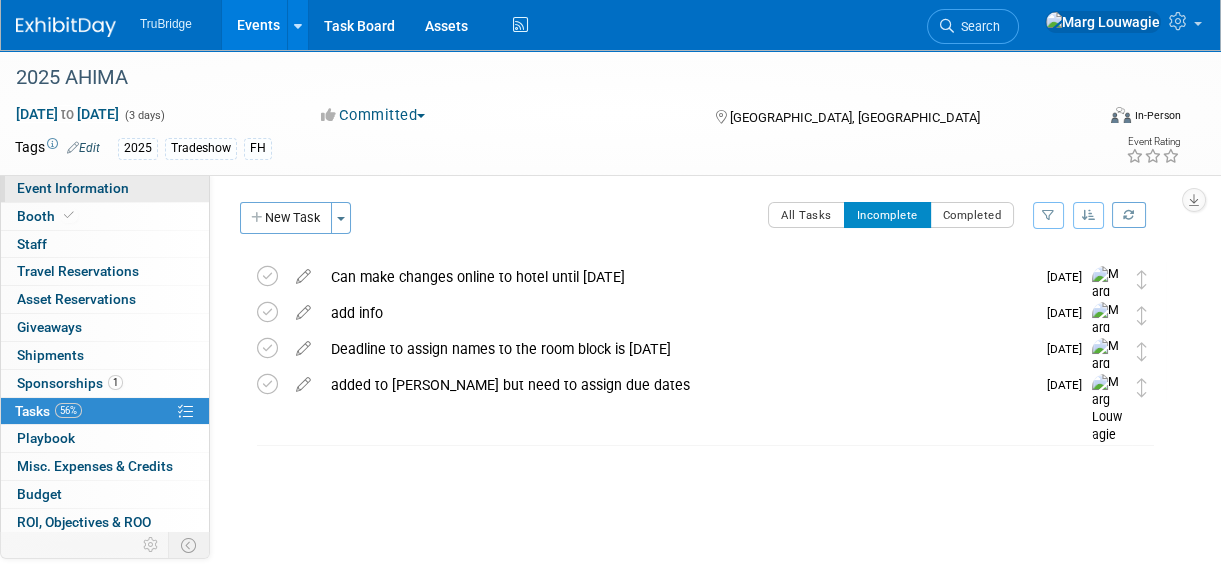 click on "Event Information" at bounding box center [73, 188] 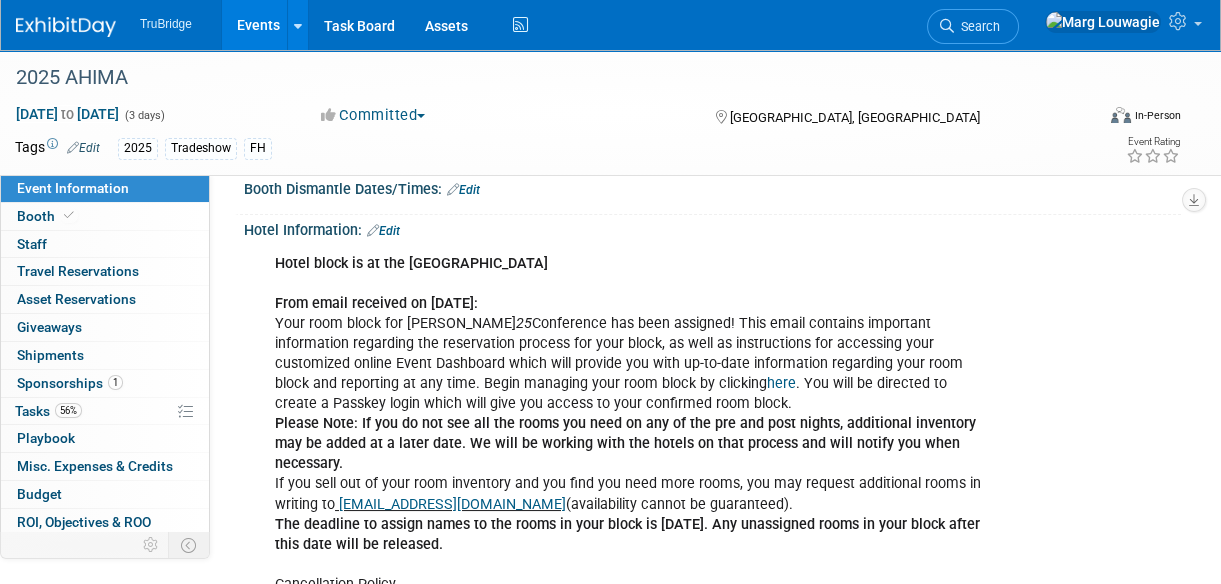 scroll, scrollTop: 0, scrollLeft: 0, axis: both 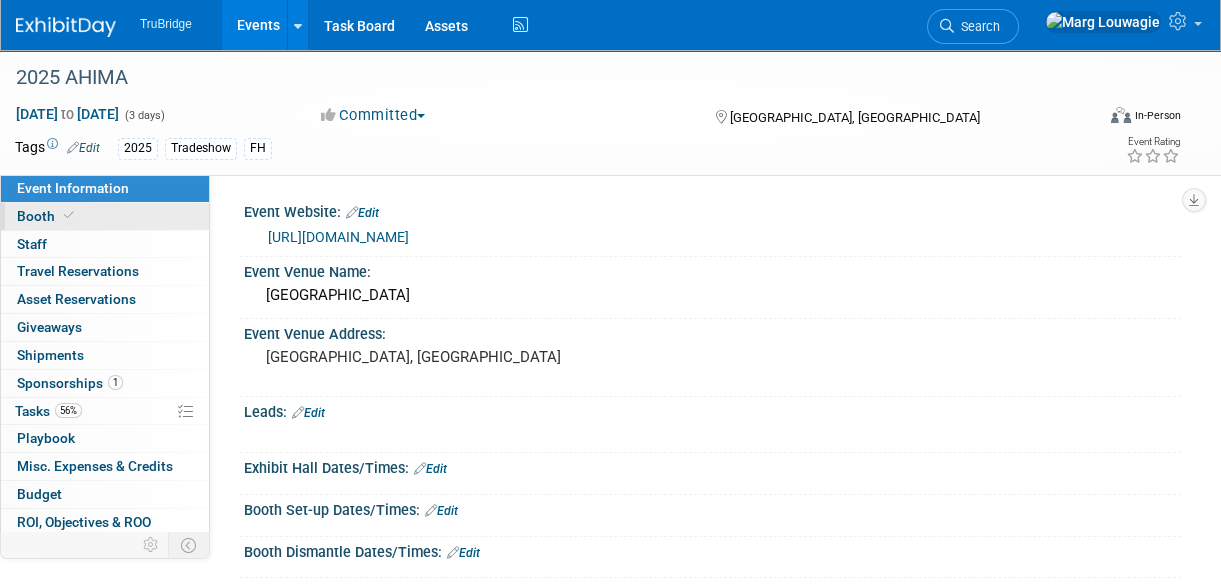 click on "Booth" at bounding box center [105, 216] 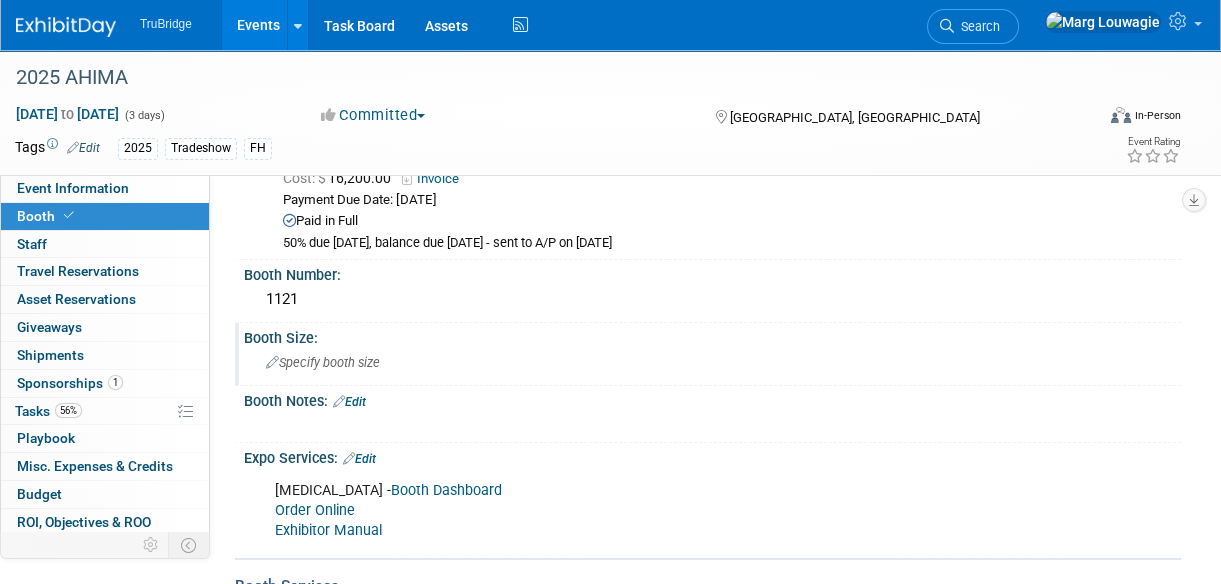 scroll, scrollTop: 206, scrollLeft: 0, axis: vertical 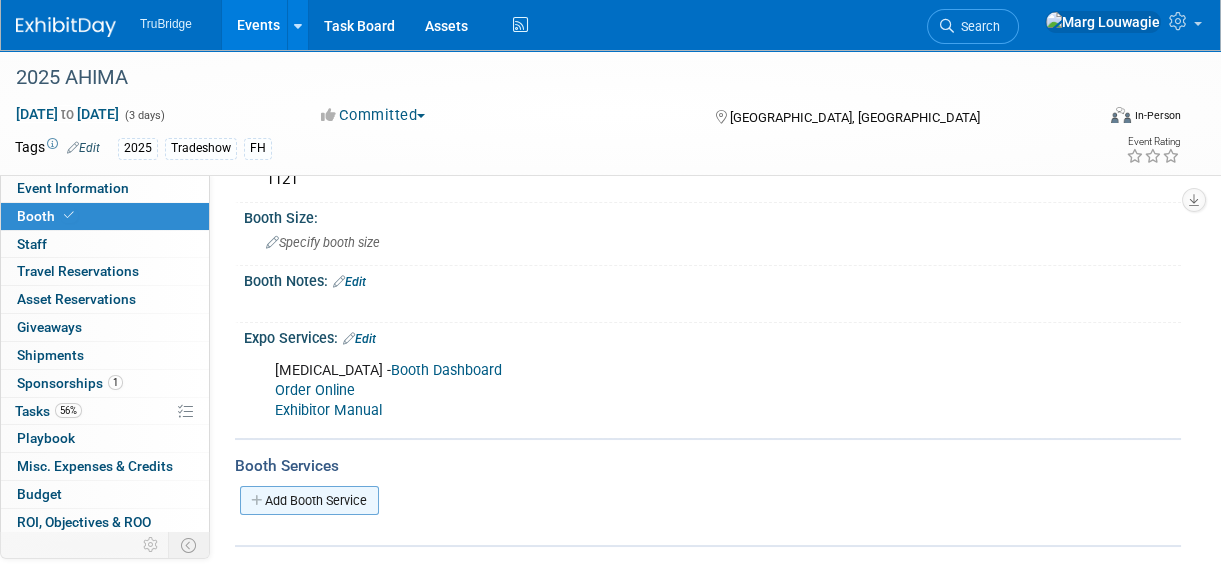 click on "Add Booth Service" at bounding box center [309, 500] 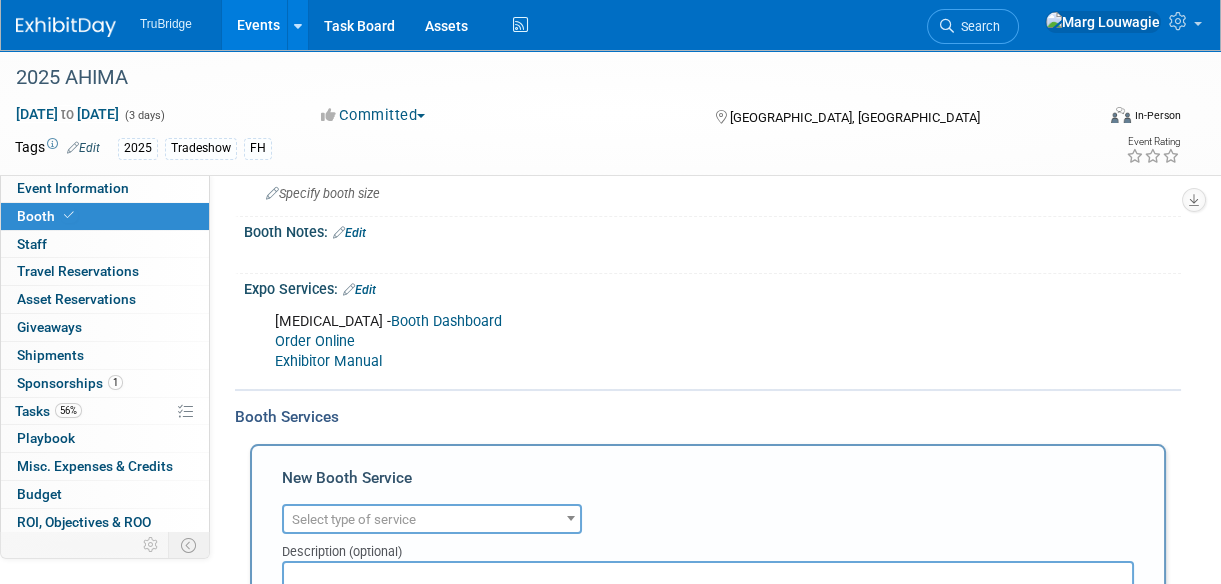 scroll, scrollTop: 297, scrollLeft: 0, axis: vertical 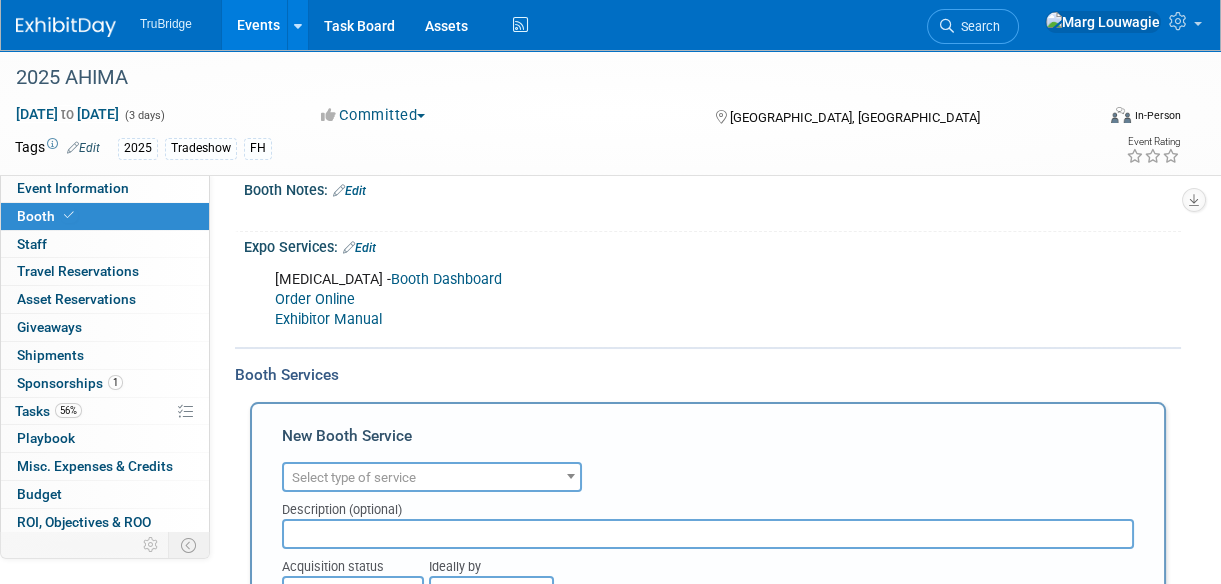 click on "Select type of service" at bounding box center [432, 478] 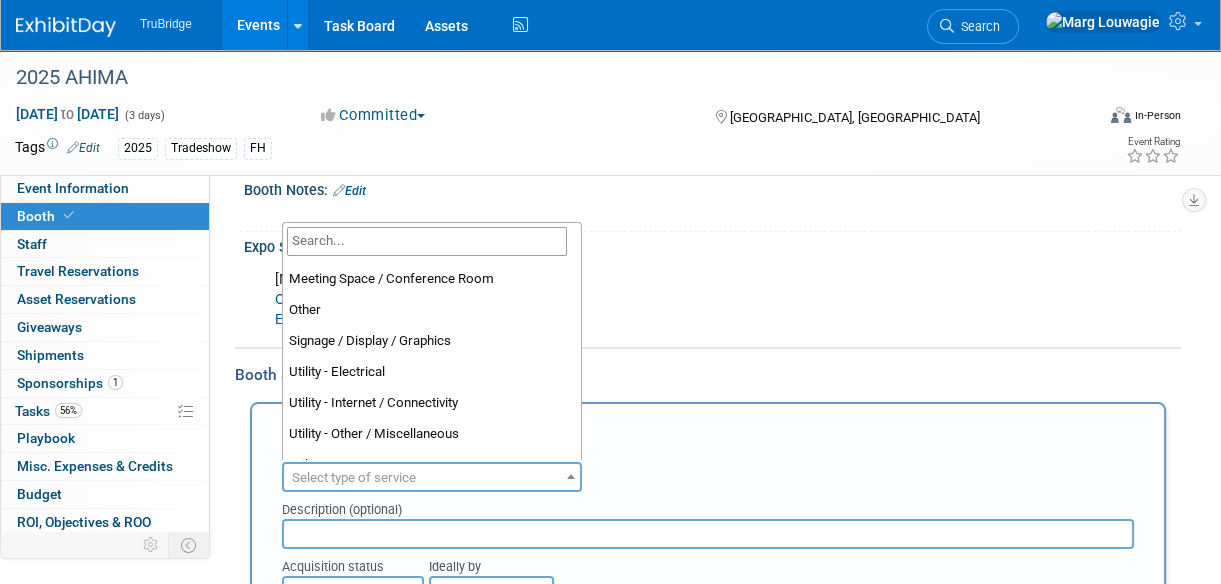 scroll, scrollTop: 512, scrollLeft: 0, axis: vertical 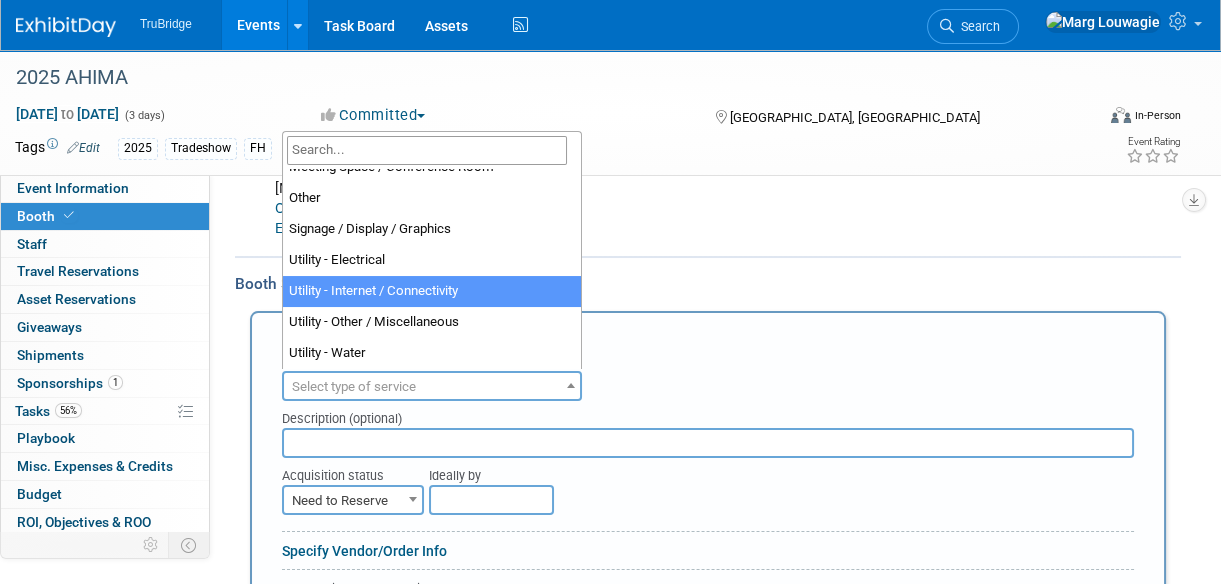 select on "18" 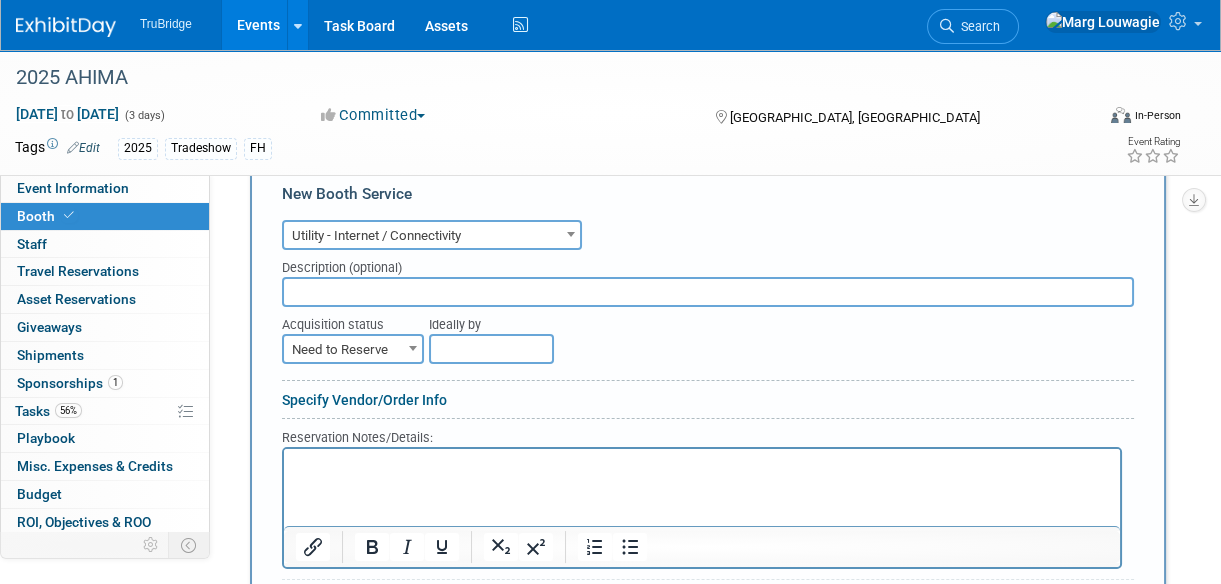 scroll, scrollTop: 570, scrollLeft: 0, axis: vertical 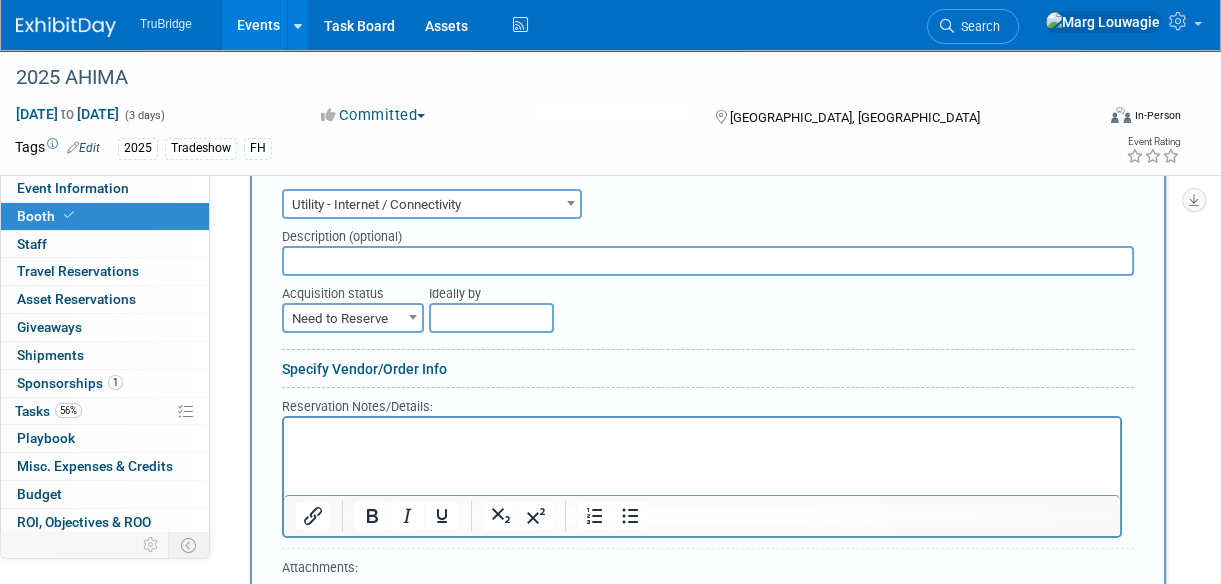 click on "Specify Vendor/Order Info" at bounding box center (364, 369) 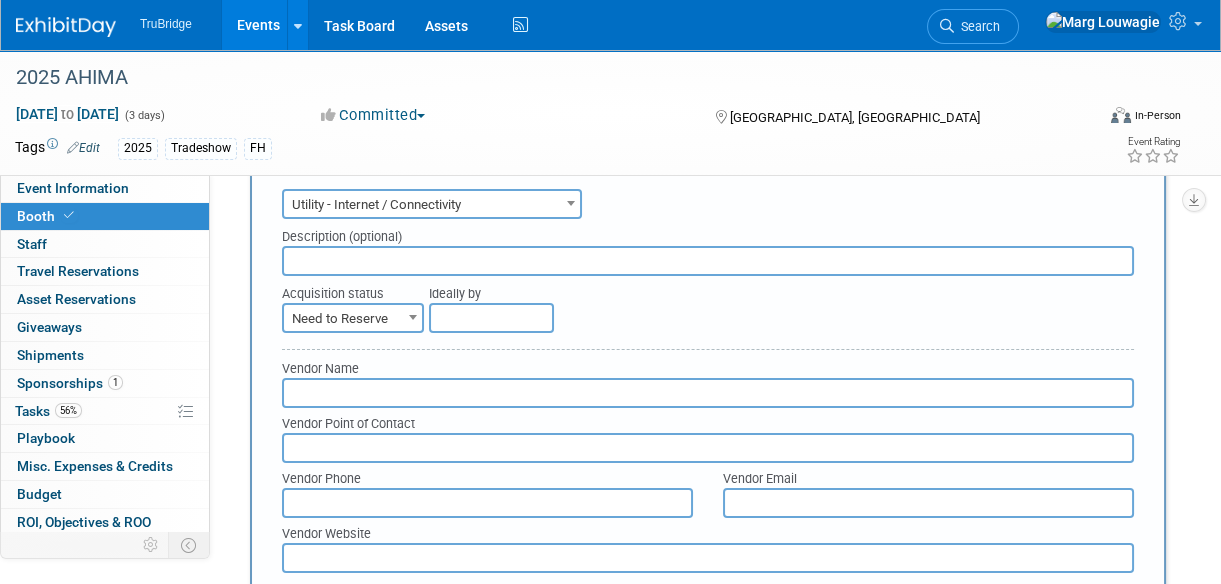 click at bounding box center (708, 393) 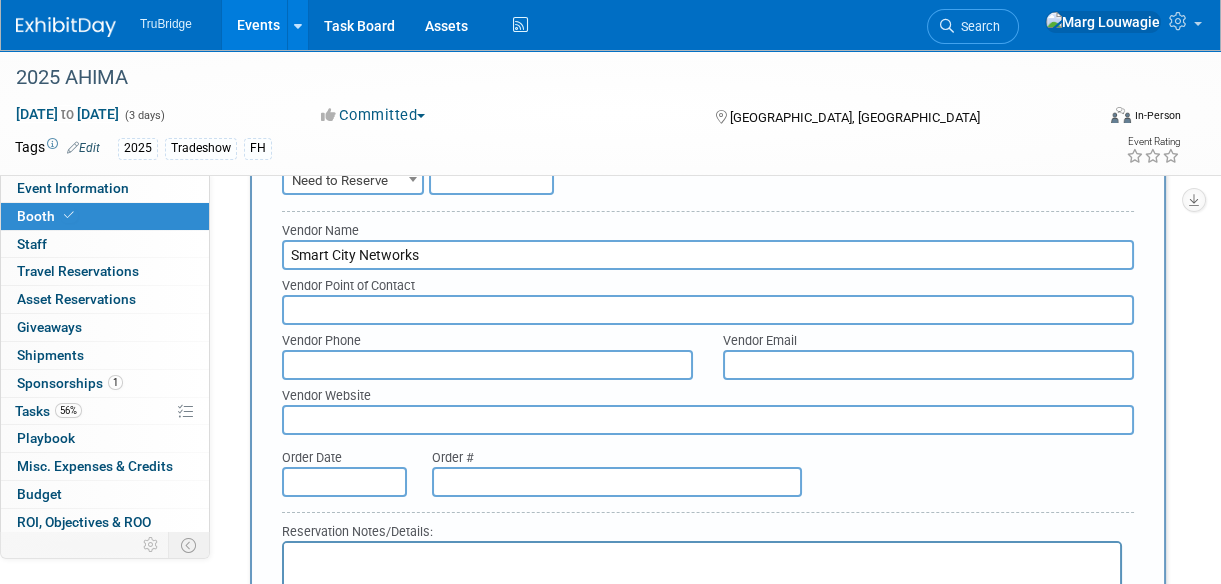 scroll, scrollTop: 751, scrollLeft: 0, axis: vertical 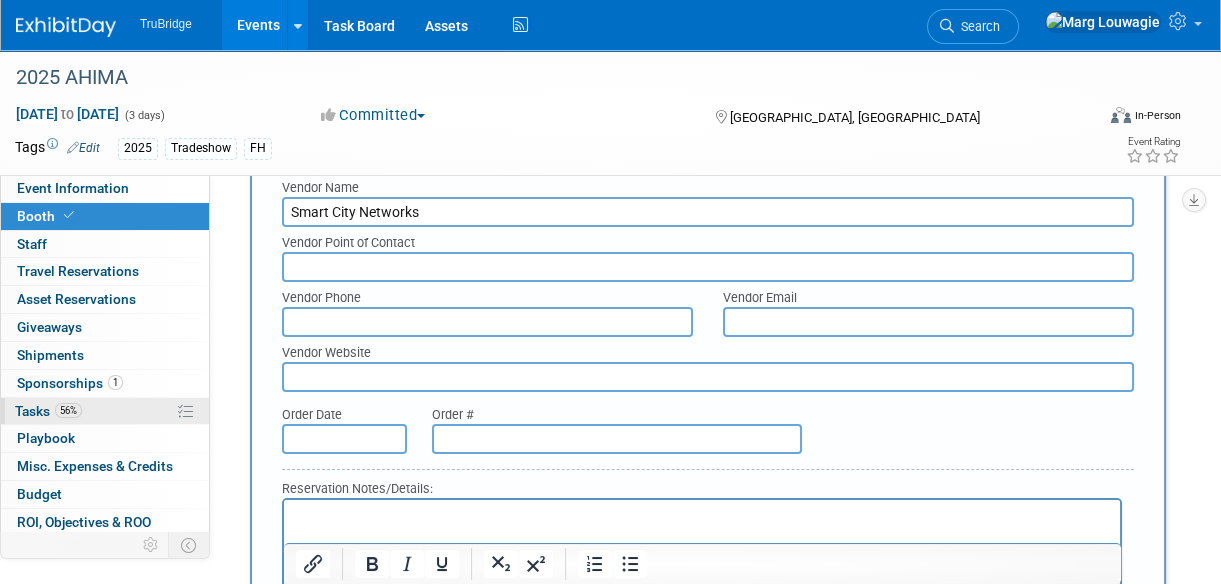 type on "Smart City Networks" 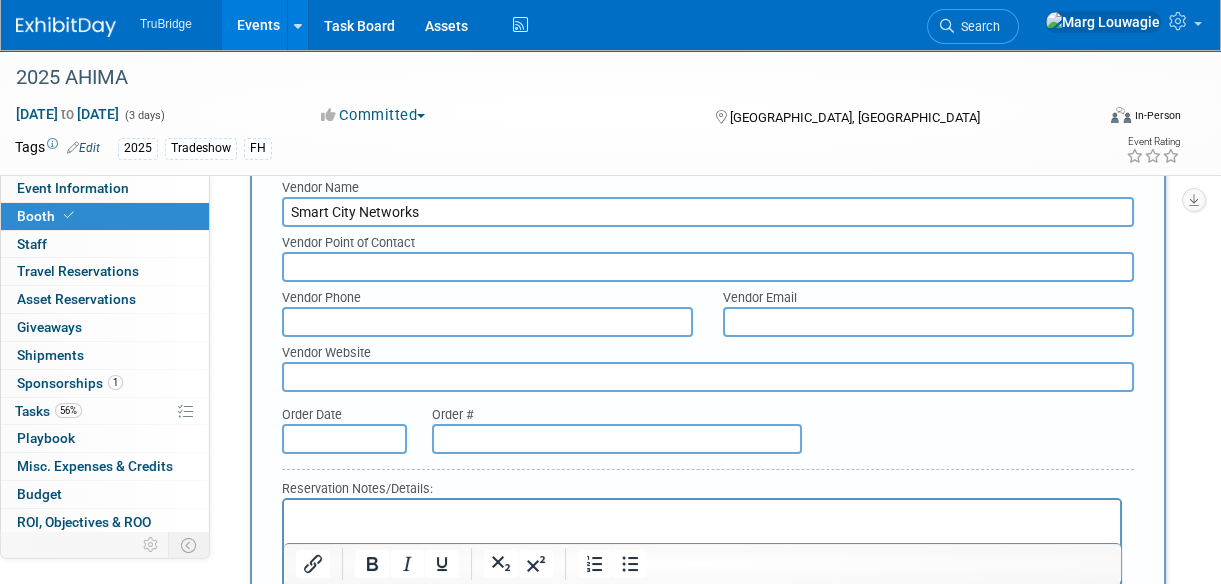 click at bounding box center (708, 377) 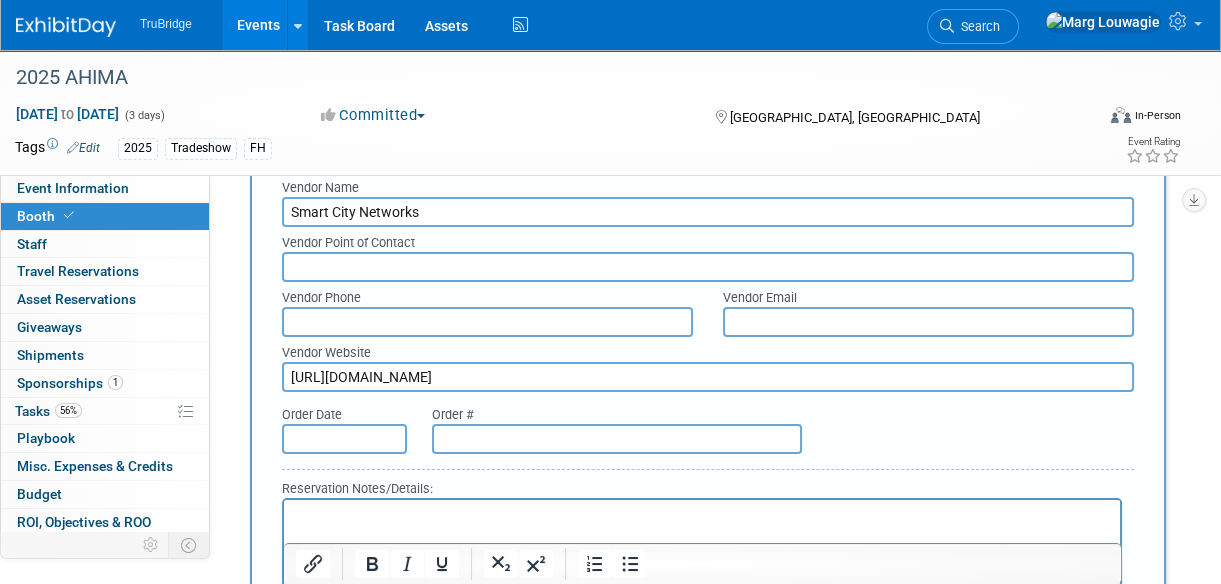 drag, startPoint x: 815, startPoint y: 373, endPoint x: 261, endPoint y: 385, distance: 554.12994 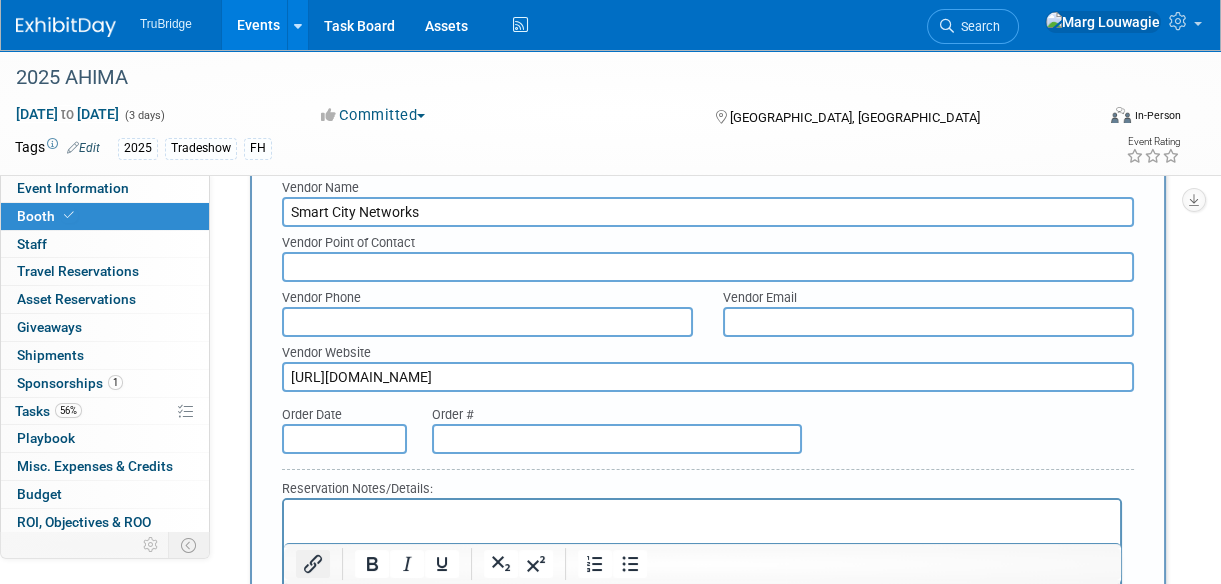 click 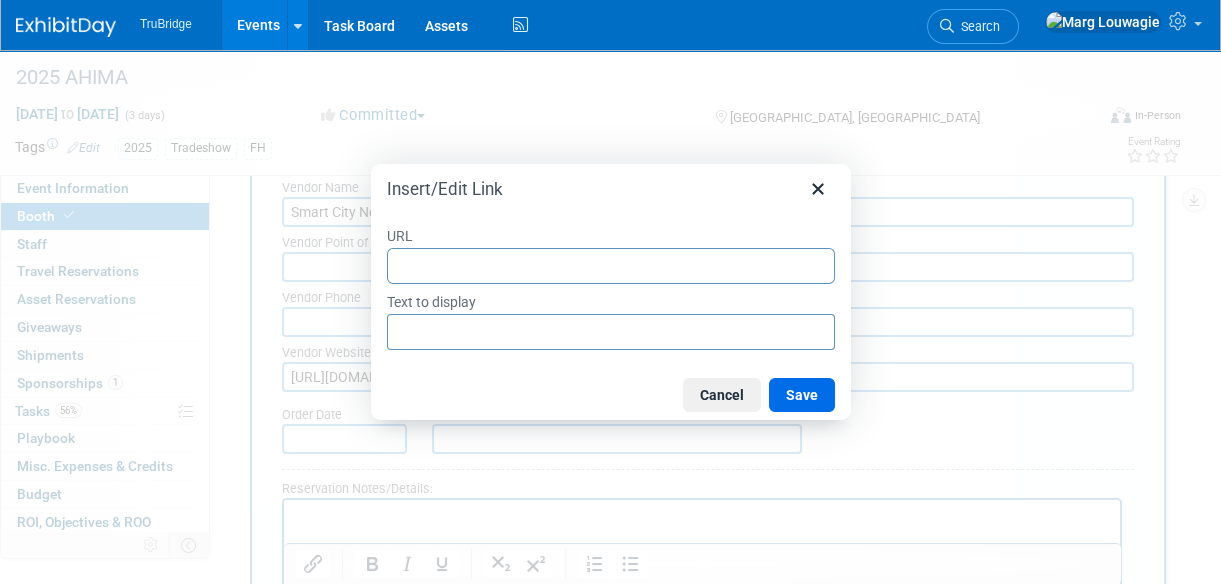 click on "URL" at bounding box center (611, 266) 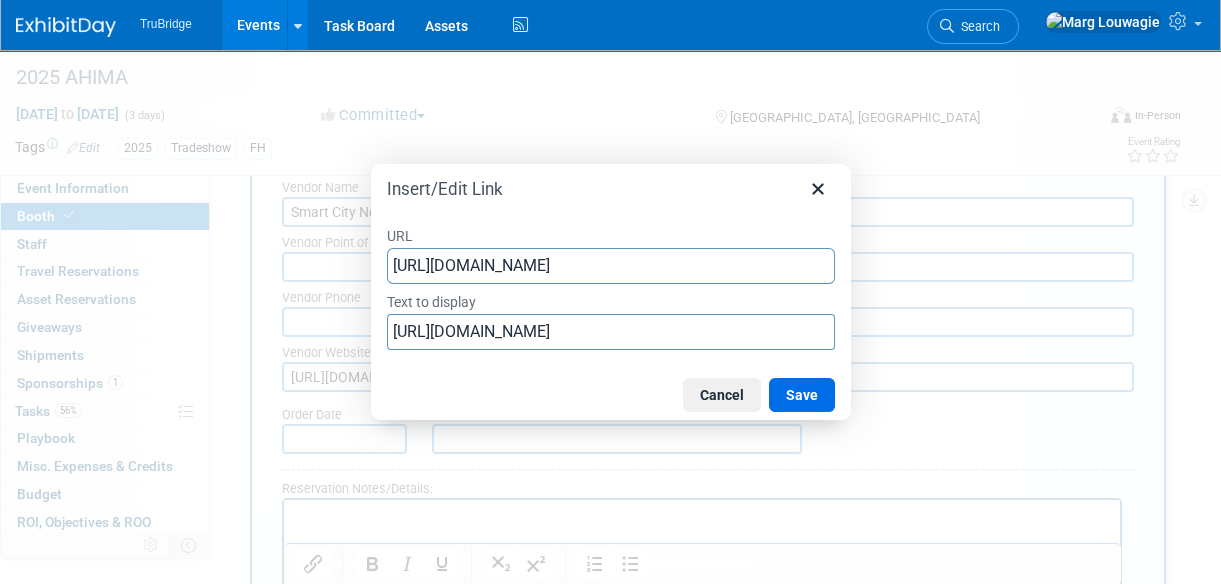 scroll, scrollTop: 0, scrollLeft: 192, axis: horizontal 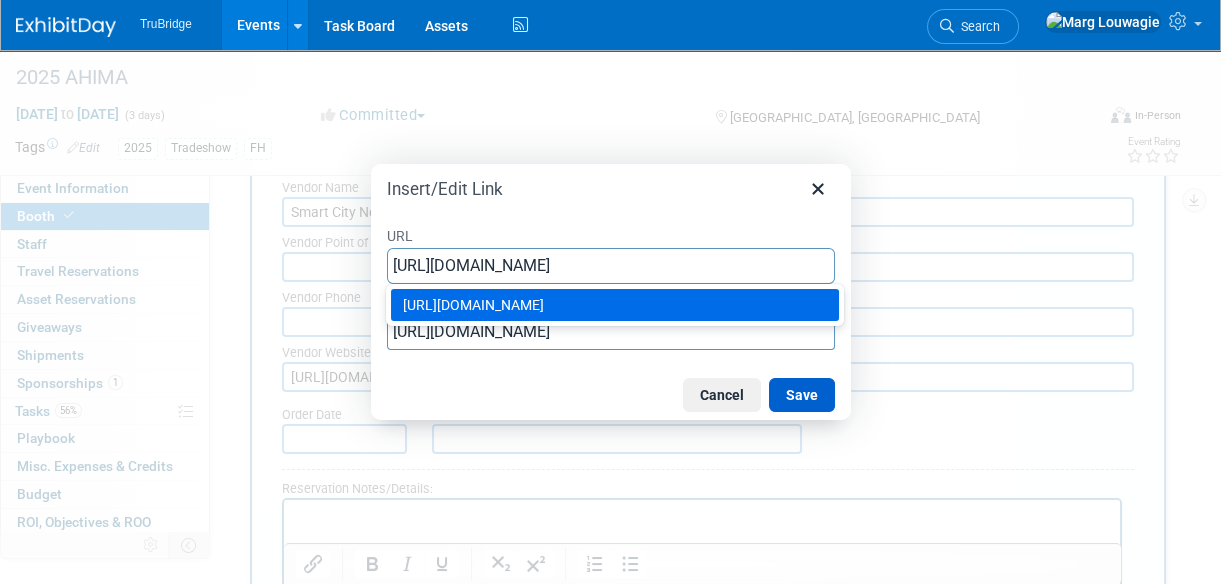 click on "Save" at bounding box center [802, 395] 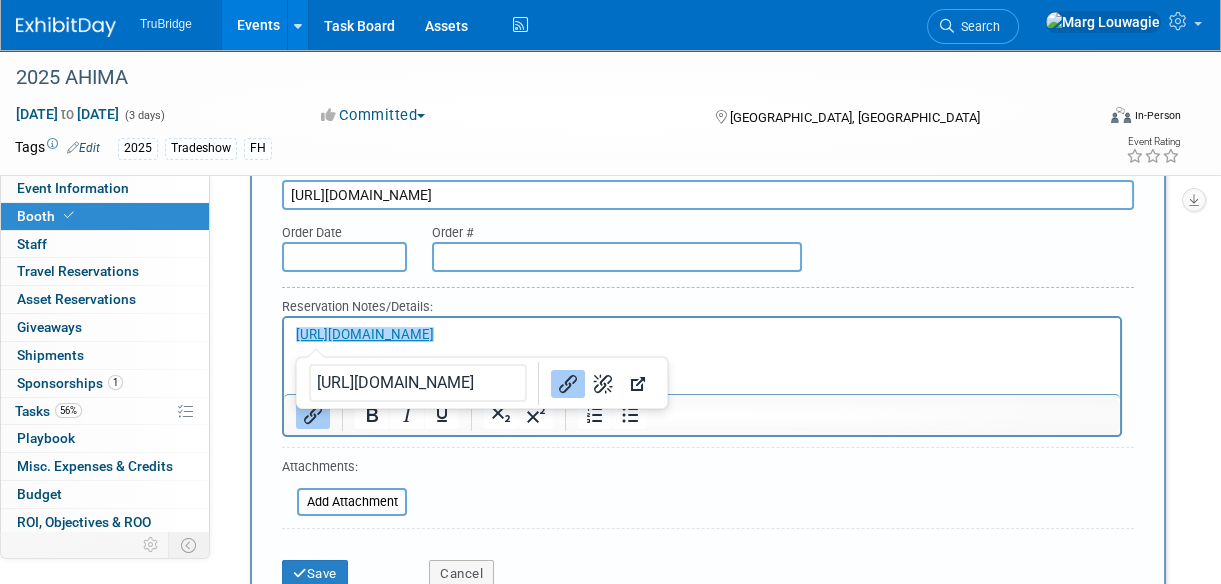 scroll, scrollTop: 842, scrollLeft: 0, axis: vertical 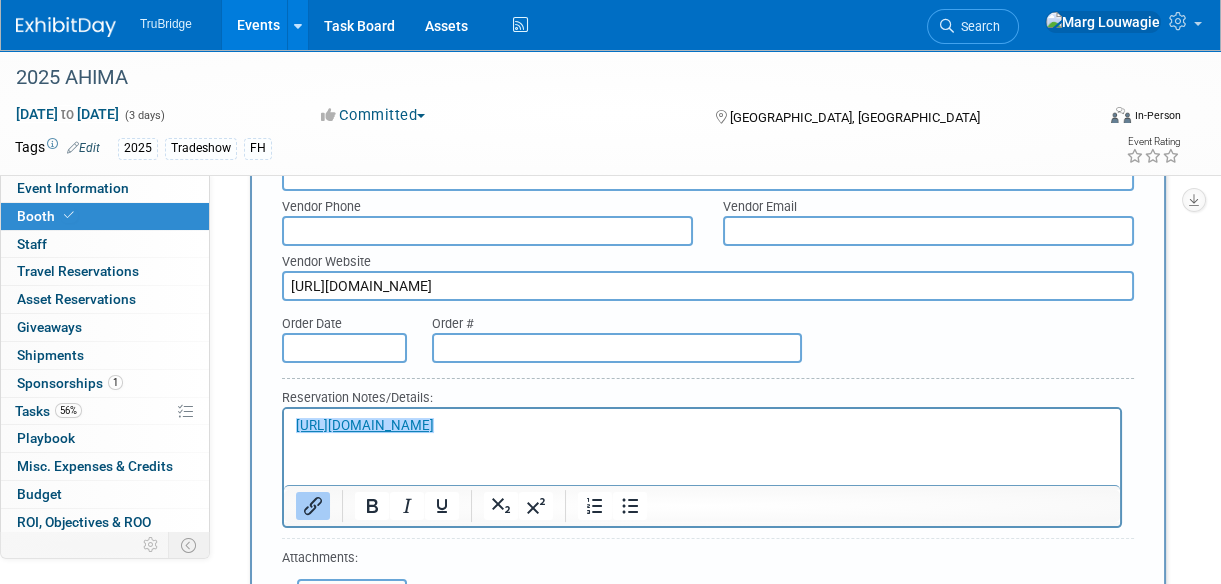drag, startPoint x: 873, startPoint y: 270, endPoint x: 225, endPoint y: 281, distance: 648.0934 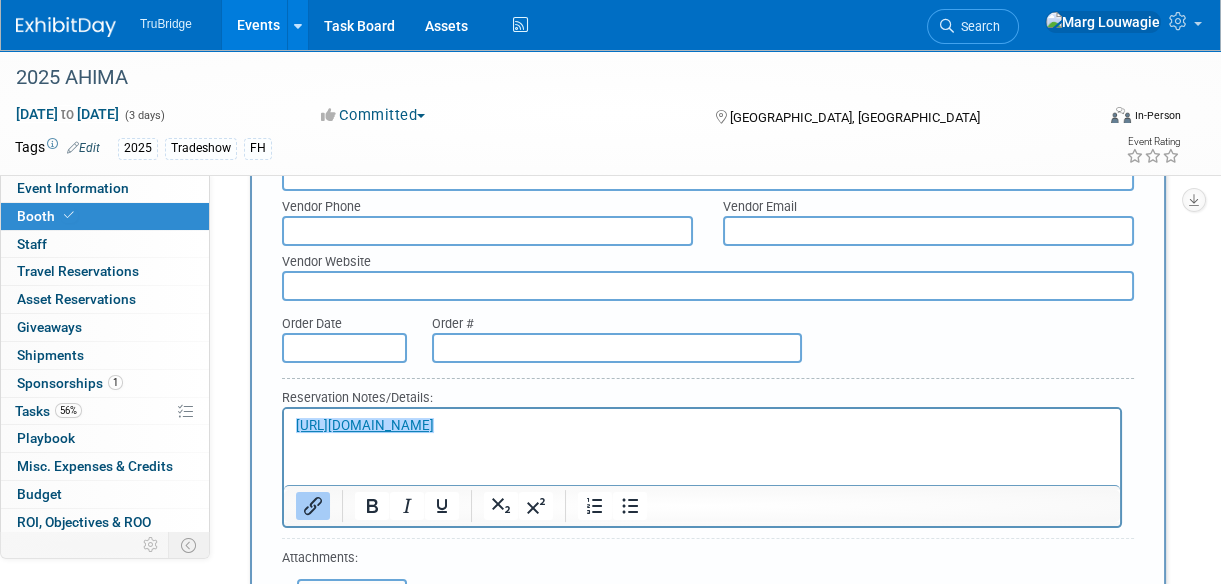 click 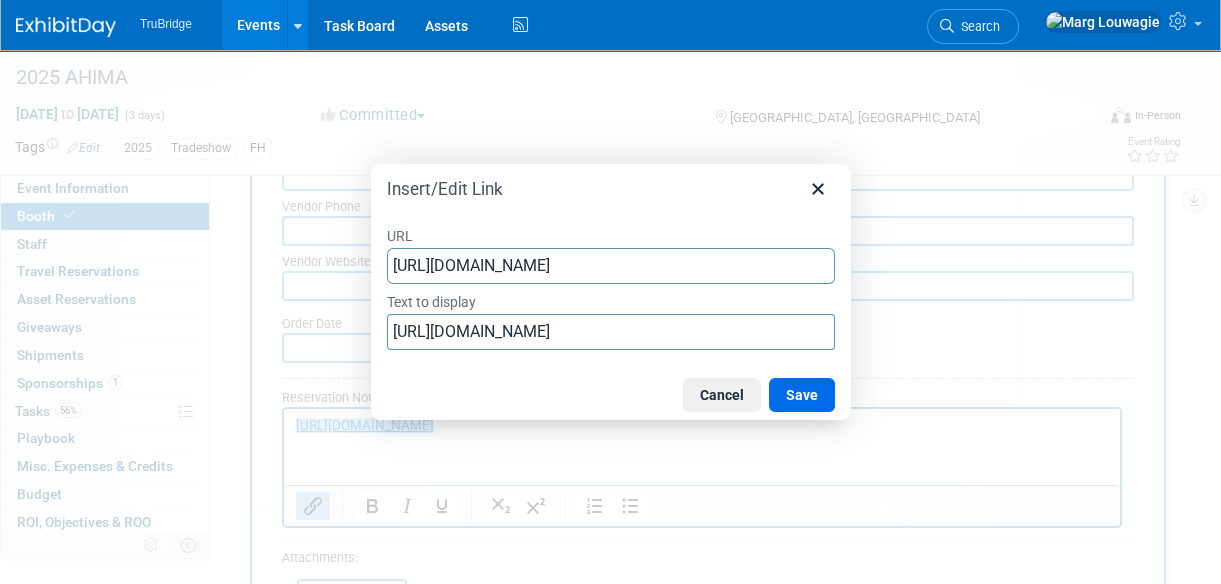 scroll, scrollTop: 0, scrollLeft: 192, axis: horizontal 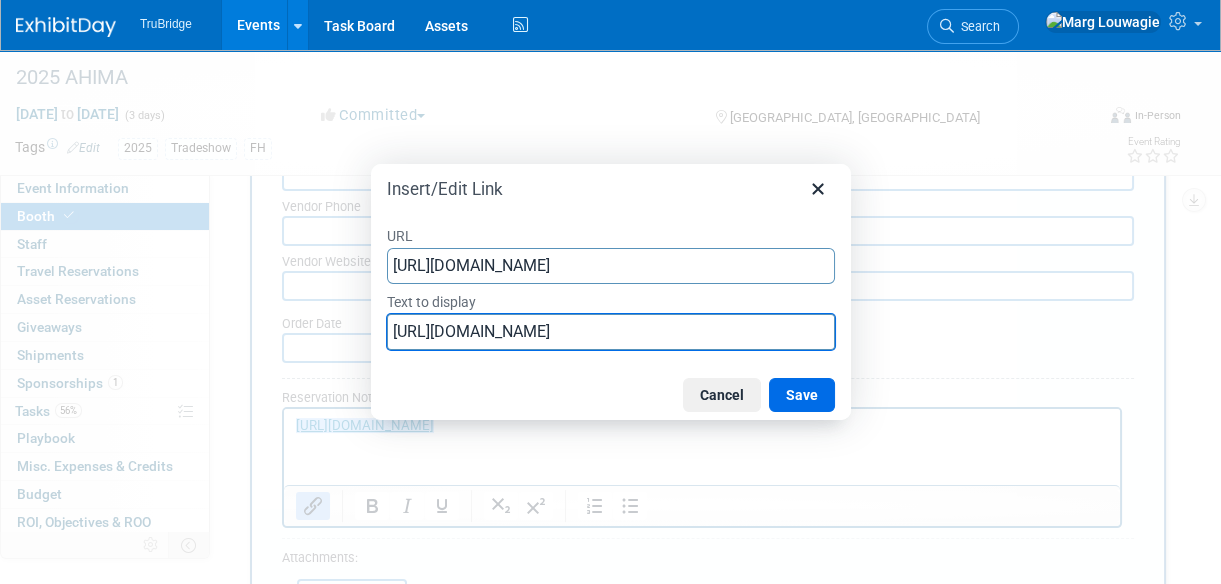 click on "https://orders.smartcitynetworks.com/?mtm_campaign=CRM_FirstTime&mtm_kwd=024" at bounding box center (611, 332) 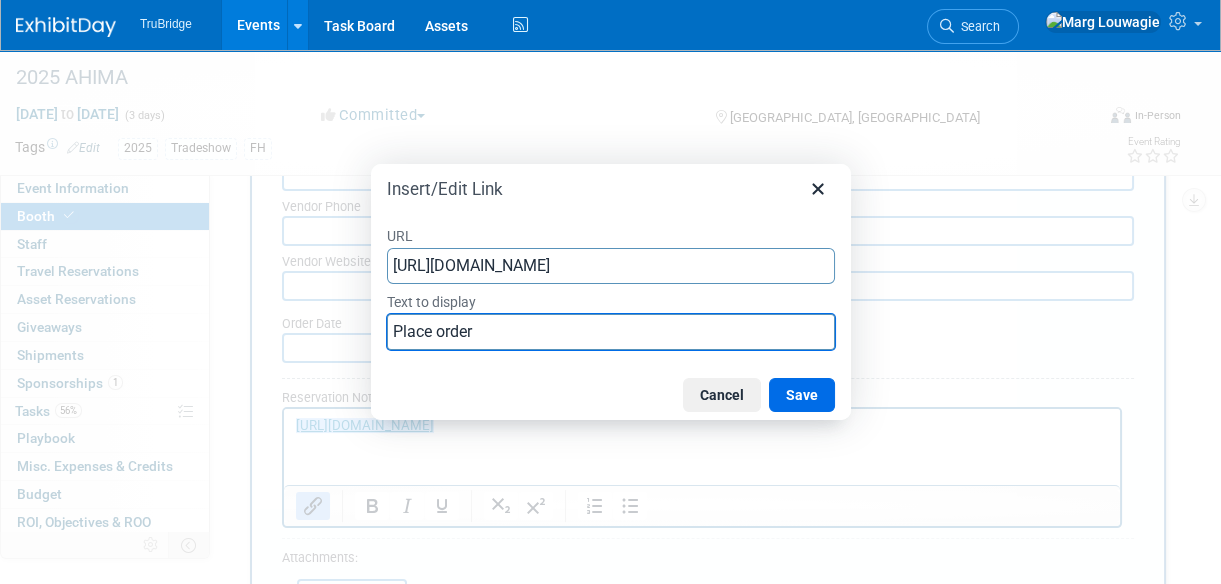 type on "Place orders" 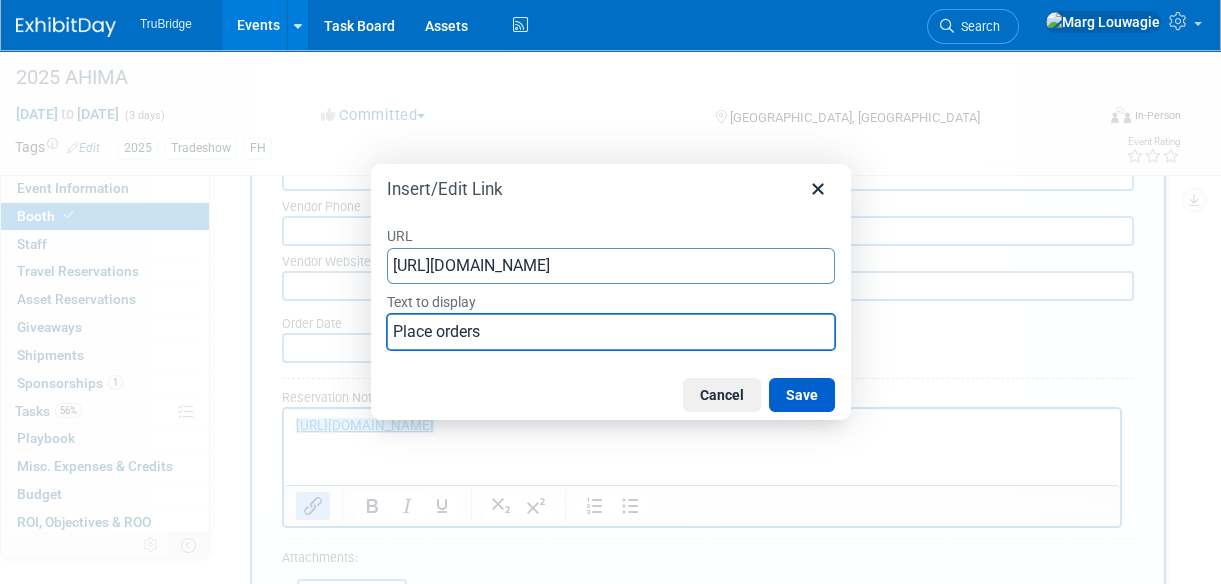 click on "Save" at bounding box center [802, 395] 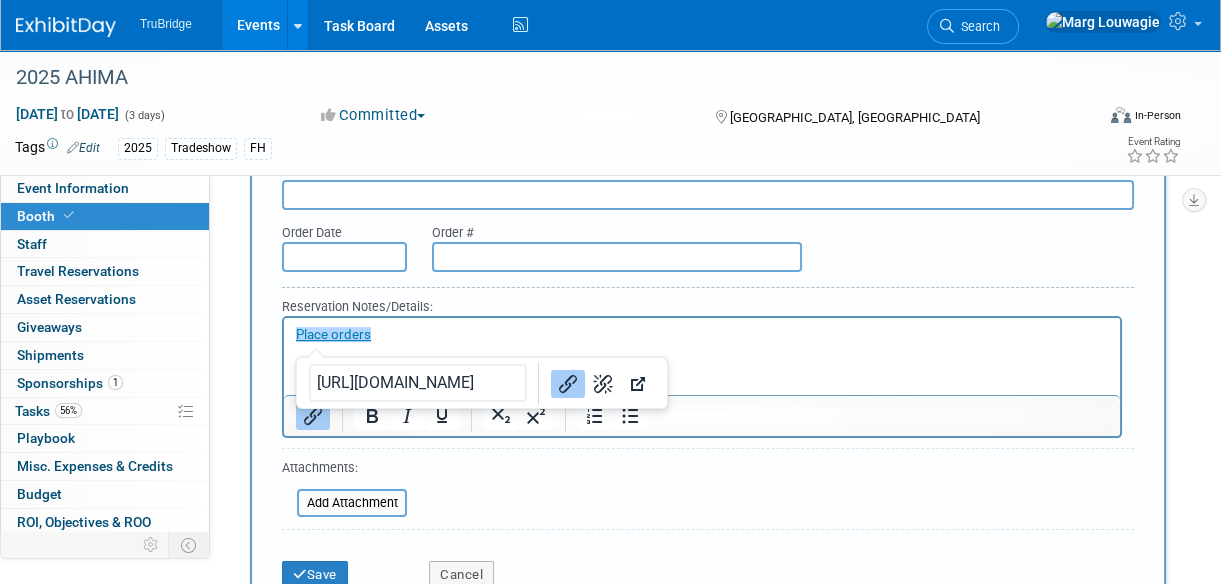 scroll, scrollTop: 1024, scrollLeft: 0, axis: vertical 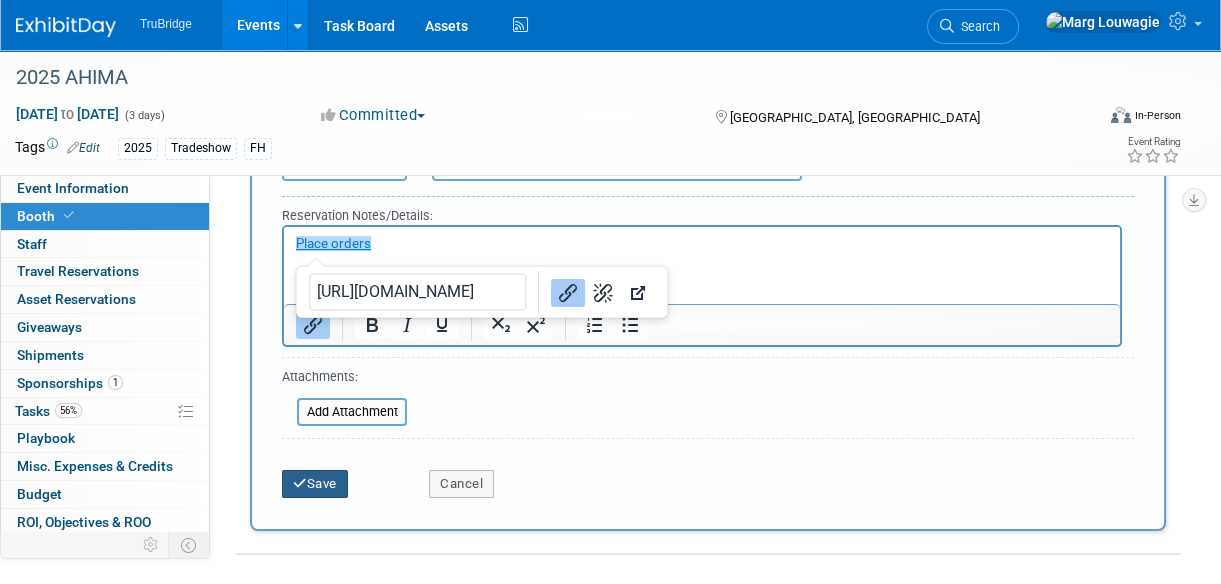 click on "Save" at bounding box center (315, 484) 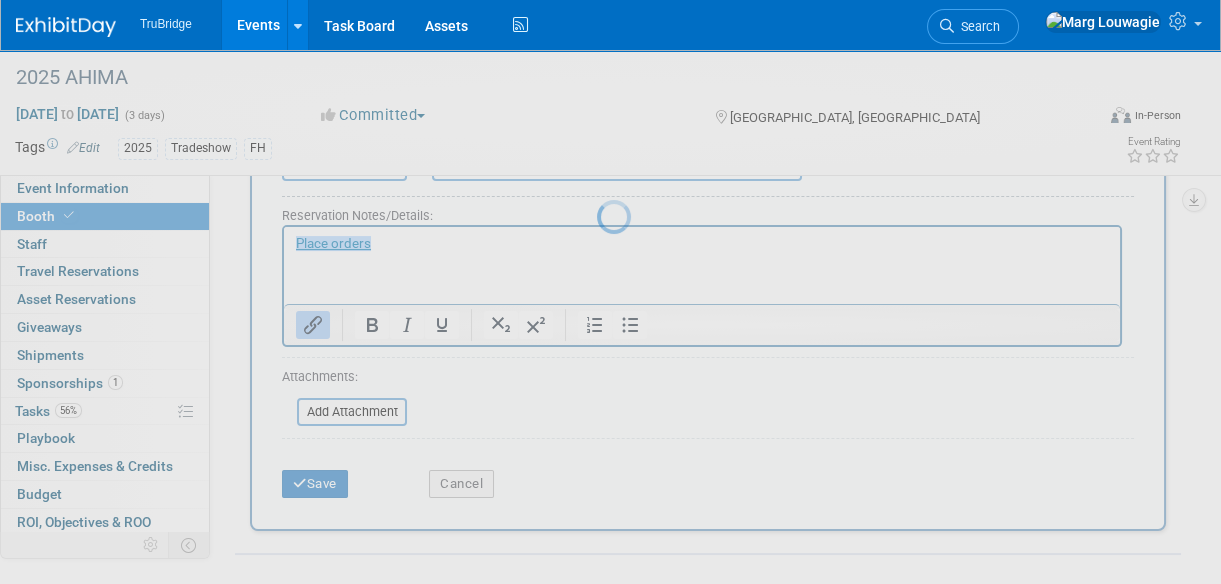 scroll, scrollTop: 374, scrollLeft: 0, axis: vertical 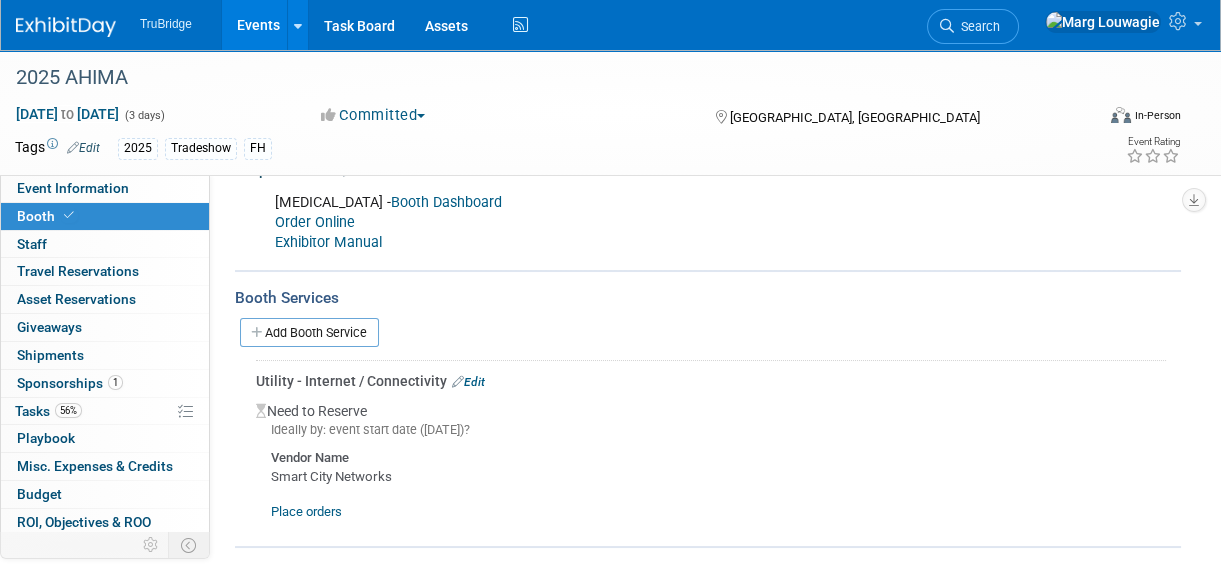 click on "Edit" at bounding box center (468, 382) 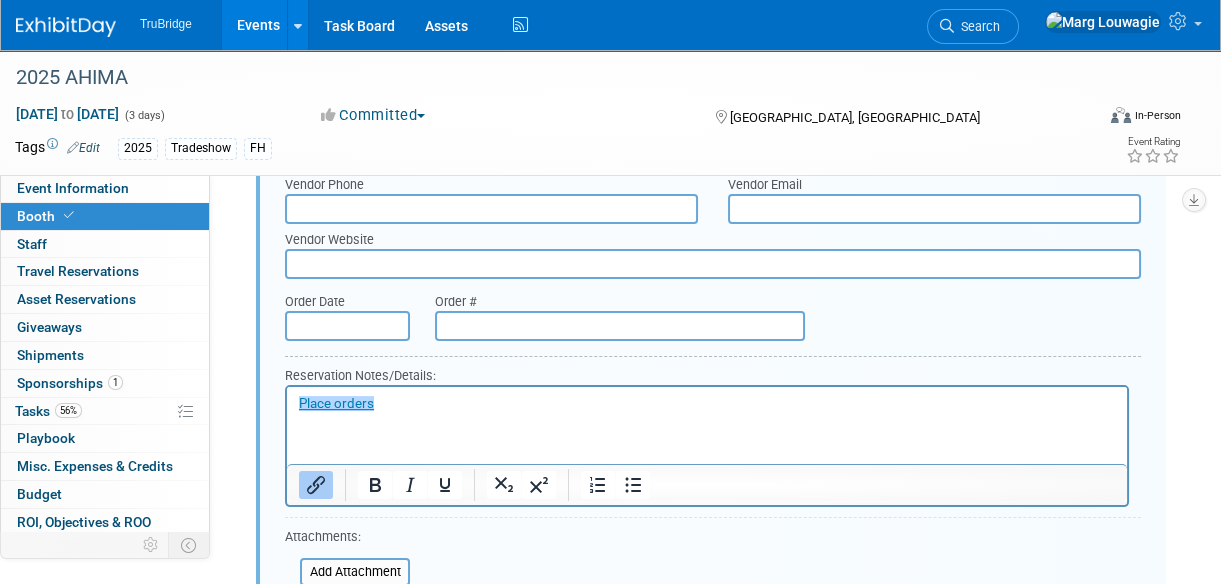 scroll, scrollTop: 868, scrollLeft: 0, axis: vertical 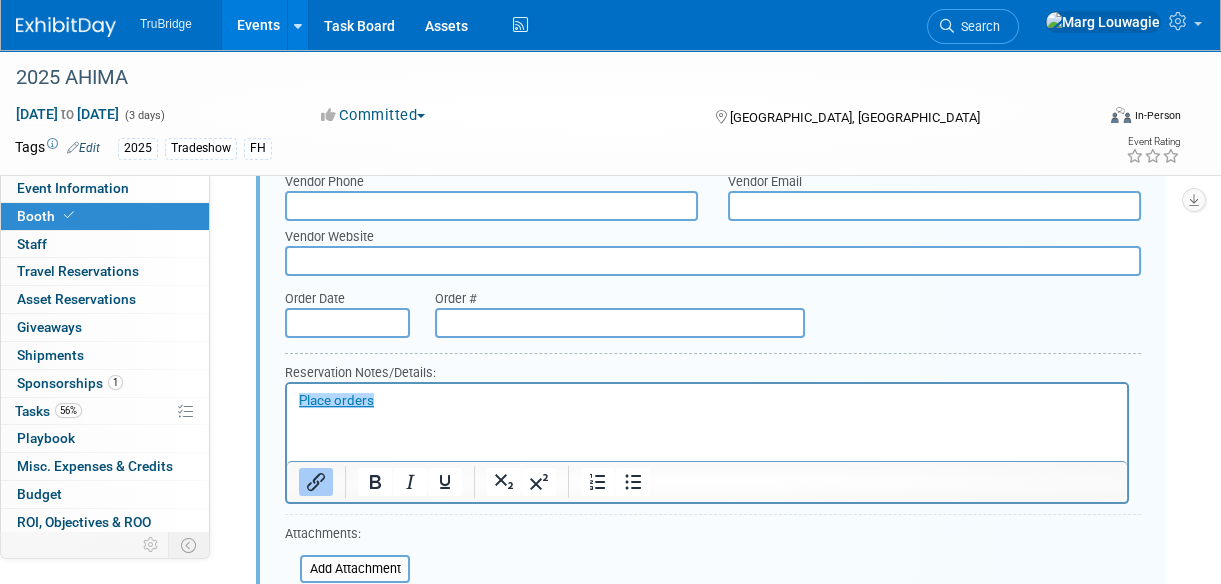 click on "﻿Place orders" at bounding box center [707, 401] 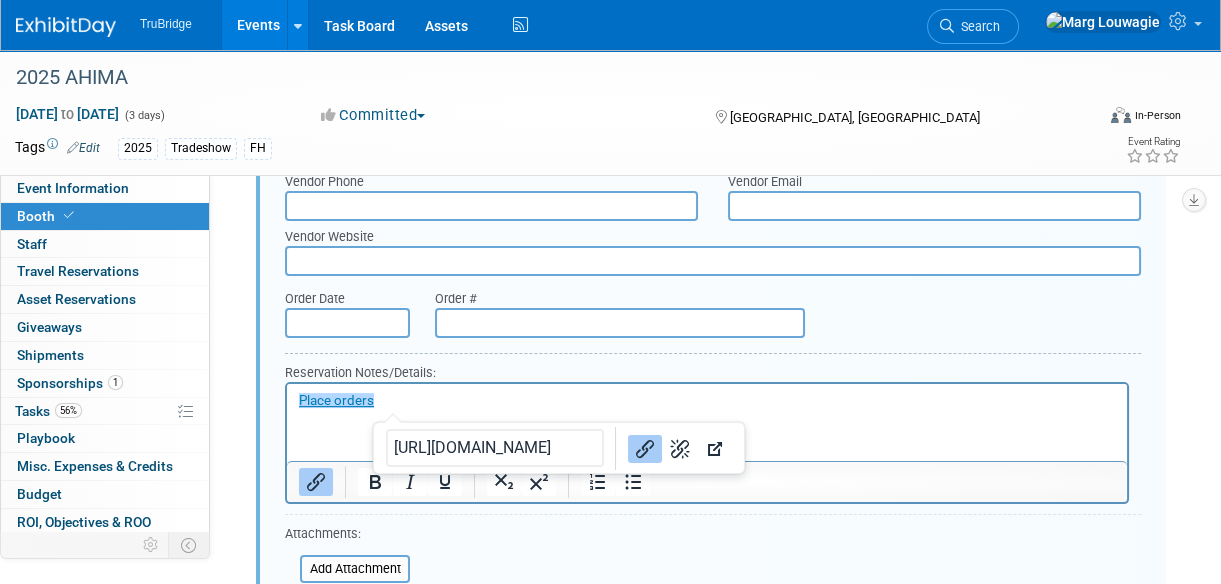 click on "Place orders﻿" at bounding box center (707, 401) 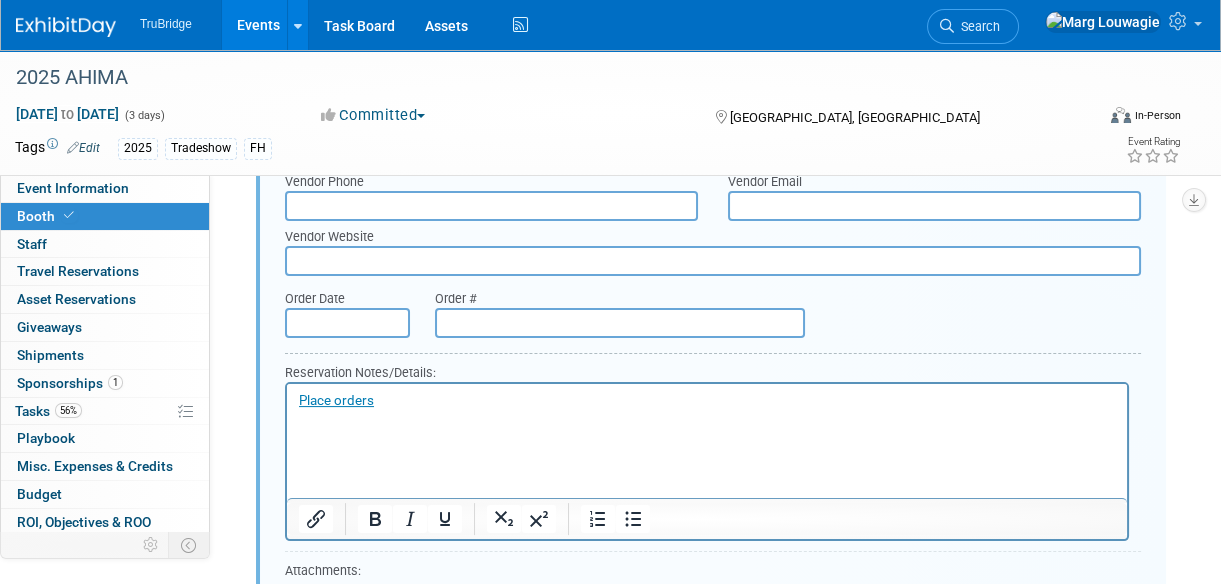type 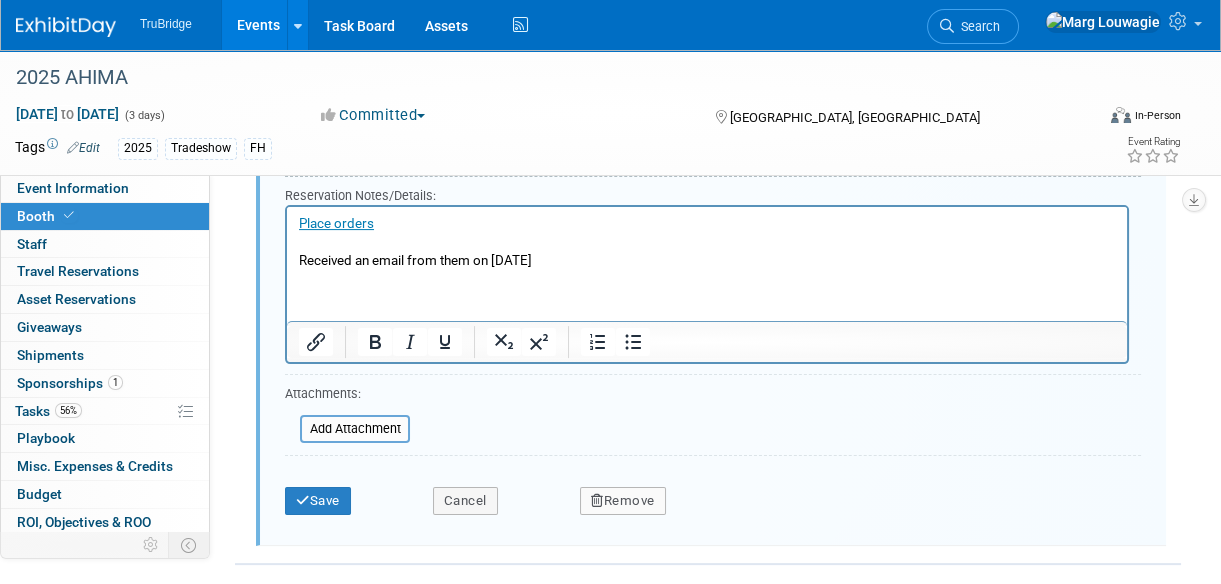 scroll, scrollTop: 1060, scrollLeft: 0, axis: vertical 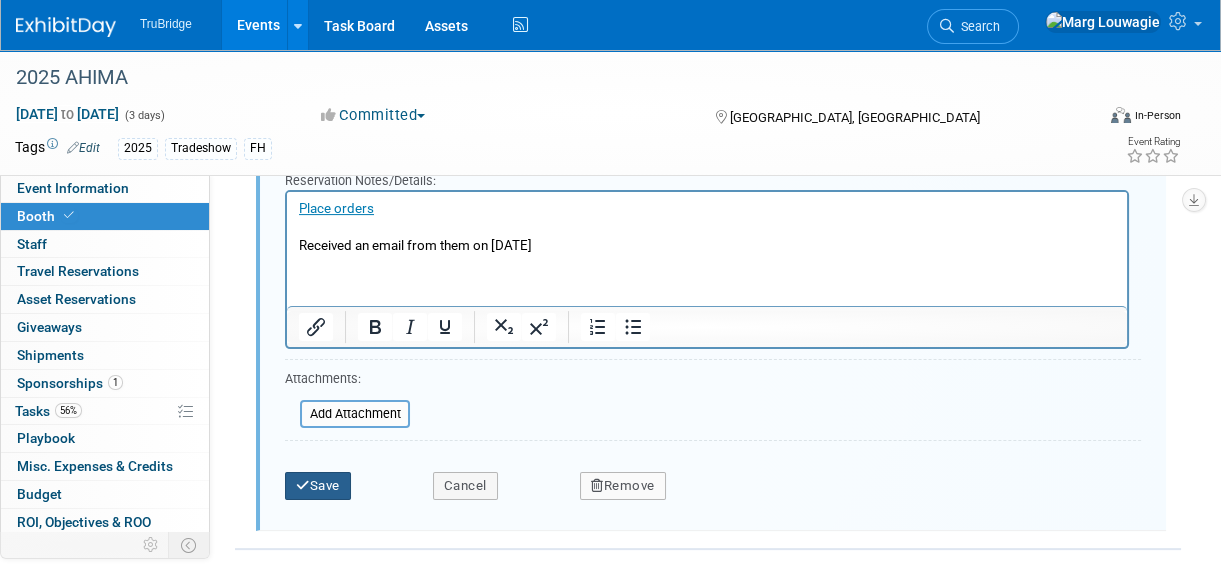 click on "Save" at bounding box center [318, 486] 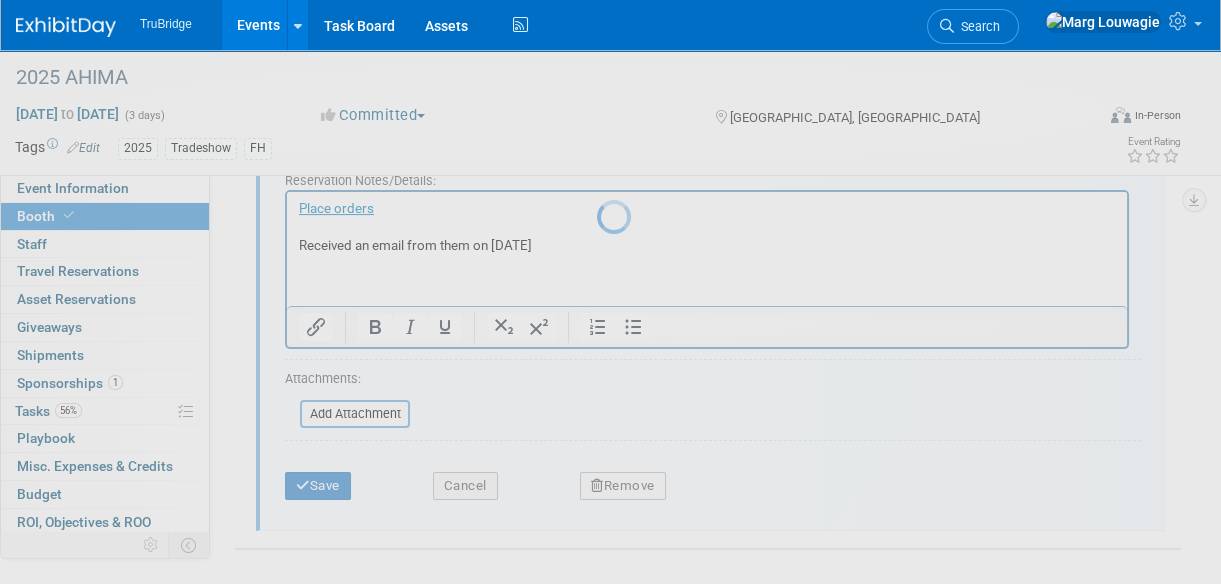 scroll, scrollTop: 411, scrollLeft: 0, axis: vertical 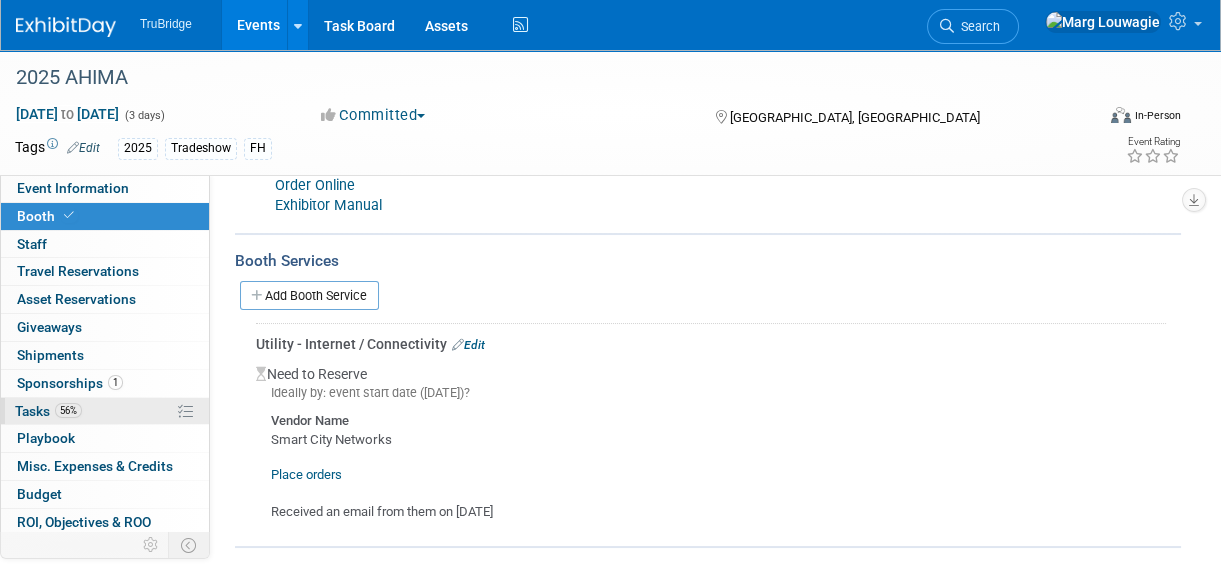 click on "56%
Tasks 56%" at bounding box center (105, 411) 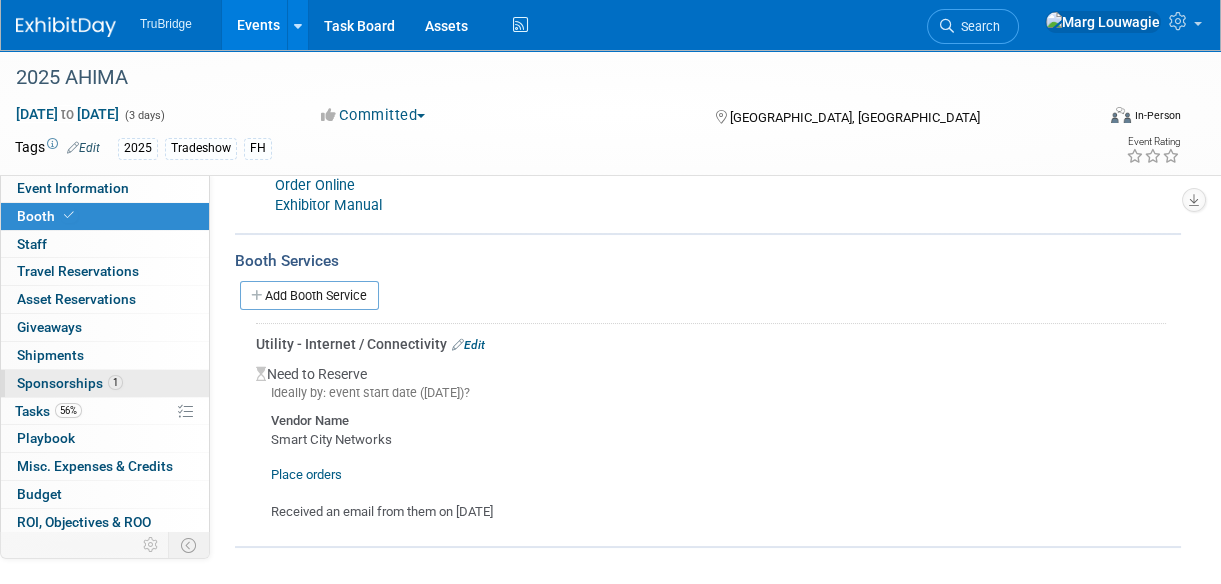 scroll, scrollTop: 0, scrollLeft: 0, axis: both 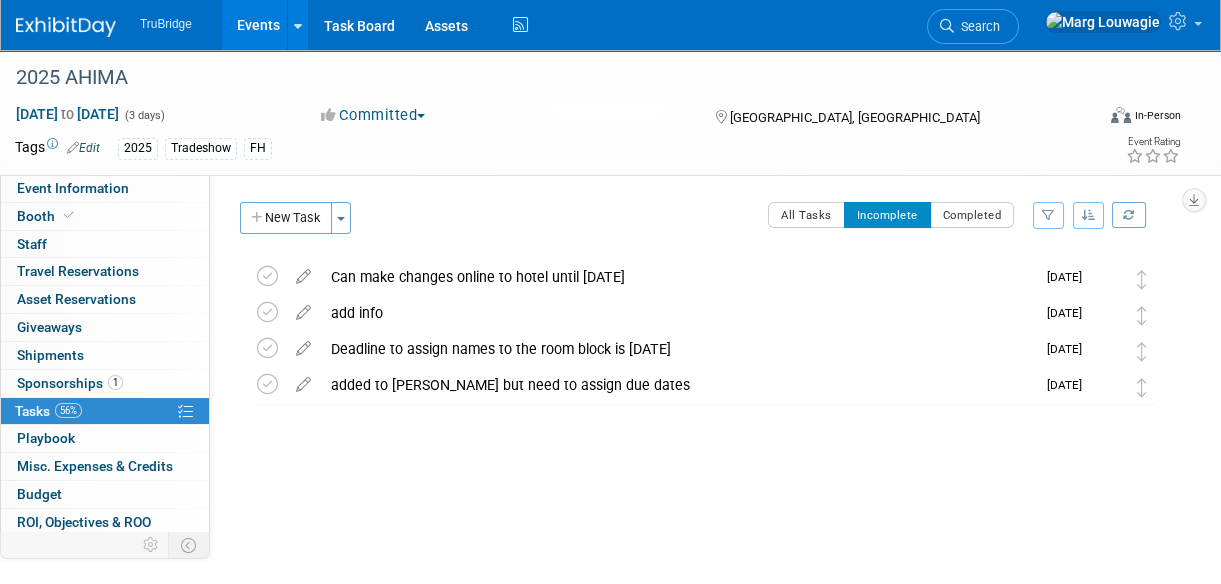 click on "New Task" at bounding box center [286, 218] 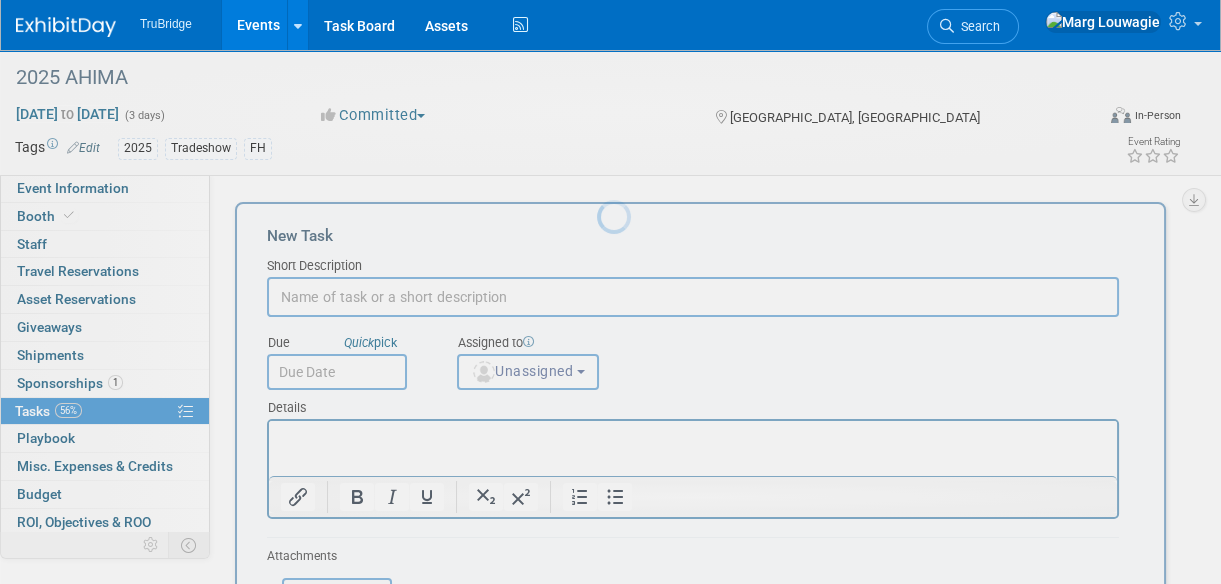 scroll, scrollTop: 0, scrollLeft: 0, axis: both 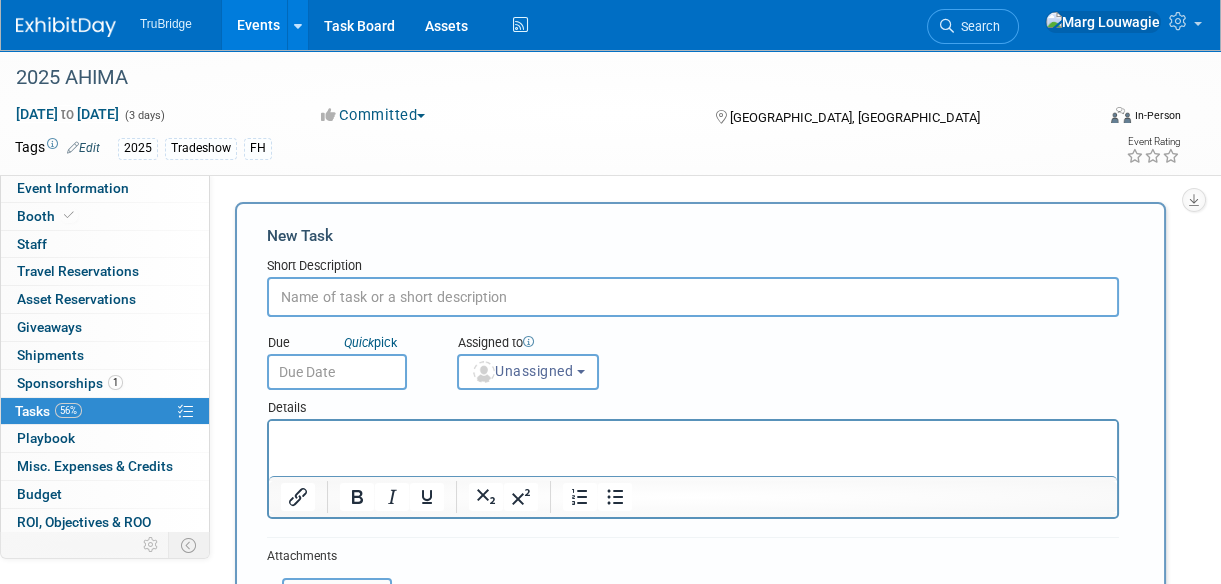 click on "New
Task
Short Description
Due  Quick  pick
Unassigned" at bounding box center [700, 490] 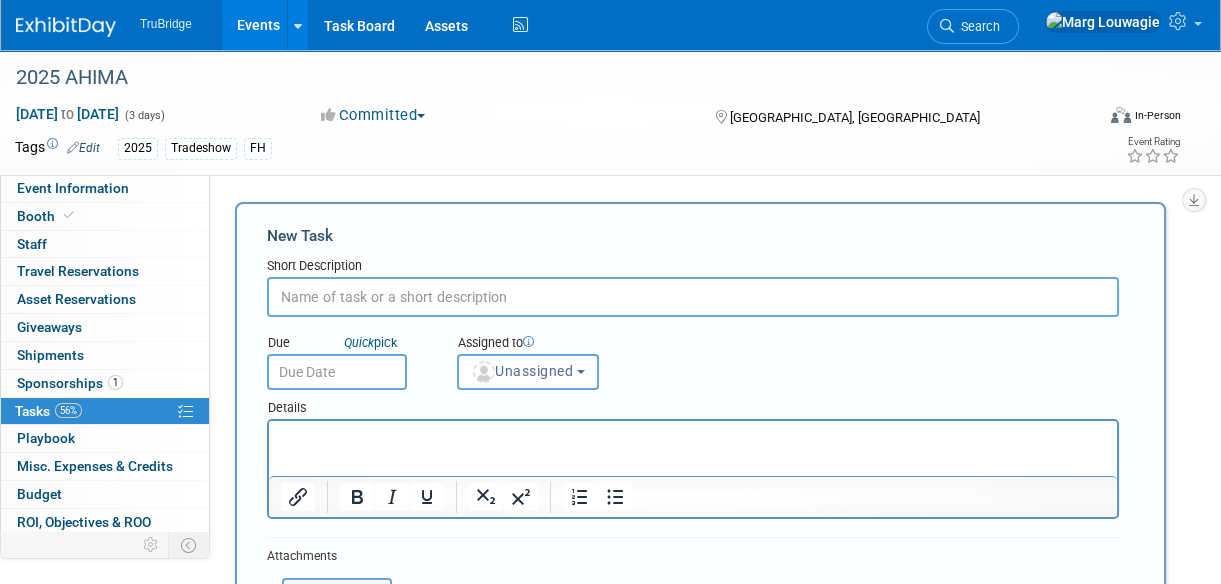 click at bounding box center (693, 297) 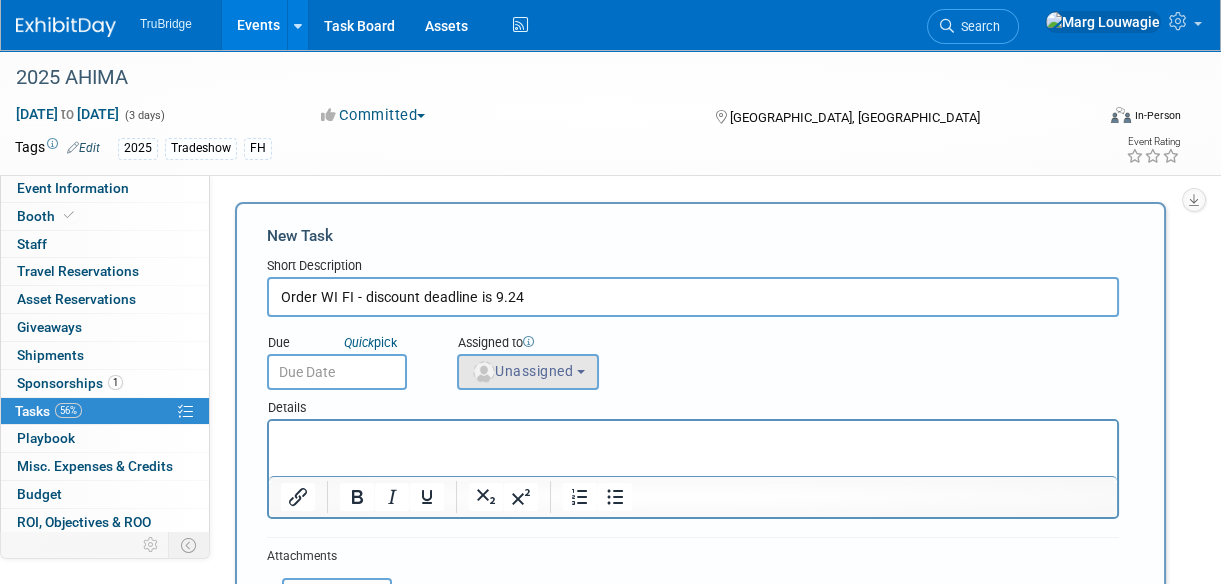 type on "Order WI FI - discount deadline is 9.24" 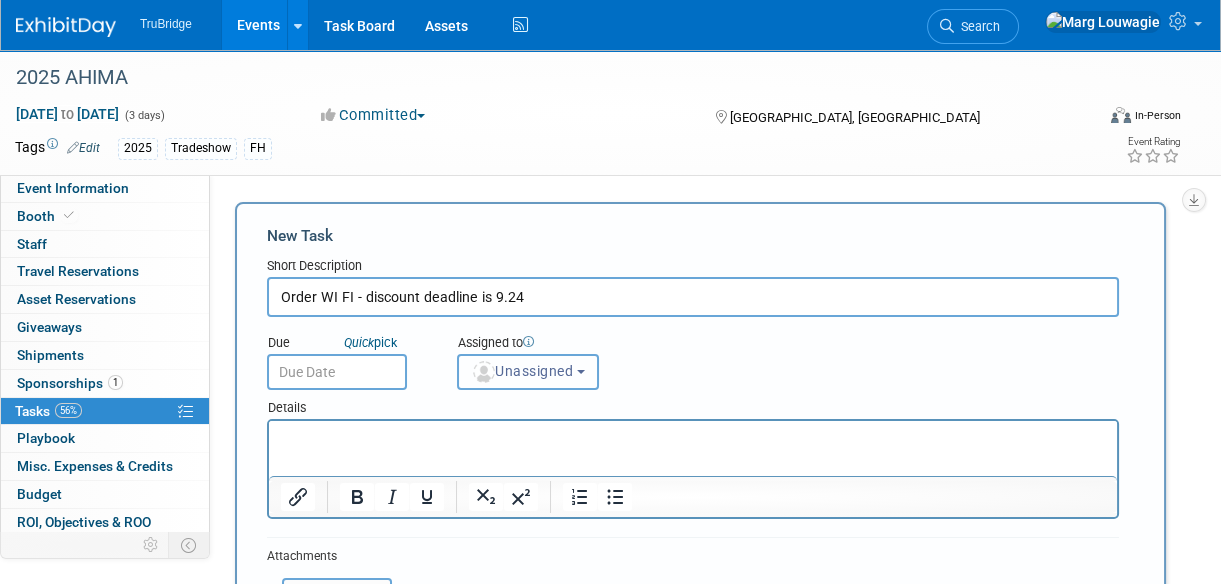 click on "Unassigned" at bounding box center [522, 371] 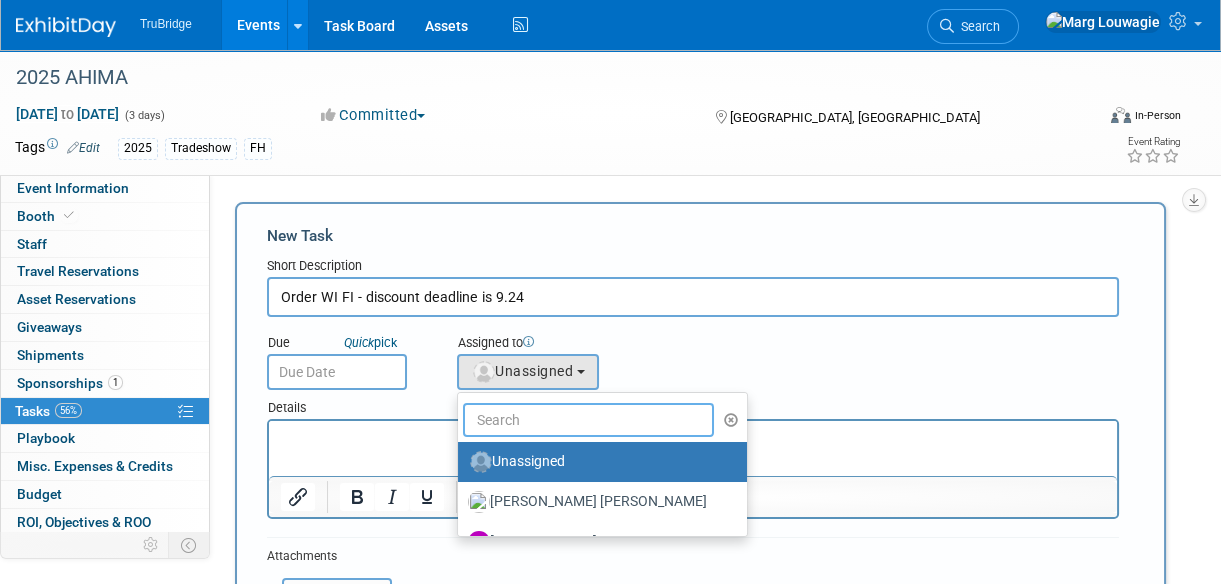 click at bounding box center [588, 420] 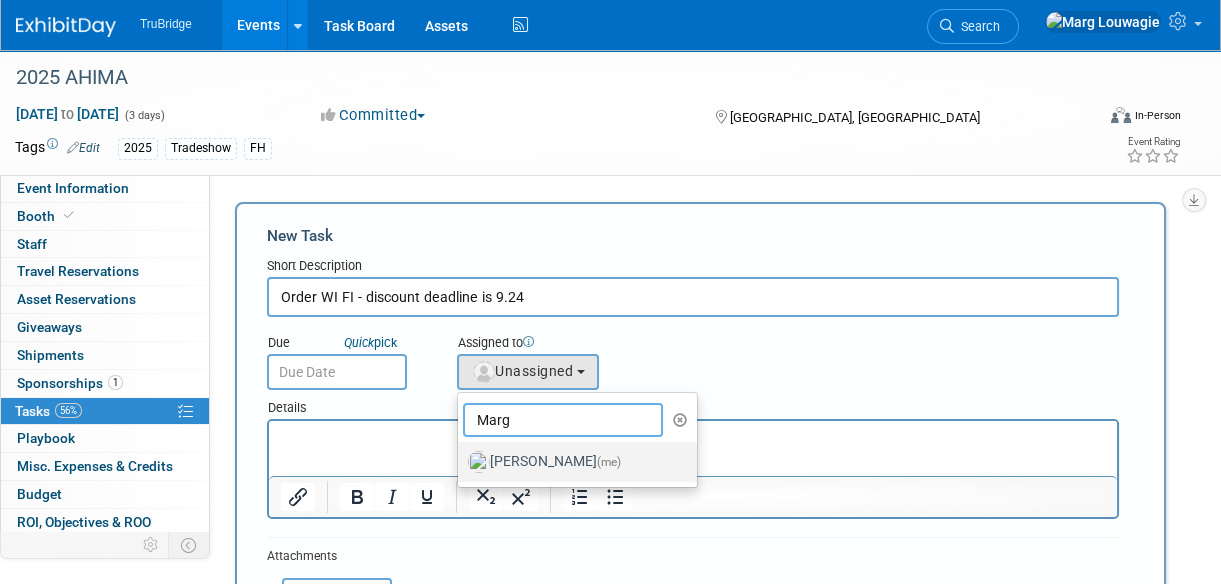 type on "Marg" 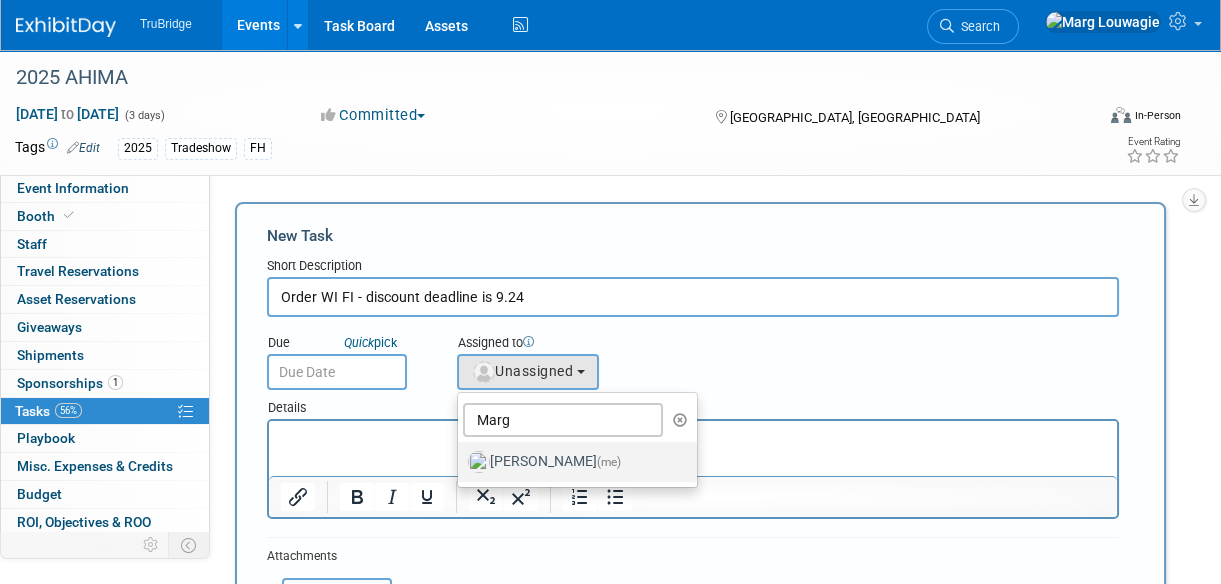 click on "Marg Louwagie
(me)" at bounding box center (572, 462) 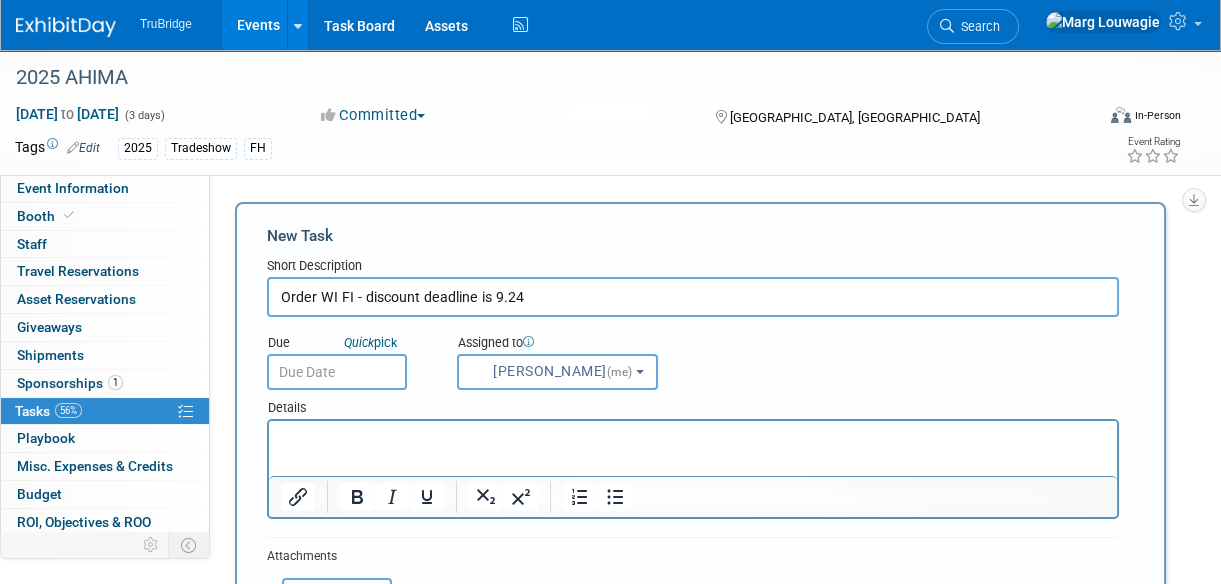 click at bounding box center (337, 372) 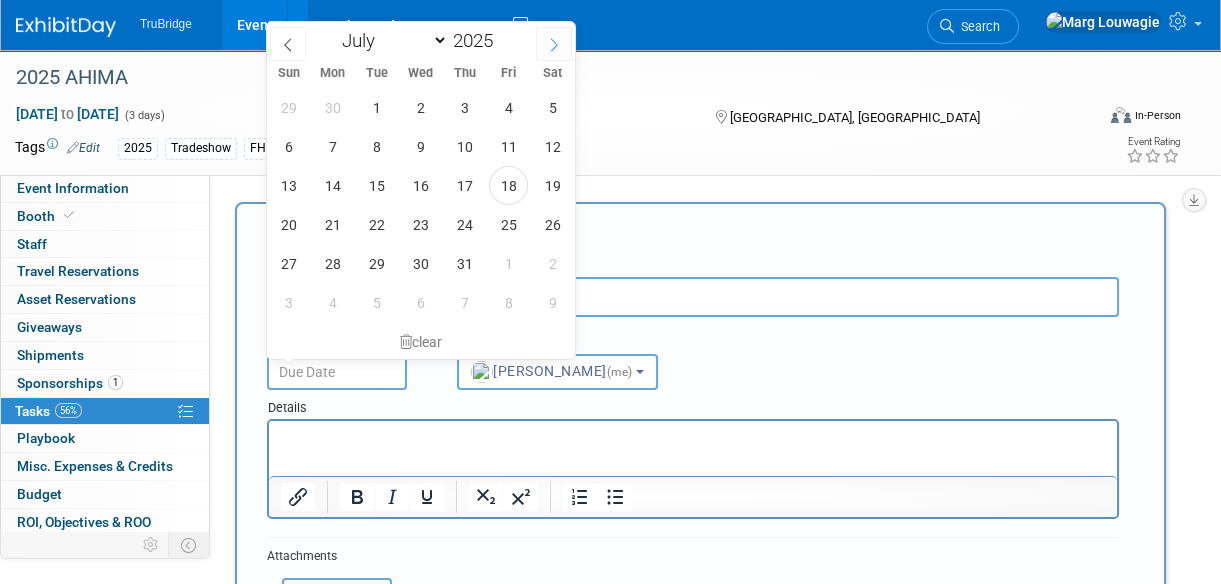 click 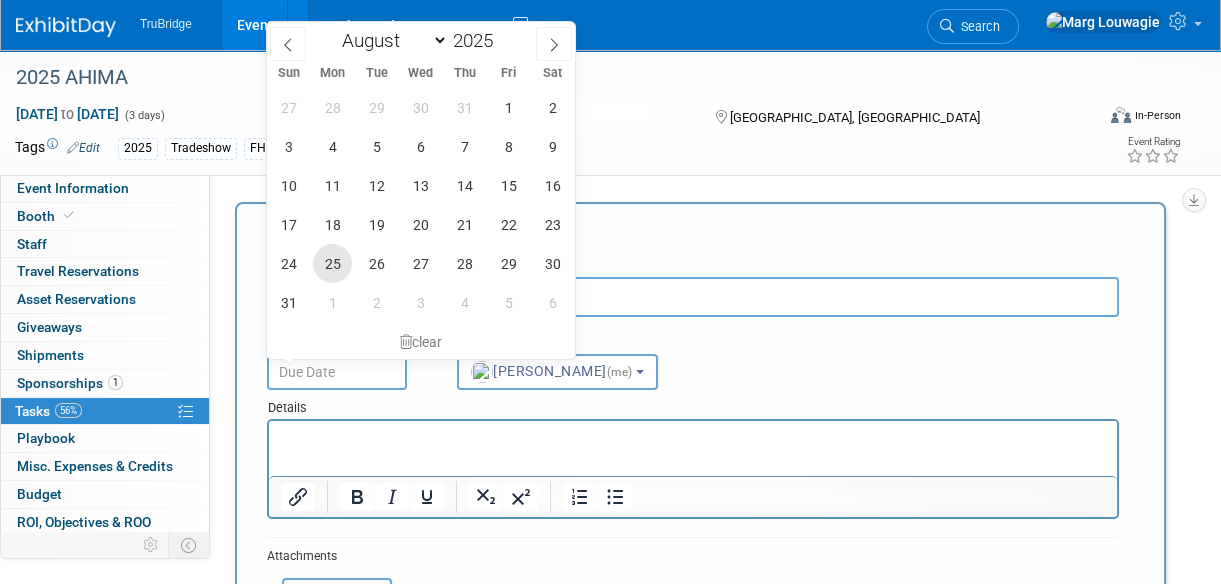 click on "25" at bounding box center (332, 263) 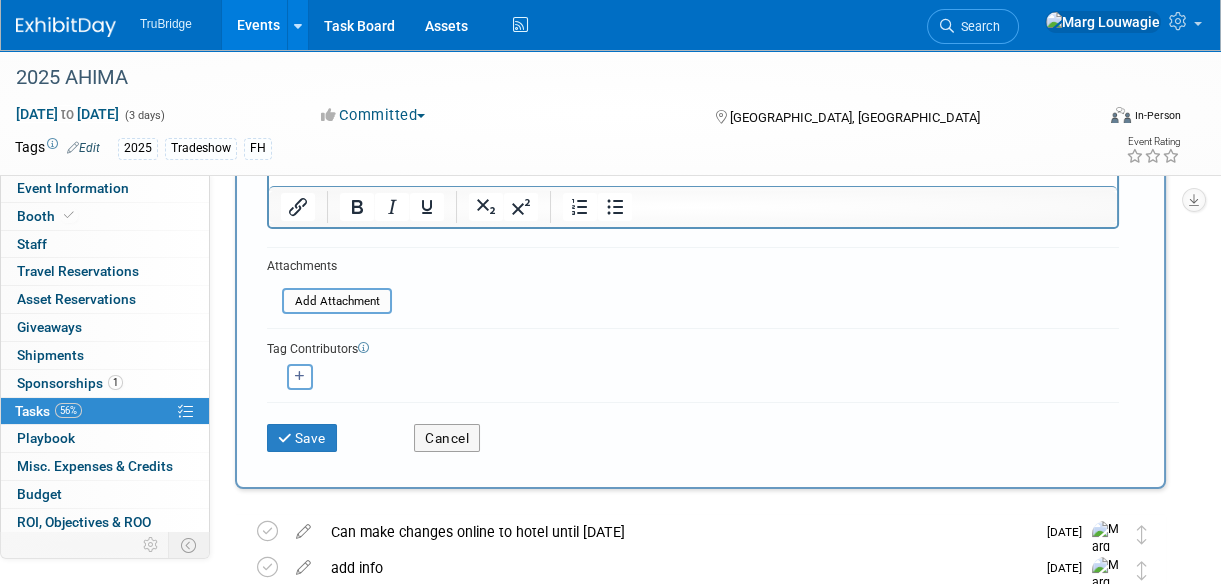 scroll, scrollTop: 363, scrollLeft: 0, axis: vertical 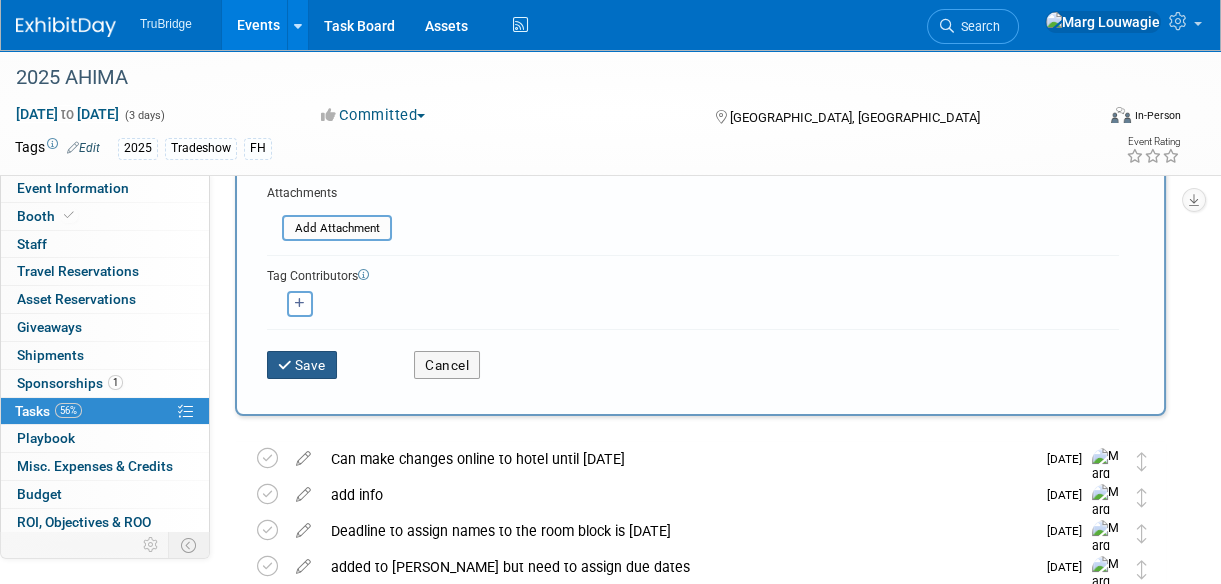 click on "Save" at bounding box center (302, 365) 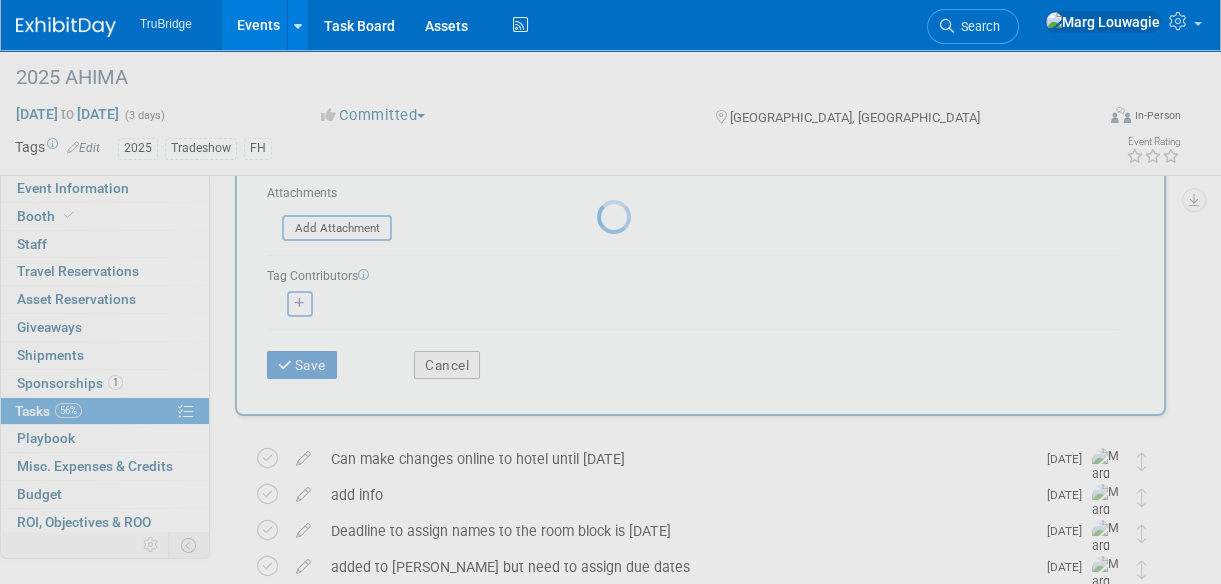 scroll, scrollTop: 47, scrollLeft: 0, axis: vertical 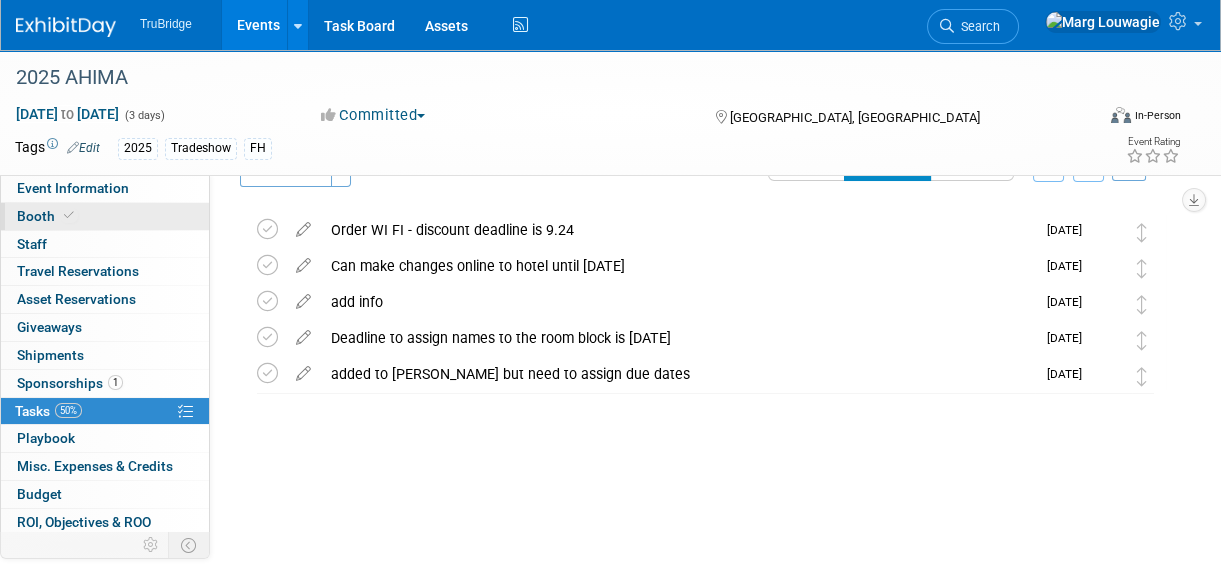 click on "Booth" at bounding box center (105, 216) 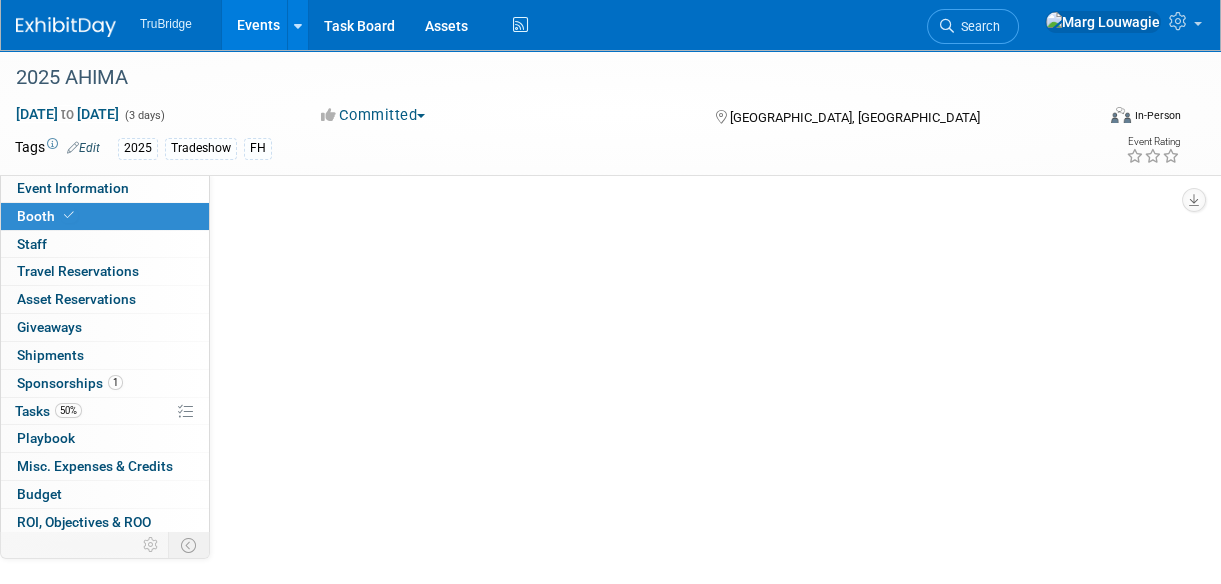 scroll, scrollTop: 0, scrollLeft: 0, axis: both 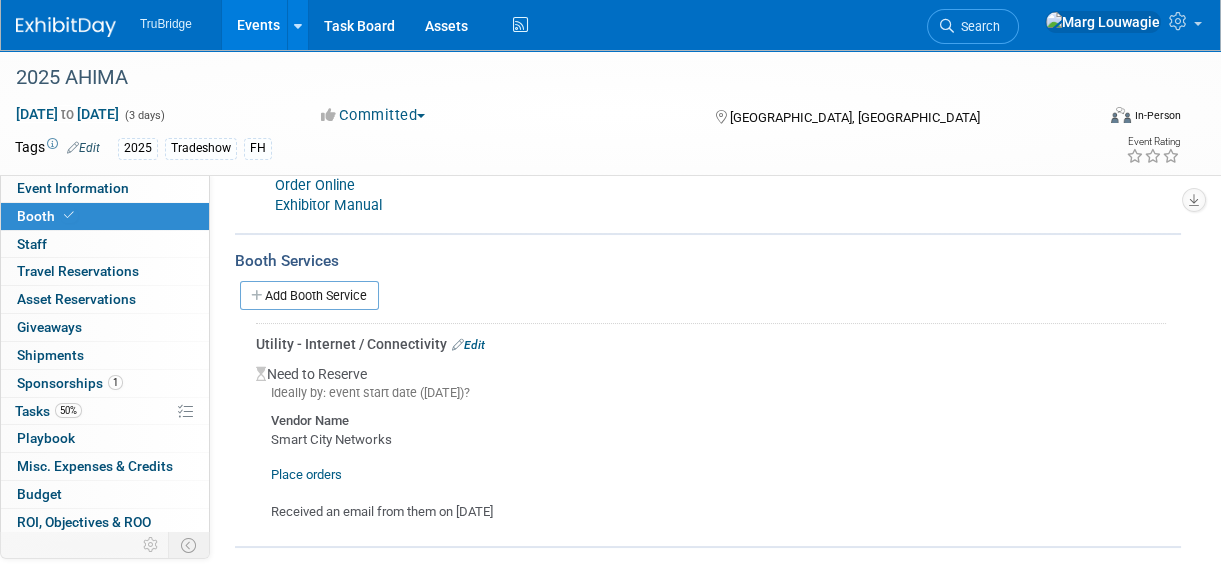 click on "Edit" at bounding box center (468, 345) 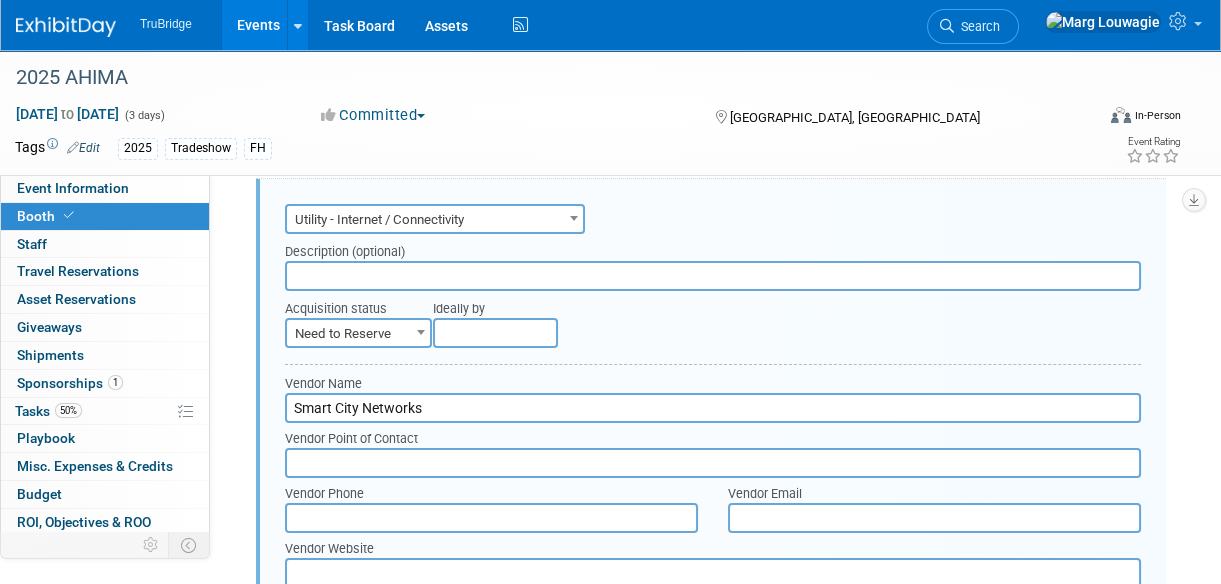 scroll, scrollTop: 595, scrollLeft: 0, axis: vertical 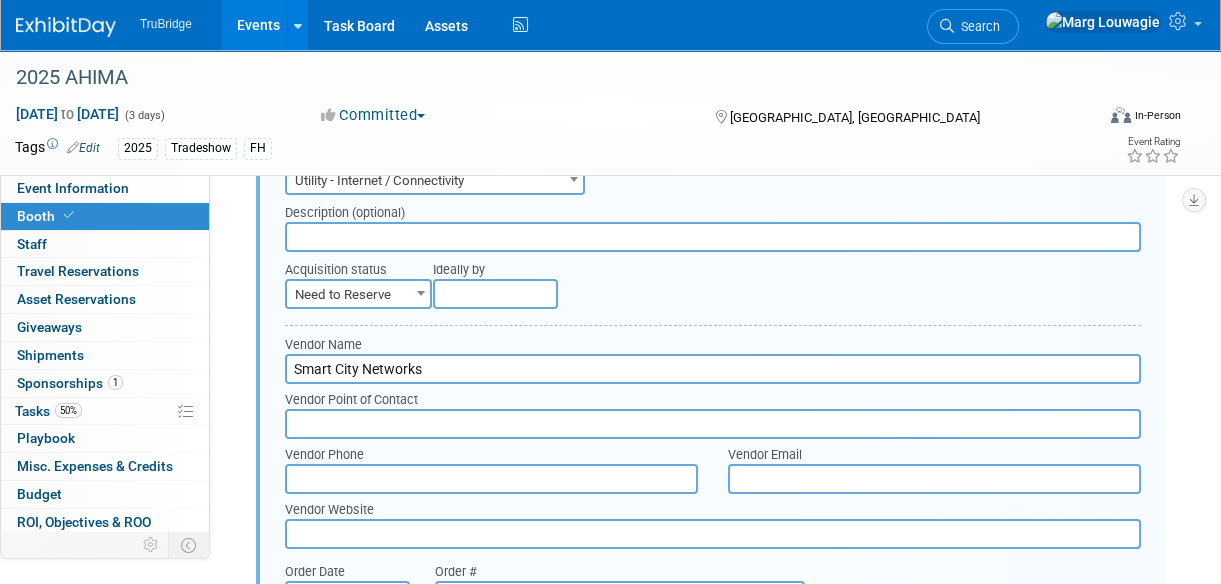 click at bounding box center [713, 237] 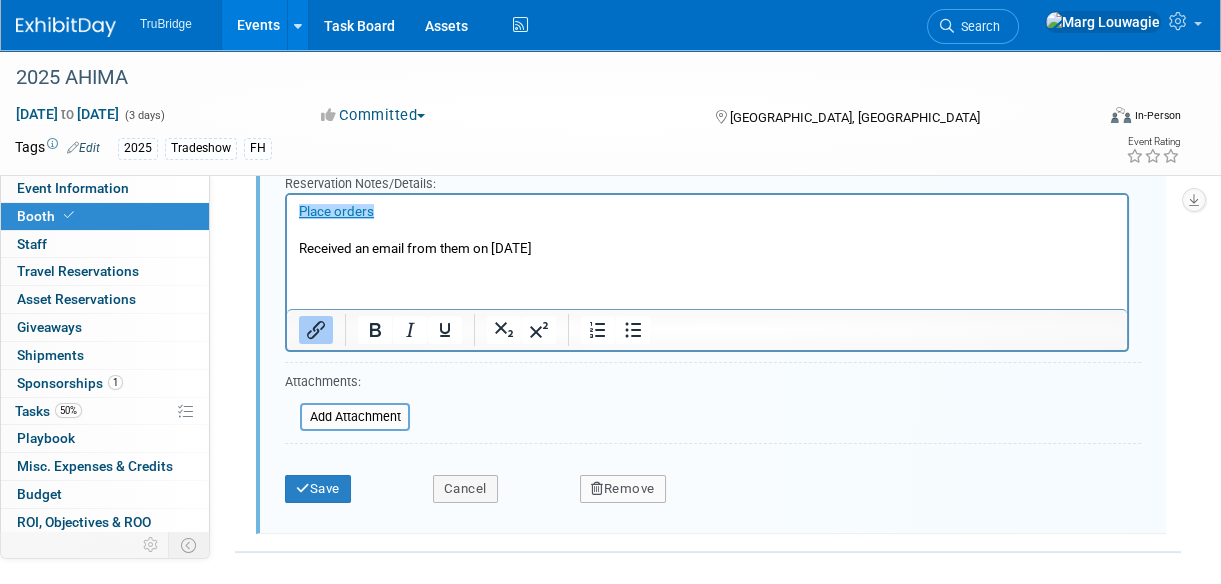 scroll, scrollTop: 1060, scrollLeft: 0, axis: vertical 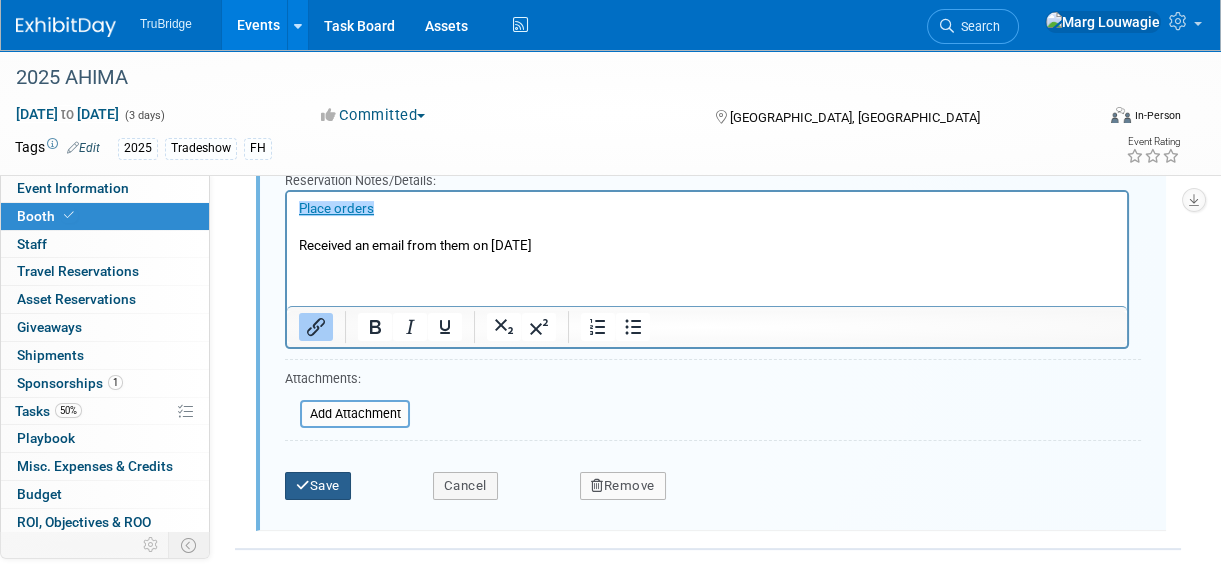type on "estimated cost $12,000" 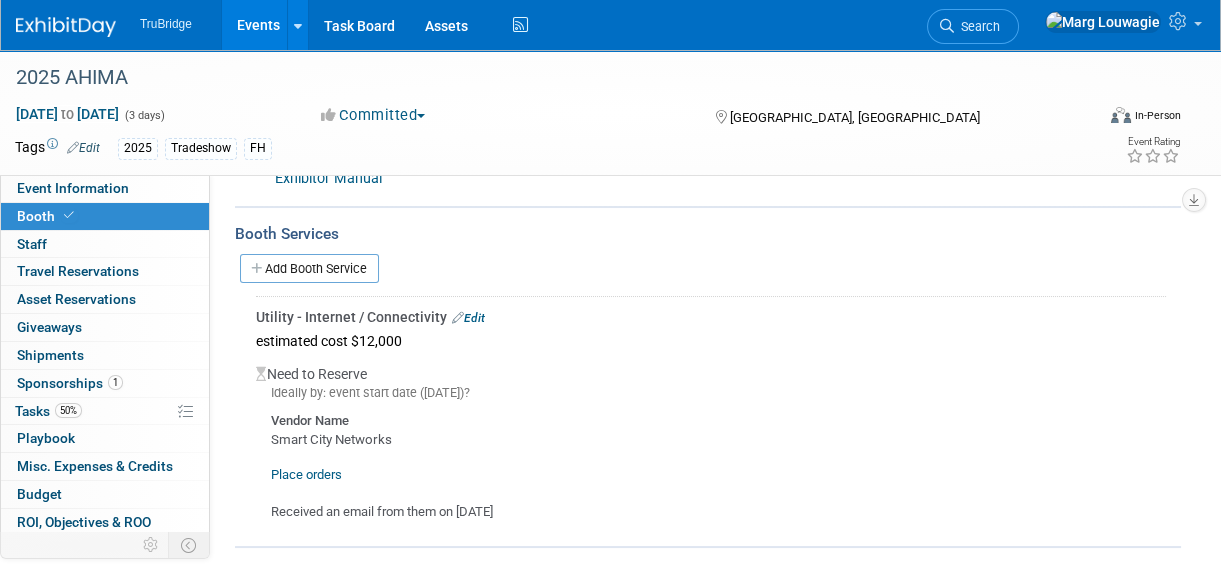 scroll, scrollTop: 439, scrollLeft: 0, axis: vertical 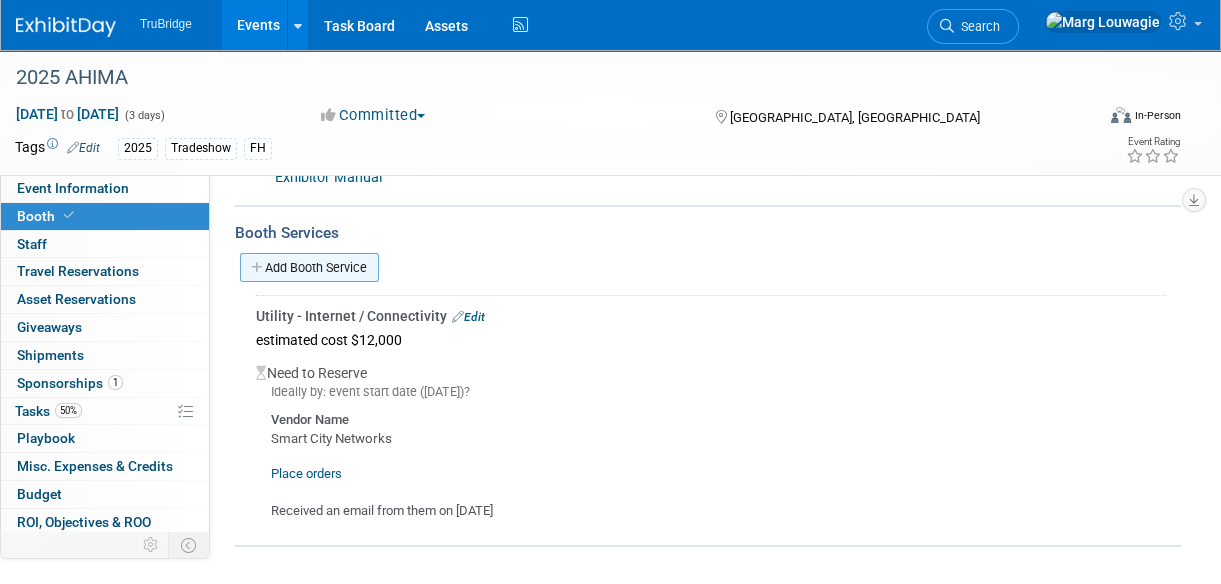 click on "Add Booth Service" at bounding box center [309, 267] 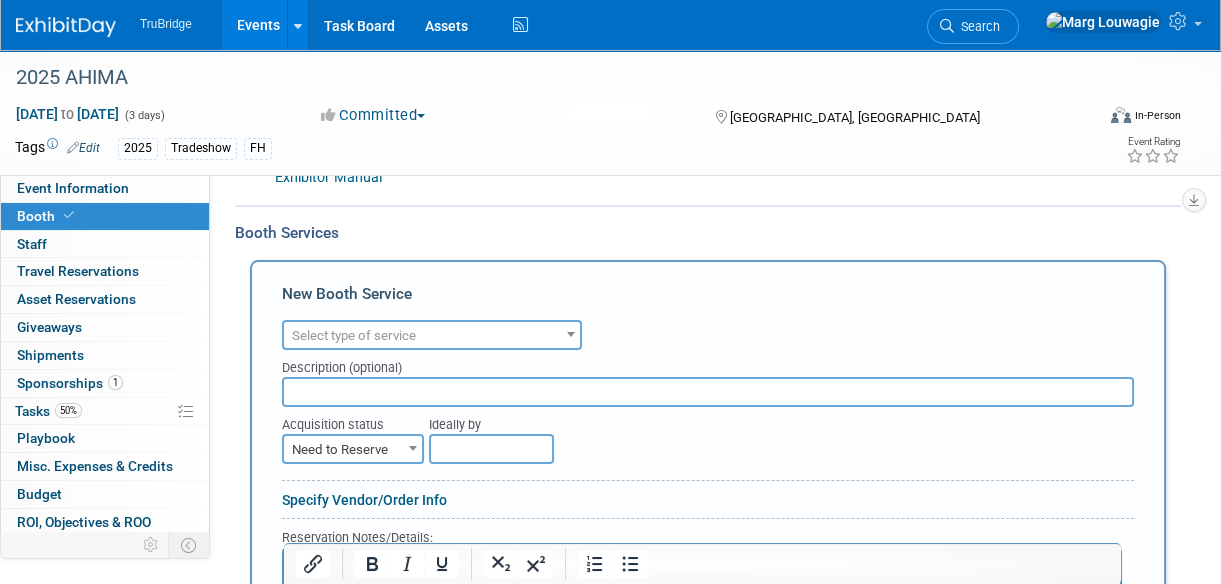 scroll, scrollTop: 0, scrollLeft: 0, axis: both 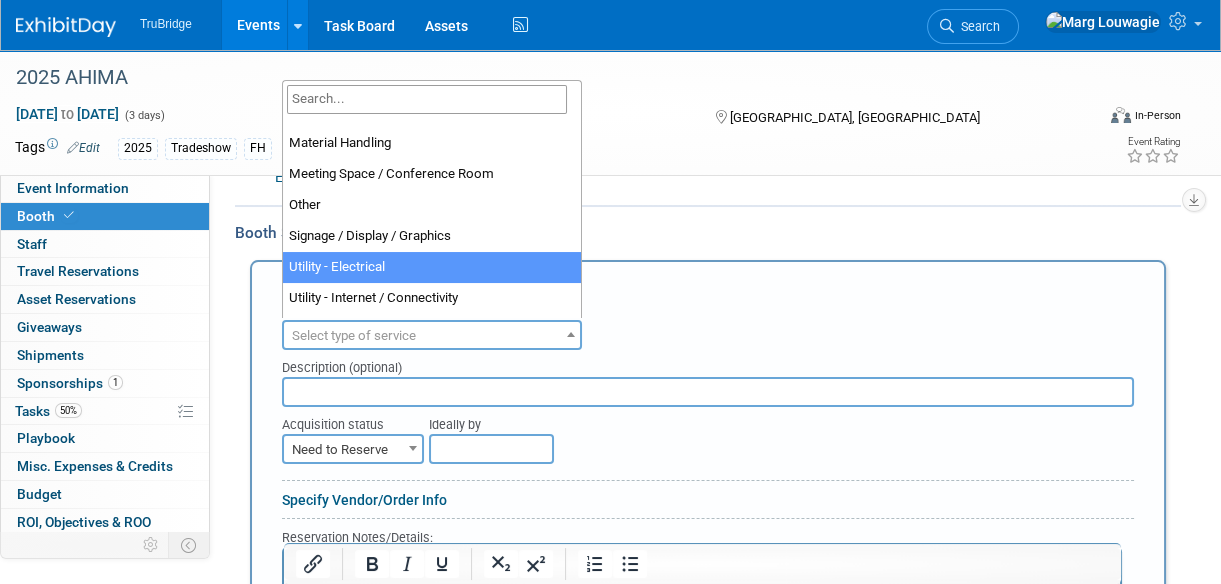 select on "8" 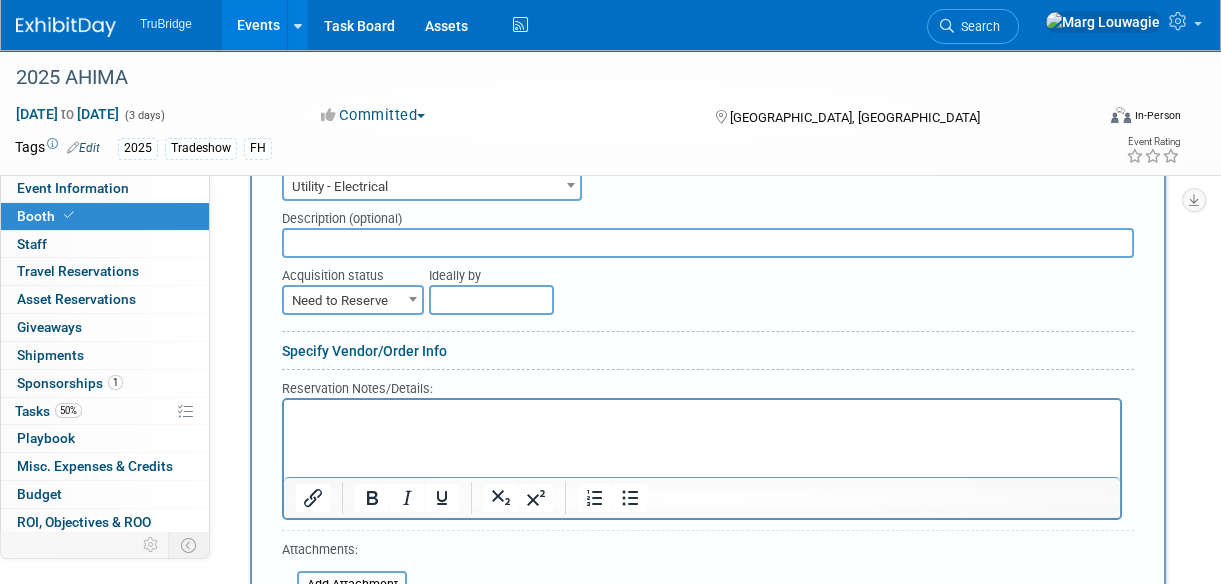 scroll, scrollTop: 620, scrollLeft: 0, axis: vertical 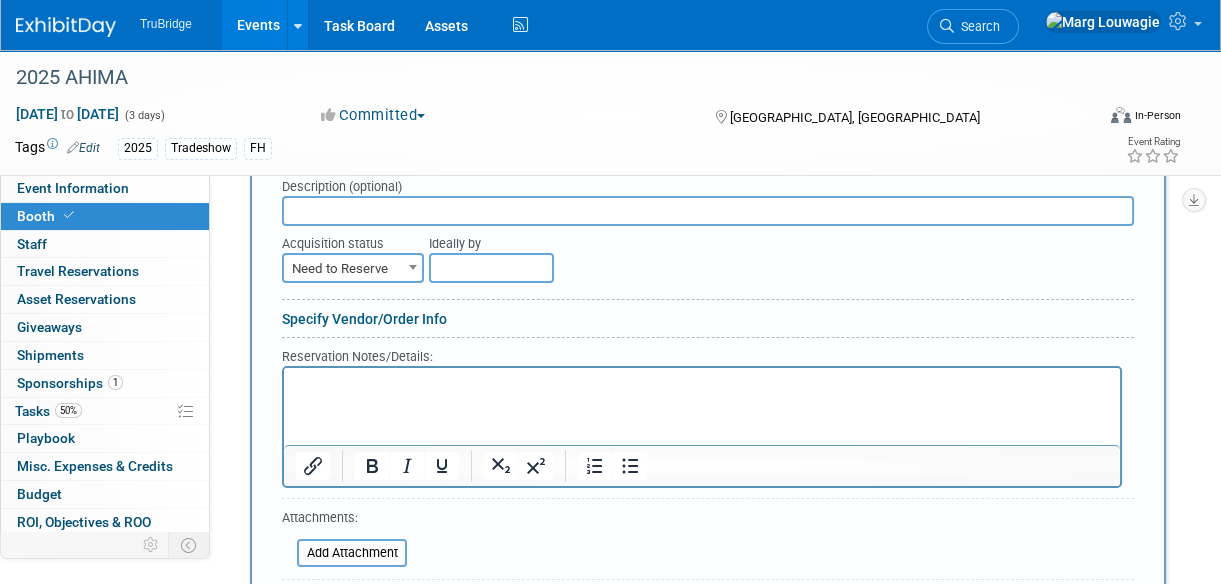 click on "Specify Vendor/Order Info" at bounding box center [364, 319] 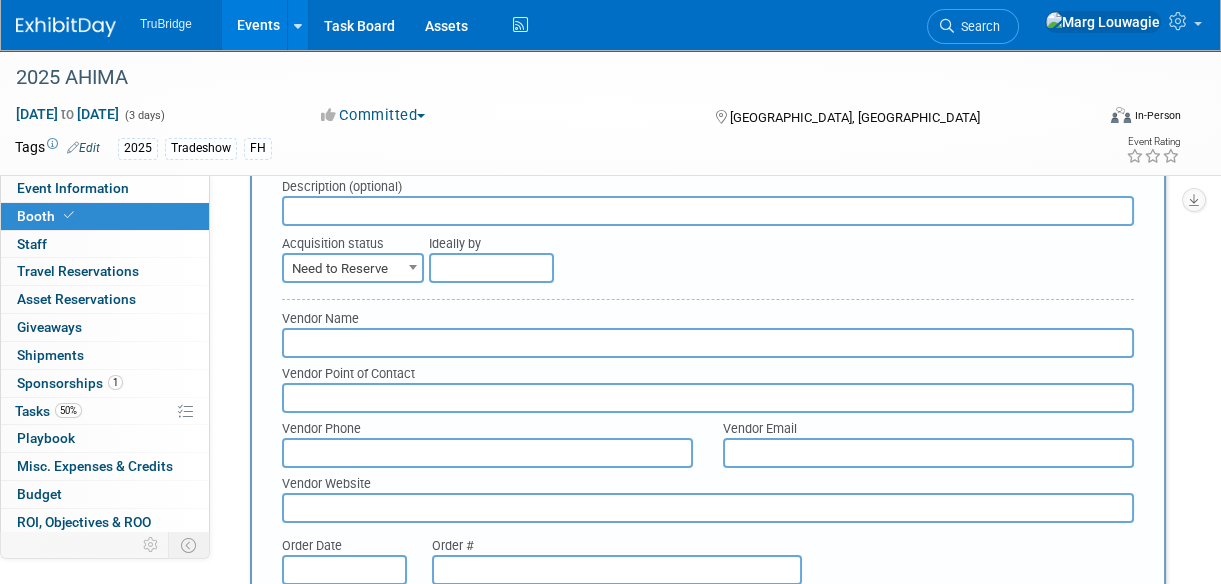 click at bounding box center (708, 343) 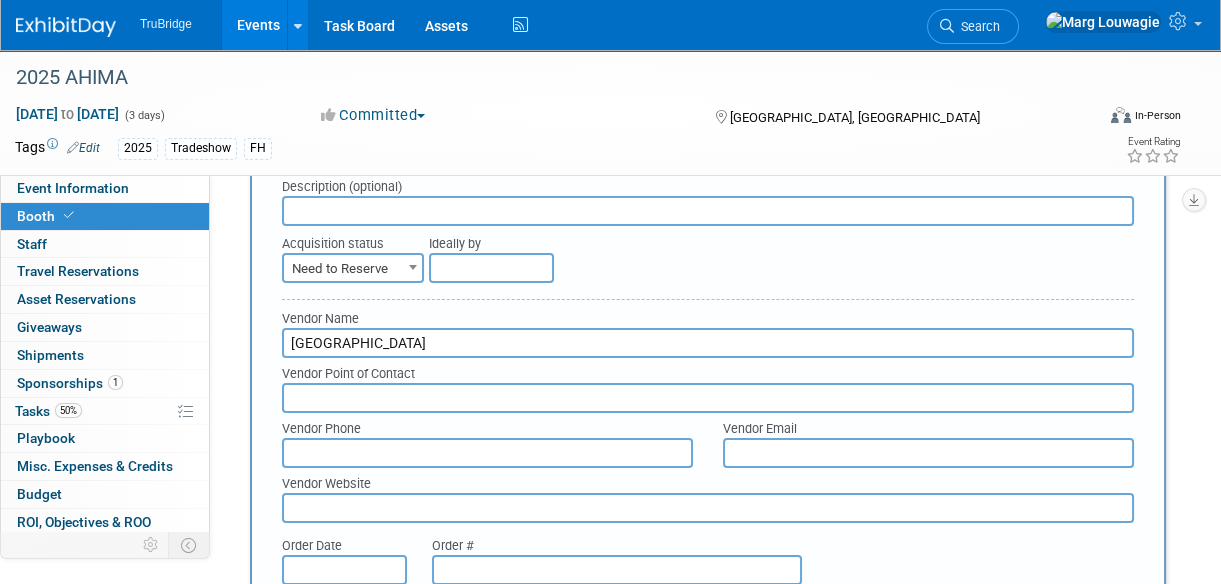 type on "Minneapolis Convention Center" 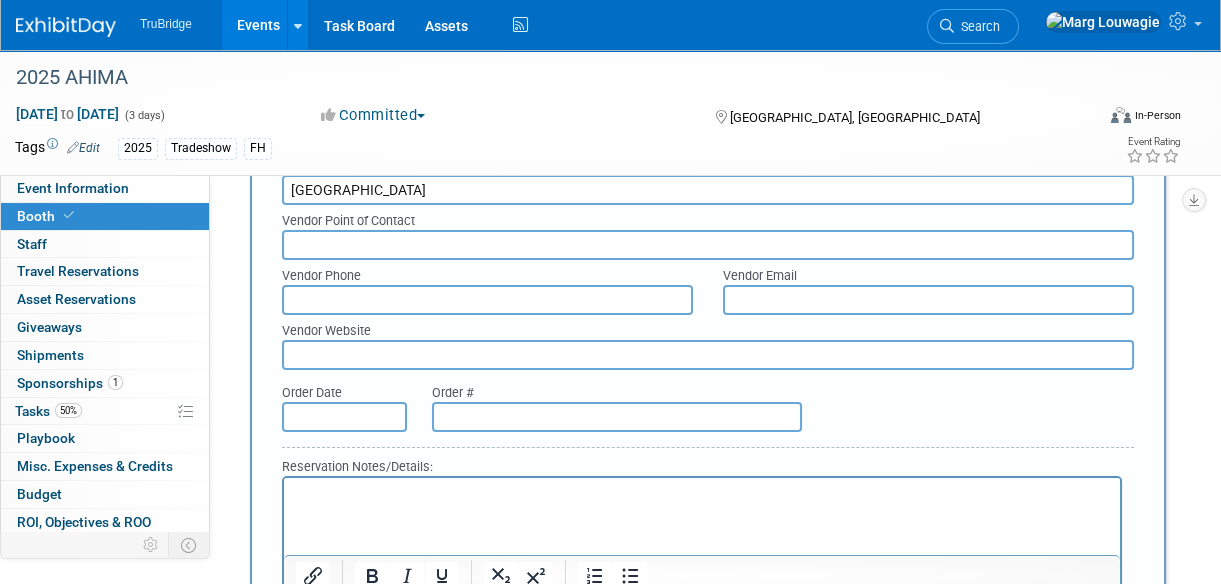 scroll, scrollTop: 802, scrollLeft: 0, axis: vertical 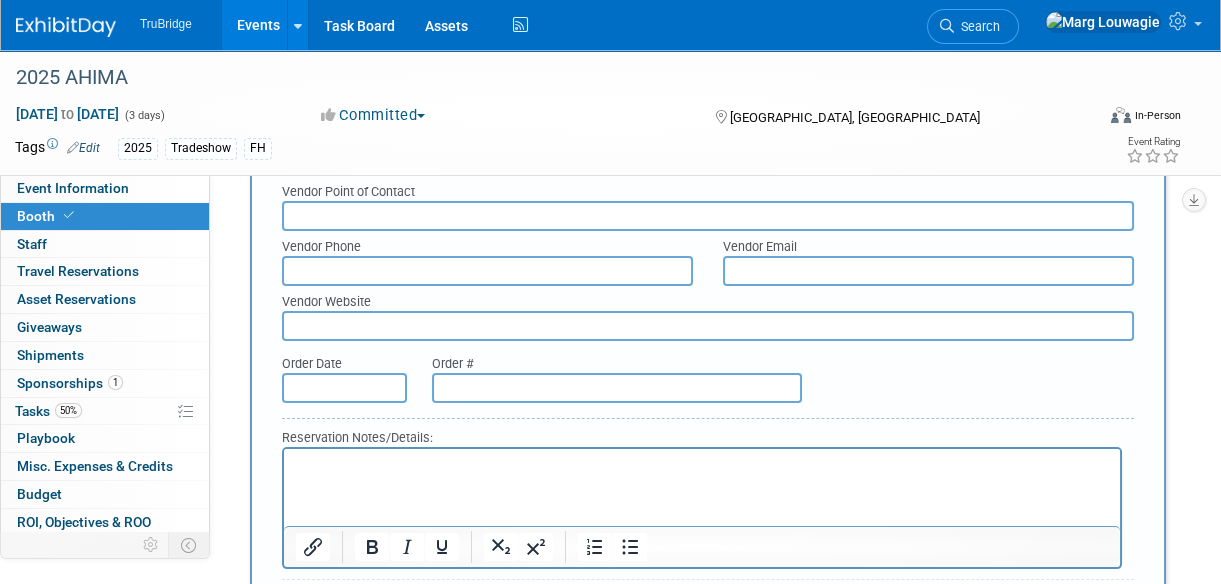 click at bounding box center (702, 462) 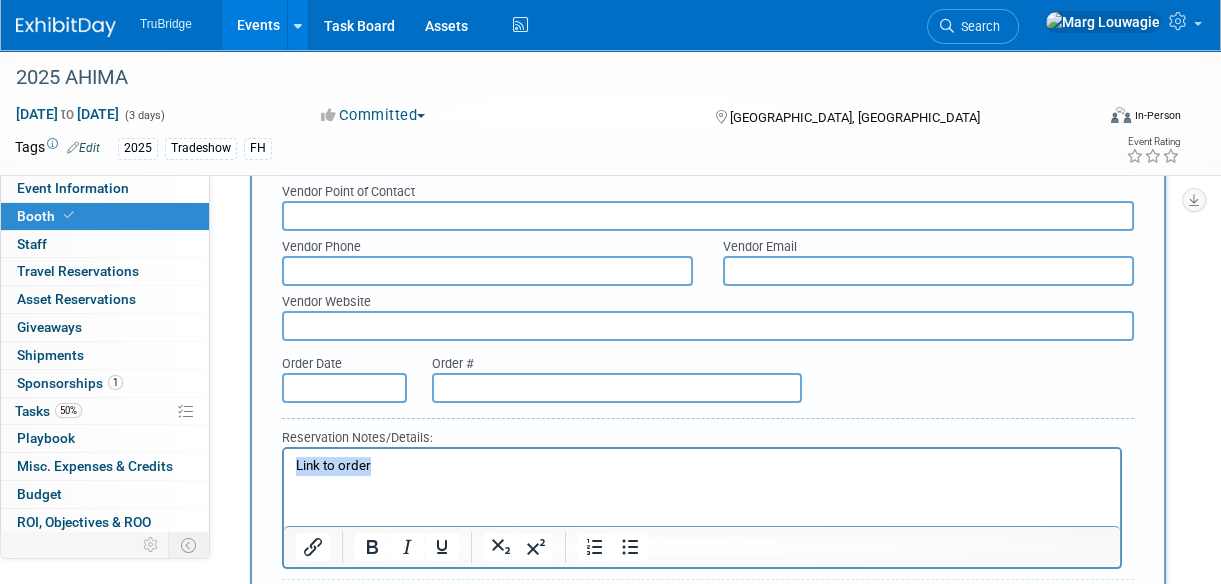drag, startPoint x: 375, startPoint y: 462, endPoint x: 274, endPoint y: 462, distance: 101 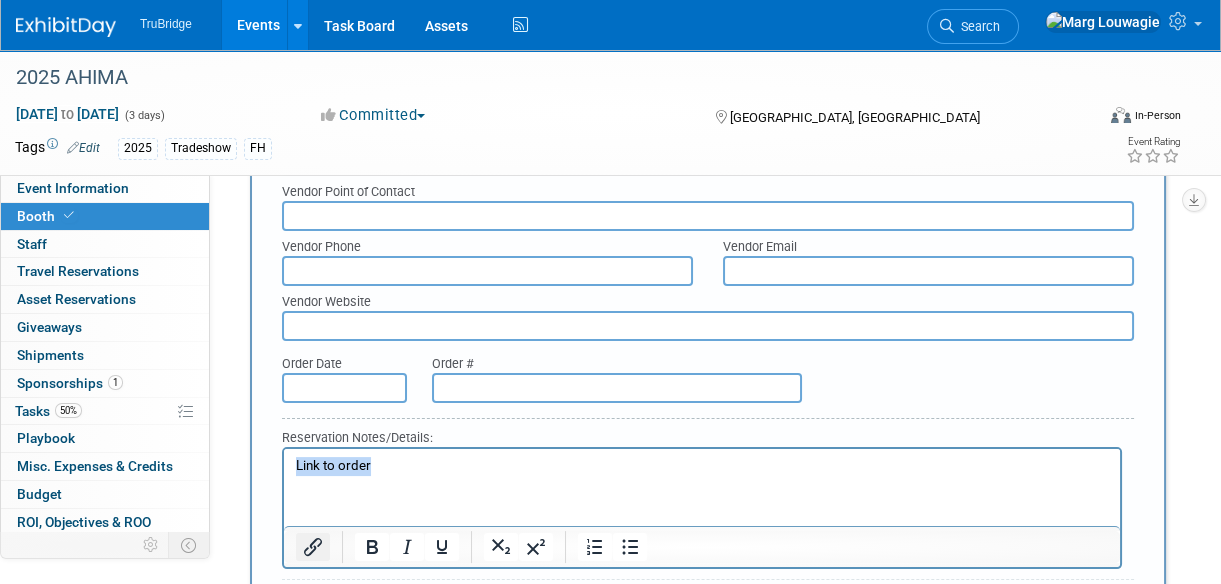 click at bounding box center (313, 547) 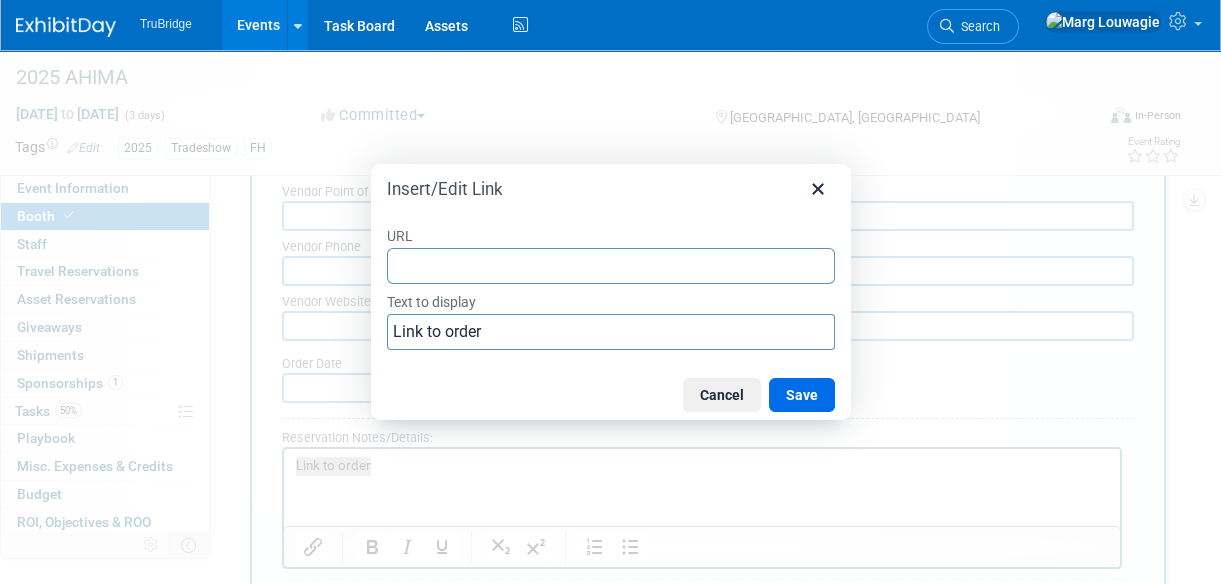 click on "URL" at bounding box center [611, 266] 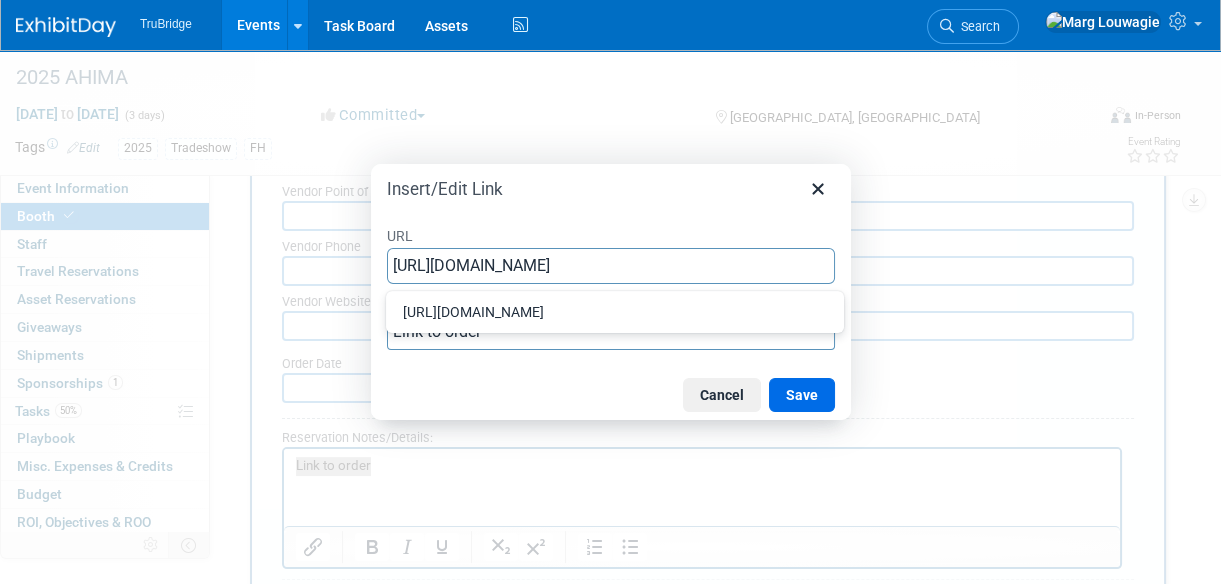scroll, scrollTop: 0, scrollLeft: 86, axis: horizontal 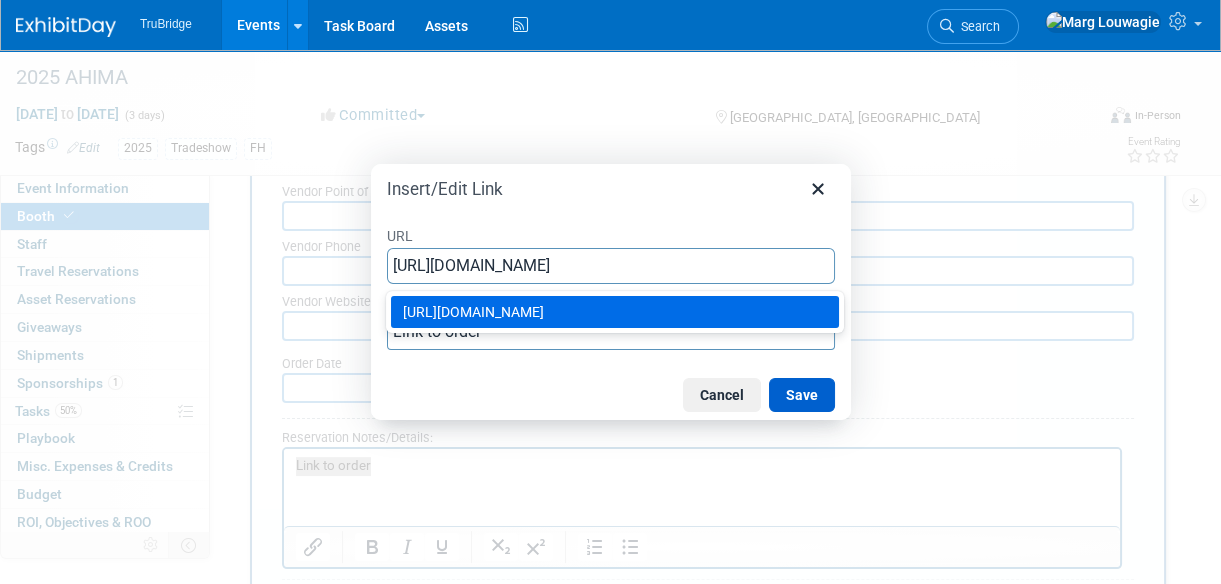 click on "Save" at bounding box center [802, 395] 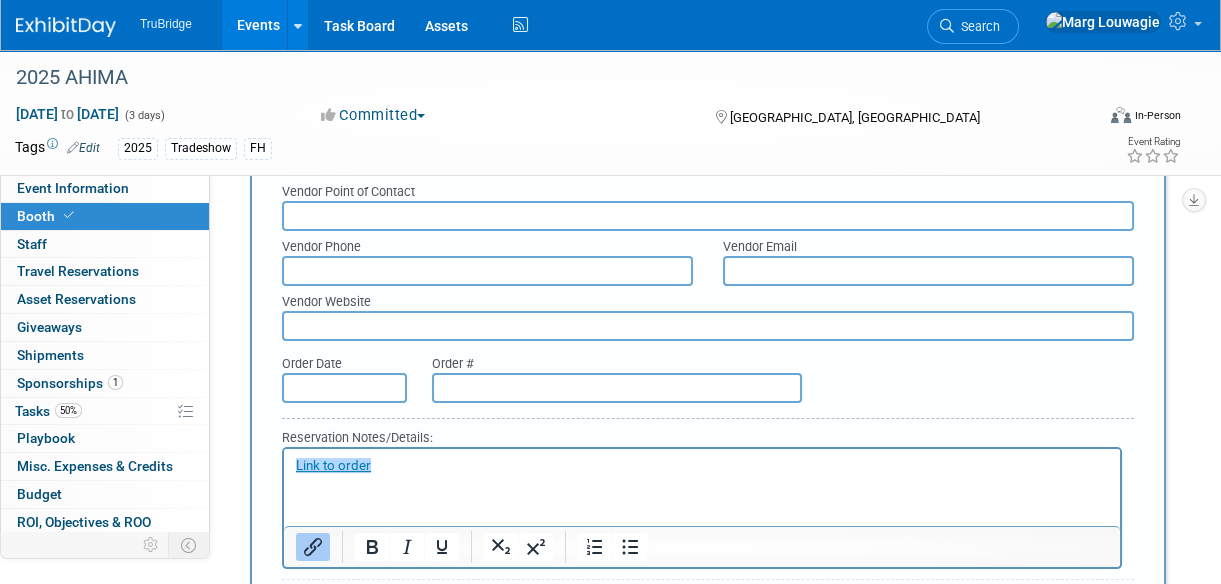 click at bounding box center (487, 271) 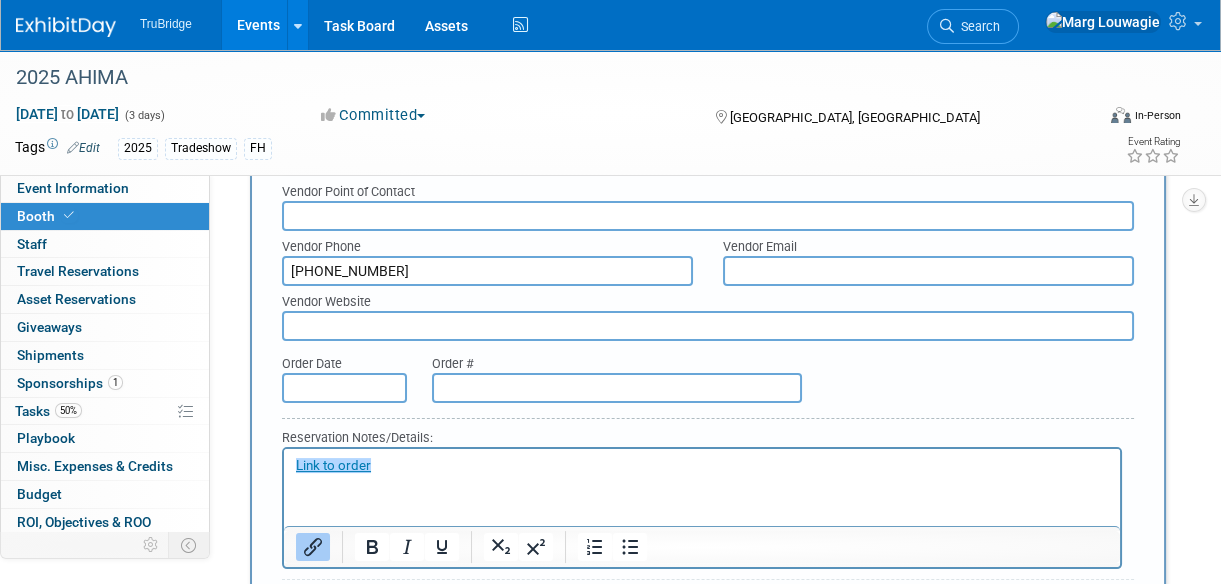 type on "(612) 335-6550" 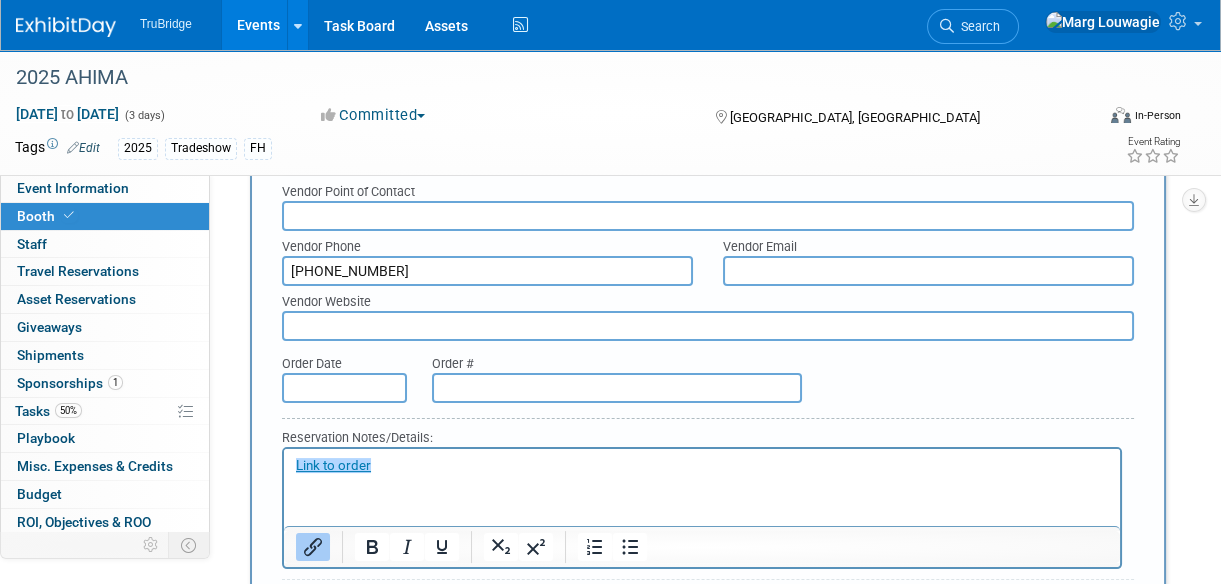 click at bounding box center (928, 271) 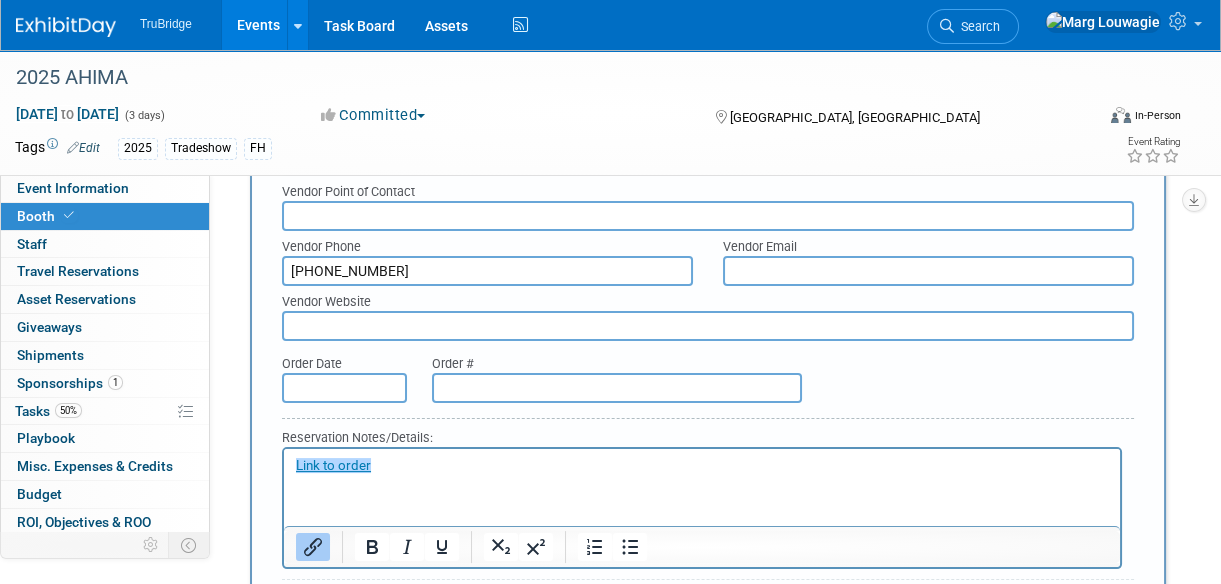 paste on "ExhibitorServices@minneapolismn.gov" 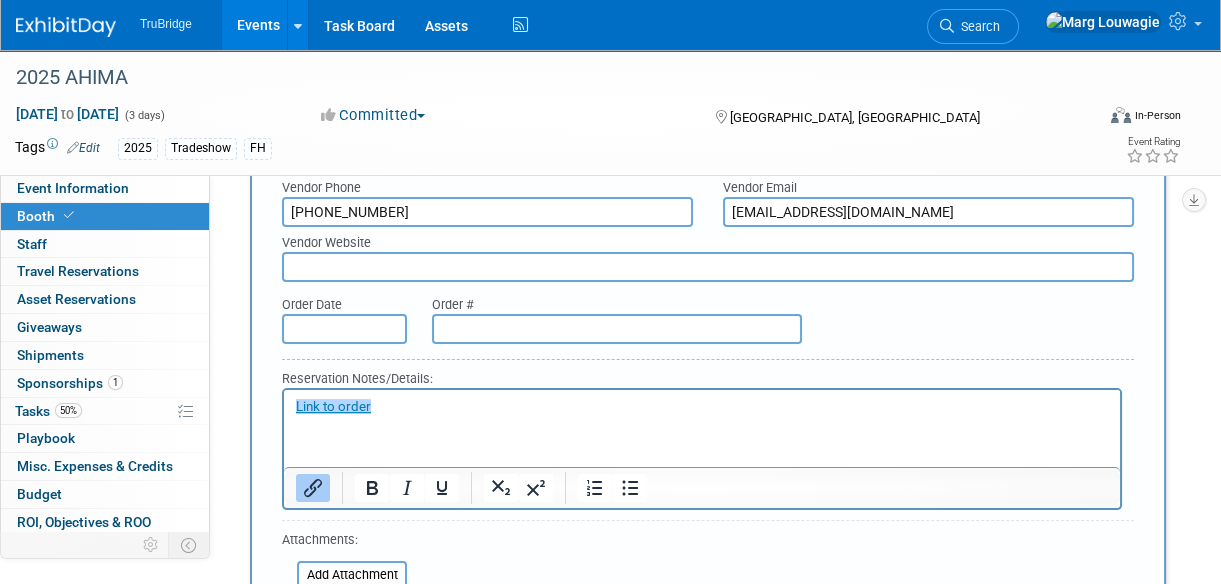scroll, scrollTop: 893, scrollLeft: 0, axis: vertical 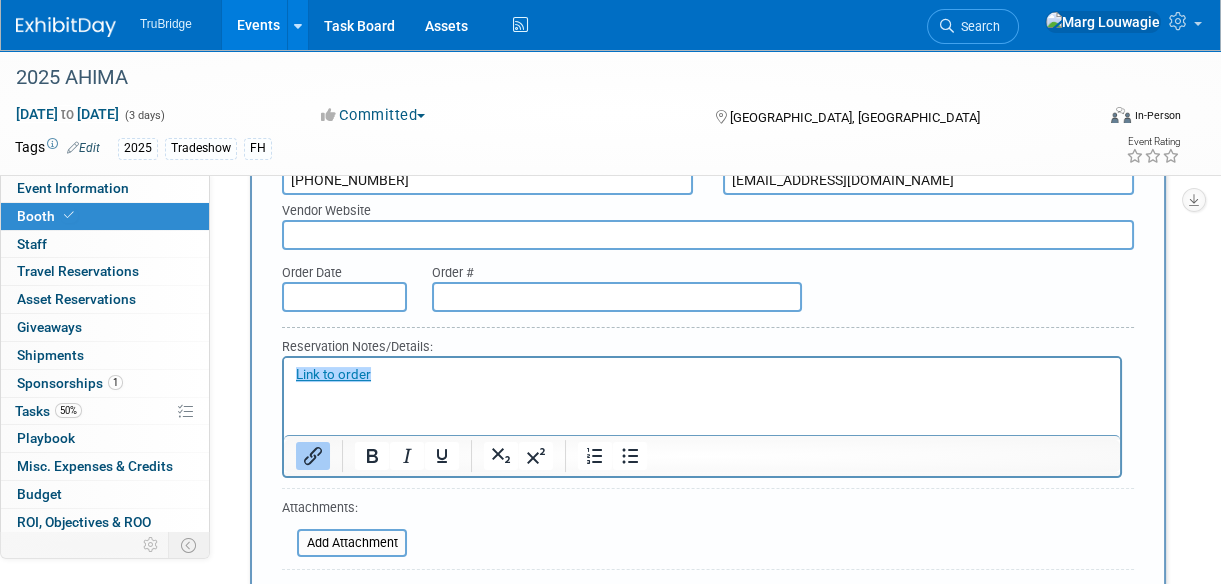 type on "ExhibitorServices@minneapolismn.gov" 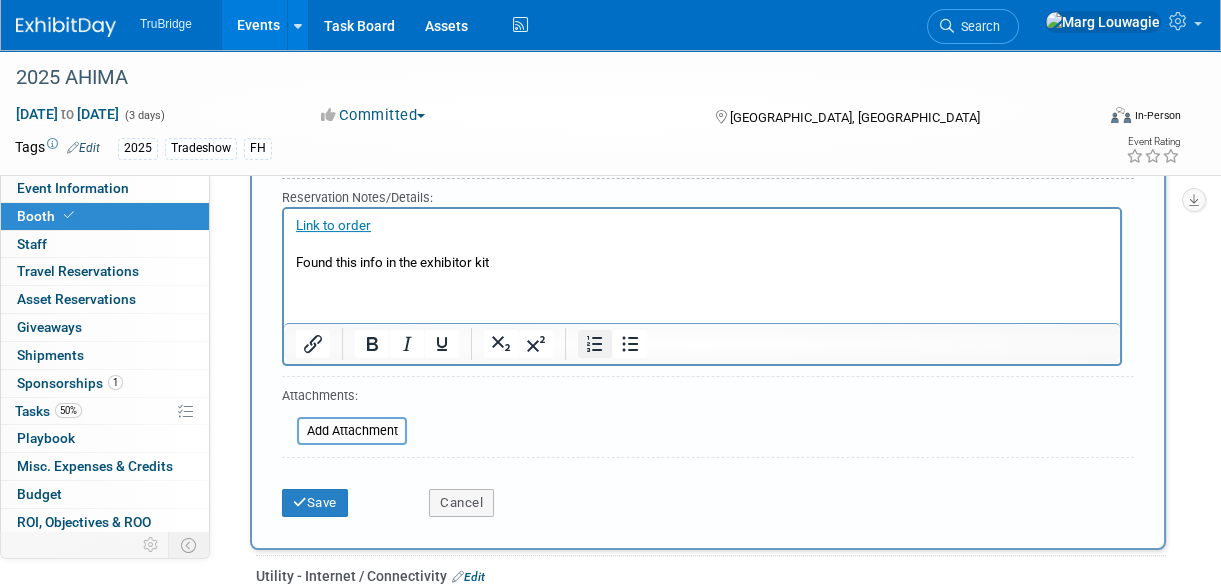 scroll, scrollTop: 1075, scrollLeft: 0, axis: vertical 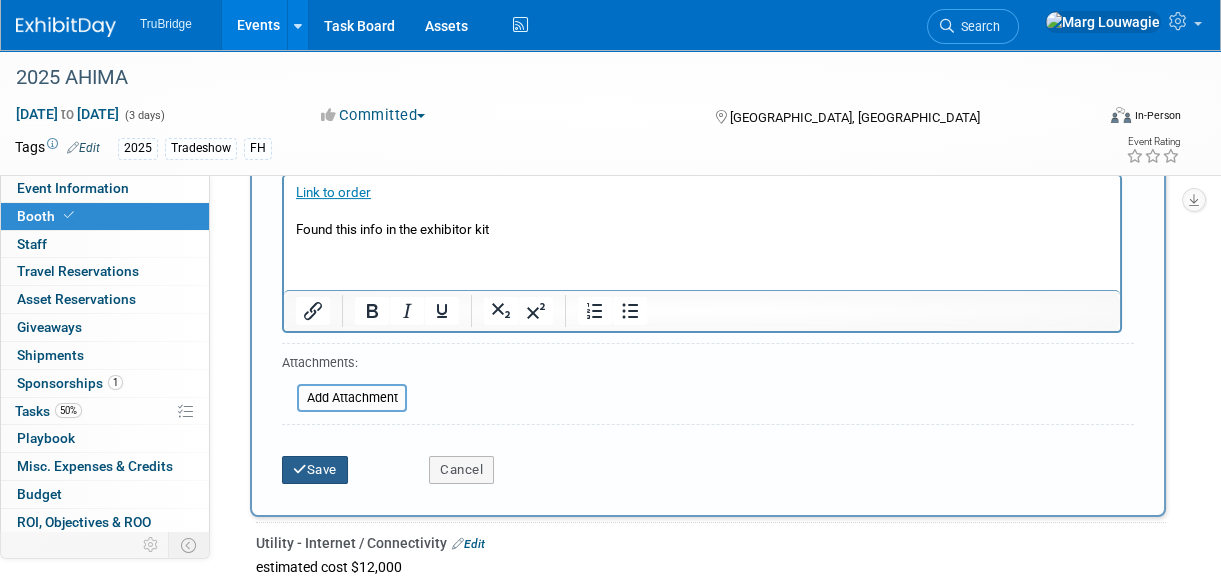 click on "Save" at bounding box center (315, 470) 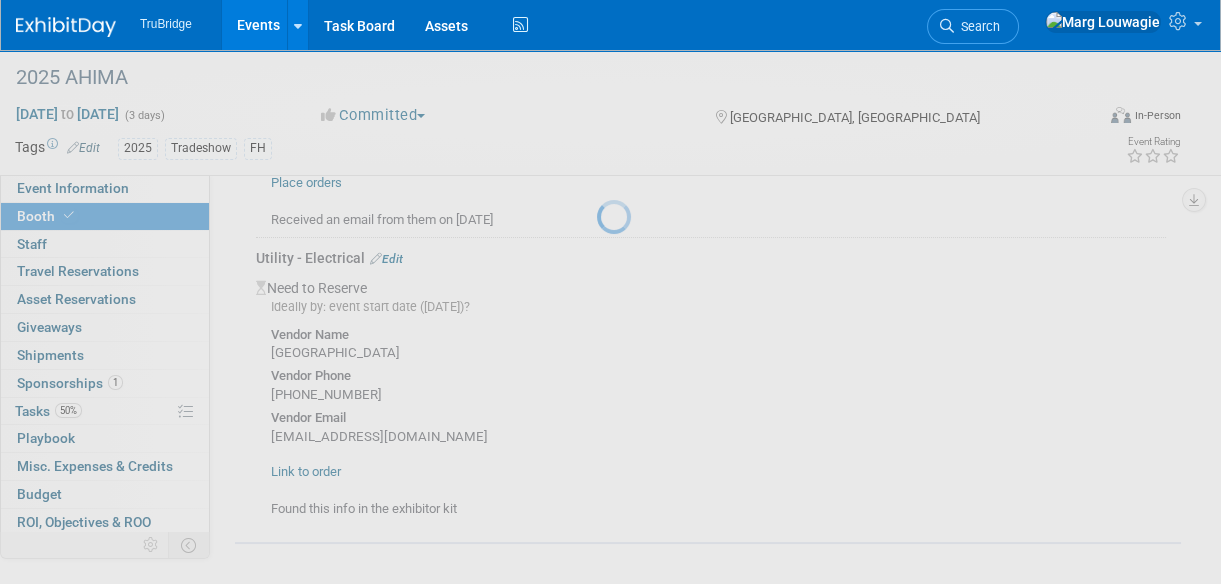 scroll, scrollTop: 727, scrollLeft: 0, axis: vertical 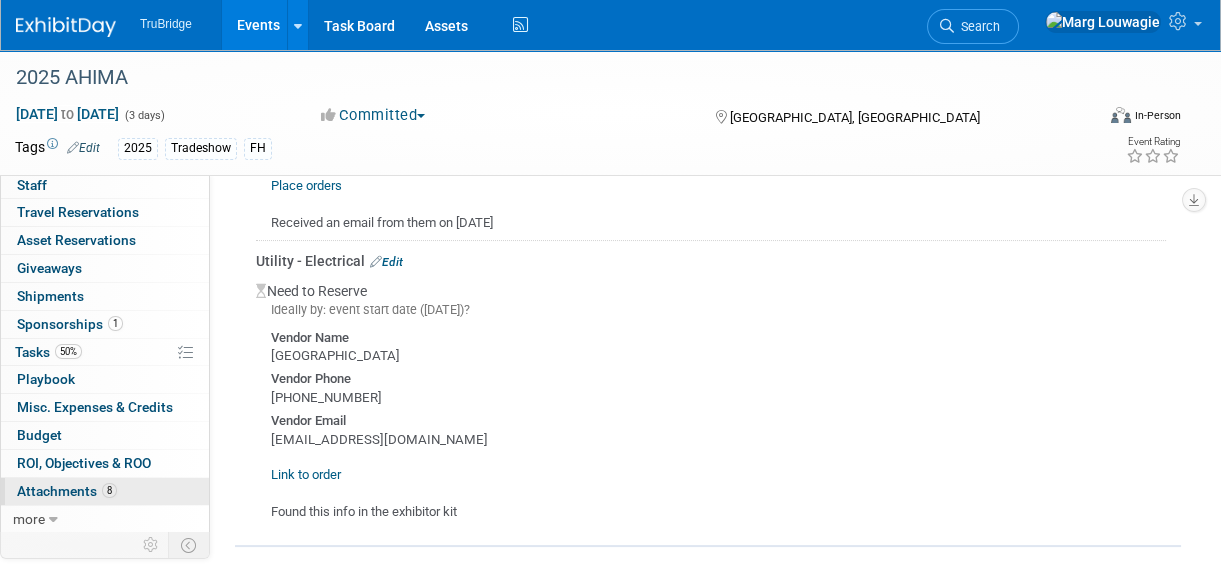 click on "Attachments 8" at bounding box center (67, 491) 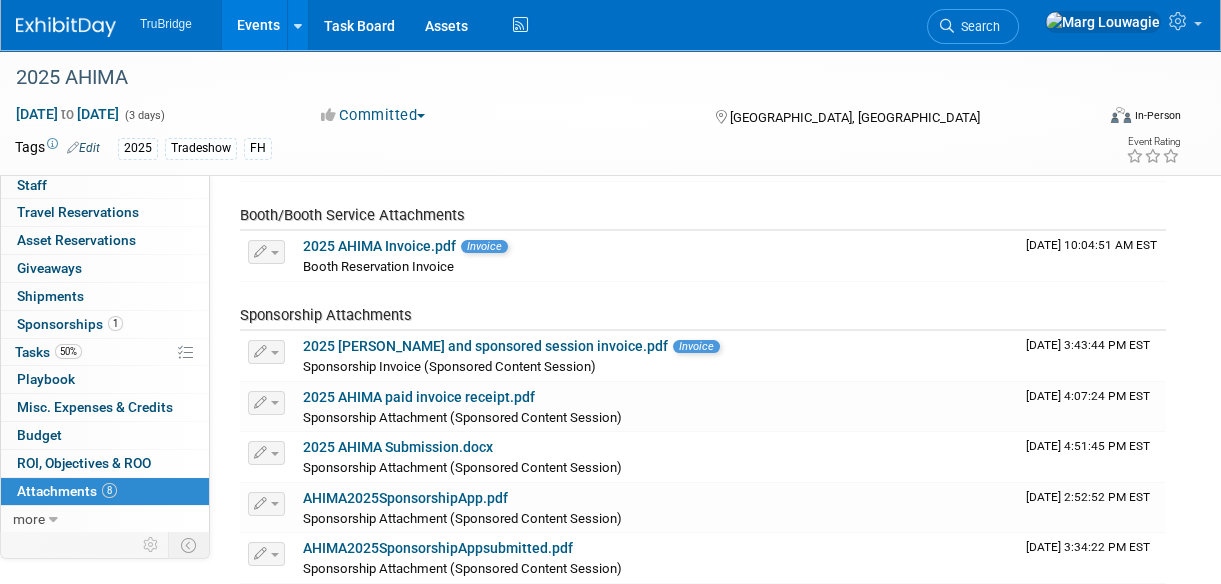 scroll, scrollTop: 0, scrollLeft: 0, axis: both 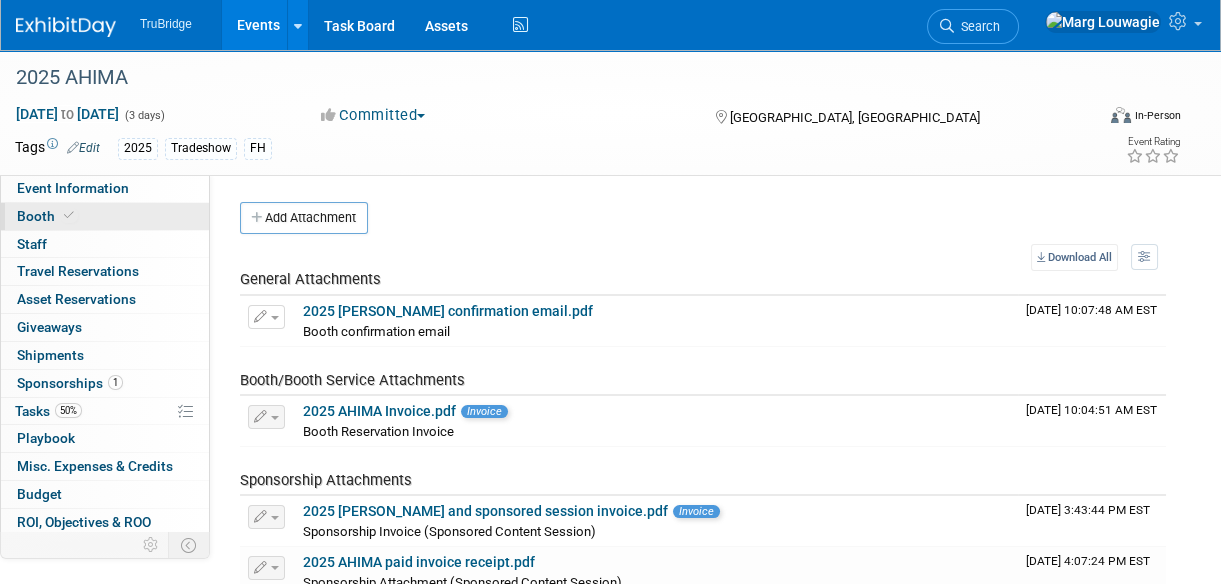 click on "Booth" at bounding box center (105, 216) 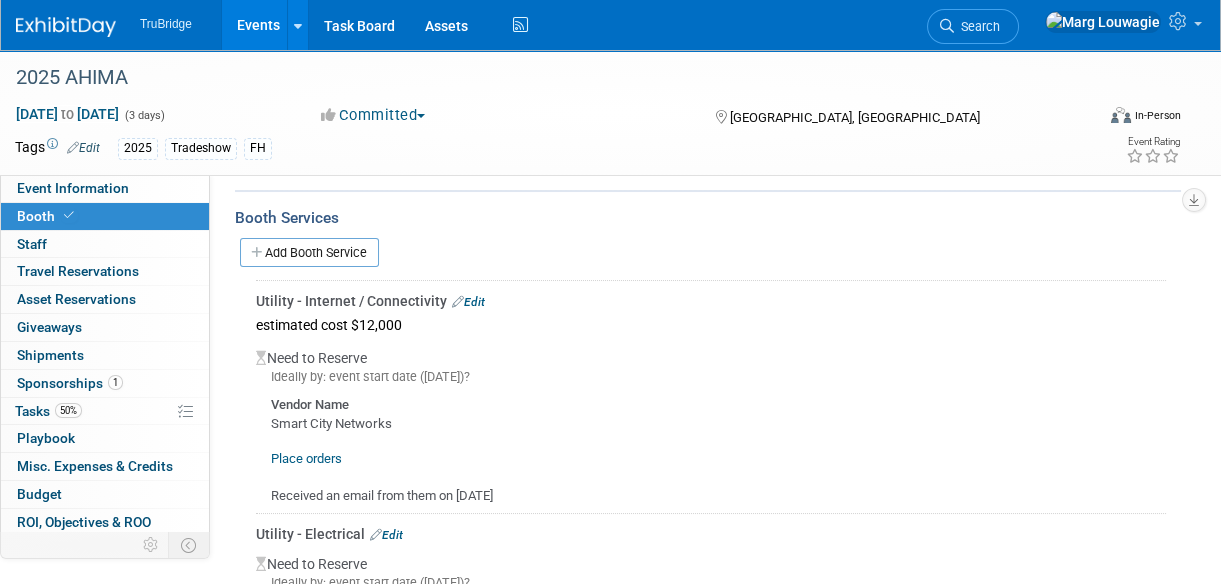scroll, scrollTop: 363, scrollLeft: 0, axis: vertical 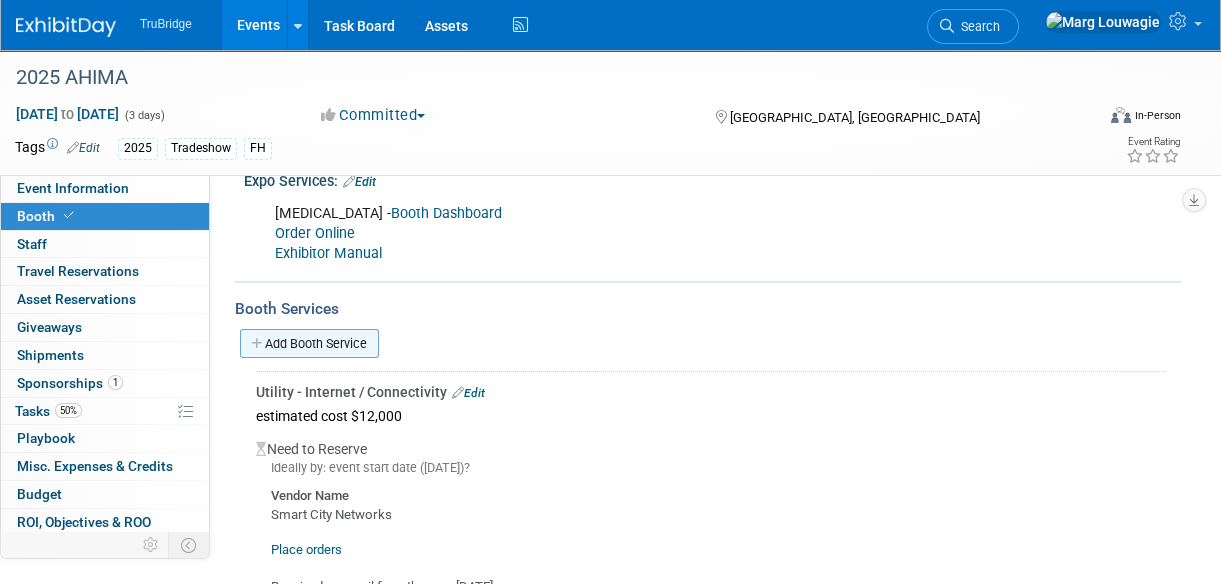 click on "Add Booth Service" at bounding box center [309, 343] 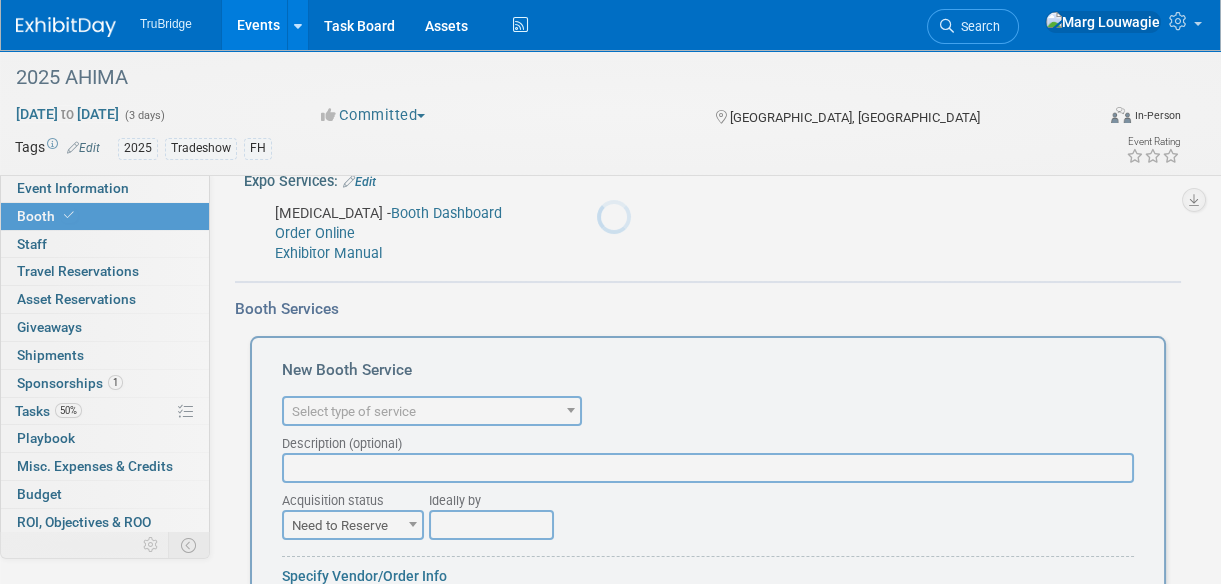 scroll, scrollTop: 0, scrollLeft: 0, axis: both 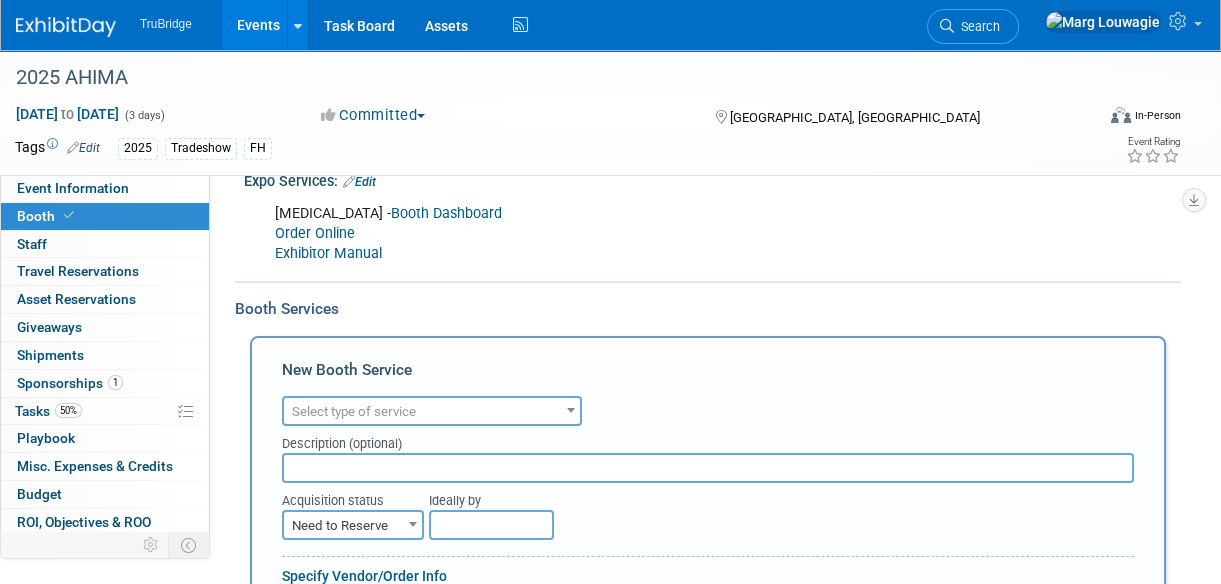 click on "Select type of service" at bounding box center (354, 411) 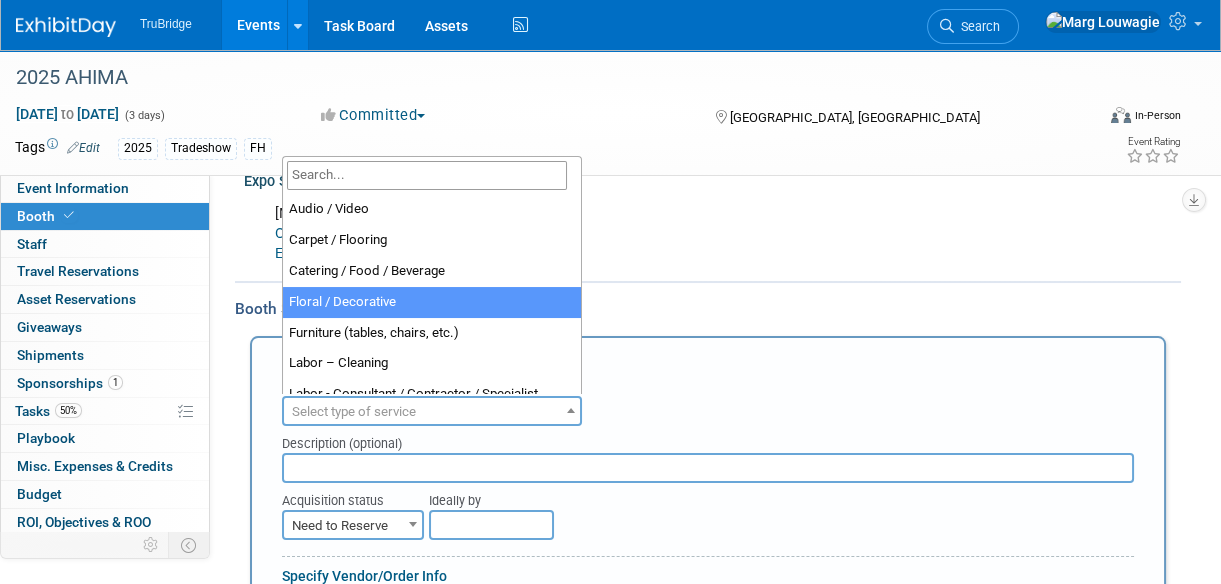 scroll, scrollTop: 90, scrollLeft: 0, axis: vertical 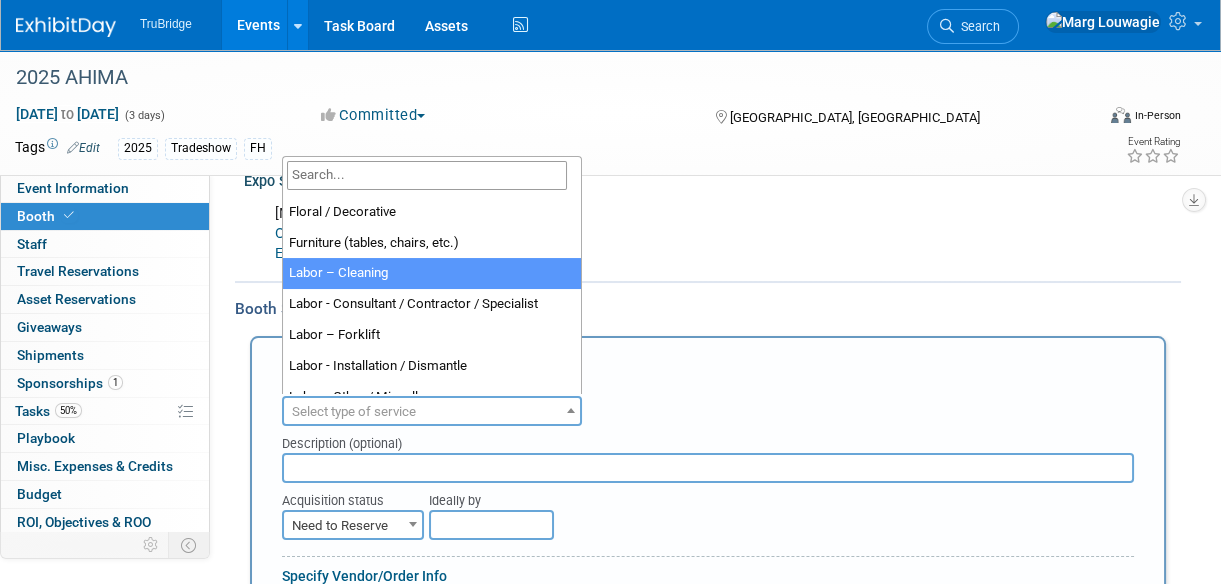 select on "14" 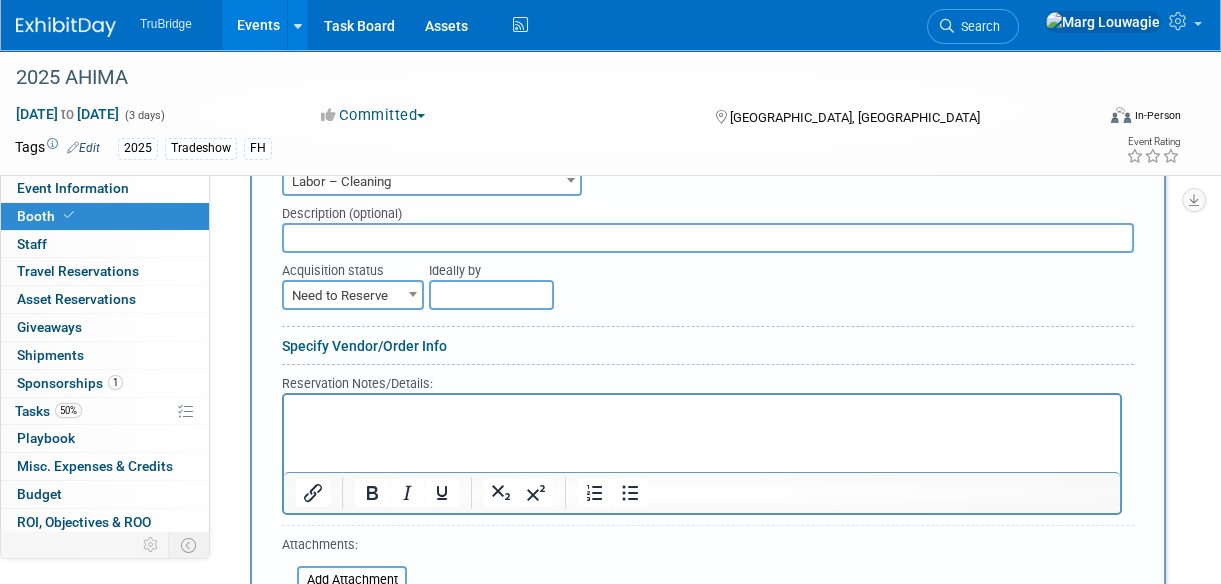 scroll, scrollTop: 636, scrollLeft: 0, axis: vertical 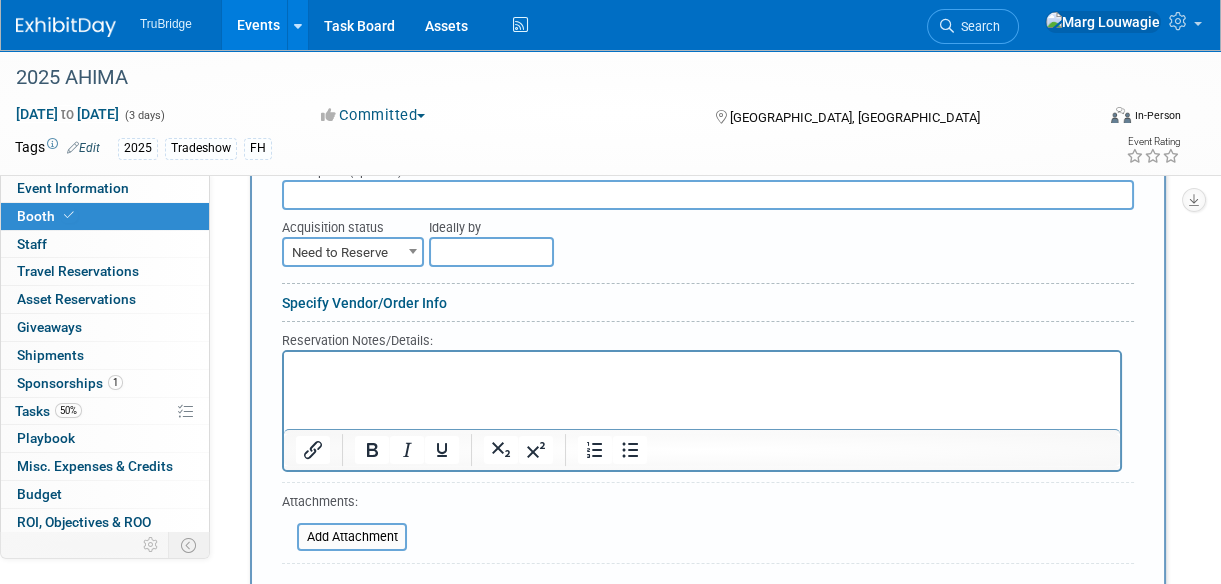 click at bounding box center (702, 369) 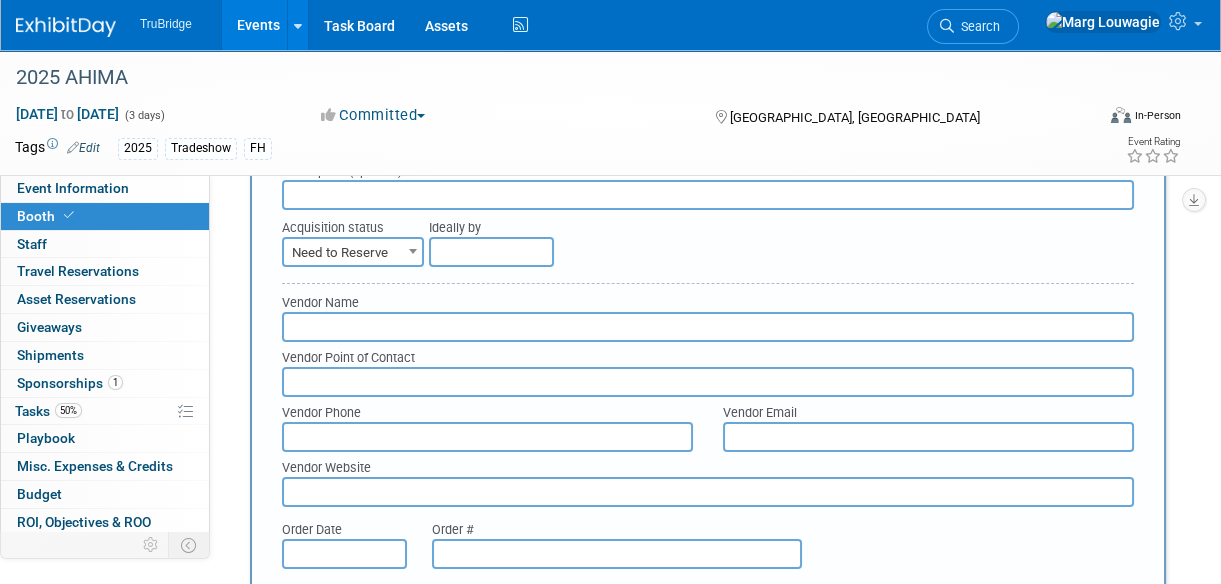 click at bounding box center [708, 327] 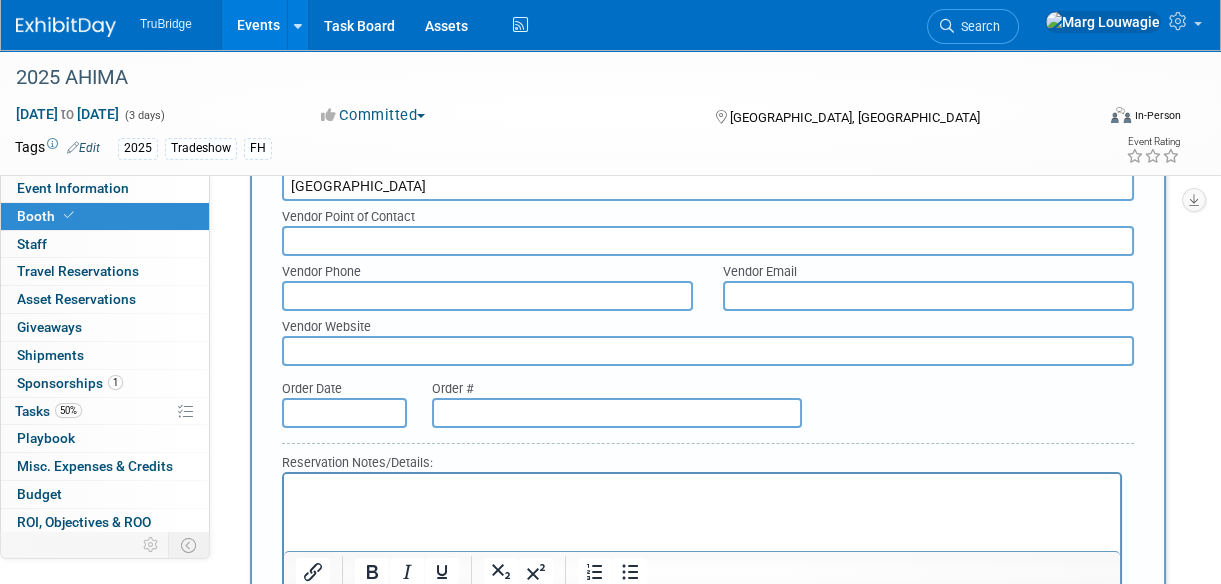 scroll, scrollTop: 818, scrollLeft: 0, axis: vertical 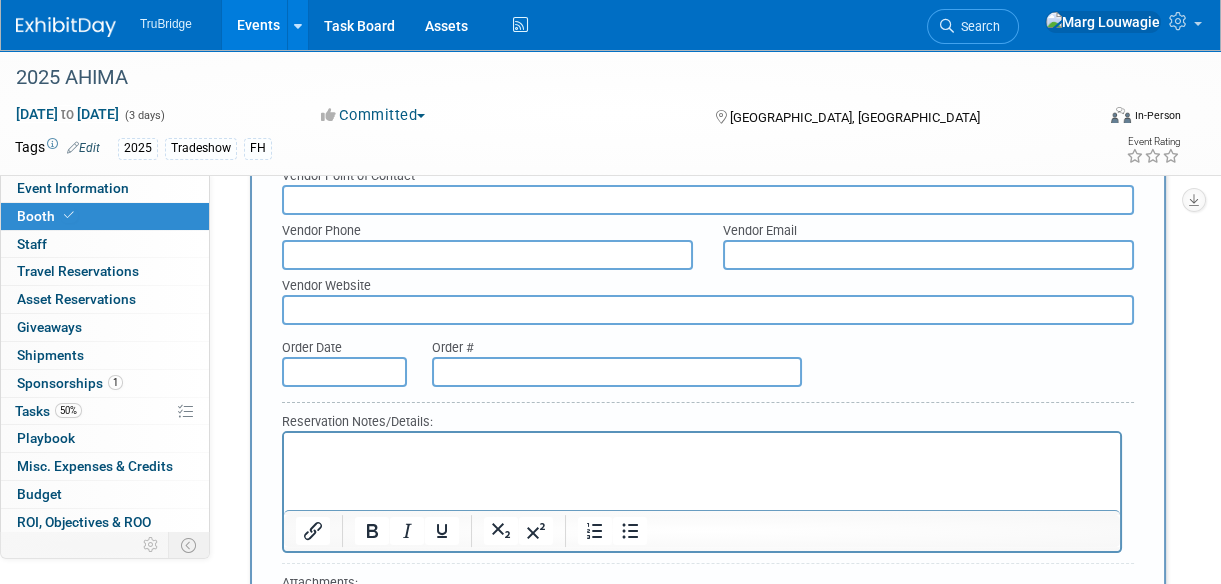 type on "Minneapolis Convention Center" 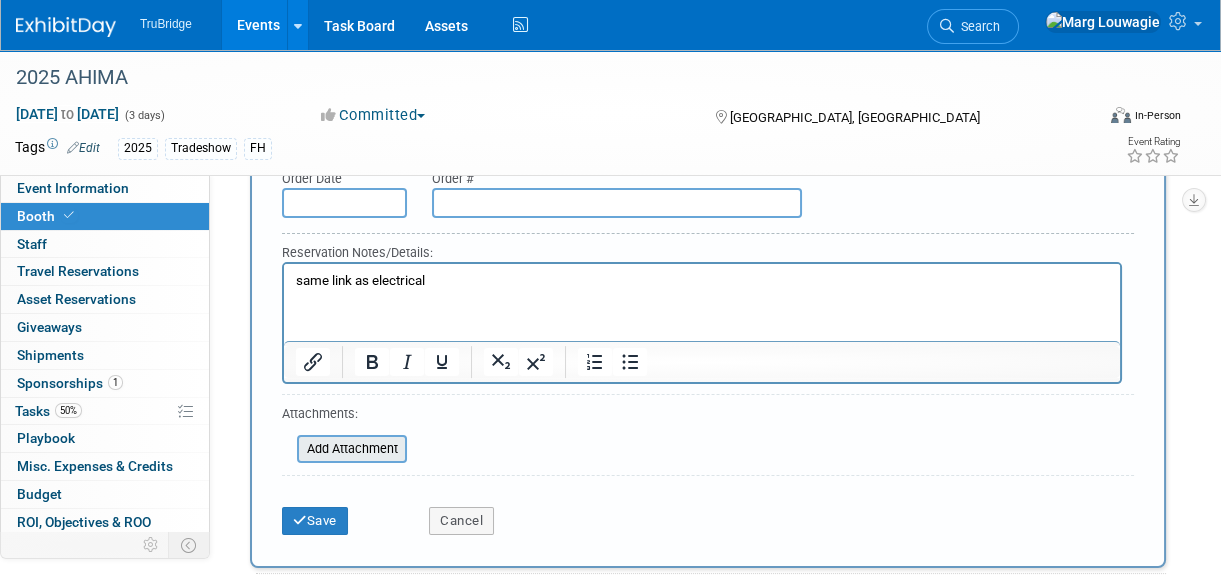 scroll, scrollTop: 1000, scrollLeft: 0, axis: vertical 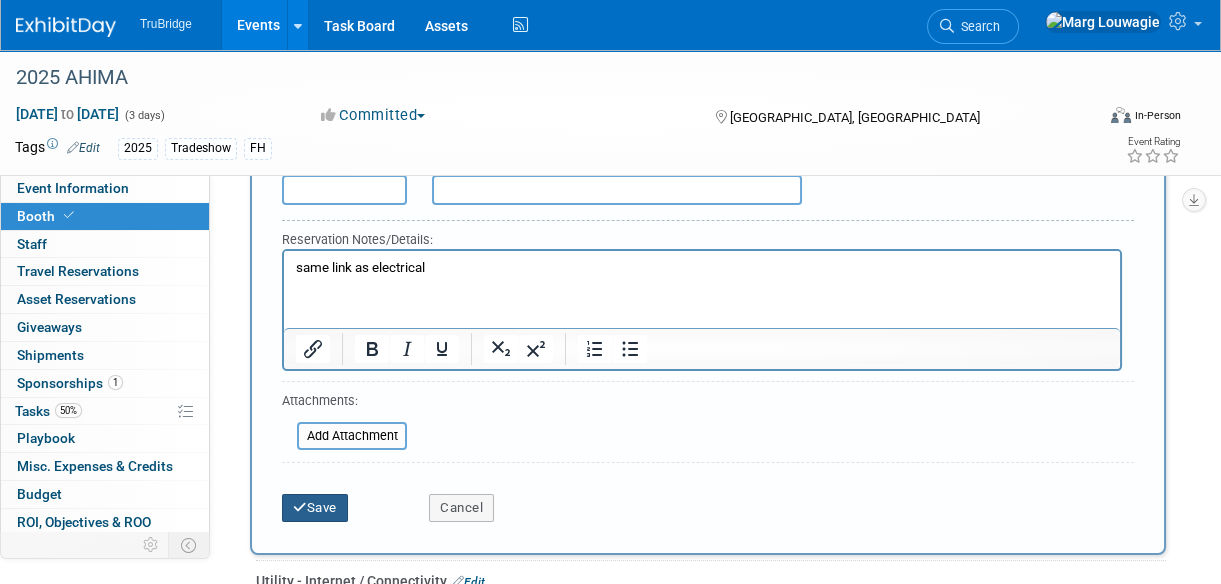 click on "Save" at bounding box center [315, 508] 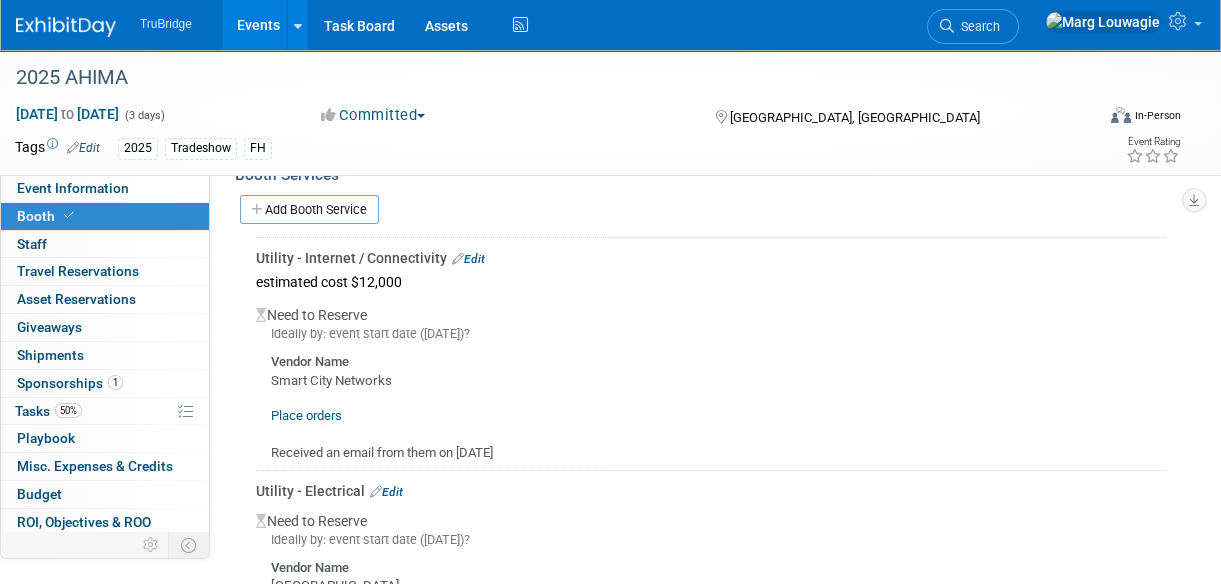scroll, scrollTop: 496, scrollLeft: 0, axis: vertical 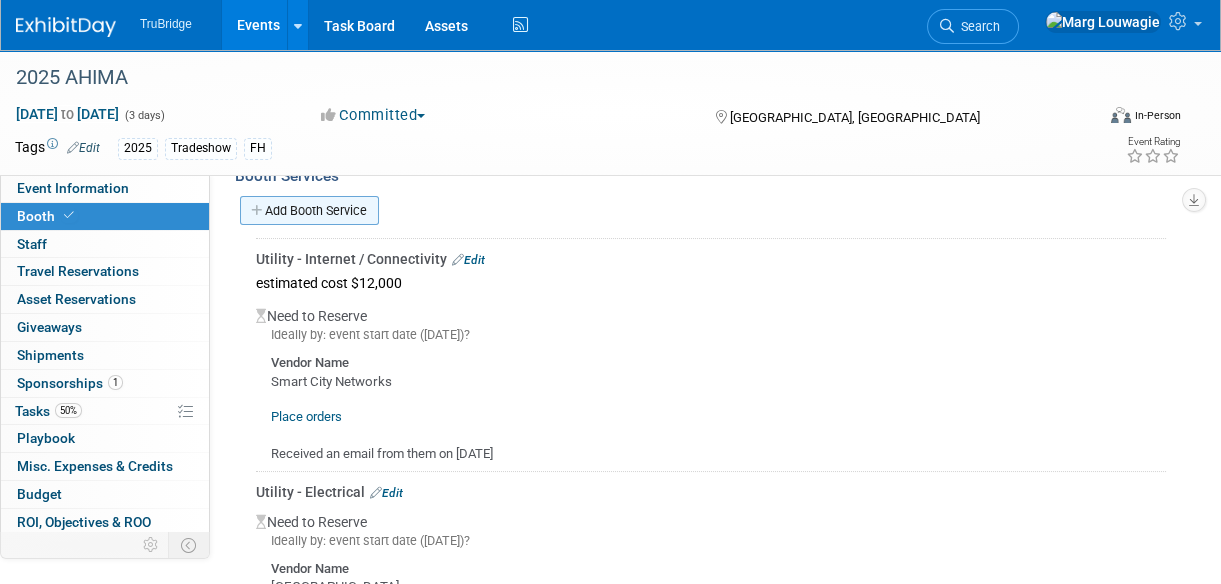 click on "Add Booth Service" at bounding box center (309, 210) 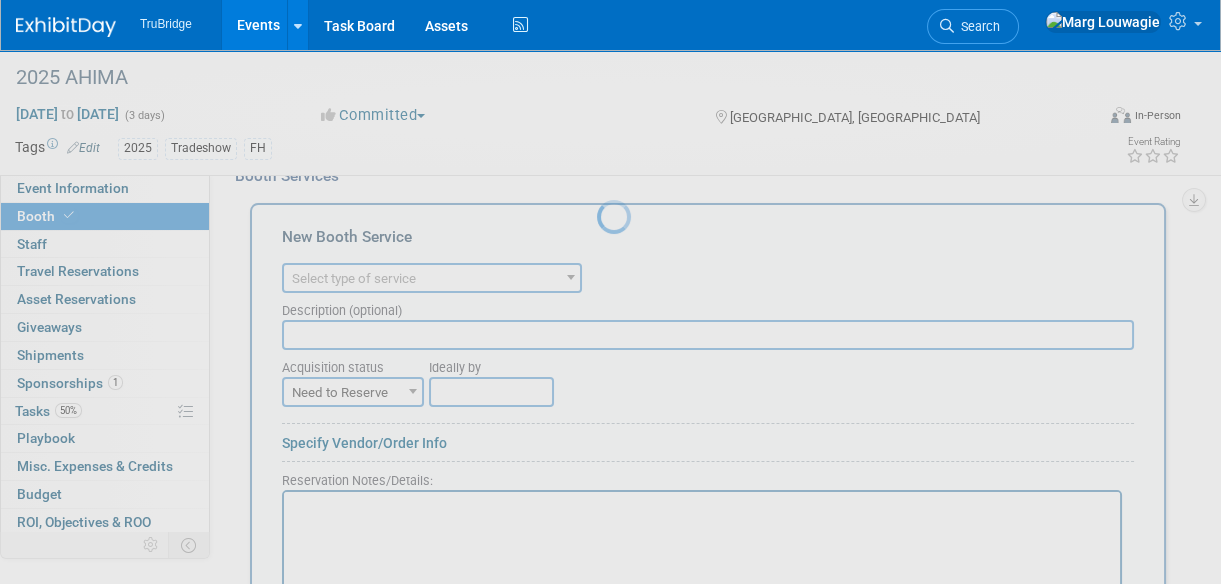 scroll, scrollTop: 0, scrollLeft: 0, axis: both 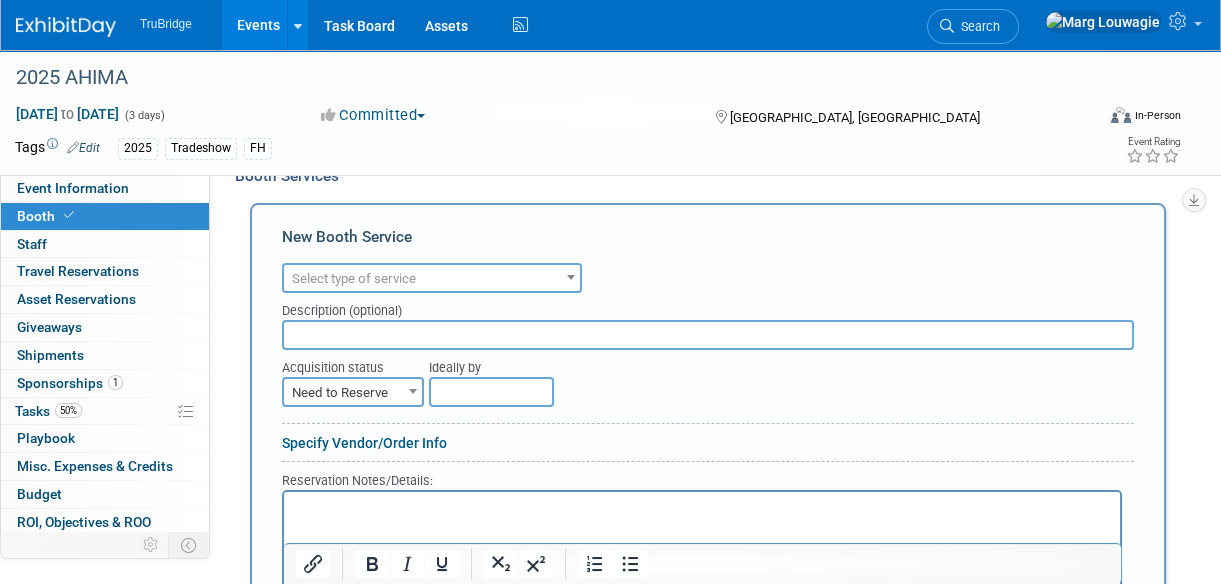 click on "Select type of service" at bounding box center [354, 278] 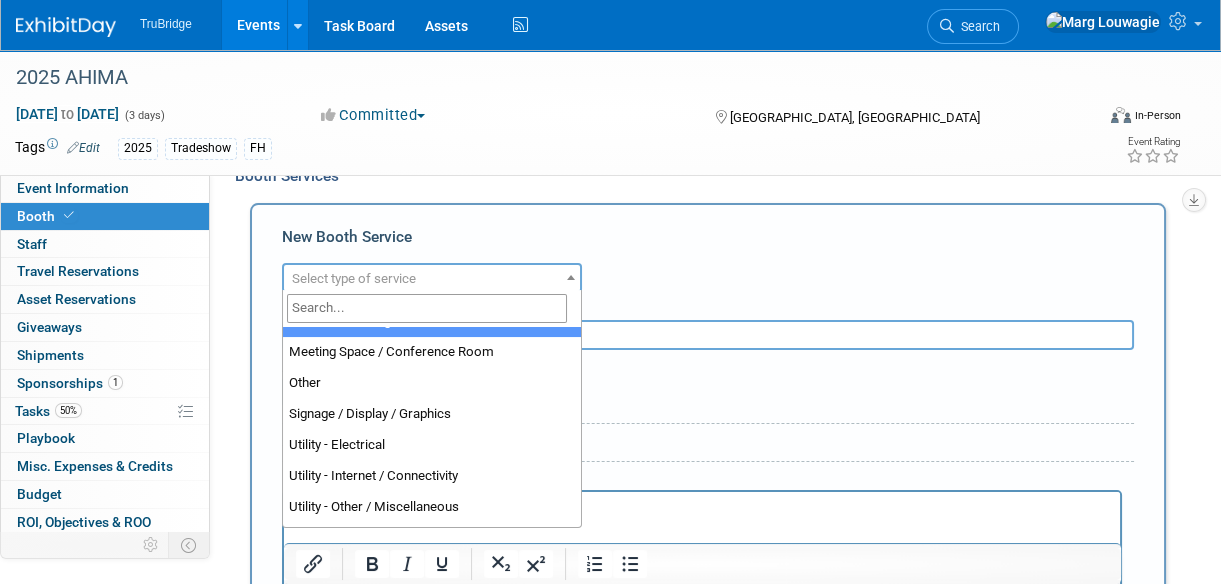 scroll, scrollTop: 512, scrollLeft: 0, axis: vertical 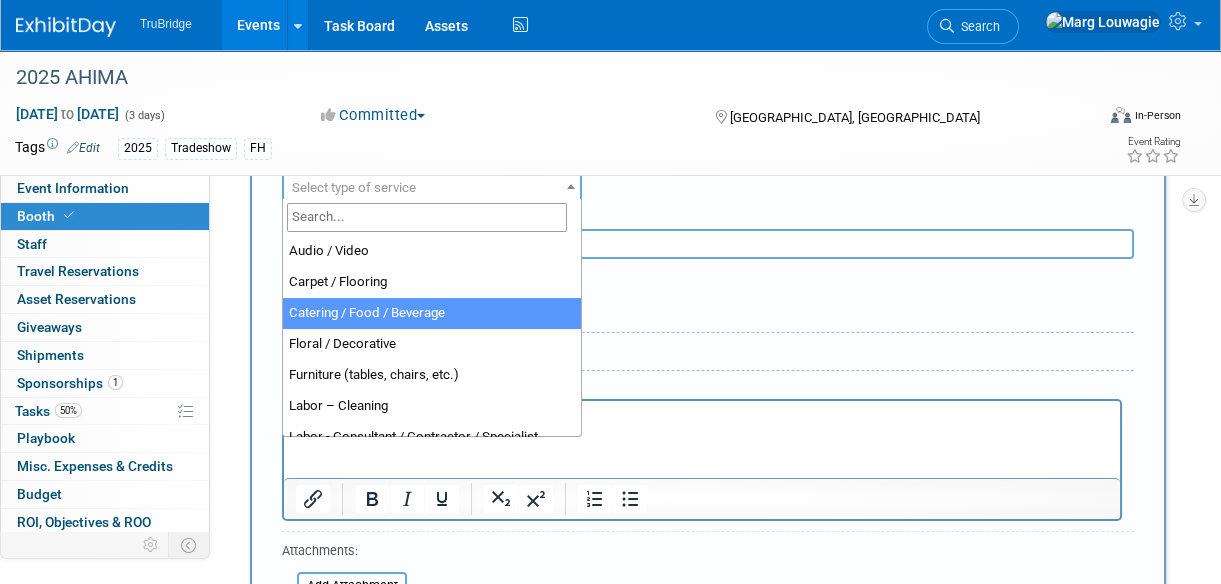 select on "22" 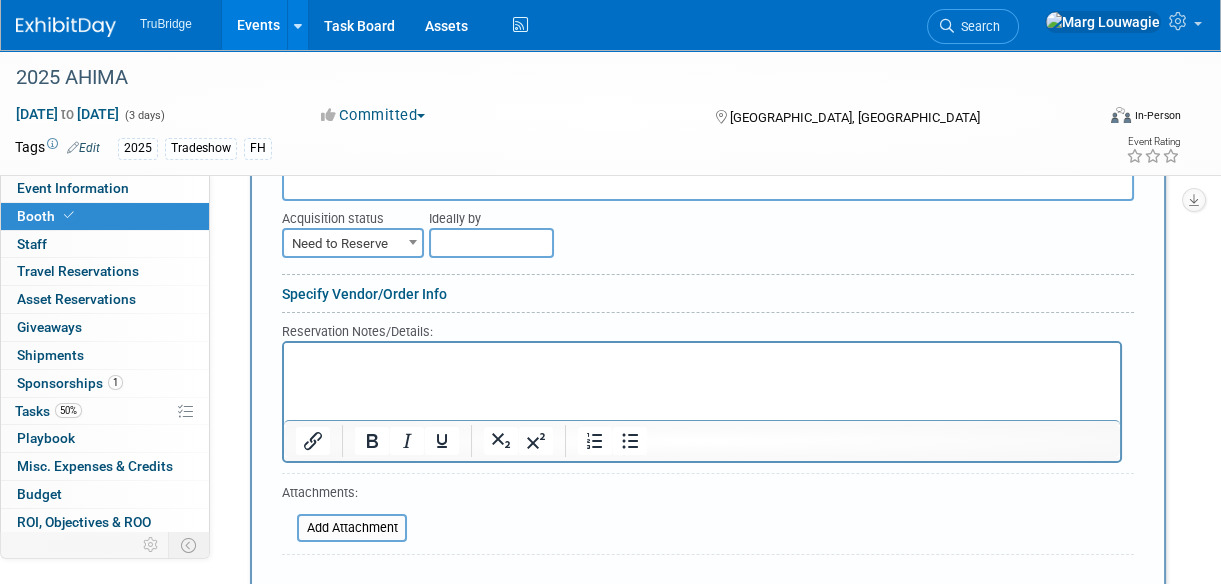 scroll, scrollTop: 678, scrollLeft: 0, axis: vertical 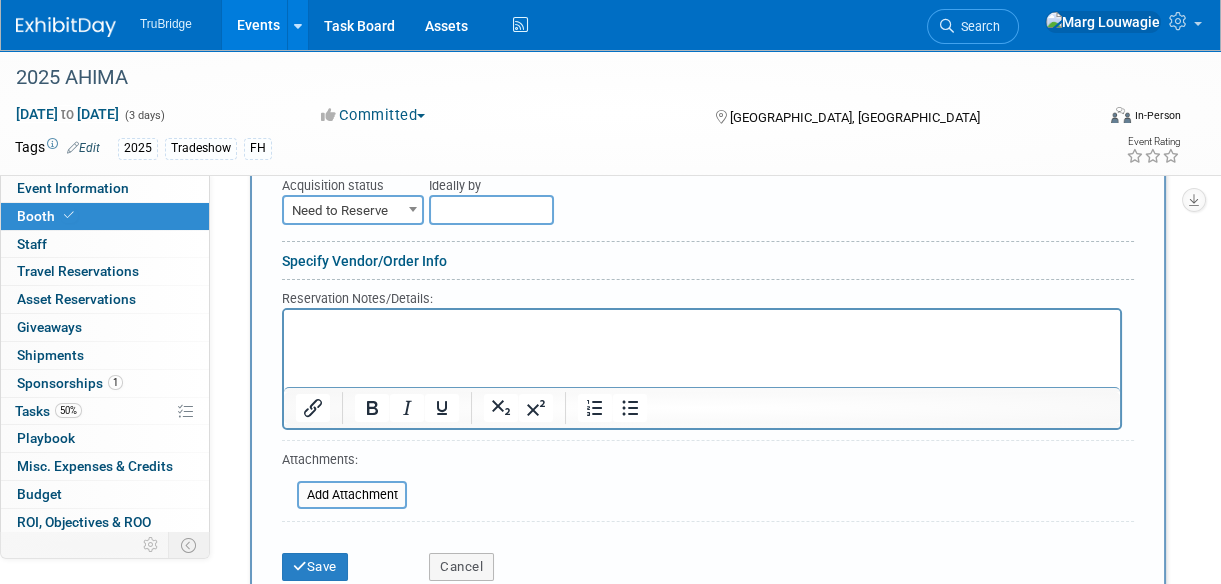 click on "Specify Vendor/Order Info" at bounding box center [364, 261] 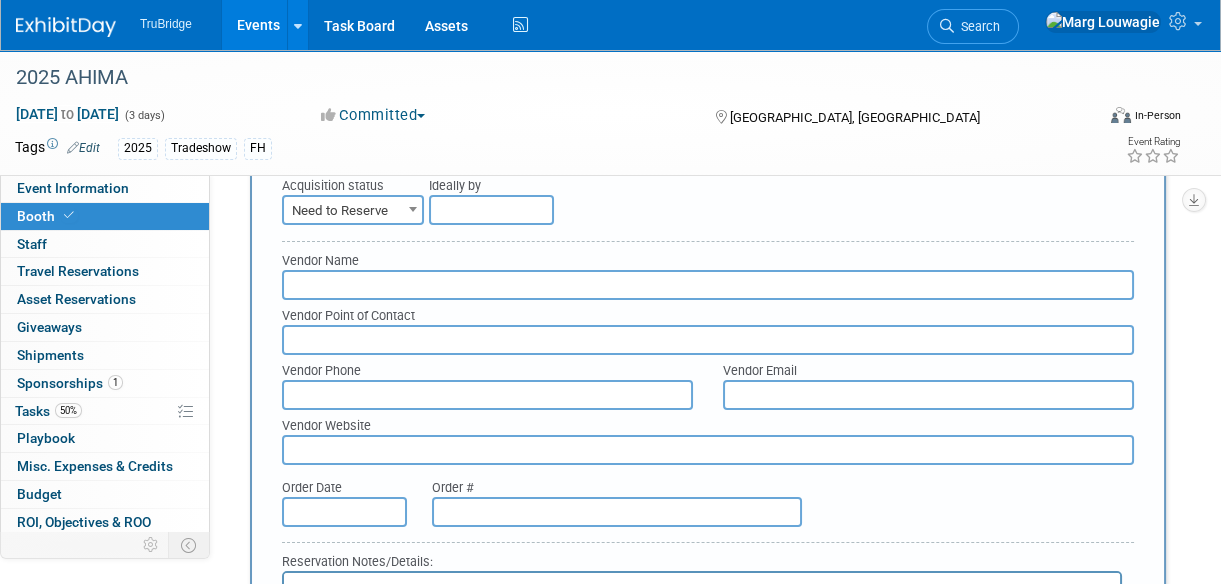 click at bounding box center [708, 285] 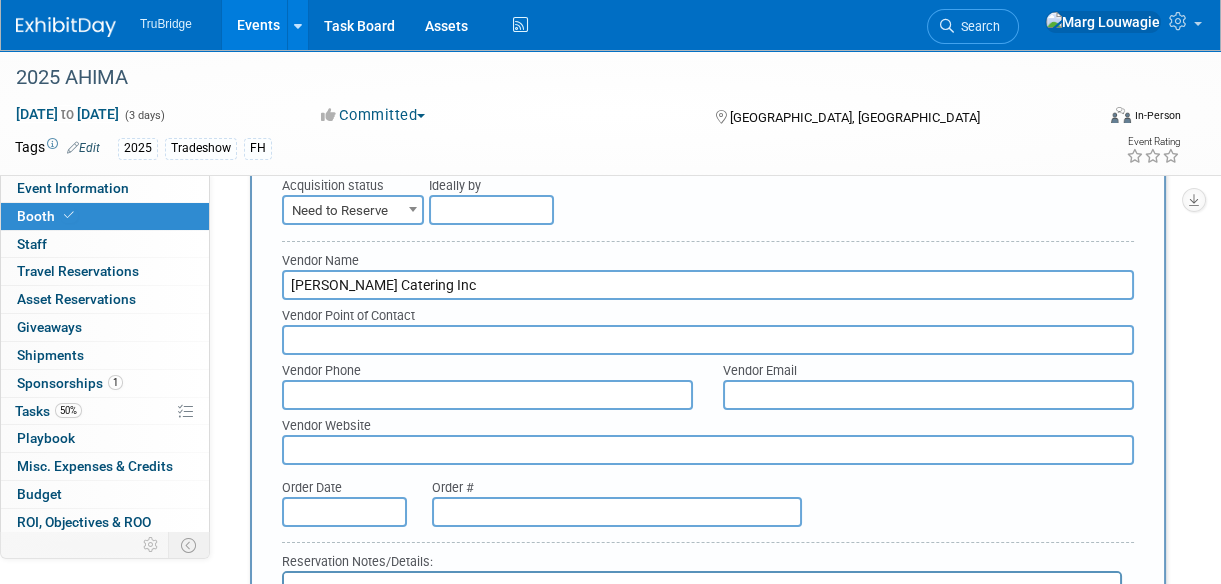 click at bounding box center [487, 395] 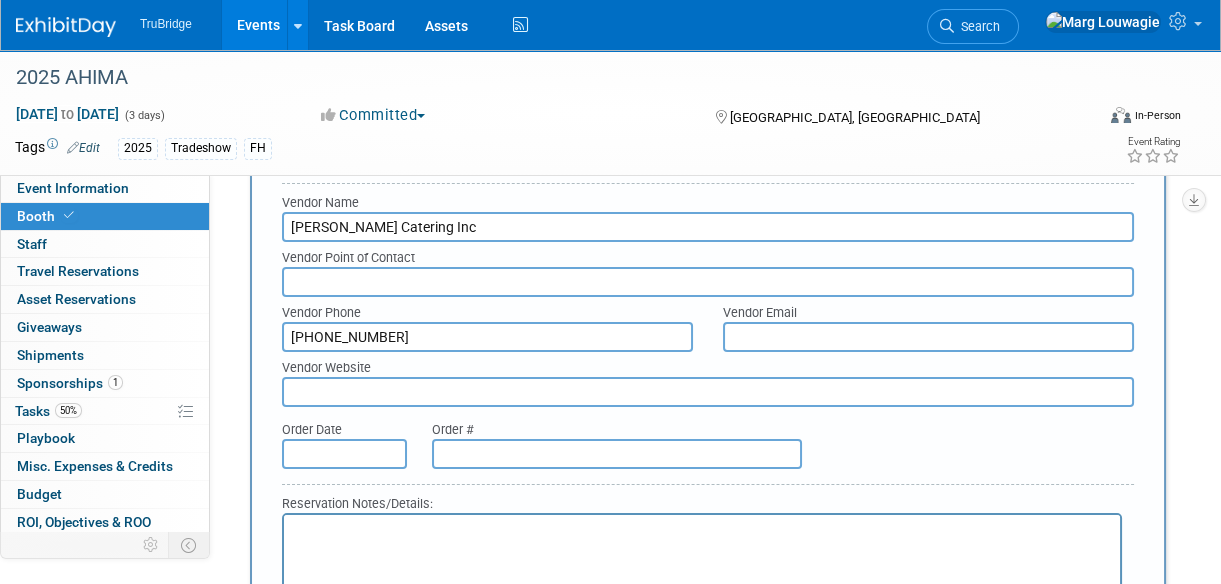 scroll, scrollTop: 860, scrollLeft: 0, axis: vertical 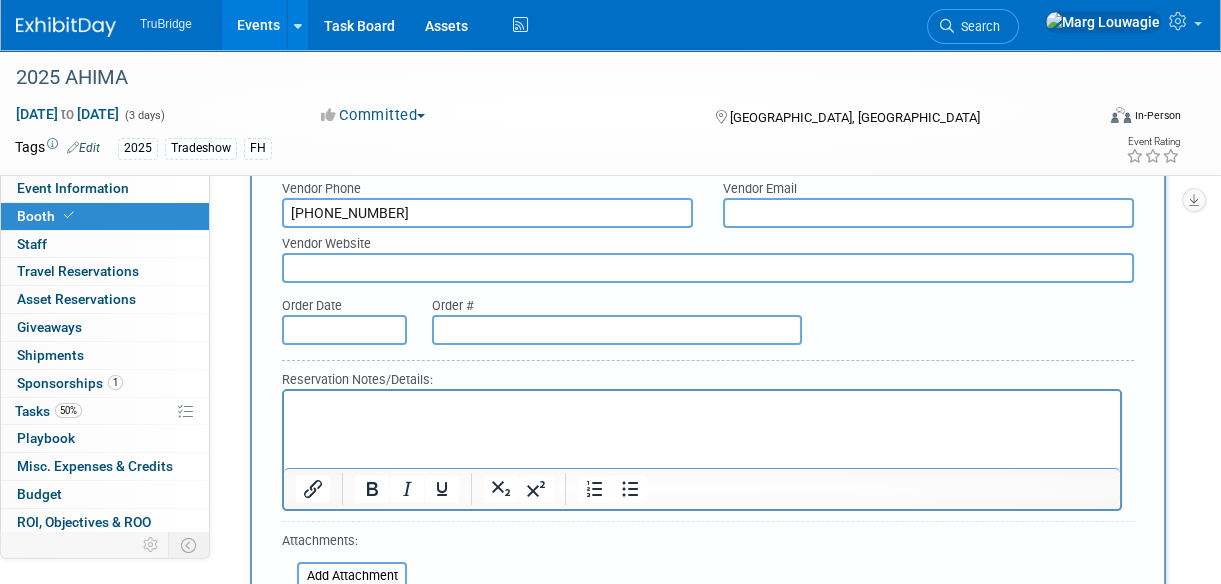 click at bounding box center [702, 404] 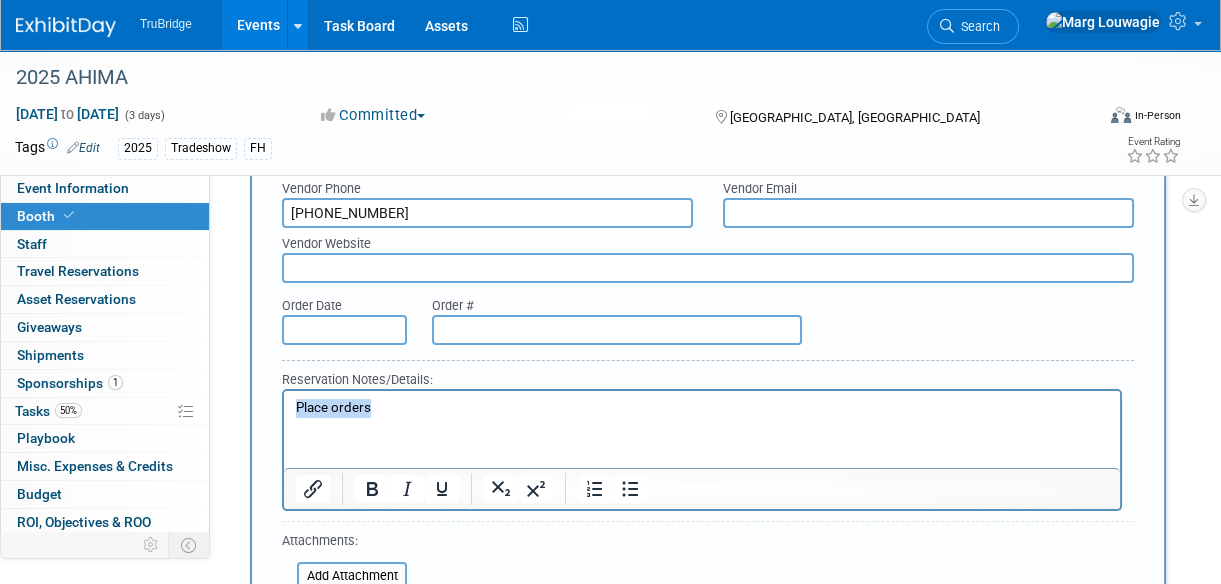 drag, startPoint x: 375, startPoint y: 406, endPoint x: 284, endPoint y: 399, distance: 91.26884 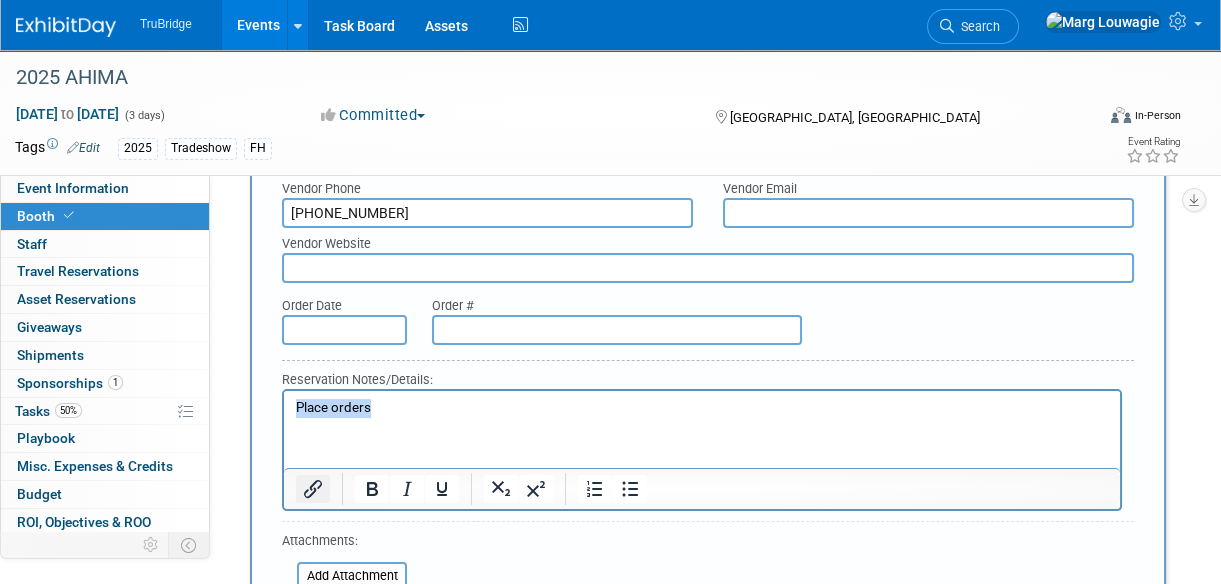 click 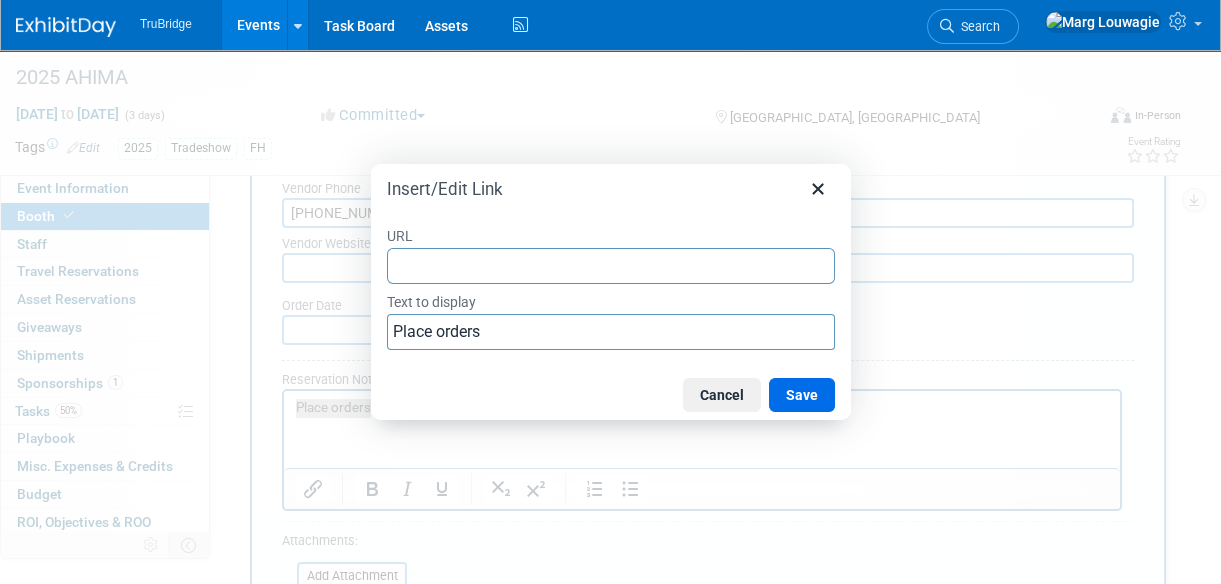 click on "URL" at bounding box center (611, 266) 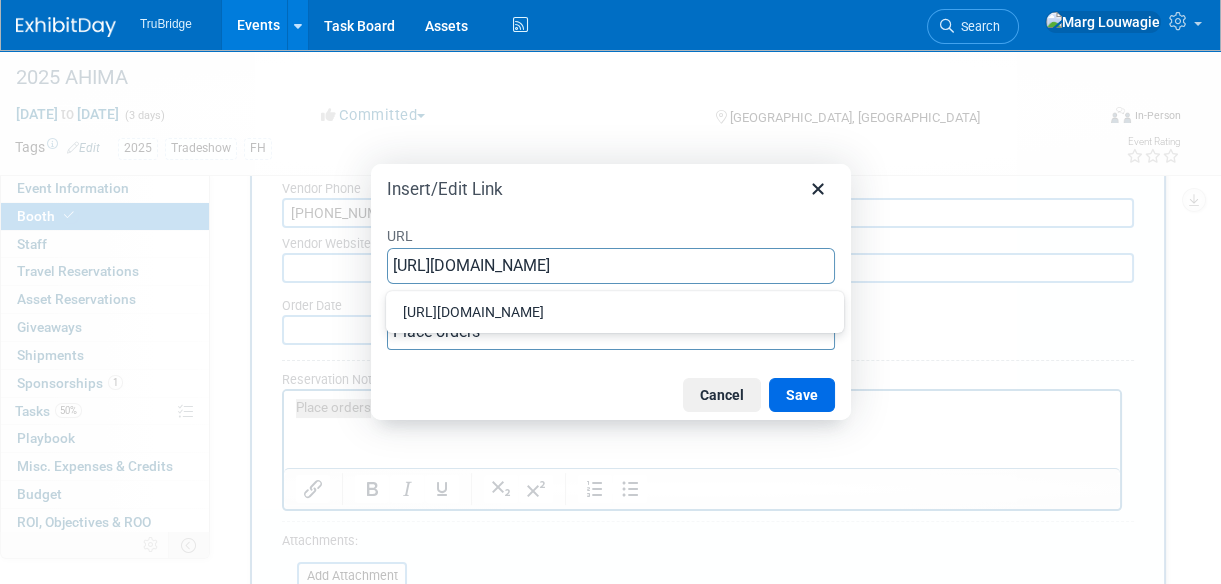 scroll, scrollTop: 0, scrollLeft: 236, axis: horizontal 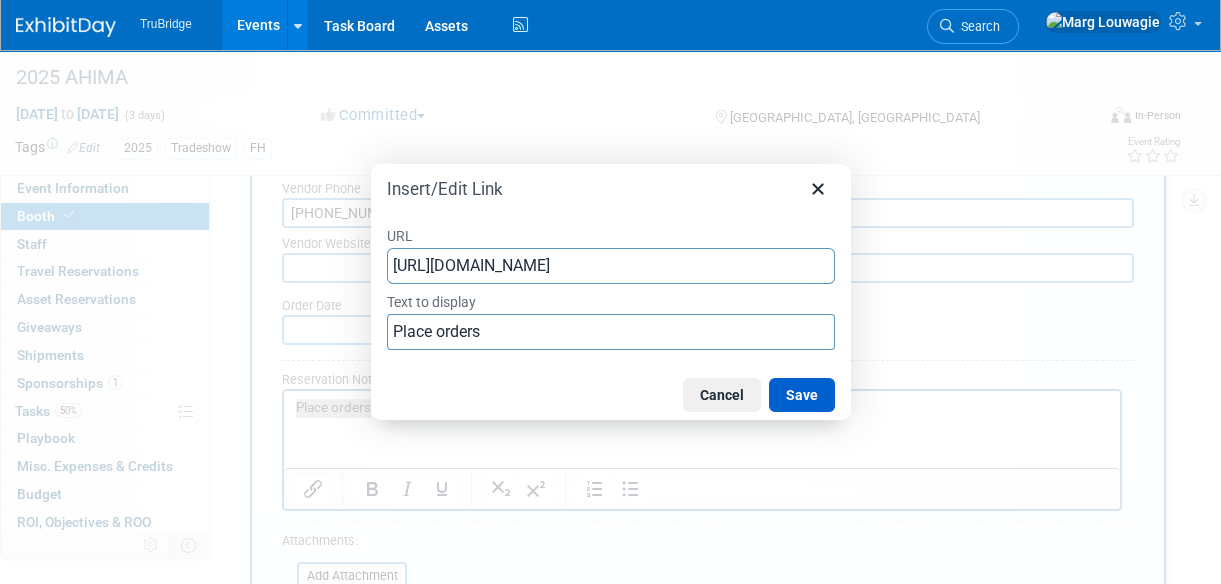 drag, startPoint x: 790, startPoint y: 396, endPoint x: 494, endPoint y: 11, distance: 485.63464 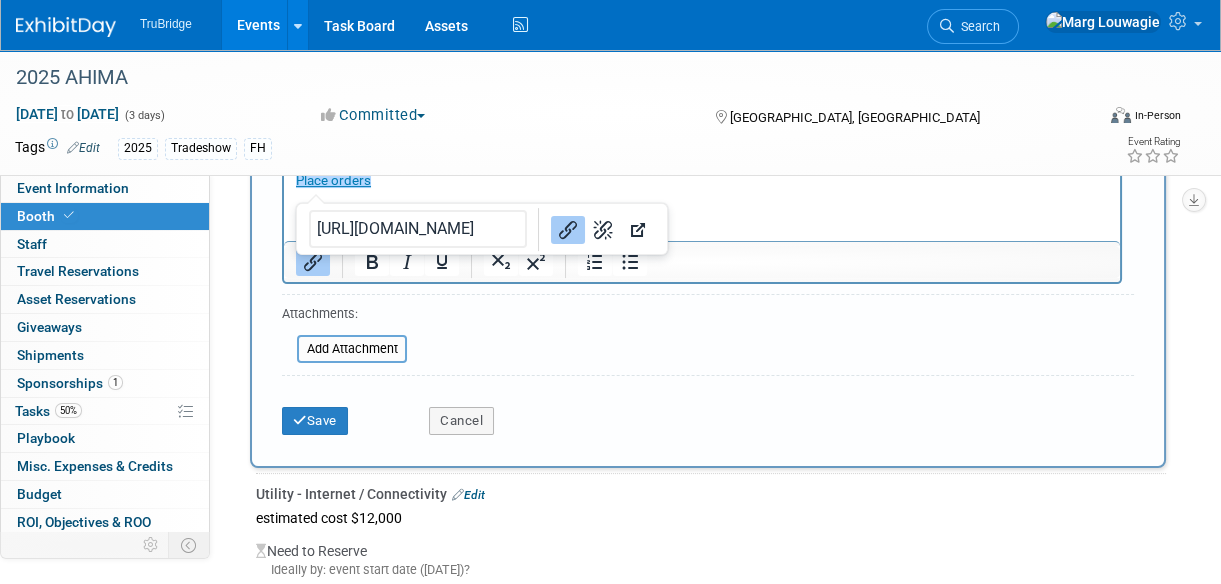 scroll, scrollTop: 1132, scrollLeft: 0, axis: vertical 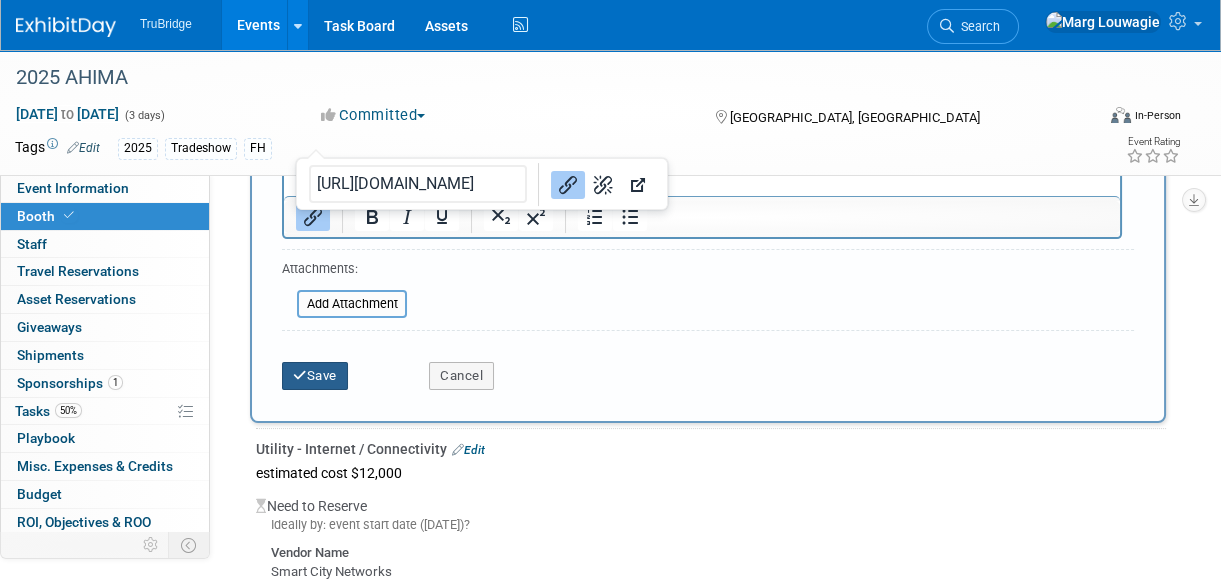 click on "Save" at bounding box center [315, 376] 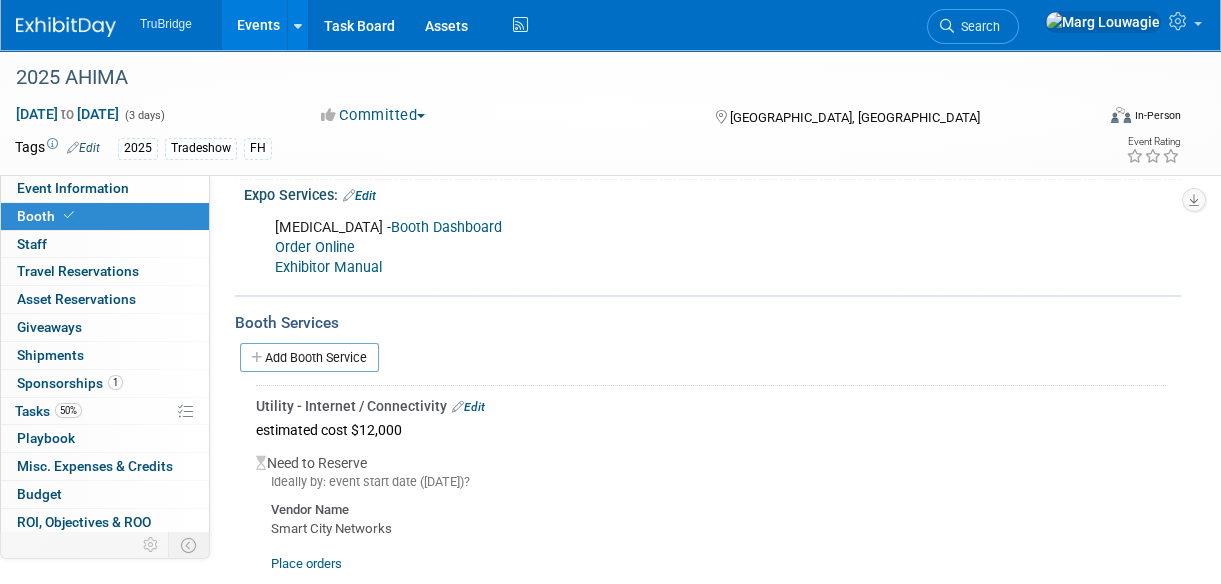 scroll, scrollTop: 390, scrollLeft: 0, axis: vertical 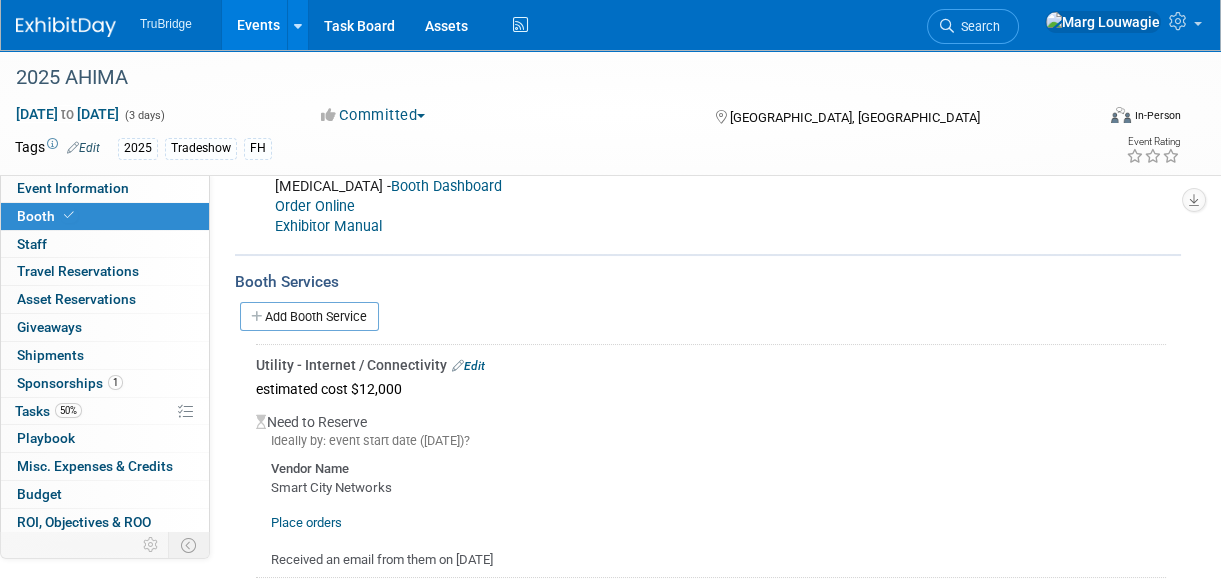 click on "Add Booth Service" at bounding box center (309, 316) 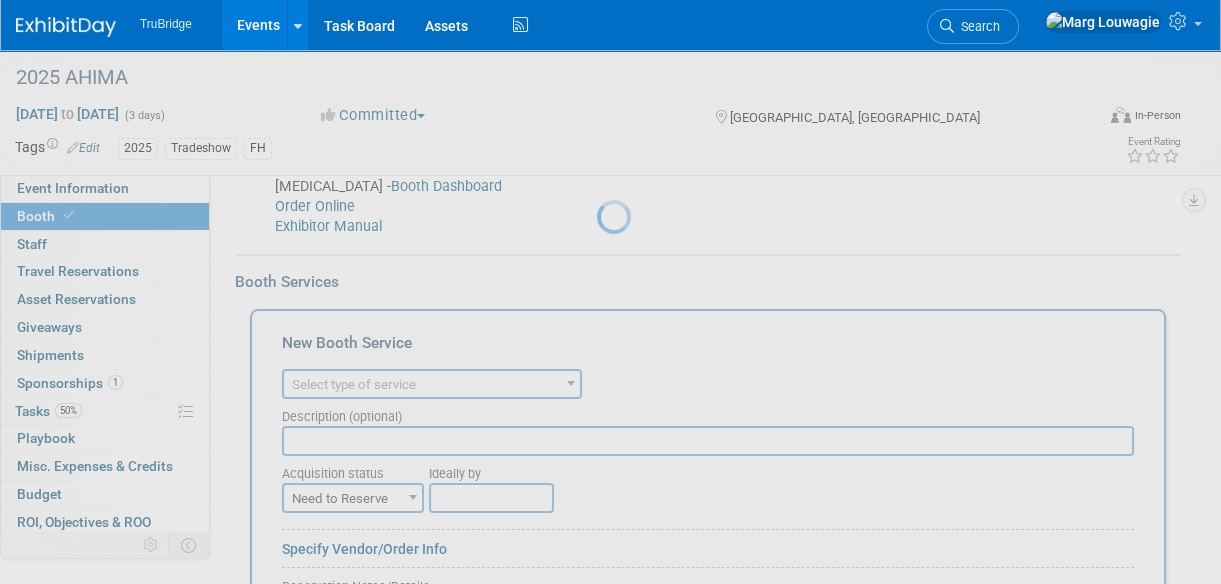 scroll, scrollTop: 0, scrollLeft: 0, axis: both 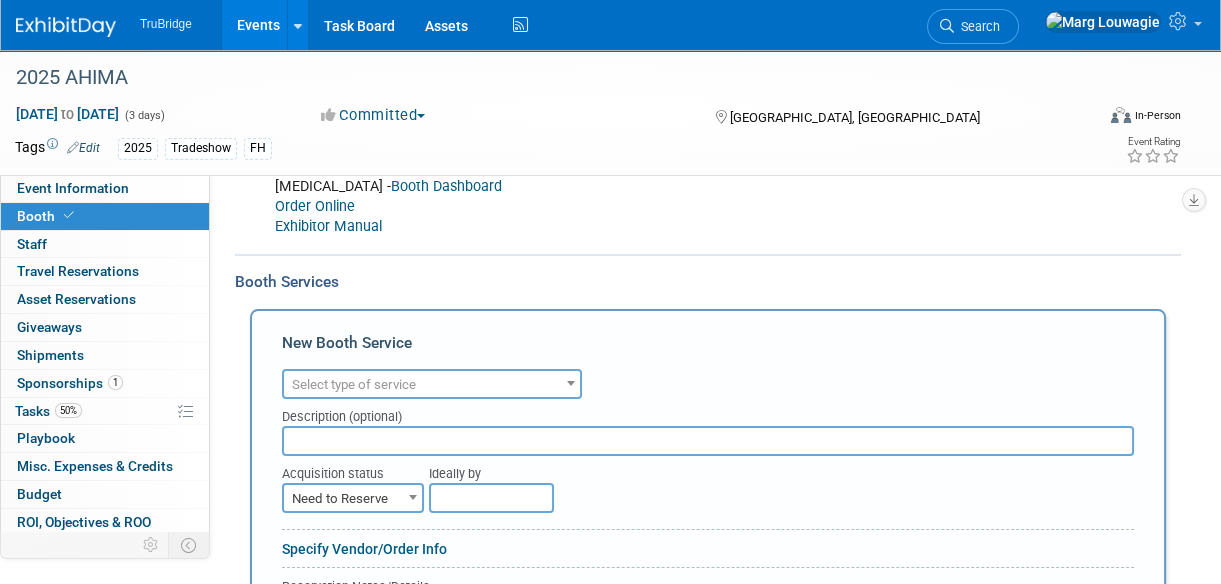 click on "Select type of service" at bounding box center (354, 384) 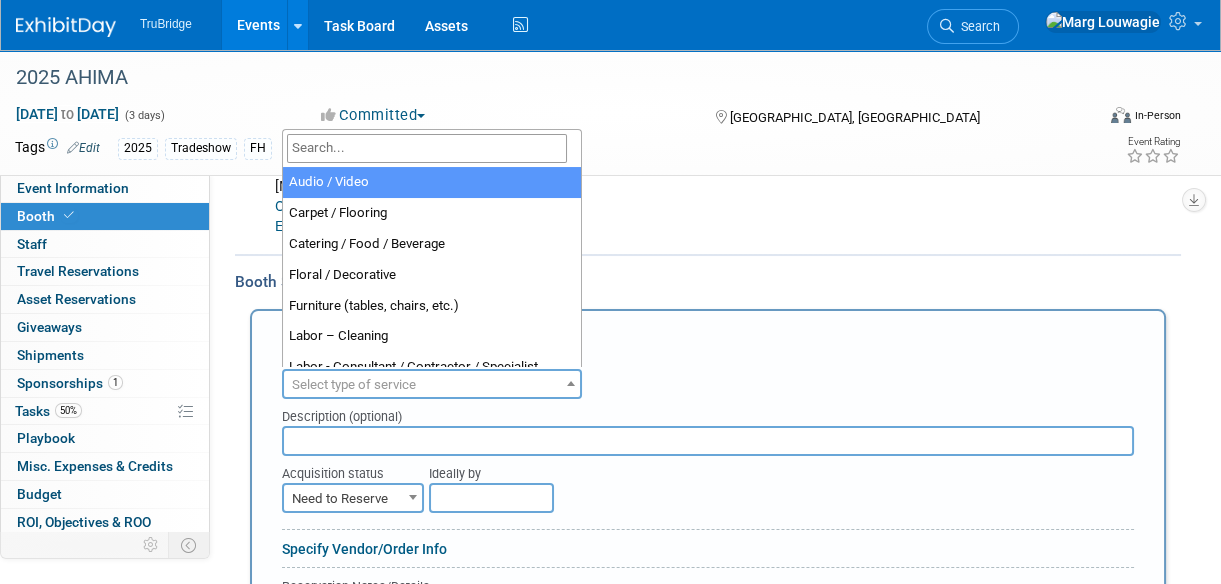 select on "2" 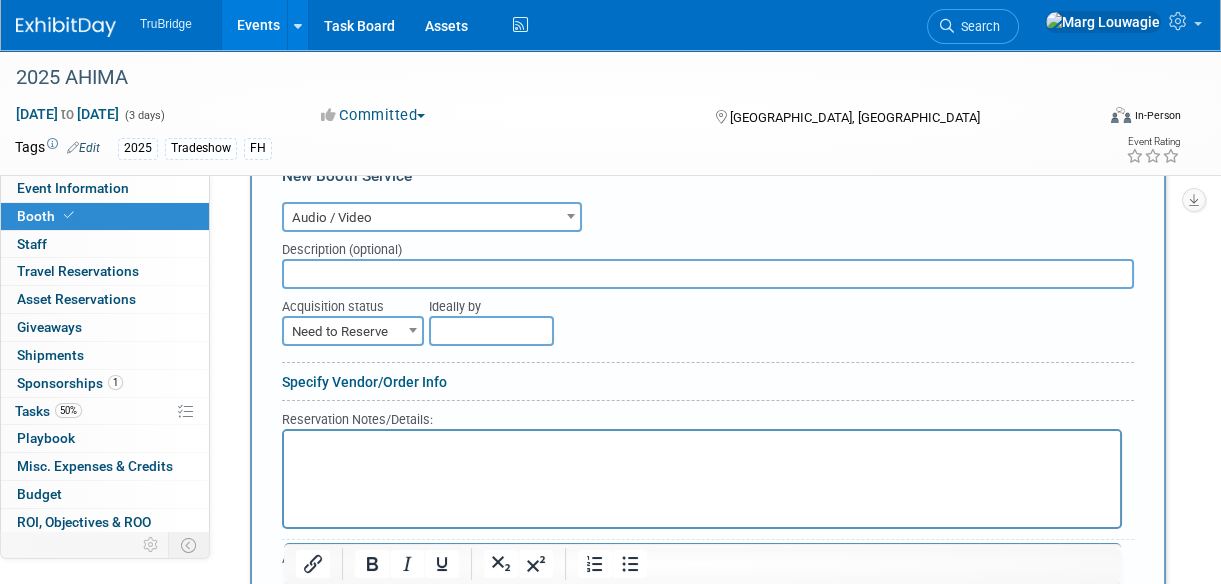 scroll, scrollTop: 572, scrollLeft: 0, axis: vertical 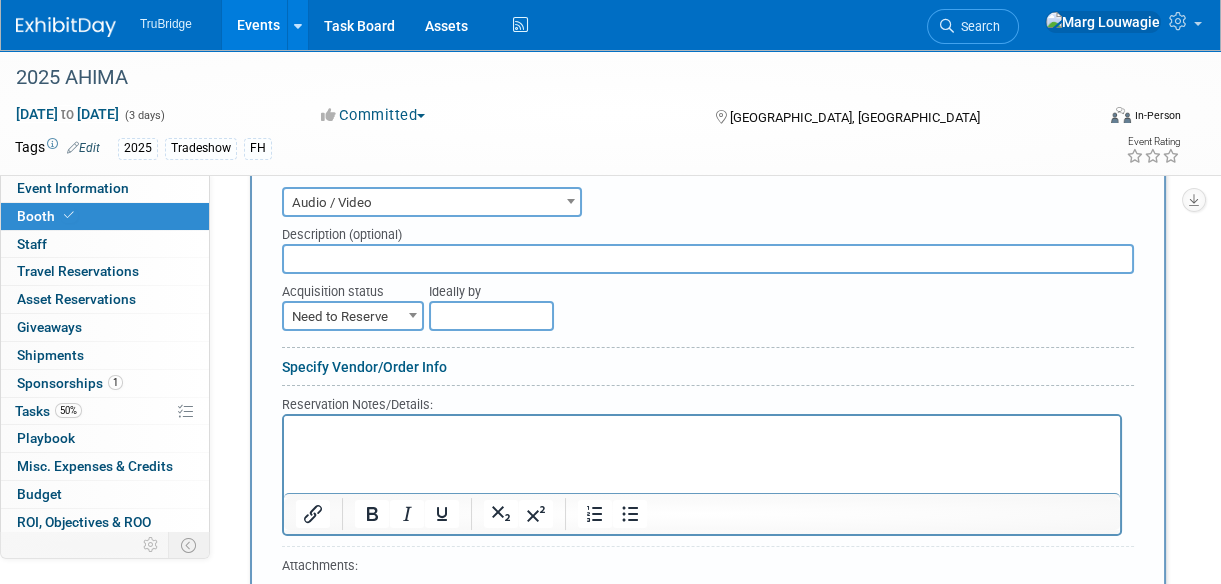 click at bounding box center [708, 259] 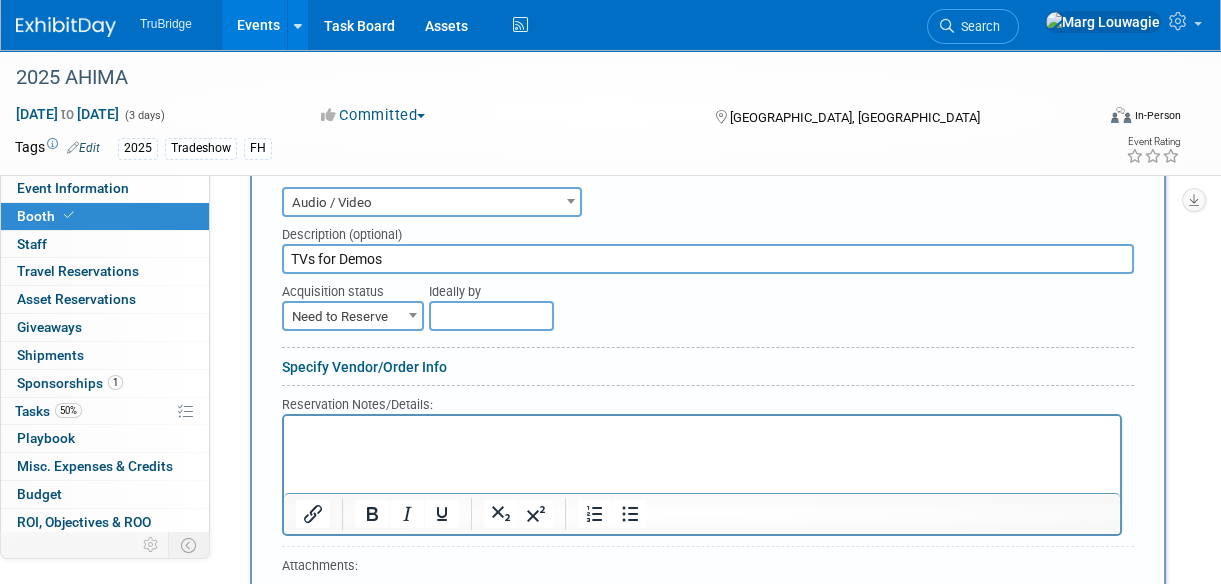 type on "TVs for Demos" 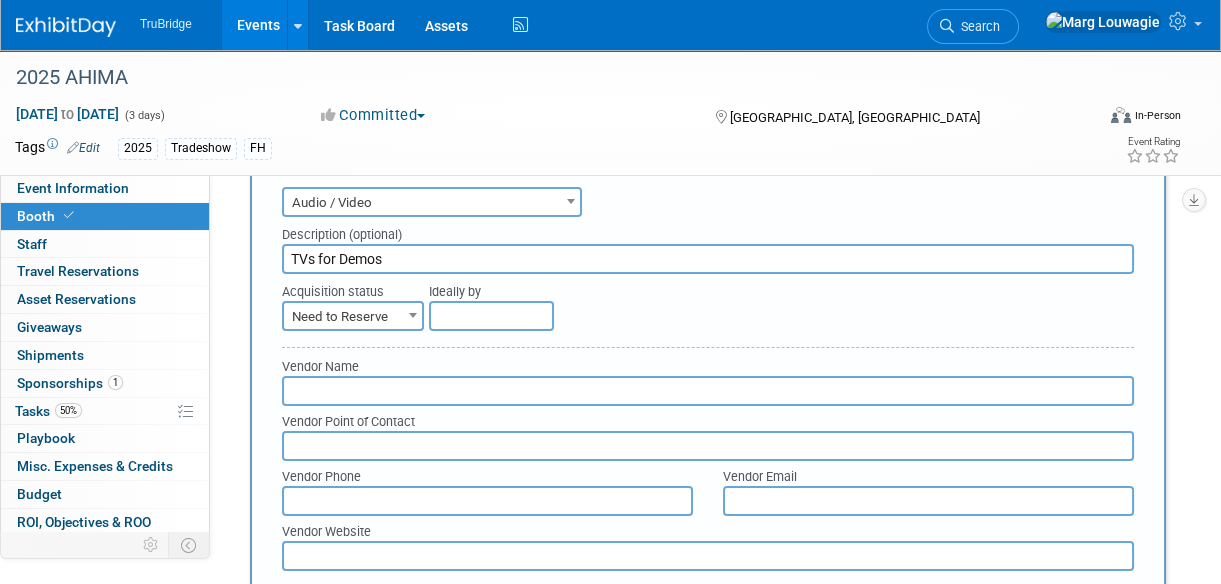click at bounding box center (708, 391) 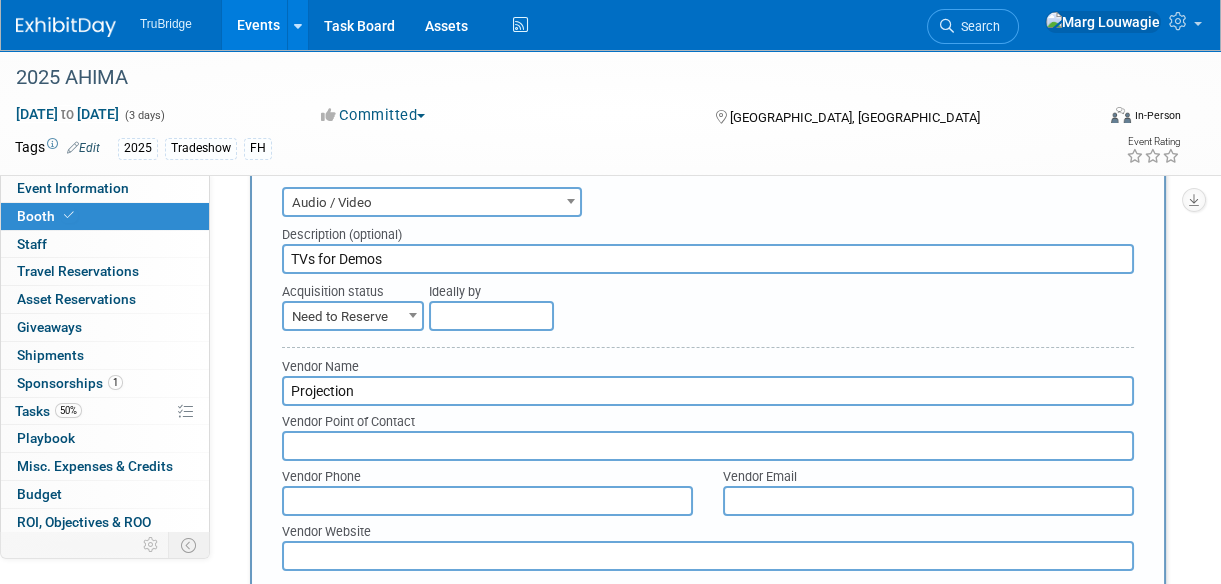 type on "Projection" 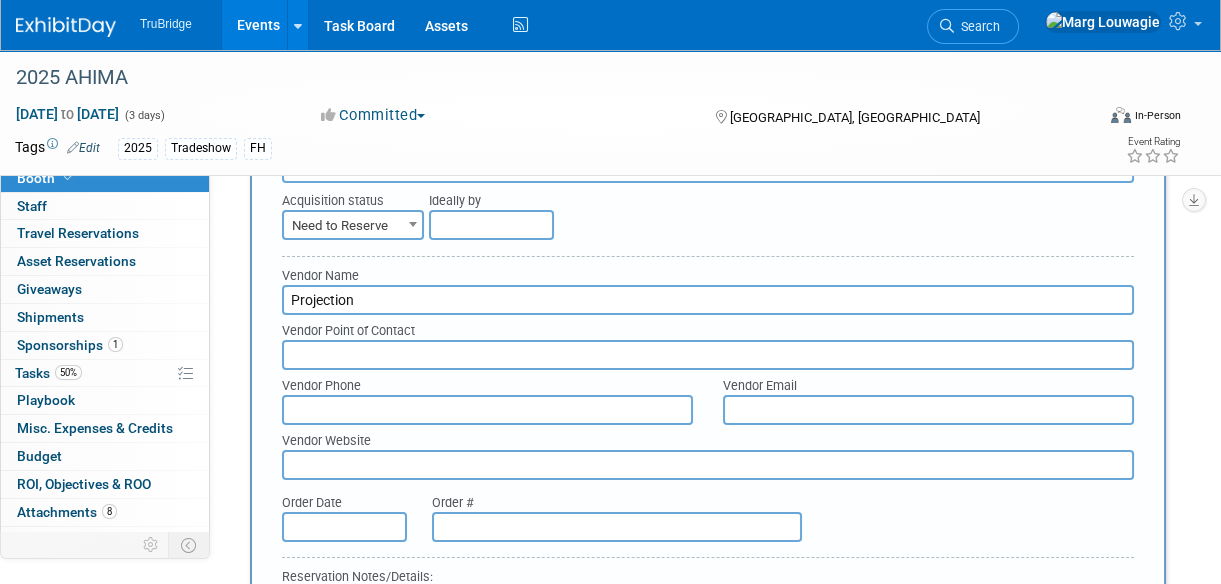 scroll, scrollTop: 59, scrollLeft: 0, axis: vertical 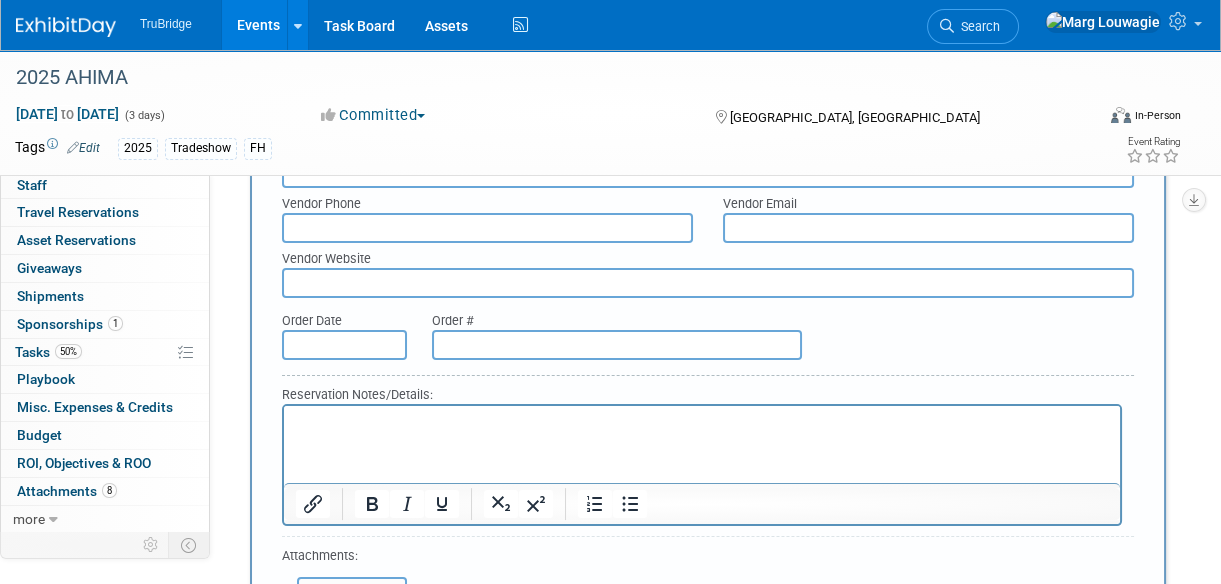 click at bounding box center (487, 228) 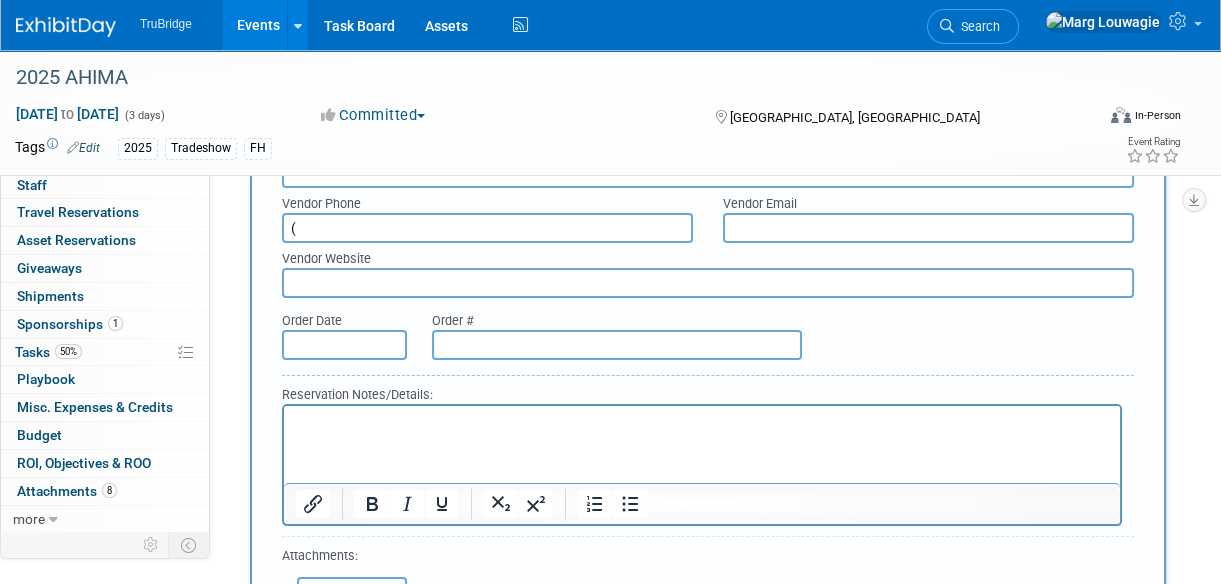 paste on "301) 459-9011" 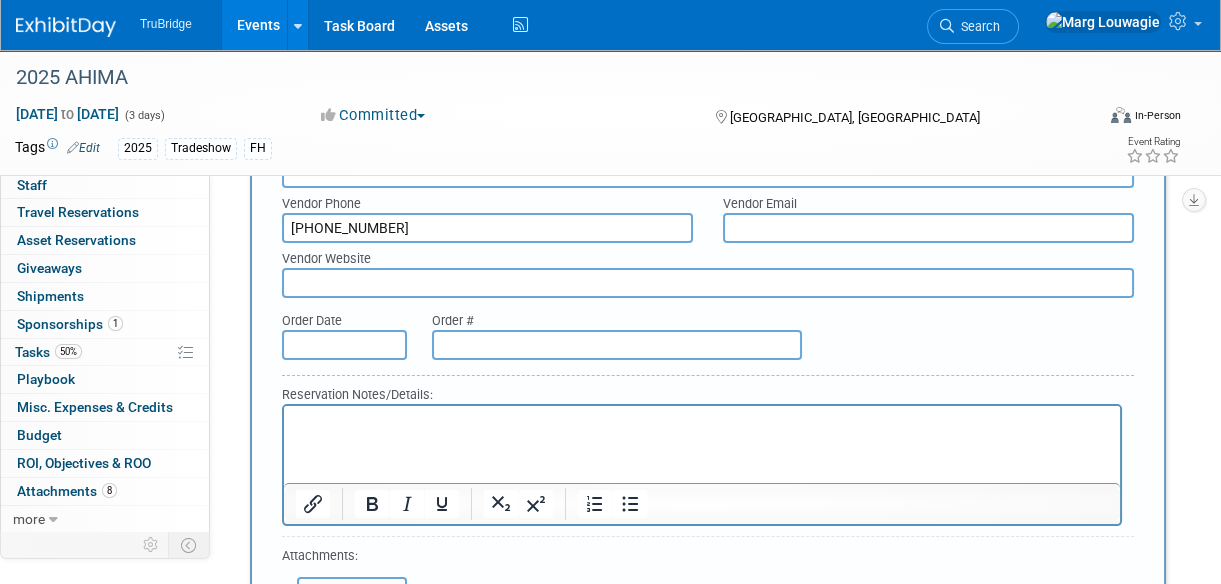 type on "(301) 459-9011" 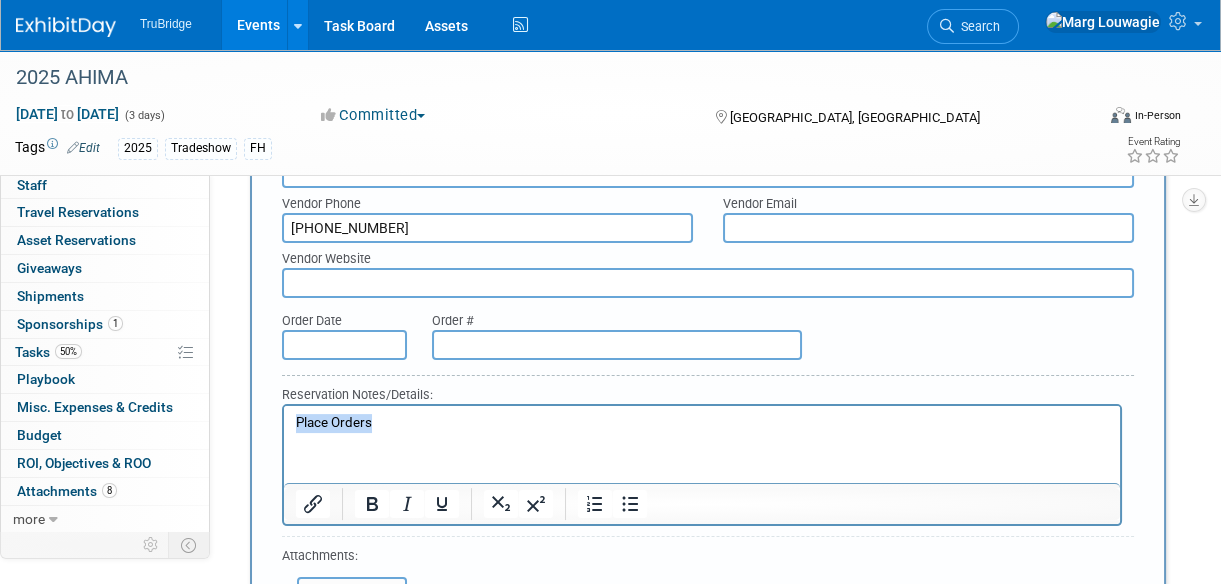drag, startPoint x: 375, startPoint y: 425, endPoint x: 294, endPoint y: 416, distance: 81.49847 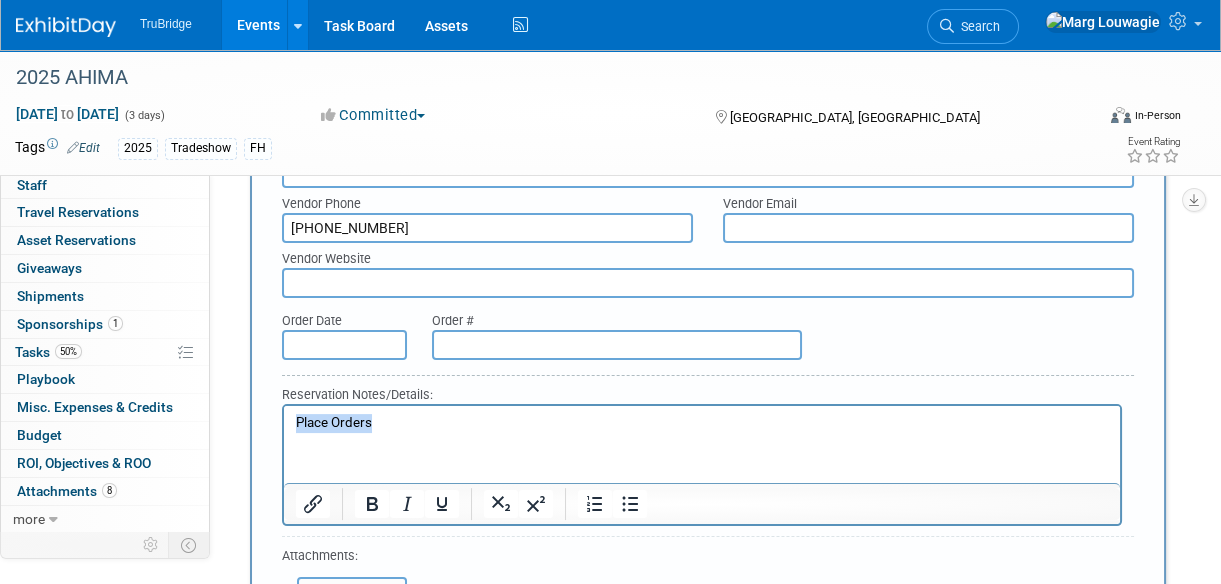 click on "Place Orders" at bounding box center (702, 423) 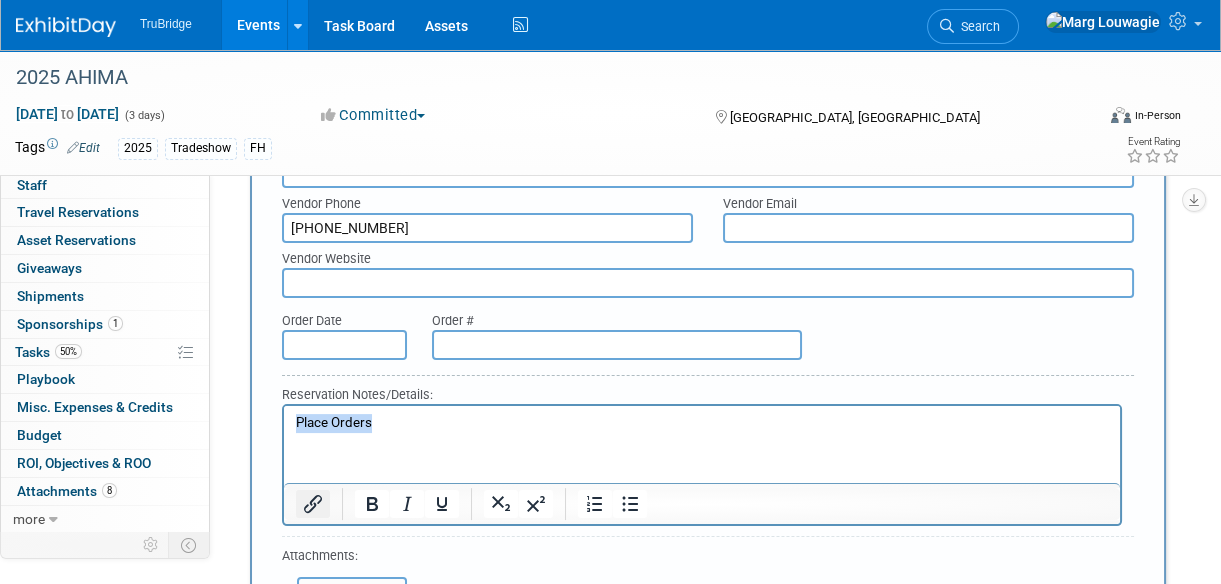 click 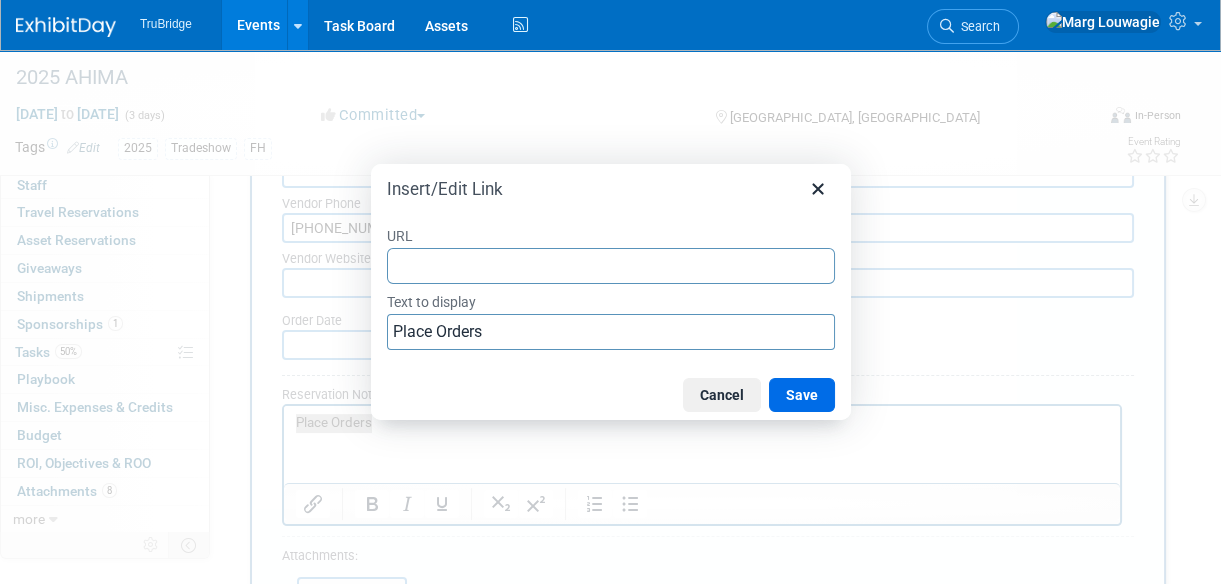 click on "URL" at bounding box center [611, 266] 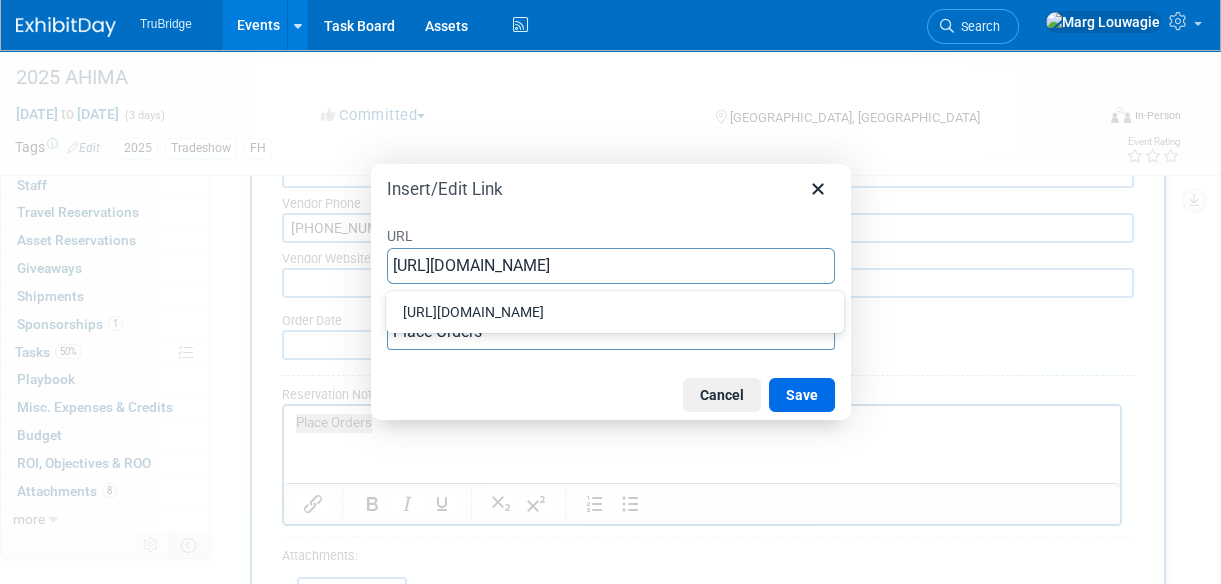 scroll, scrollTop: 0, scrollLeft: 59, axis: horizontal 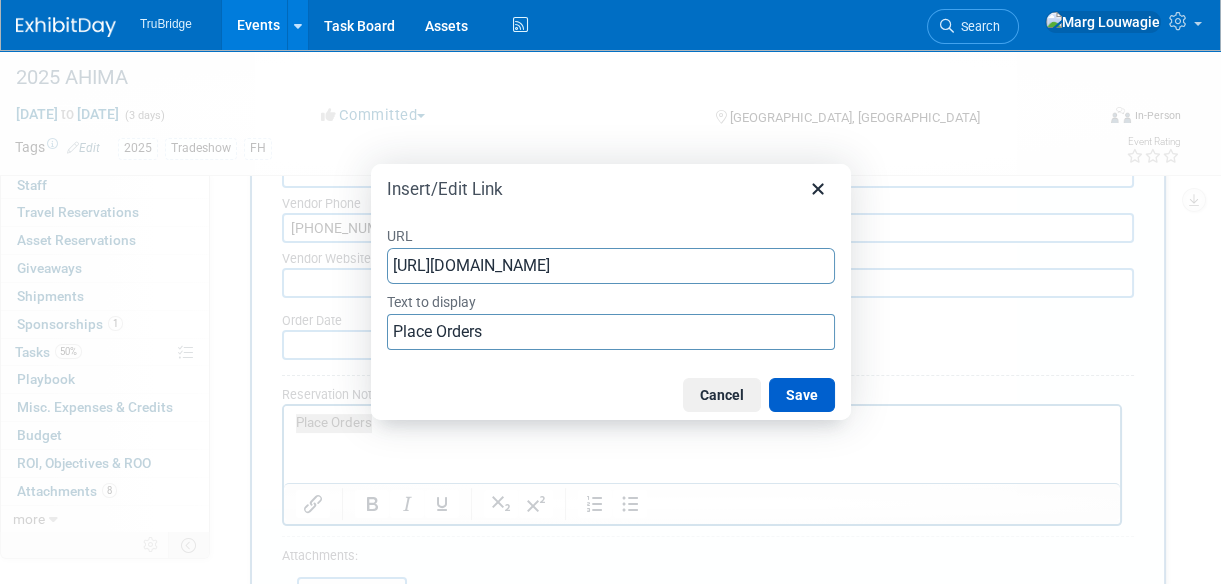 click on "Save" at bounding box center (802, 395) 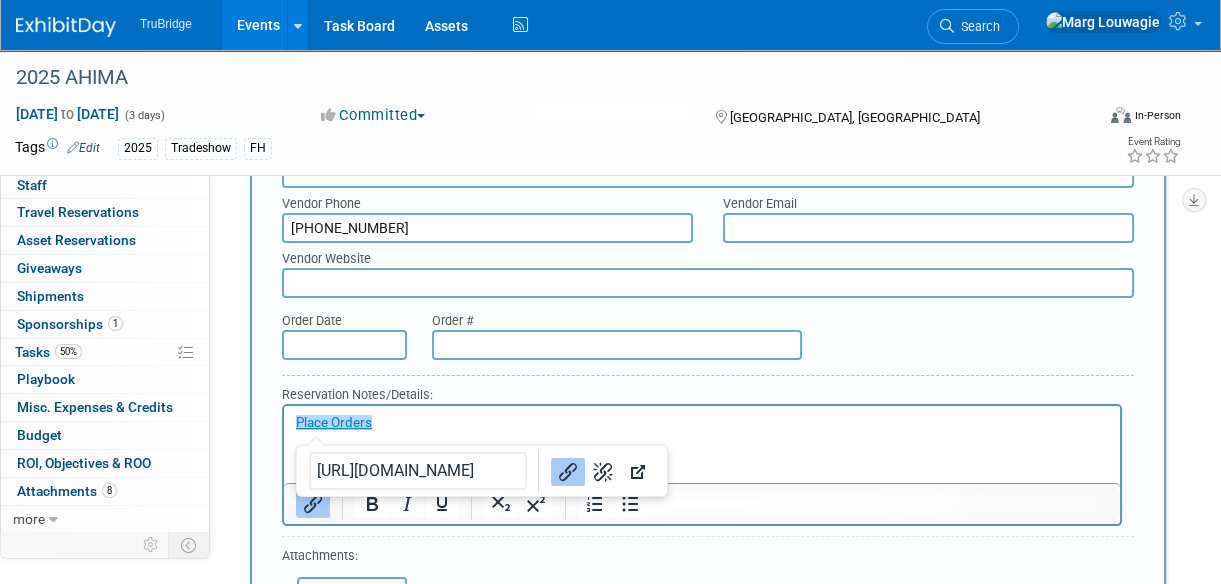 click on "Place Orders" at bounding box center (702, 423) 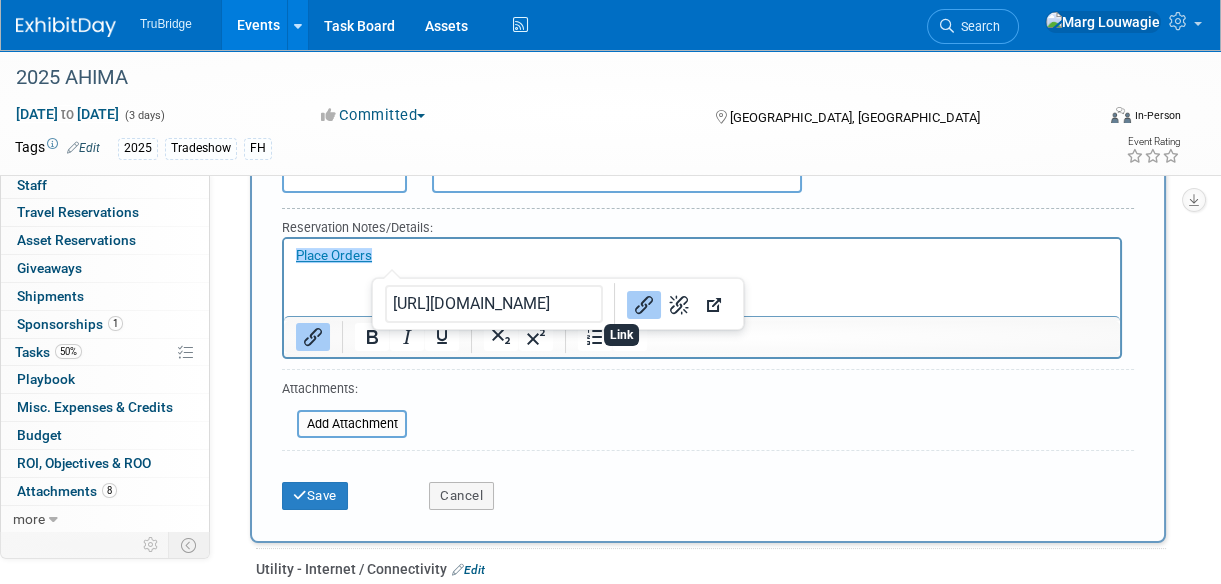 scroll, scrollTop: 1027, scrollLeft: 0, axis: vertical 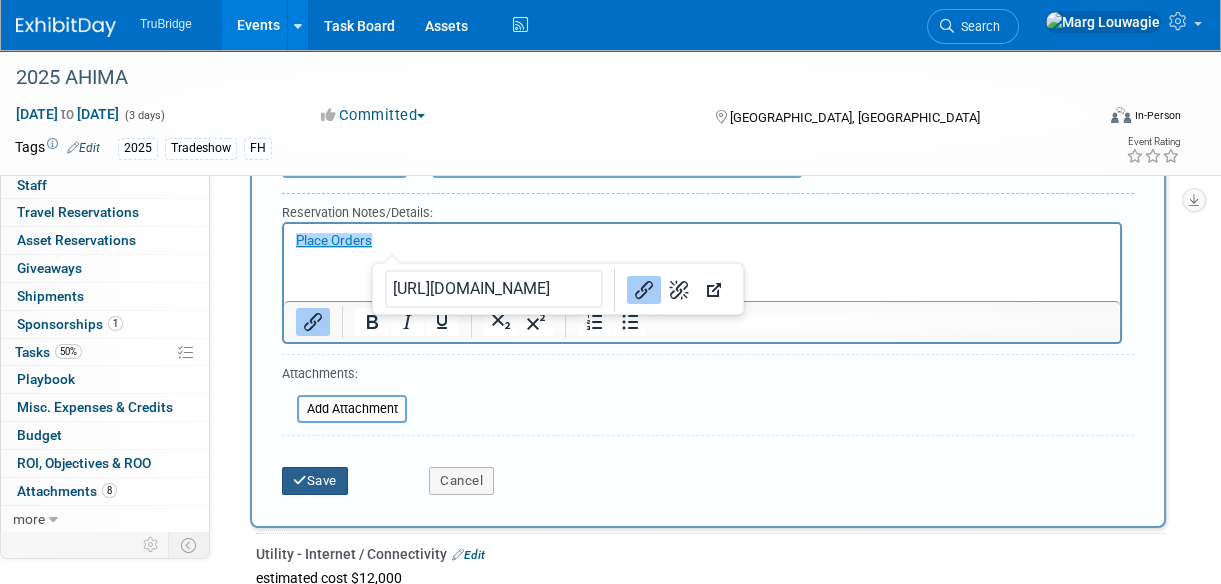 click on "Save" at bounding box center (315, 481) 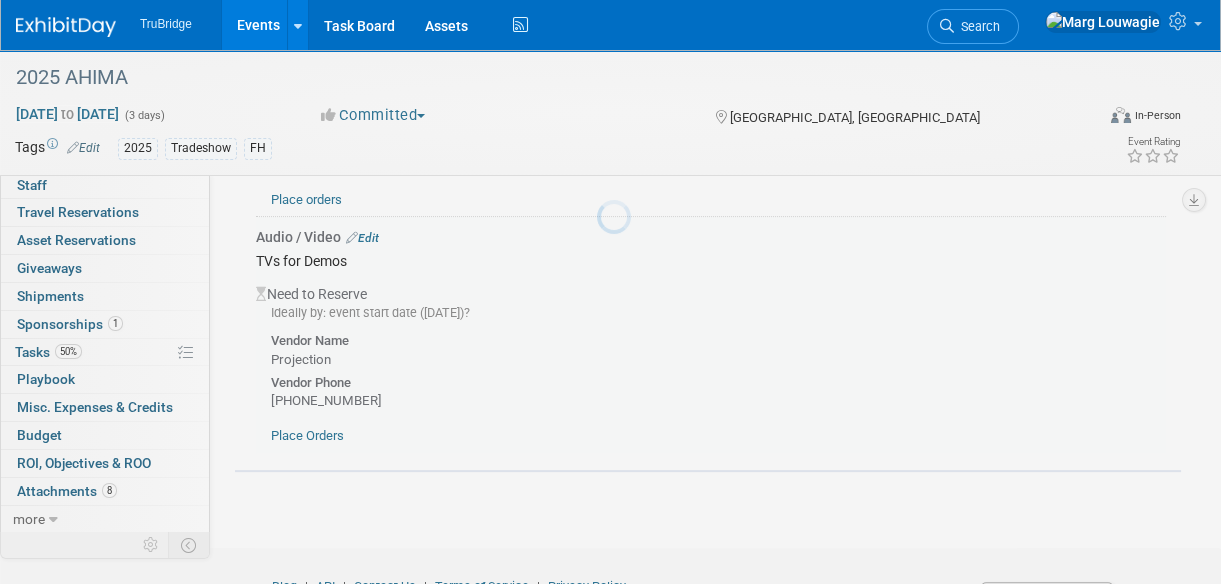 scroll, scrollTop: 1419, scrollLeft: 0, axis: vertical 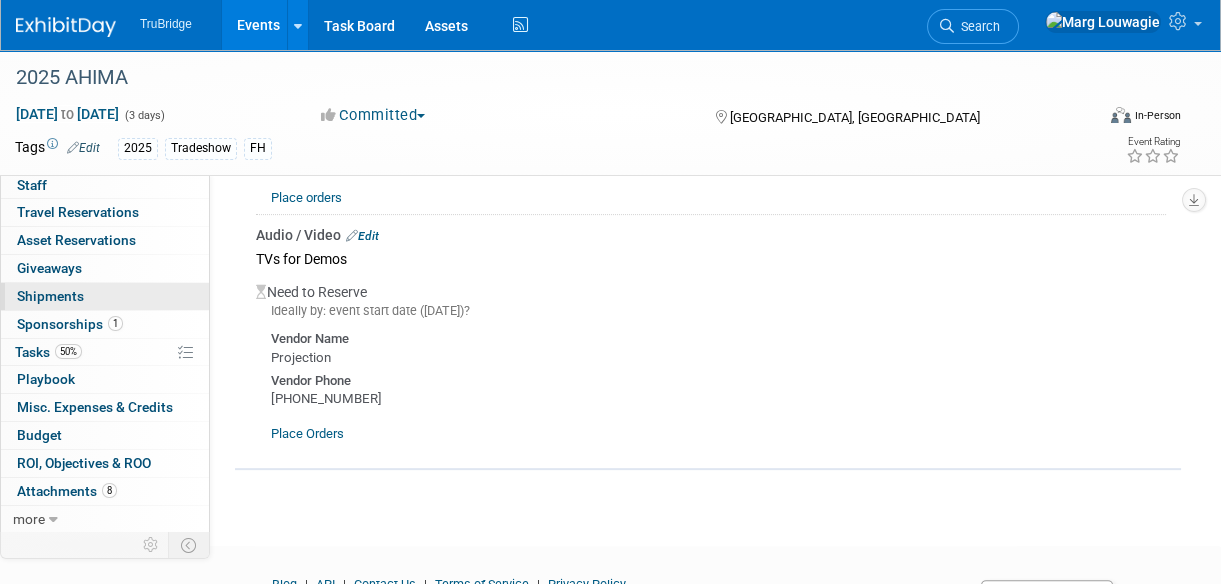click on "Shipments 0" at bounding box center (50, 296) 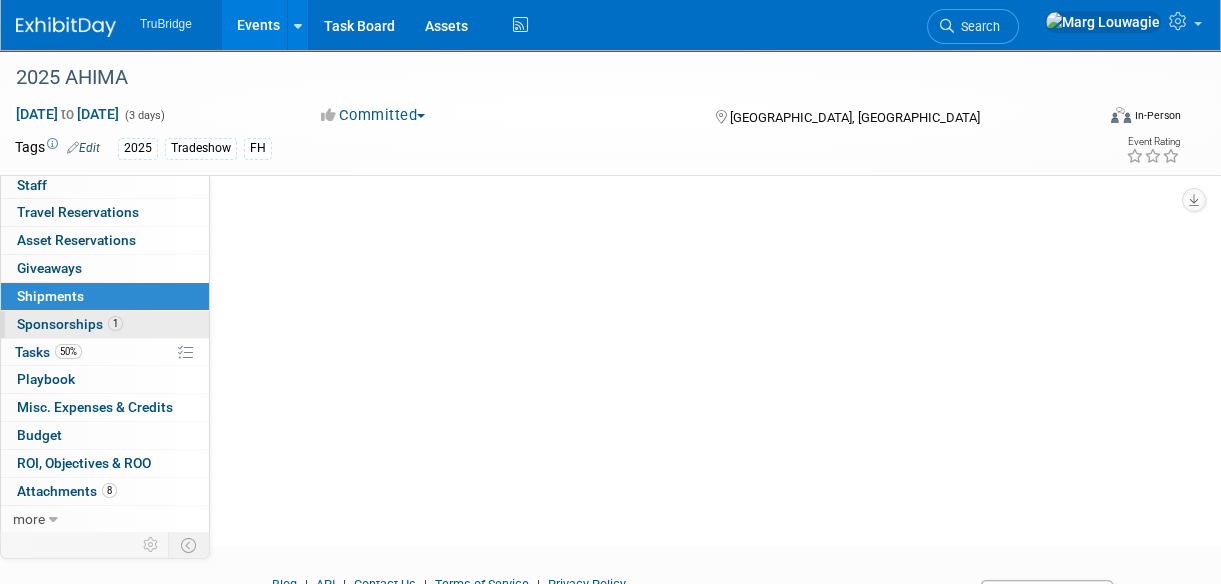 scroll, scrollTop: 0, scrollLeft: 0, axis: both 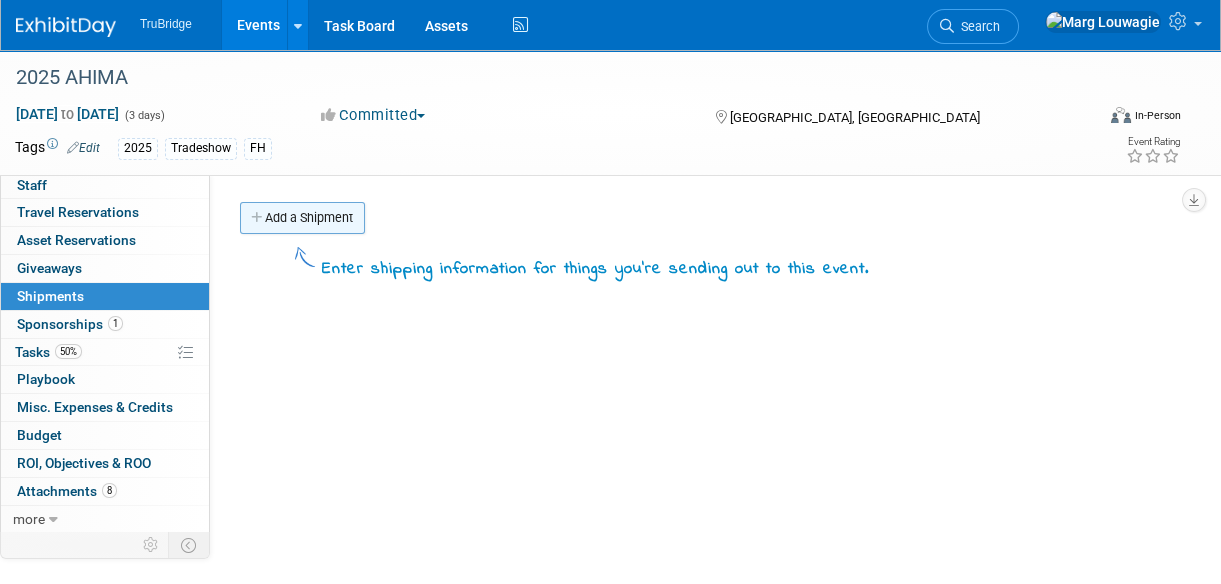 click on "Add a Shipment" at bounding box center [302, 218] 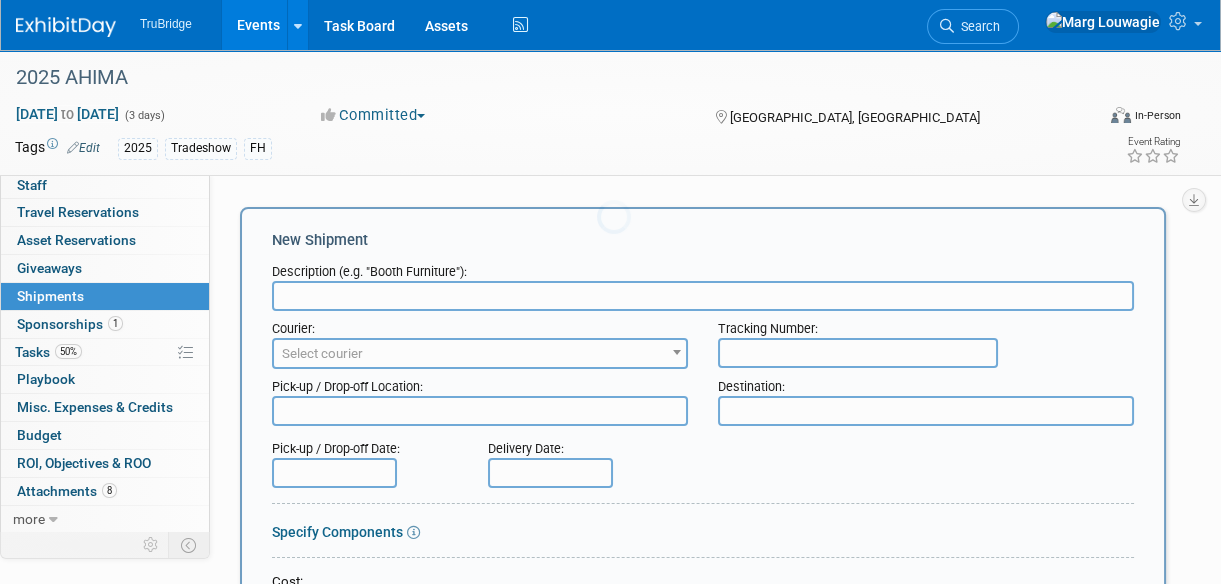 scroll, scrollTop: 0, scrollLeft: 0, axis: both 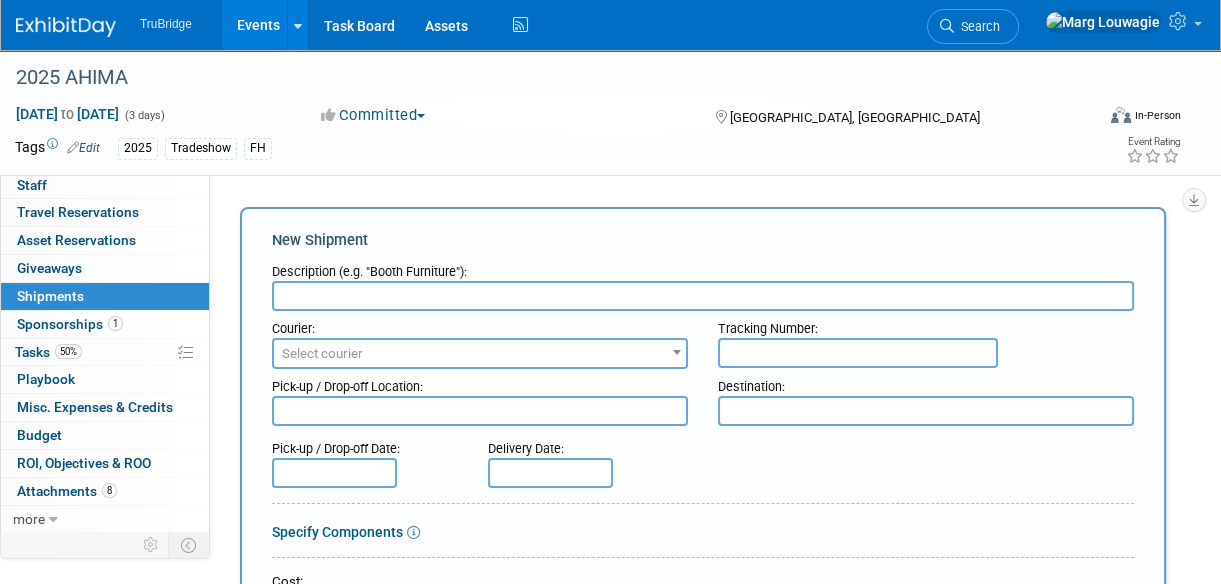 click at bounding box center (703, 296) 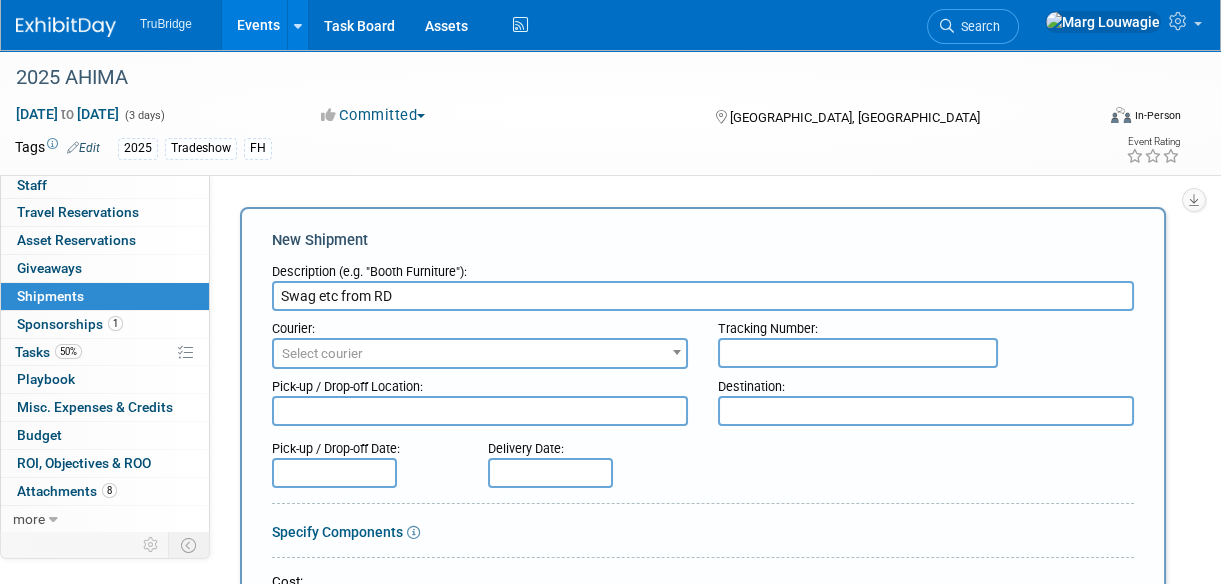 type on "Swag etc from RD" 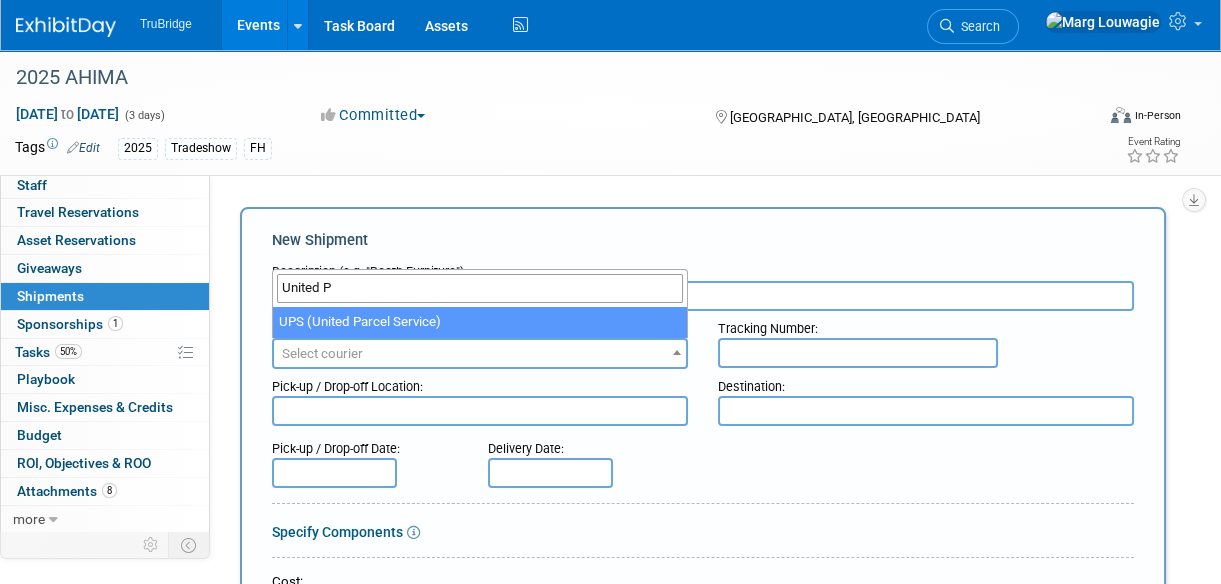 type on "United P" 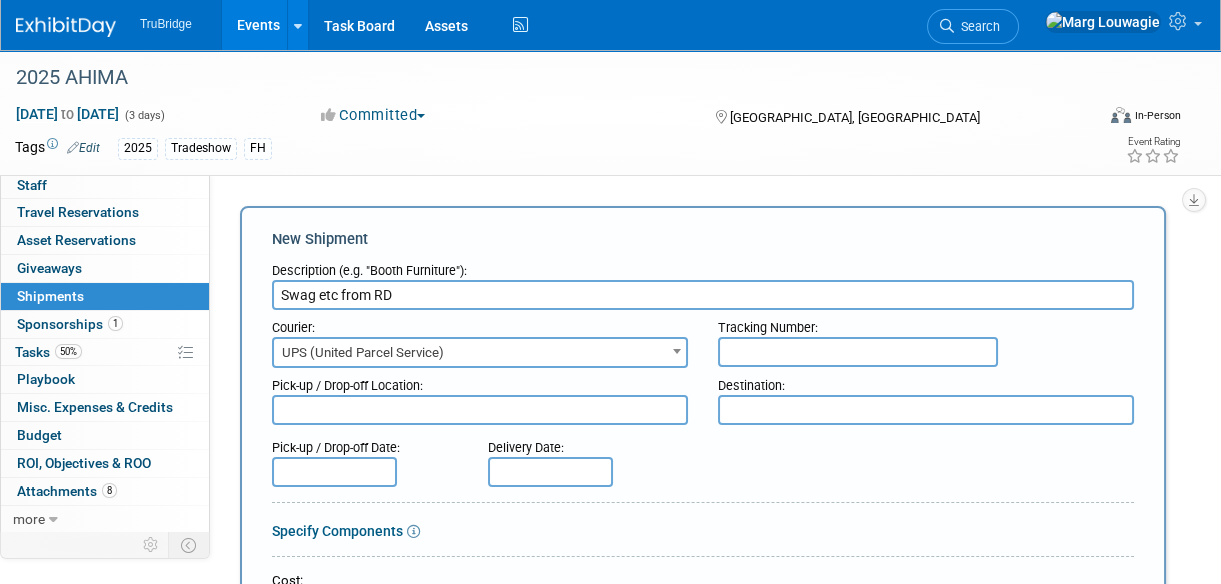 scroll, scrollTop: 0, scrollLeft: 0, axis: both 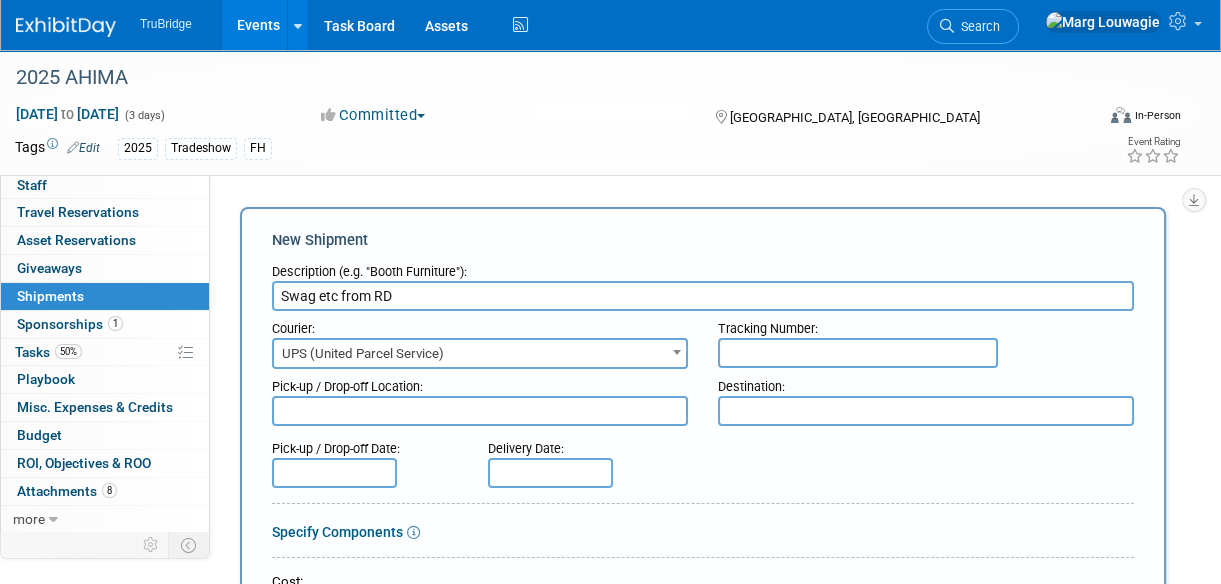 click at bounding box center [926, 411] 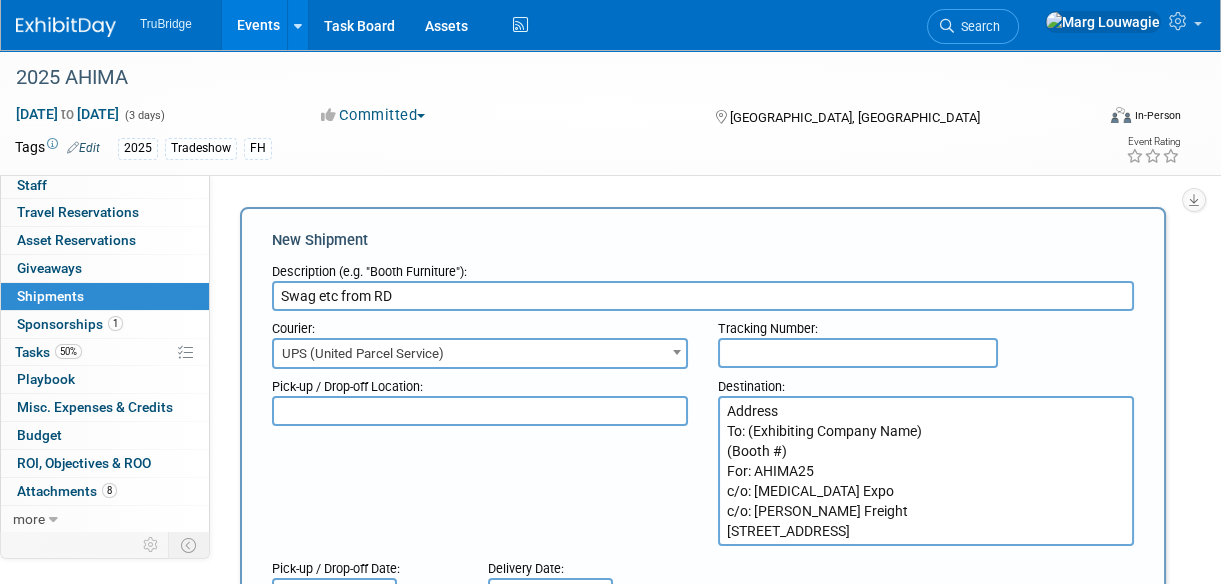 scroll, scrollTop: 0, scrollLeft: 0, axis: both 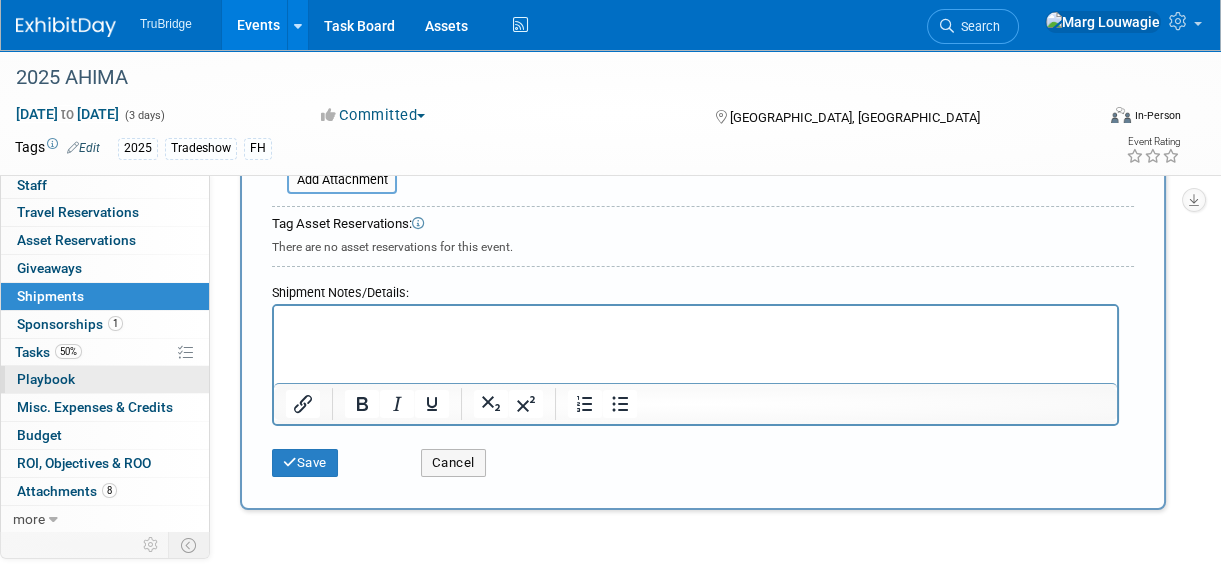 type on "Swag etc from RD to advanced warehouse" 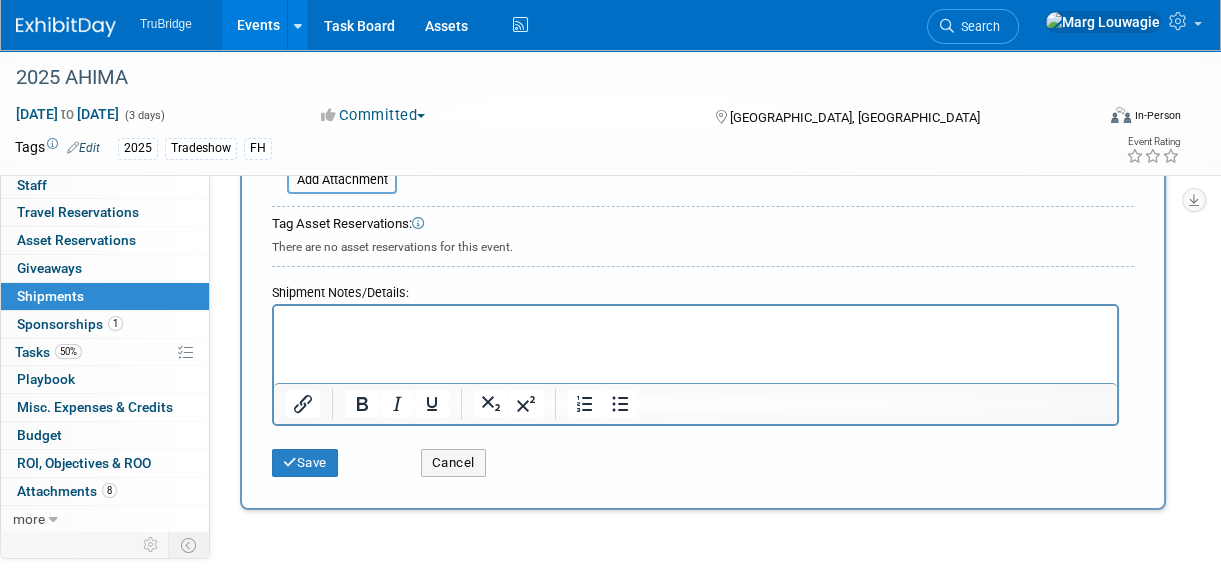 click at bounding box center (696, 324) 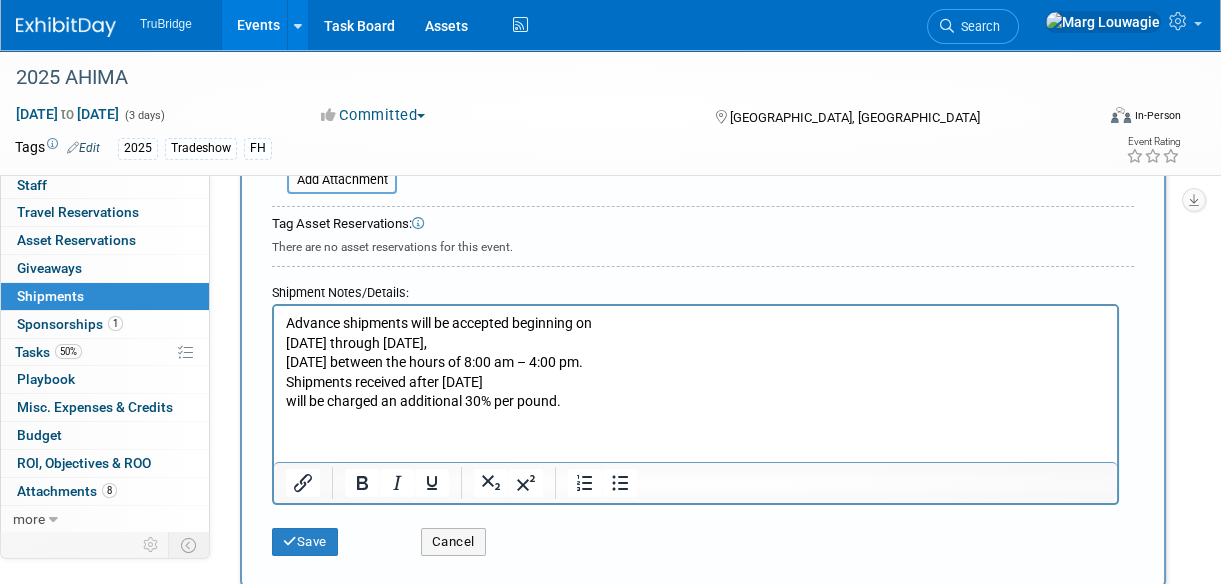 click on "Advance shipments will be accepted beginning on  Thursday, September 4, 2025 through Wednesday,  October 1, 2025 between the hours of 8:00 am – 4:00 pm.  Shipments received after Wednesday, October 1, 2025  will be charged an additional 30% per pound." at bounding box center (696, 363) 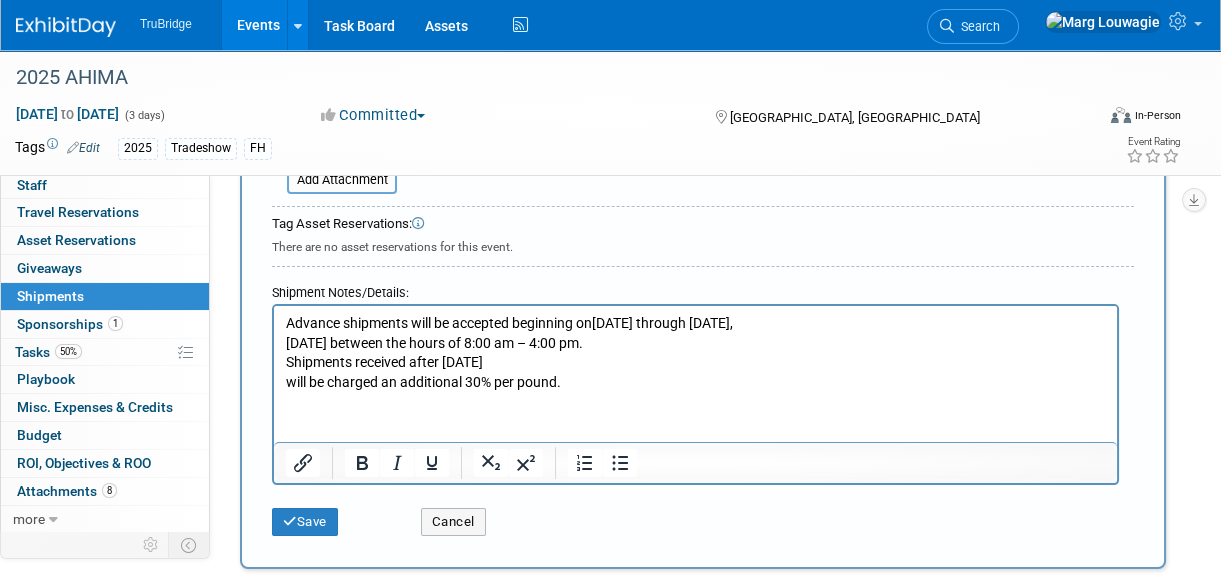 click on "Advance shipments will be accepted beginning on  Thursday, September 4, 2025 through Wednesday,  October 1, 2025 between the hours of 8:00 am – 4:00 pm.  Shipments received after Wednesday, October 1, 2025  will be charged an additional 30% per pound." at bounding box center (696, 353) 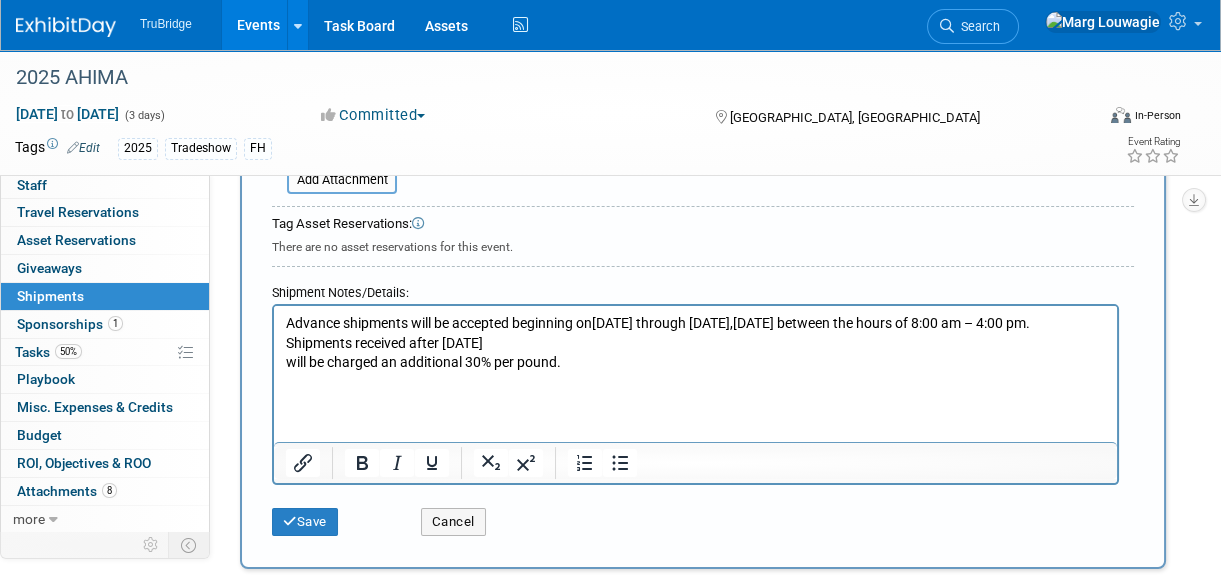 click on "Advance shipments will be accepted beginning on  Thursday, September 4, 2025 through Wednesday,  October 1, 2025 between the hours of 8:00 am – 4:00 pm.  Shipments received after Wednesday, October 1, 2025  will be charged an additional 30% per pound." at bounding box center [696, 343] 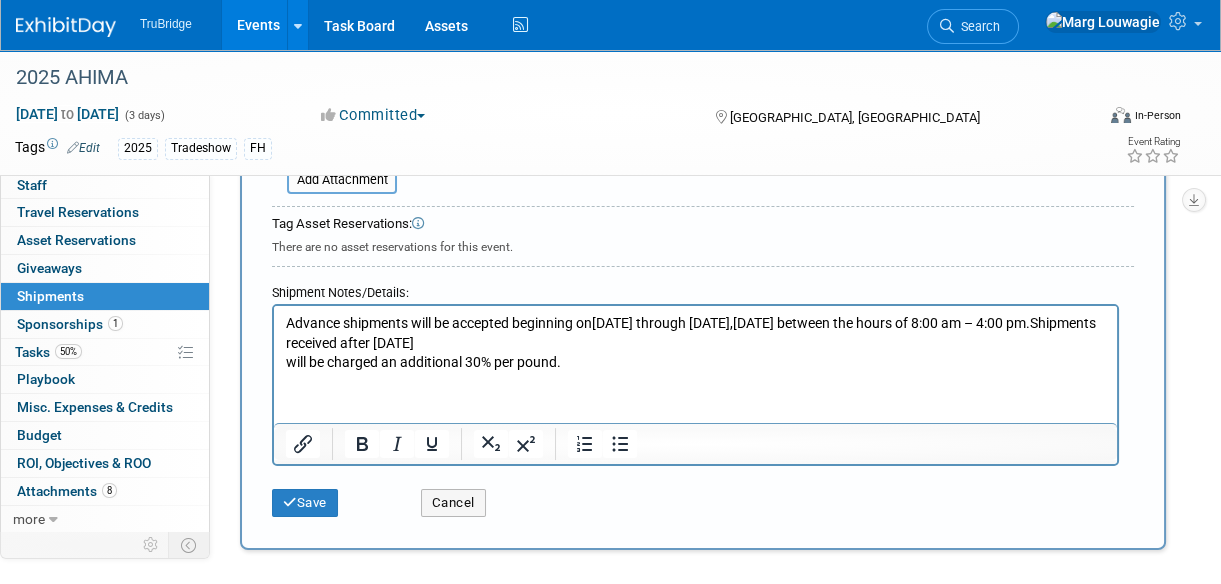 click on "Advance shipments will be accepted beginning on  Thursday, September 4, 2025 through Wednesday,  October 1, 2025 between the hours of 8:00 am – 4:00 pm.  Shipments received after Wednesday, October 1, 2025  will be charged an additional 30% per pound." at bounding box center [696, 343] 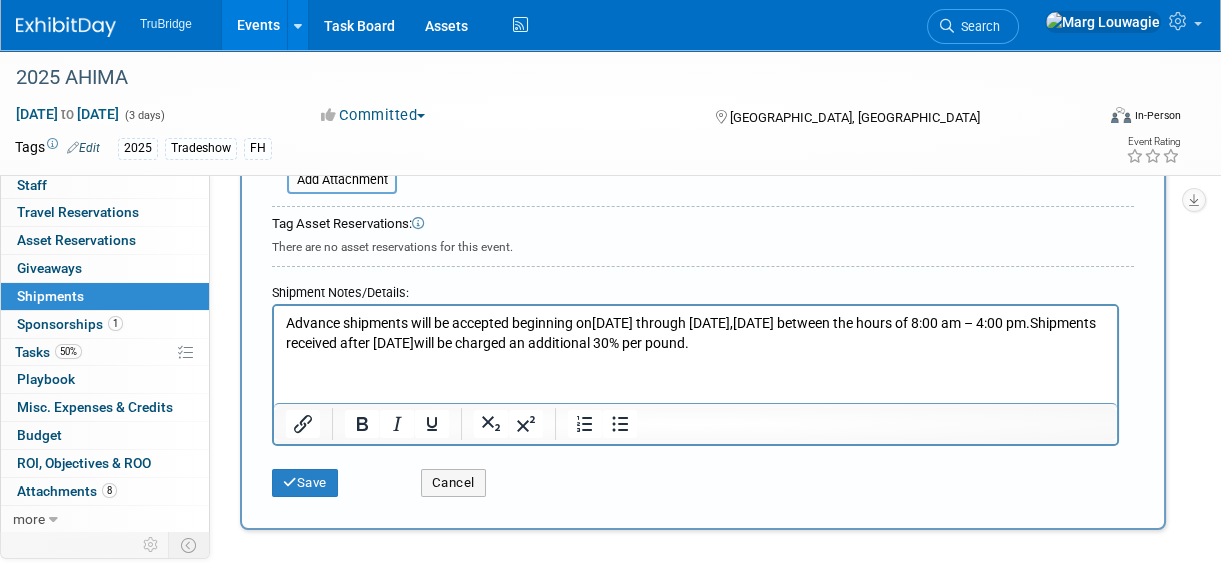 click on "Advance shipments will be accepted beginning on  Thursday, September 4, 2025 through Wednesday,  October 1, 2025 between the hours of 8:00 am – 4:00 pm.  Shipments received after Wednesday, October 1, 2025  will be charged an additional 30% per pound." at bounding box center (696, 333) 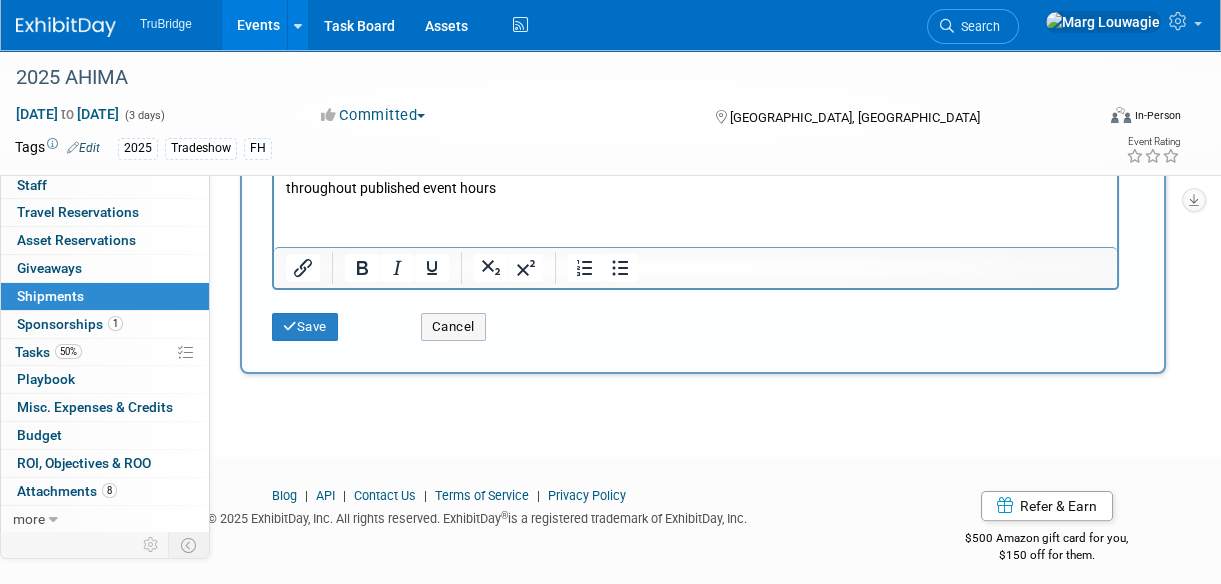 scroll, scrollTop: 1186, scrollLeft: 0, axis: vertical 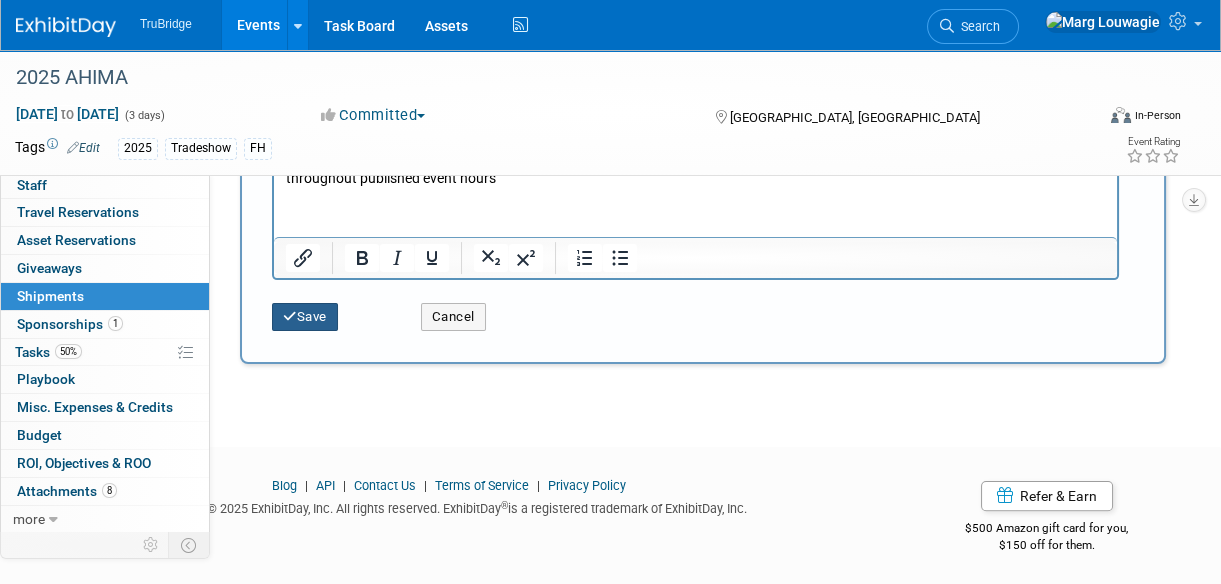 click on "Save" at bounding box center (305, 317) 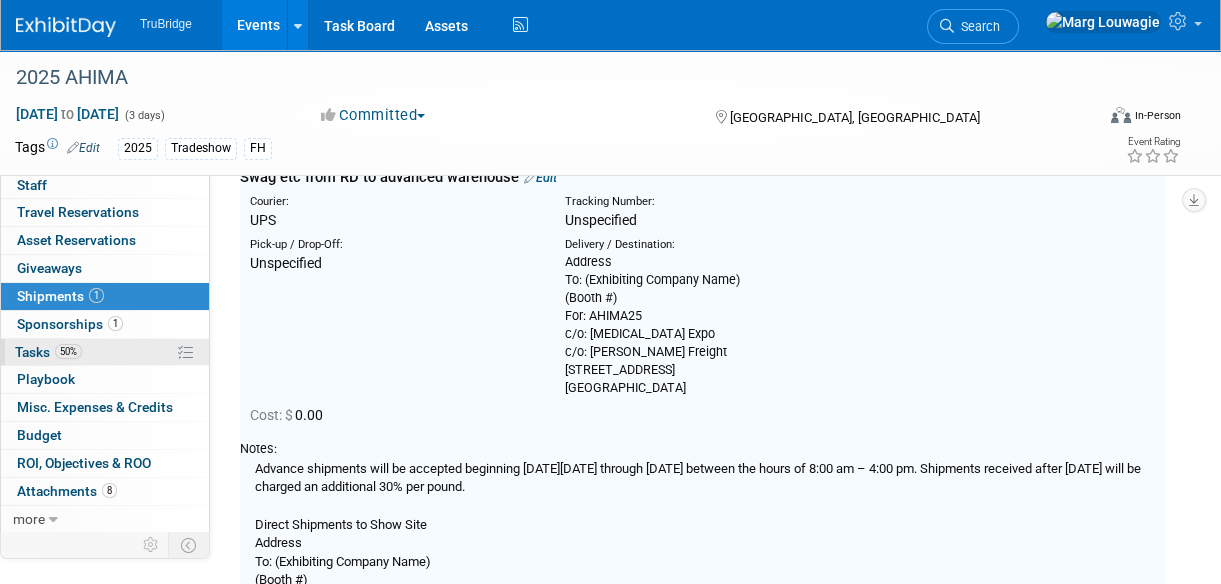 scroll, scrollTop: 43, scrollLeft: 0, axis: vertical 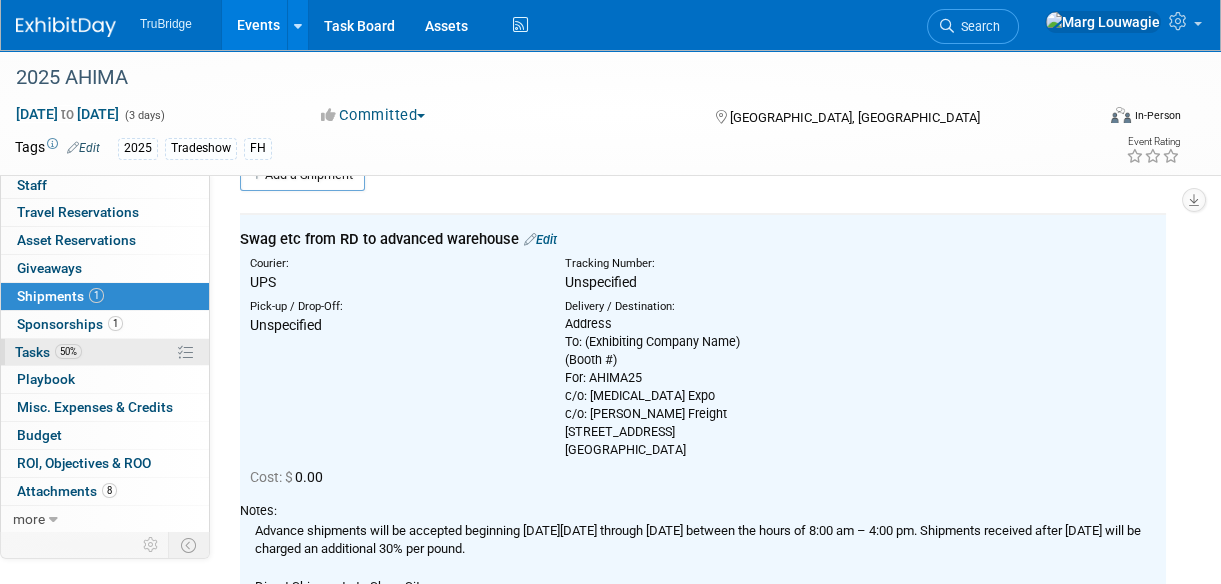 click on "Tasks 50%" at bounding box center [48, 352] 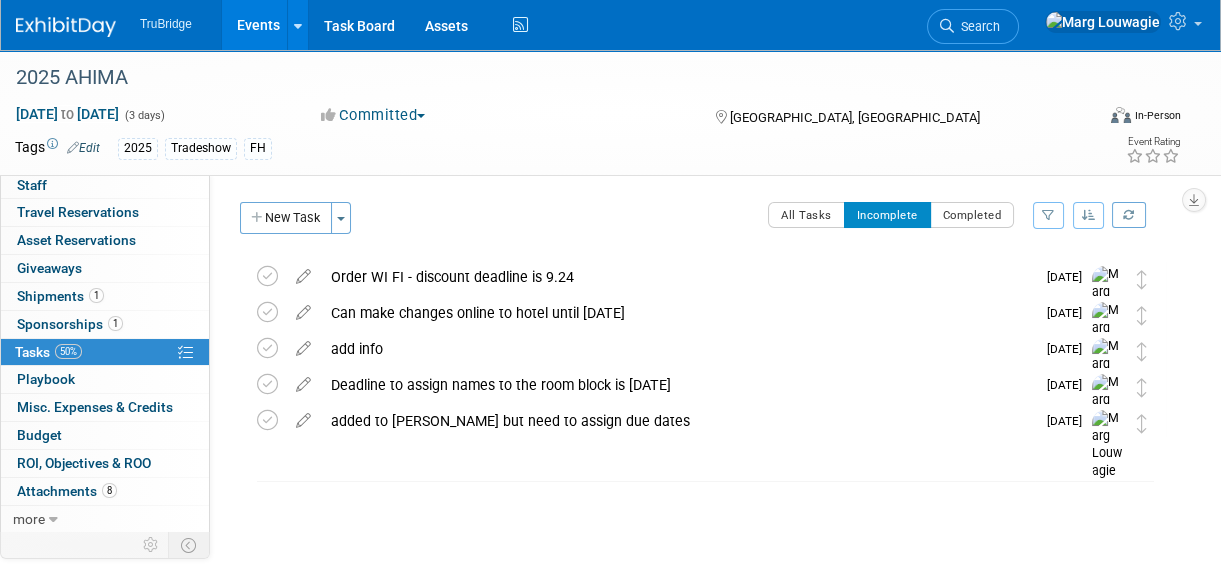 click on "New Task" at bounding box center (286, 218) 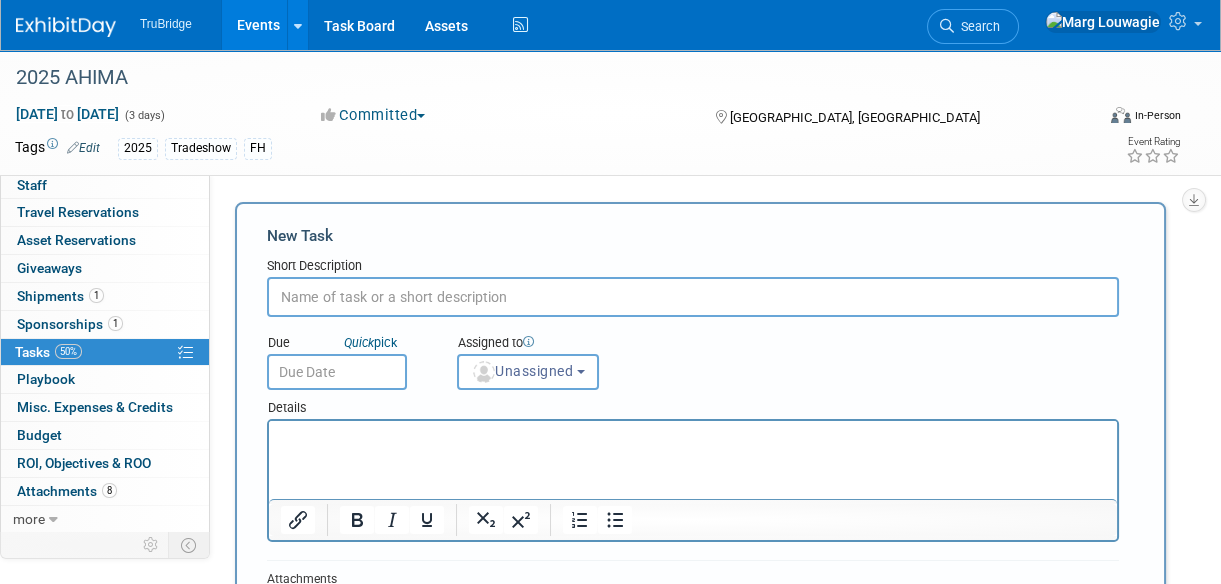 scroll, scrollTop: 0, scrollLeft: 0, axis: both 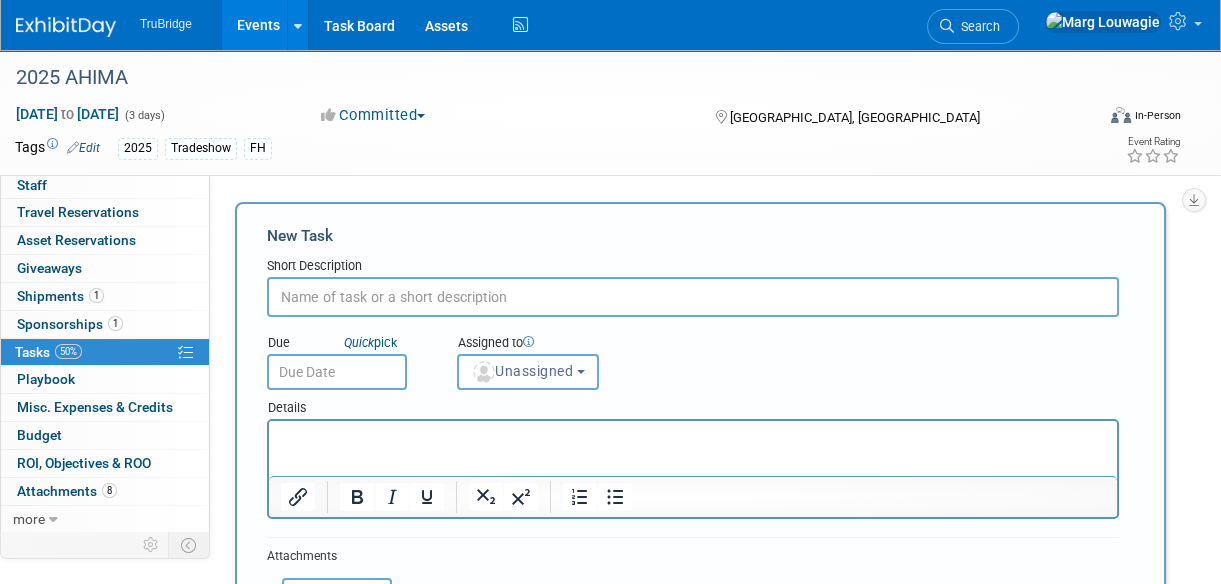 click at bounding box center (693, 297) 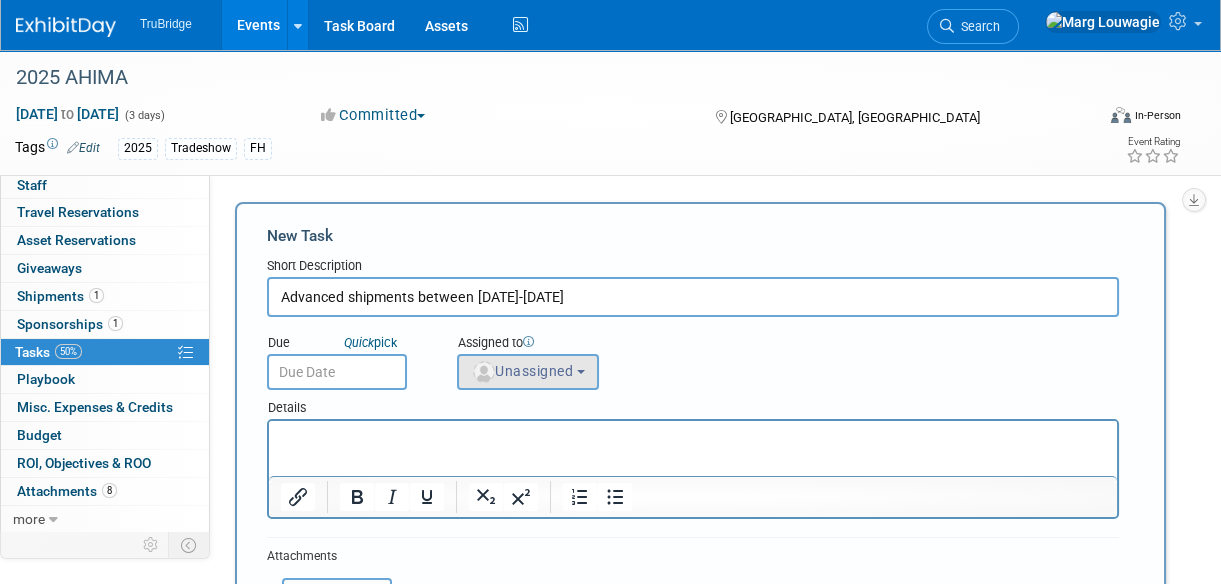 type on "Advanced shipments between Sept 4-Oct 1st" 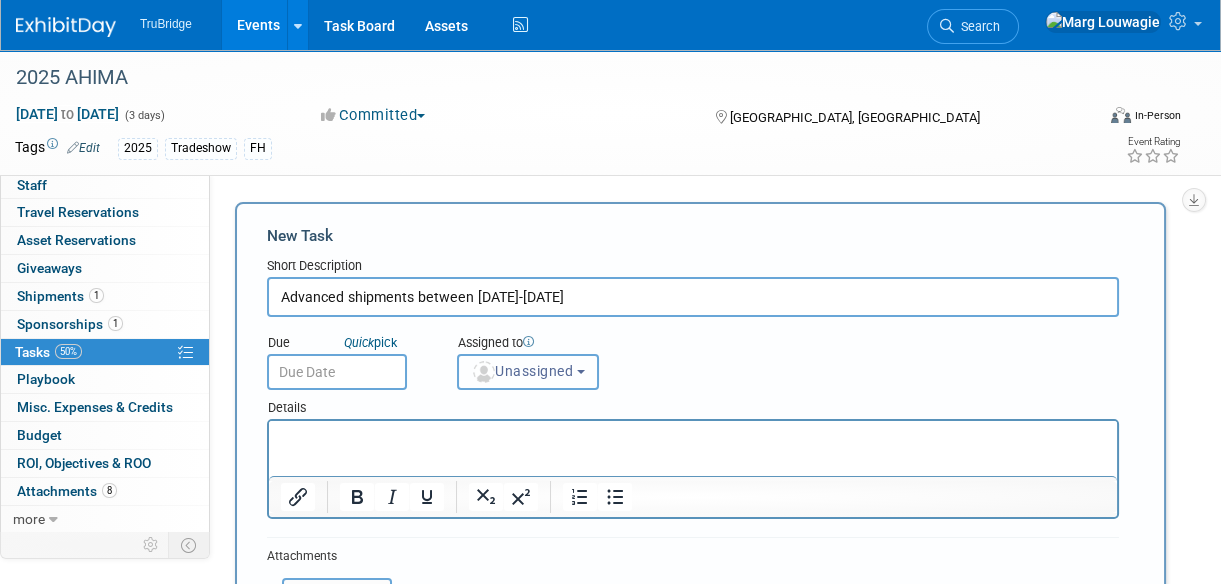 click on "Unassigned" at bounding box center (528, 372) 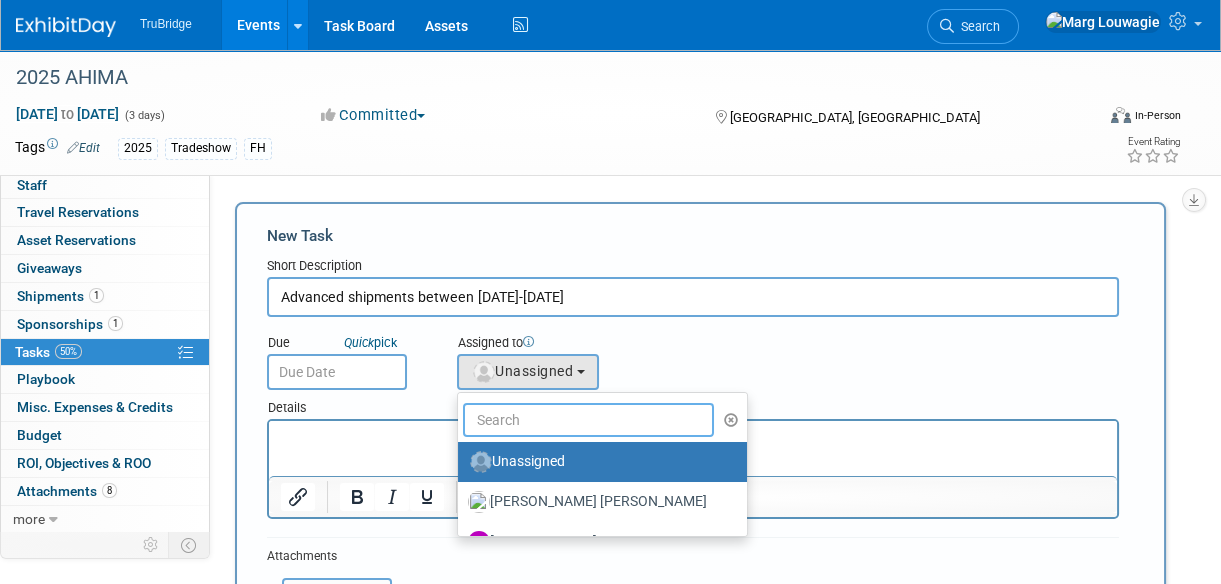 click at bounding box center (588, 420) 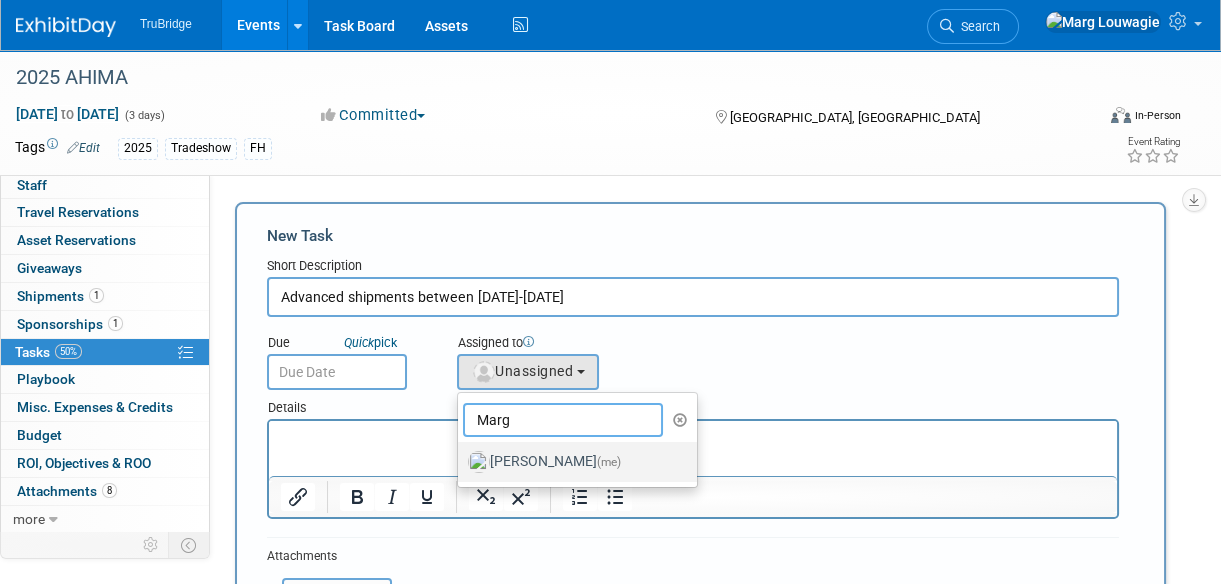 type on "Marg" 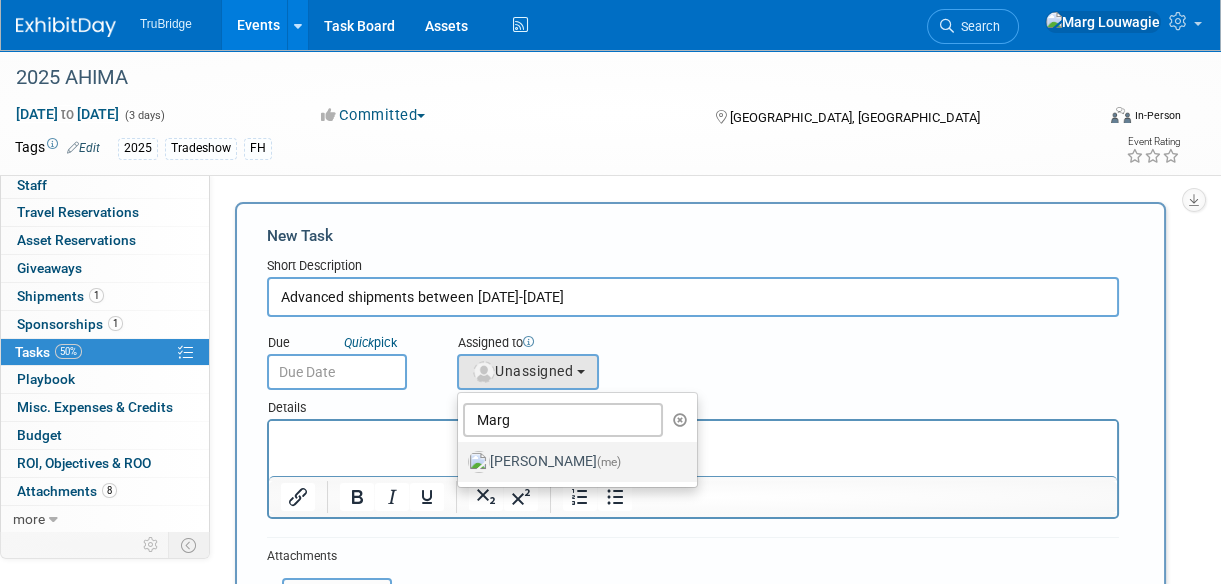 drag, startPoint x: 538, startPoint y: 453, endPoint x: 228, endPoint y: 10, distance: 540.69305 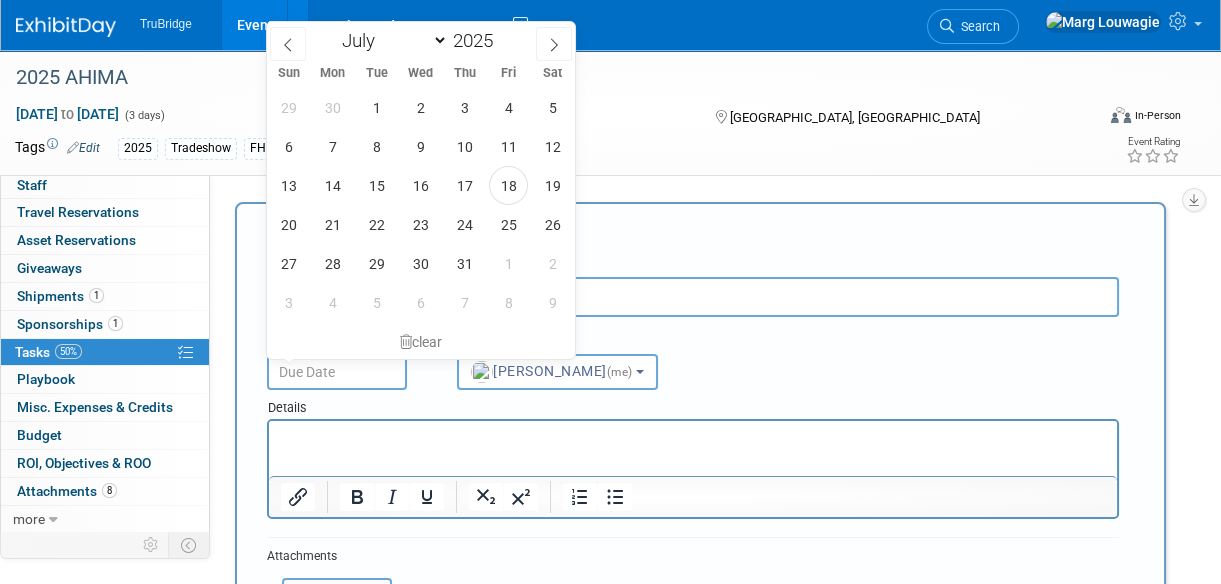click at bounding box center [337, 372] 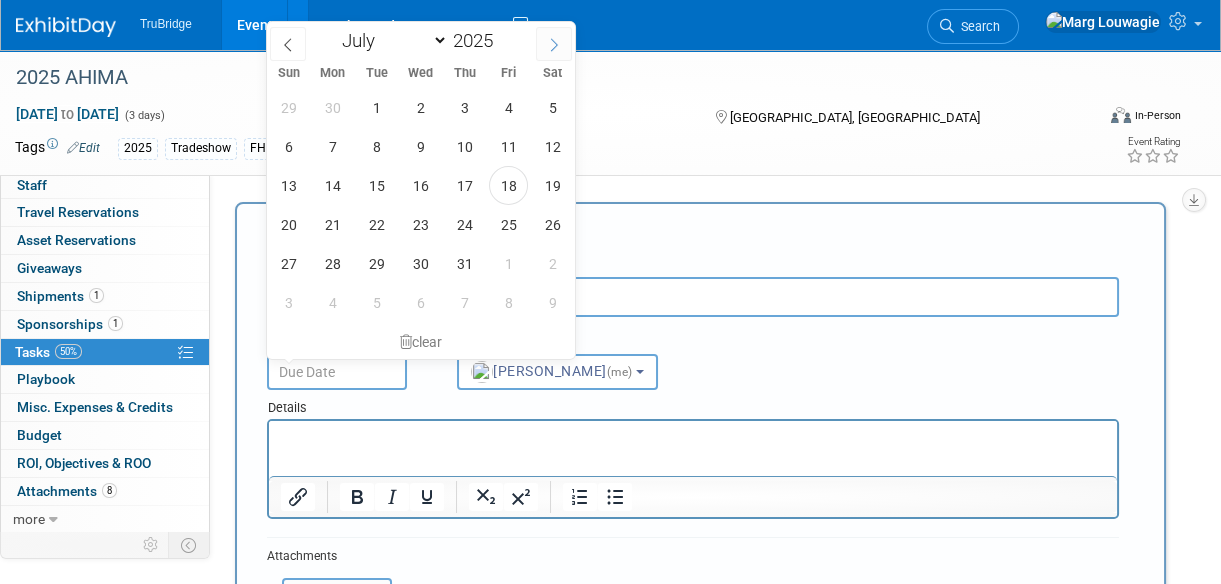 click 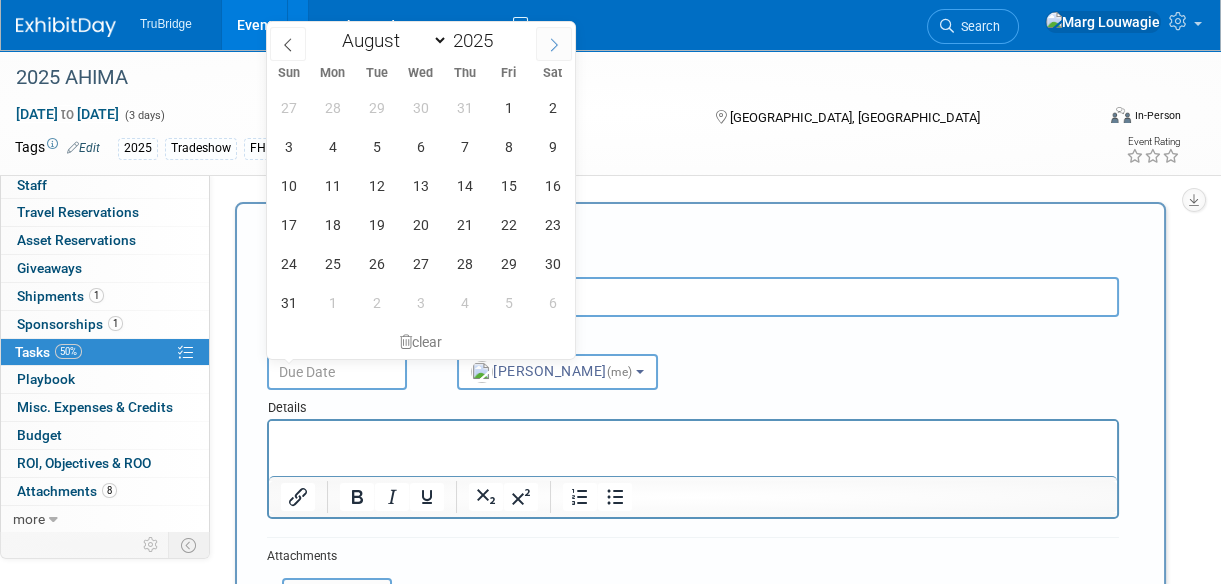 click 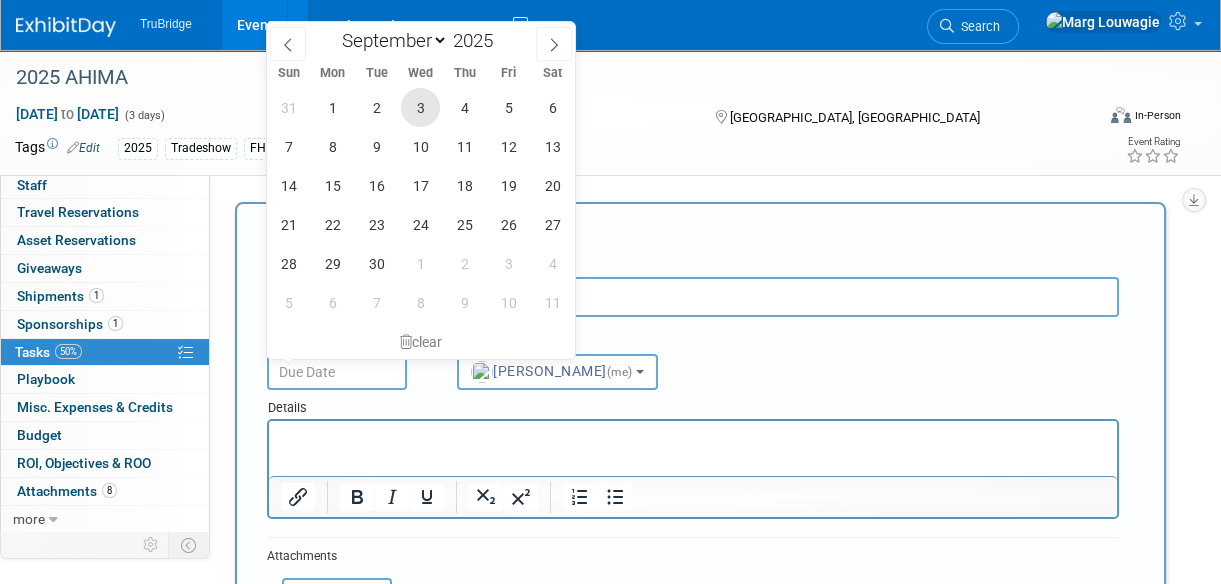 click on "3" at bounding box center (420, 107) 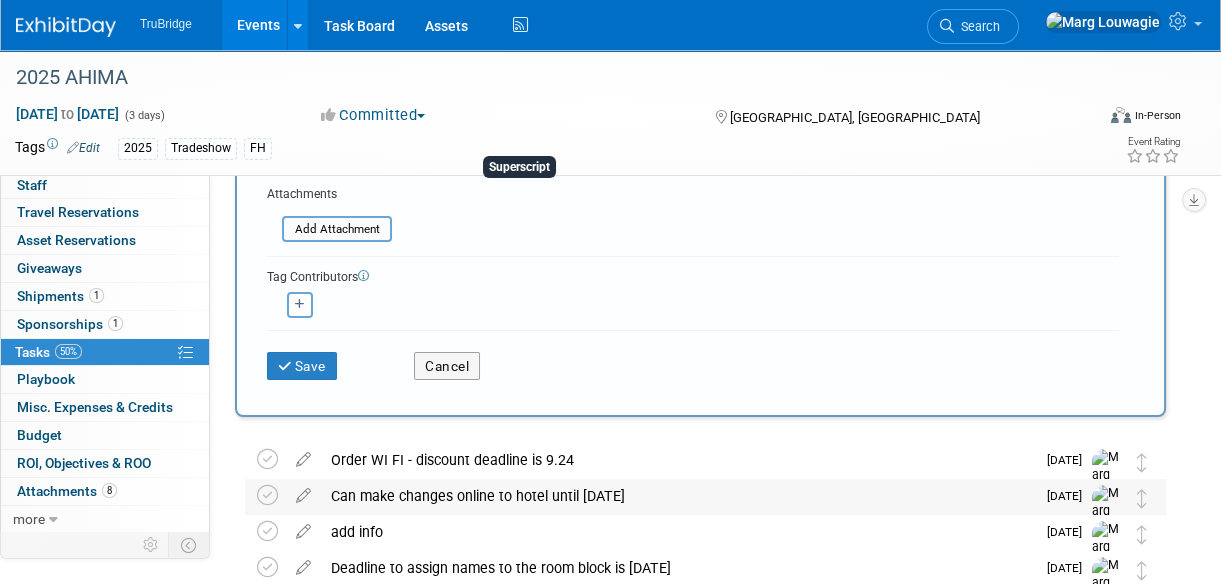 scroll, scrollTop: 363, scrollLeft: 0, axis: vertical 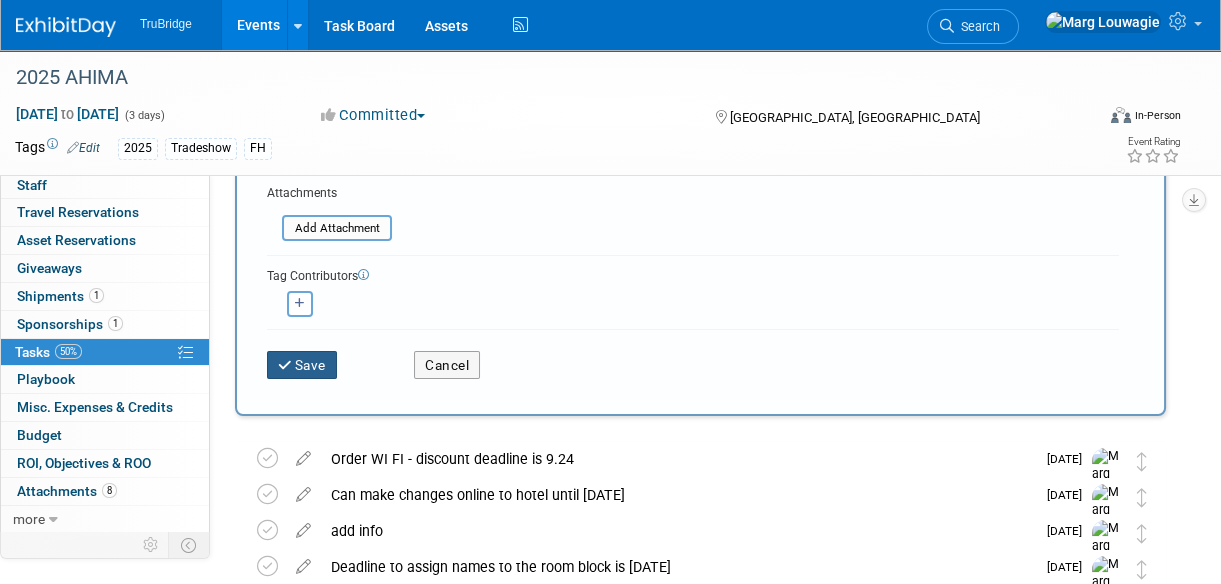 click on "Save" at bounding box center (302, 365) 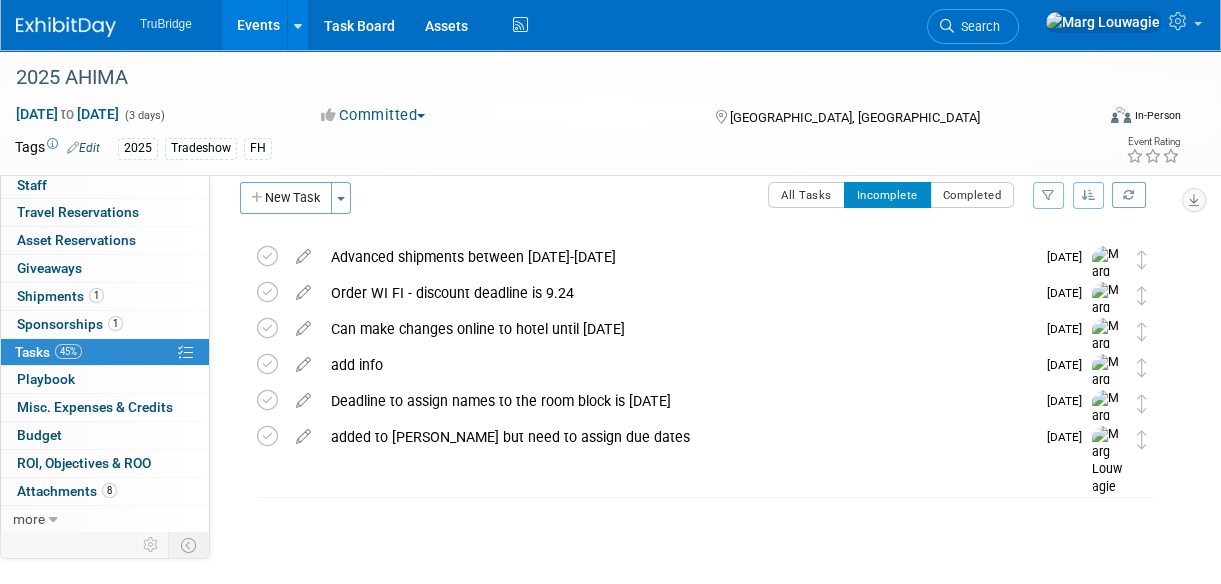 scroll, scrollTop: 0, scrollLeft: 0, axis: both 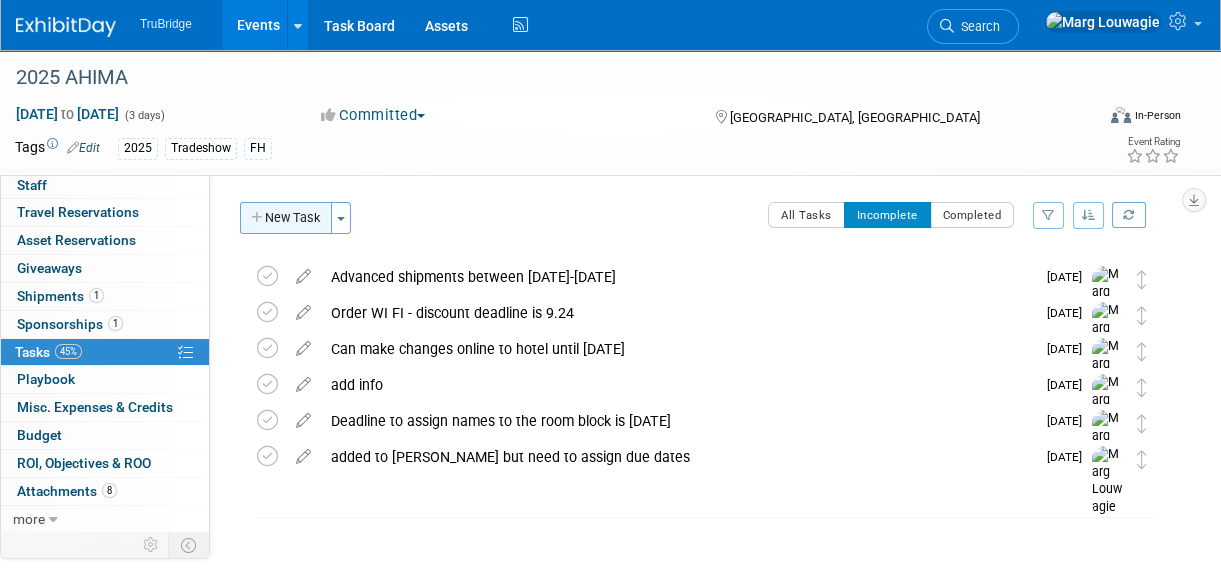 click on "New Task" at bounding box center (286, 218) 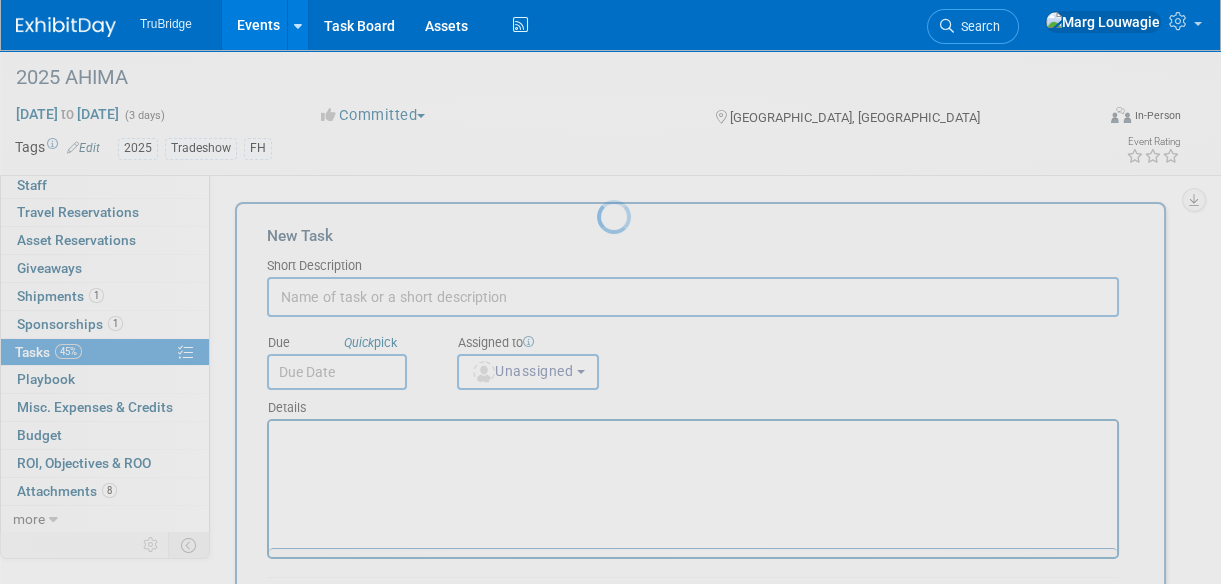 scroll, scrollTop: 0, scrollLeft: 0, axis: both 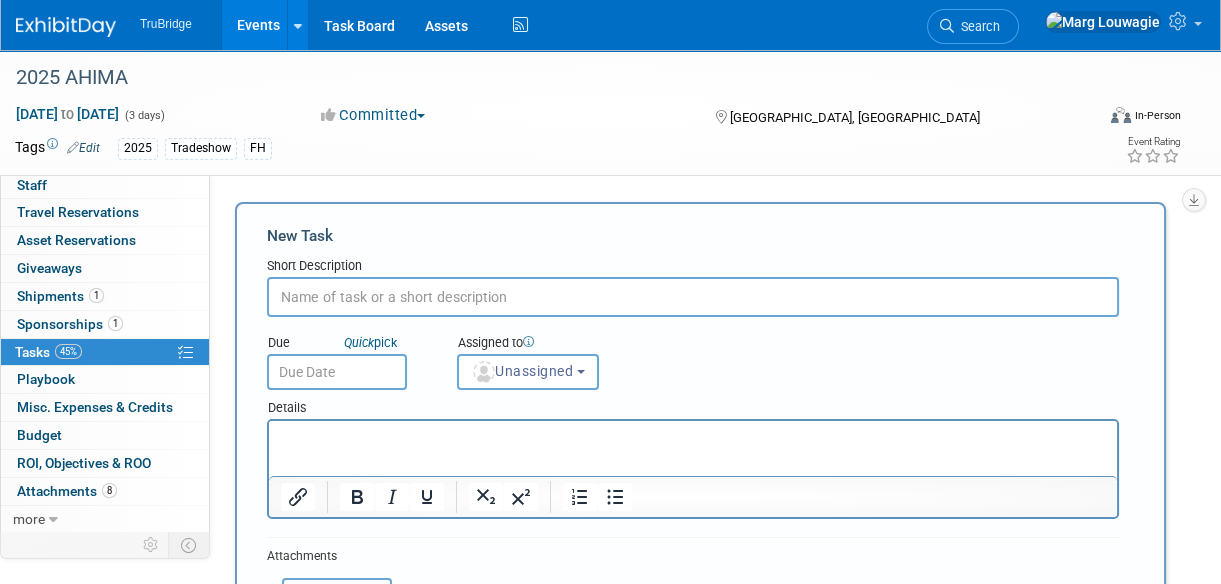 click at bounding box center [693, 297] 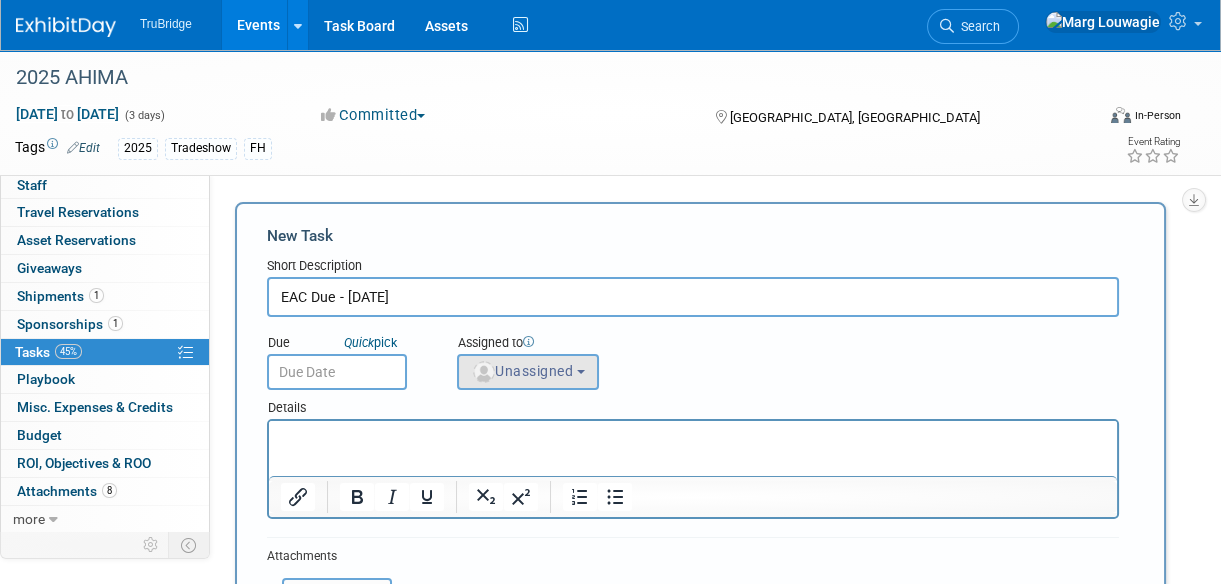 type on "EAC Due - Sept 11" 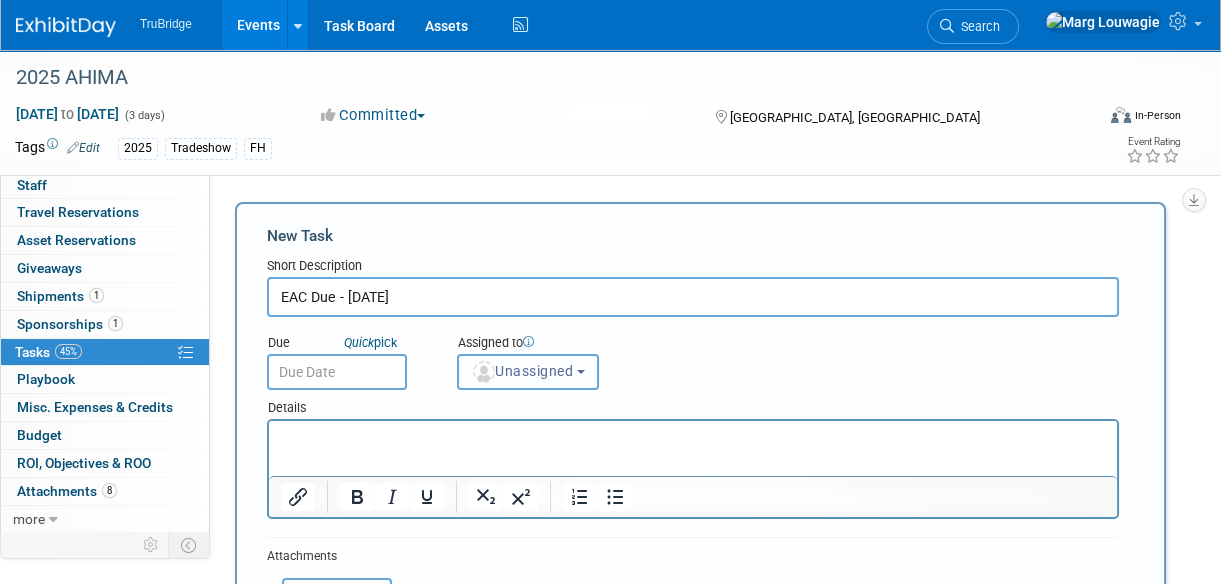 click on "Unassigned" at bounding box center (522, 371) 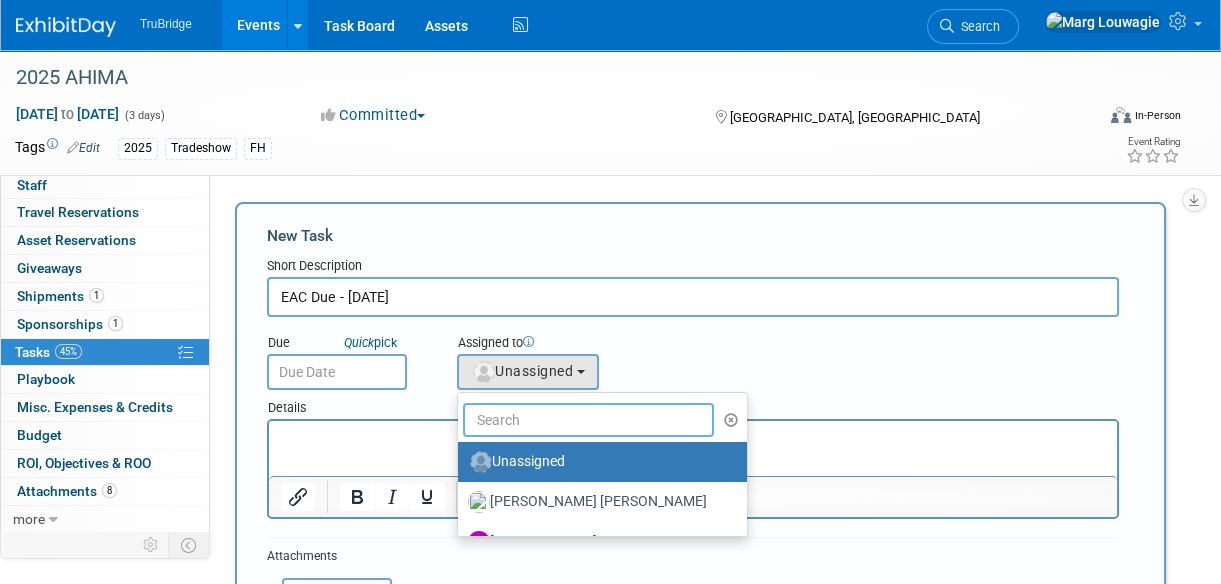 drag, startPoint x: 520, startPoint y: 410, endPoint x: 510, endPoint y: 417, distance: 12.206555 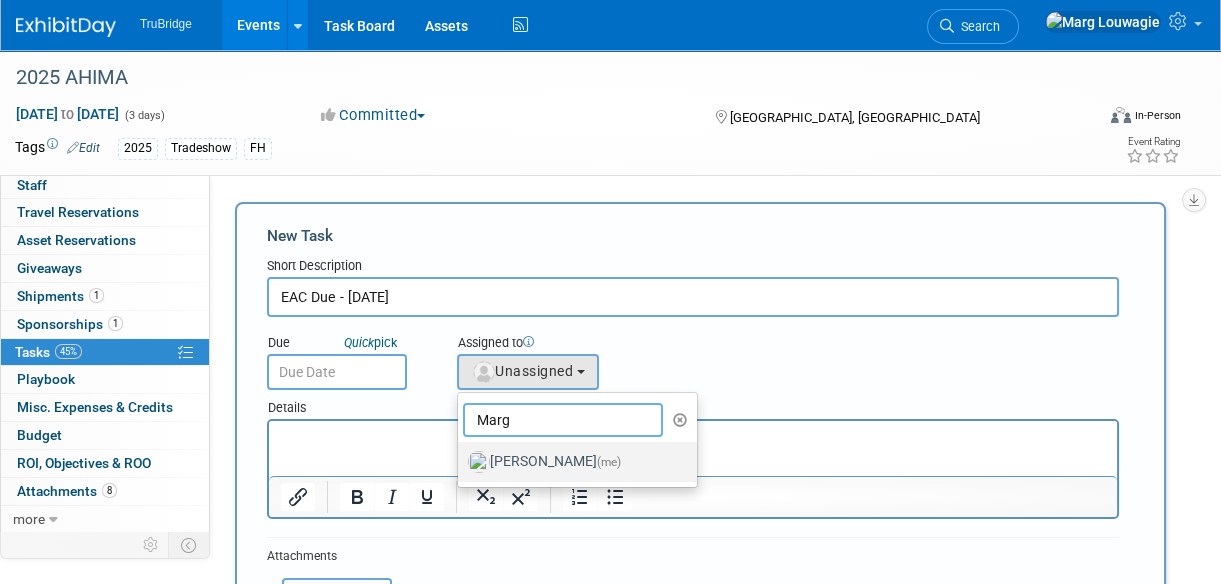 type on "Marg" 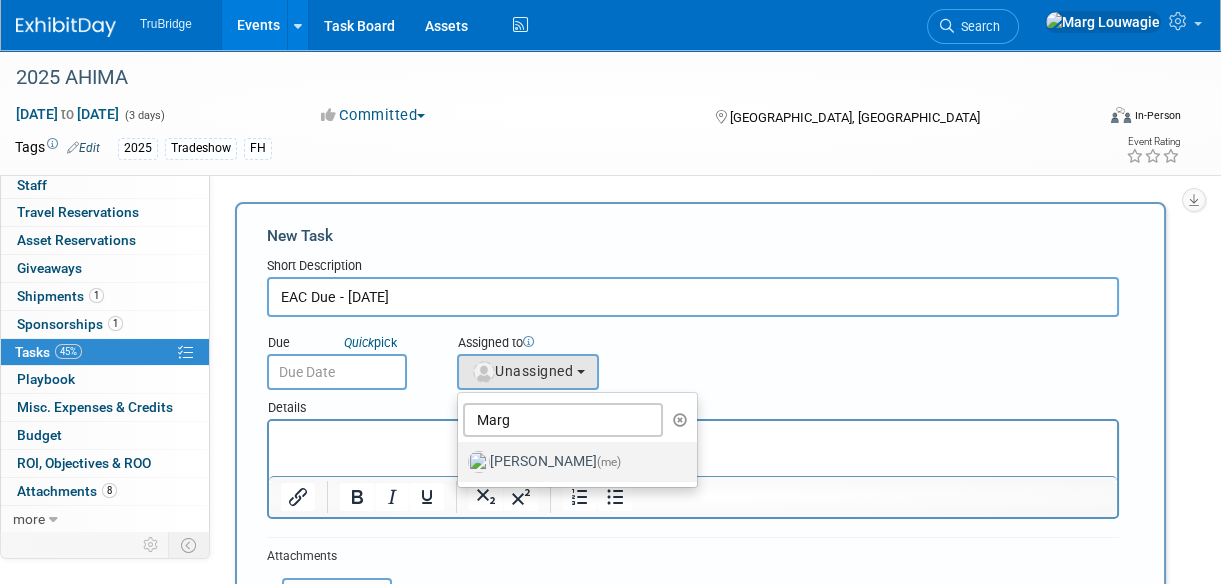 click on "Marg Louwagie
(me)" at bounding box center (572, 462) 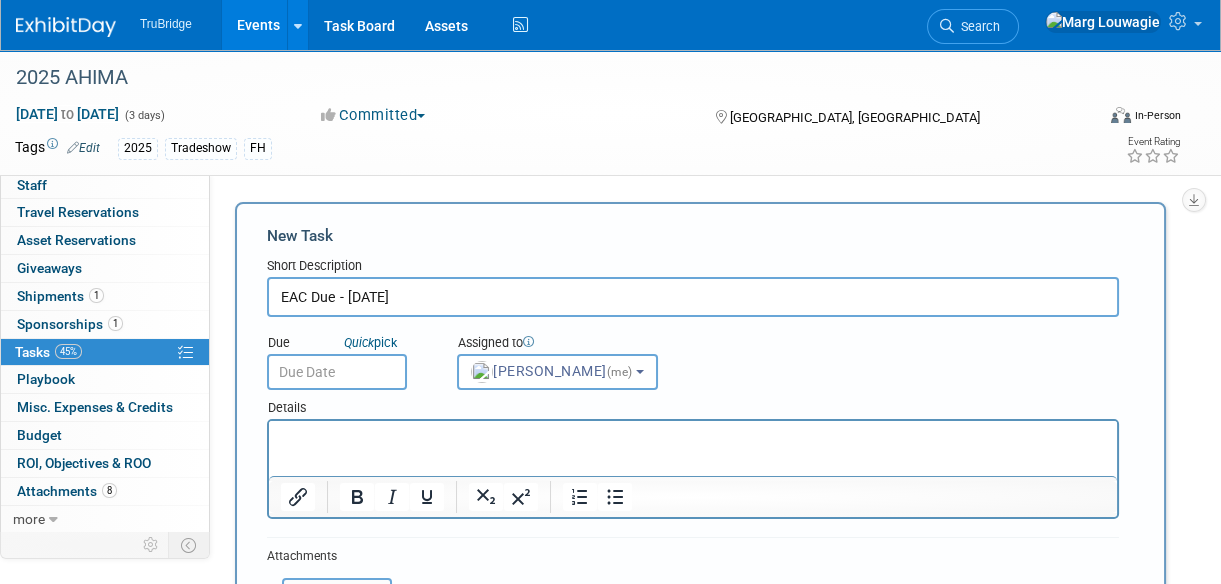 click at bounding box center (337, 372) 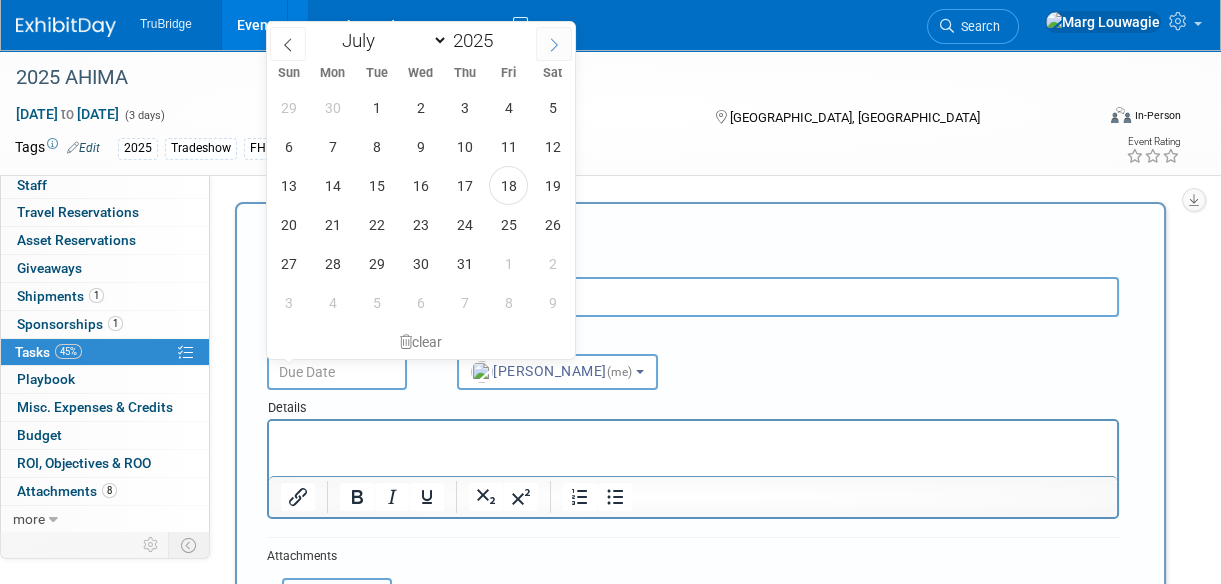 click 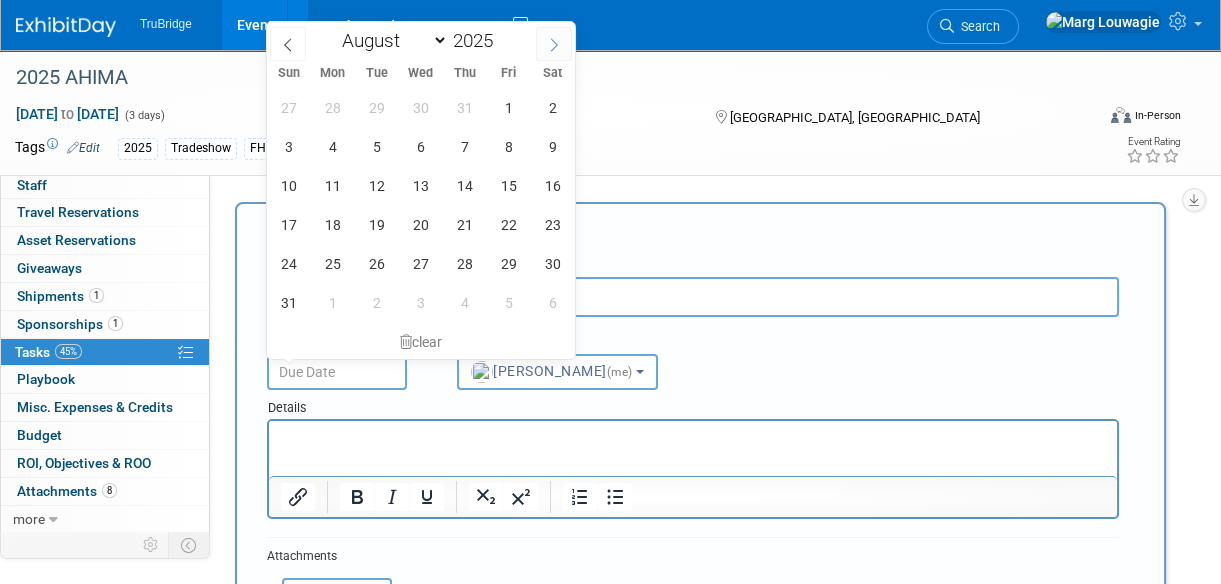 click 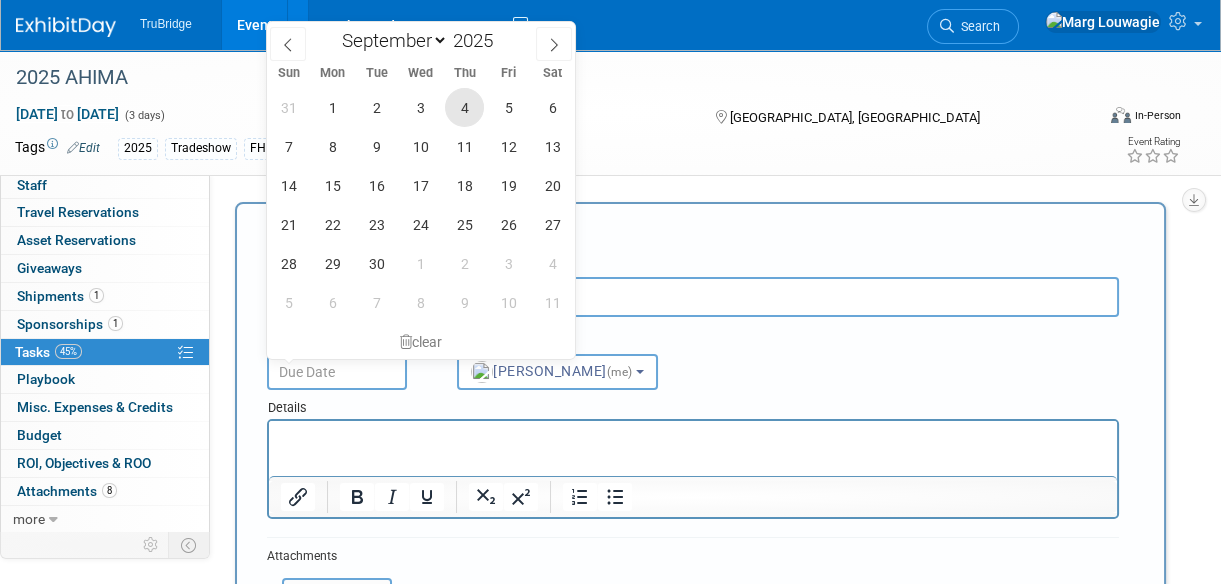 click on "4" at bounding box center [464, 107] 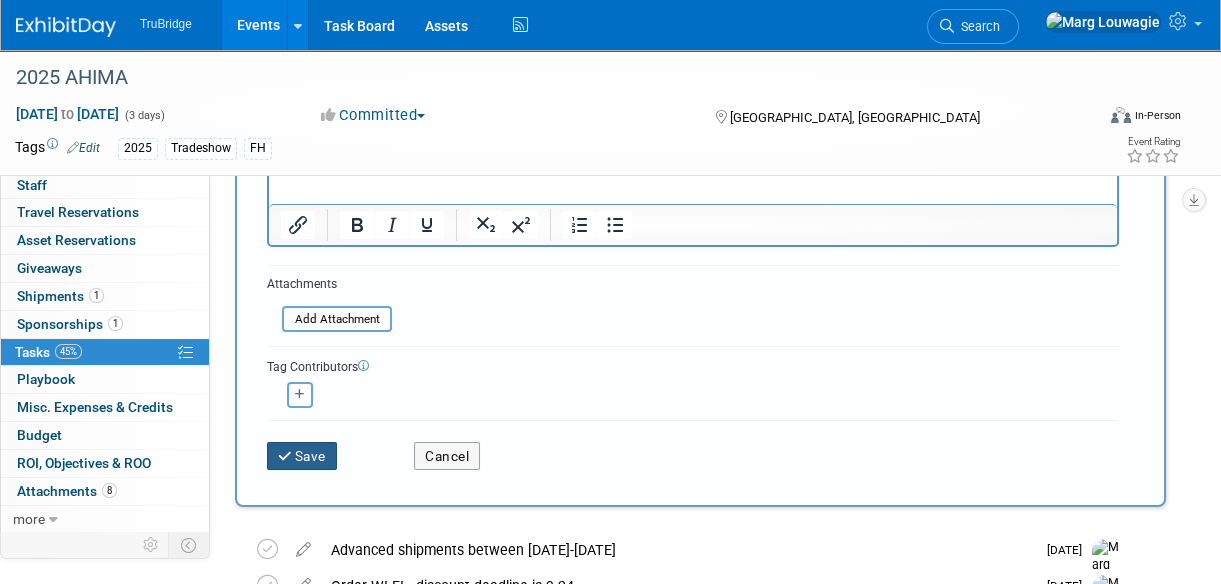 click on "Save" at bounding box center [302, 456] 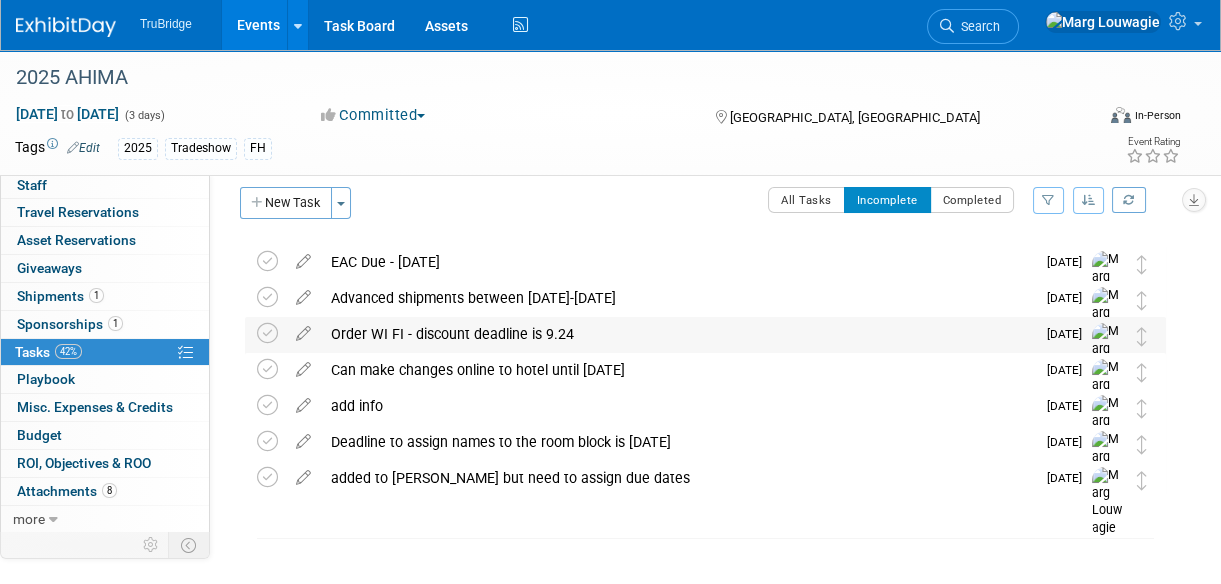 scroll, scrollTop: 0, scrollLeft: 0, axis: both 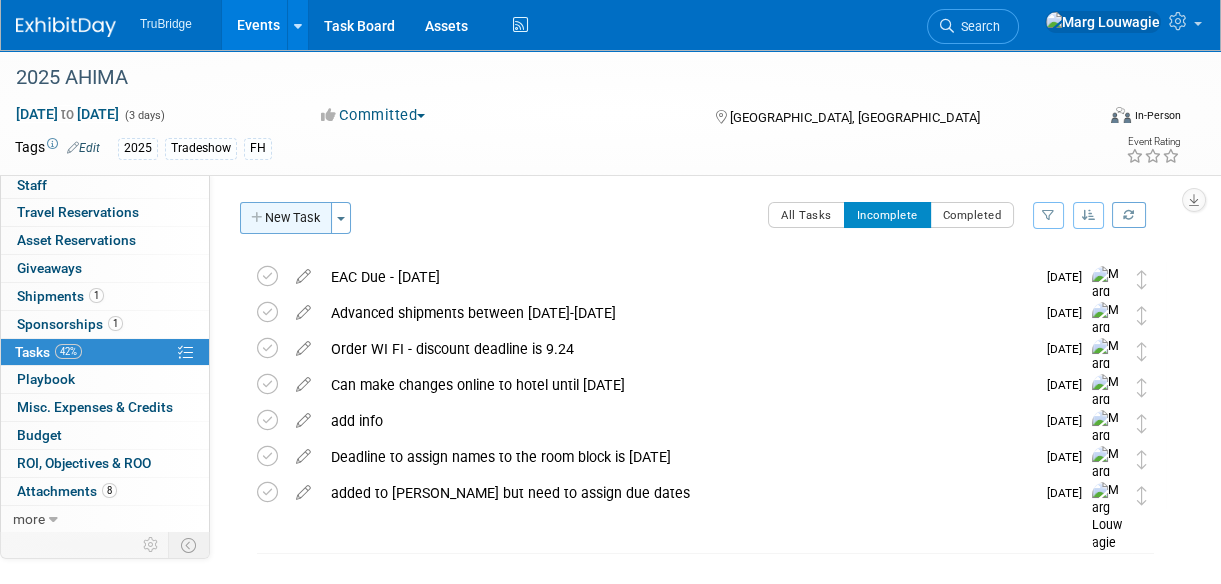 click on "New Task" at bounding box center [286, 218] 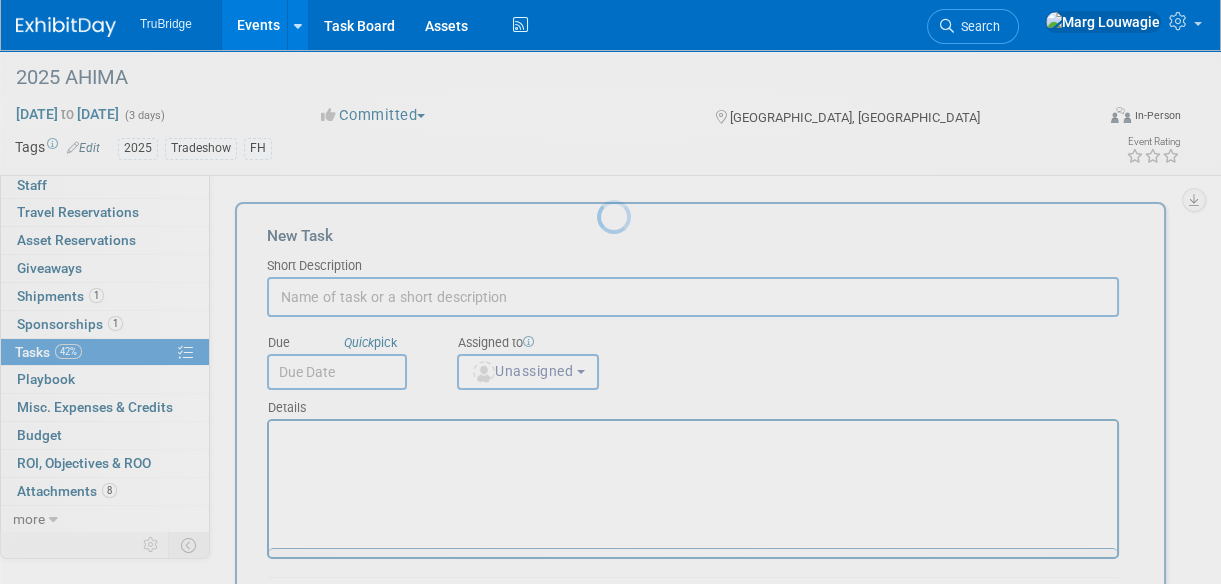 scroll, scrollTop: 0, scrollLeft: 0, axis: both 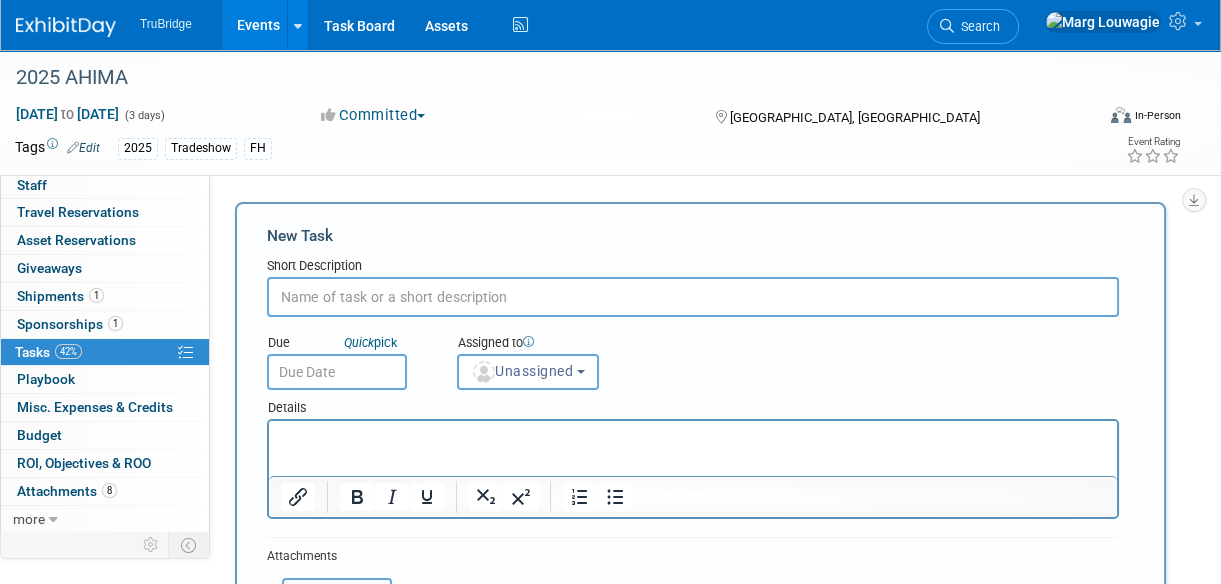 click at bounding box center [693, 297] 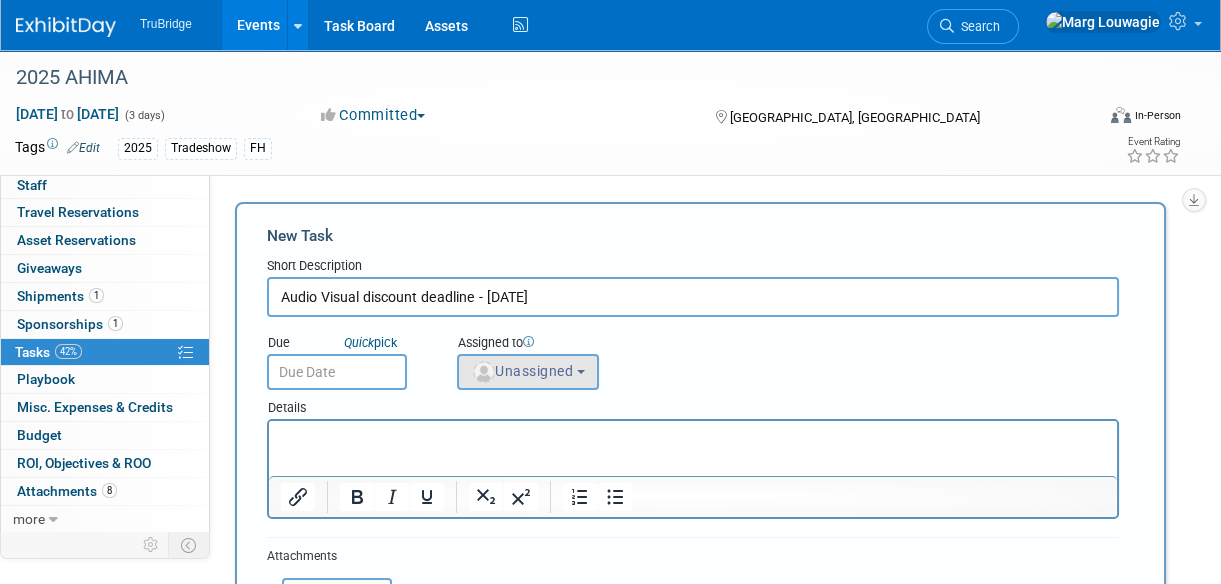 type on "Audio Visual discount deadline - Sept 15" 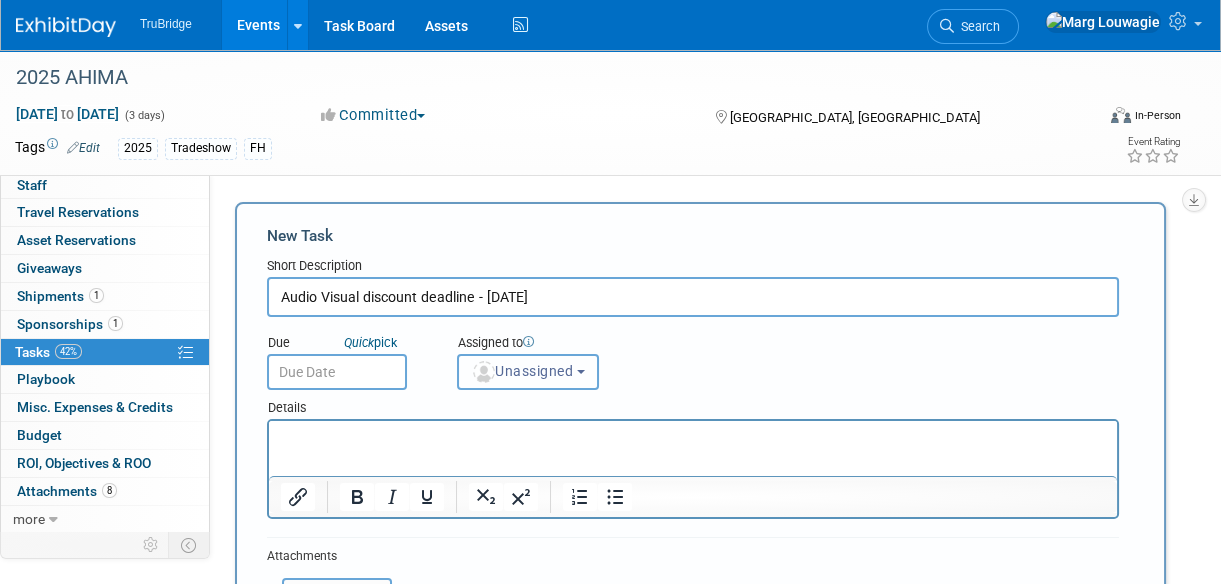 click on "Unassigned" at bounding box center (522, 371) 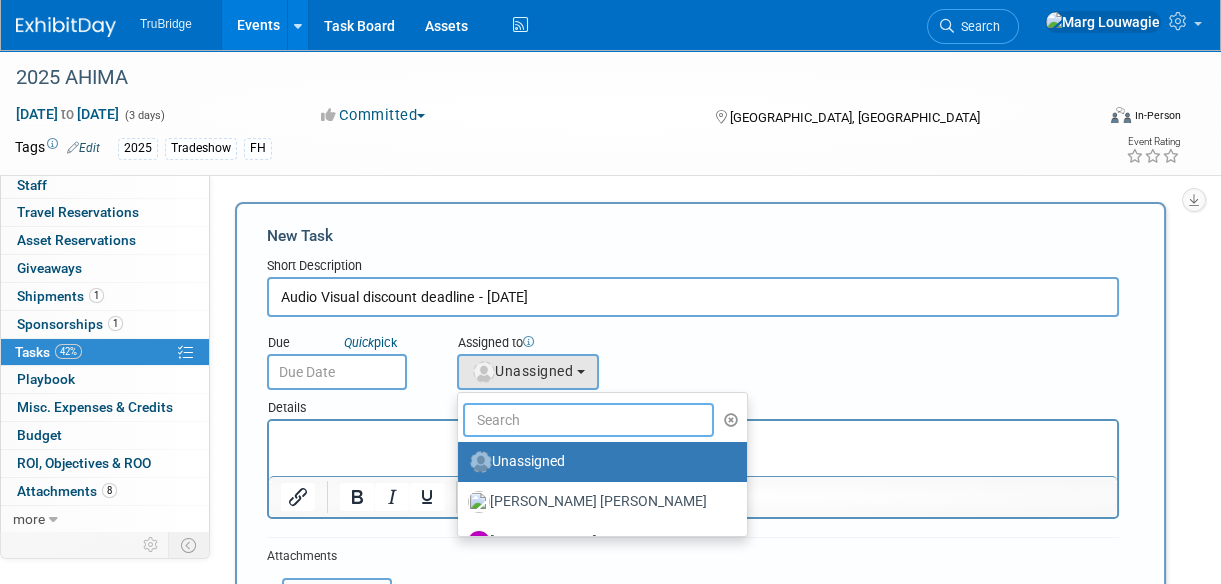 click at bounding box center [588, 420] 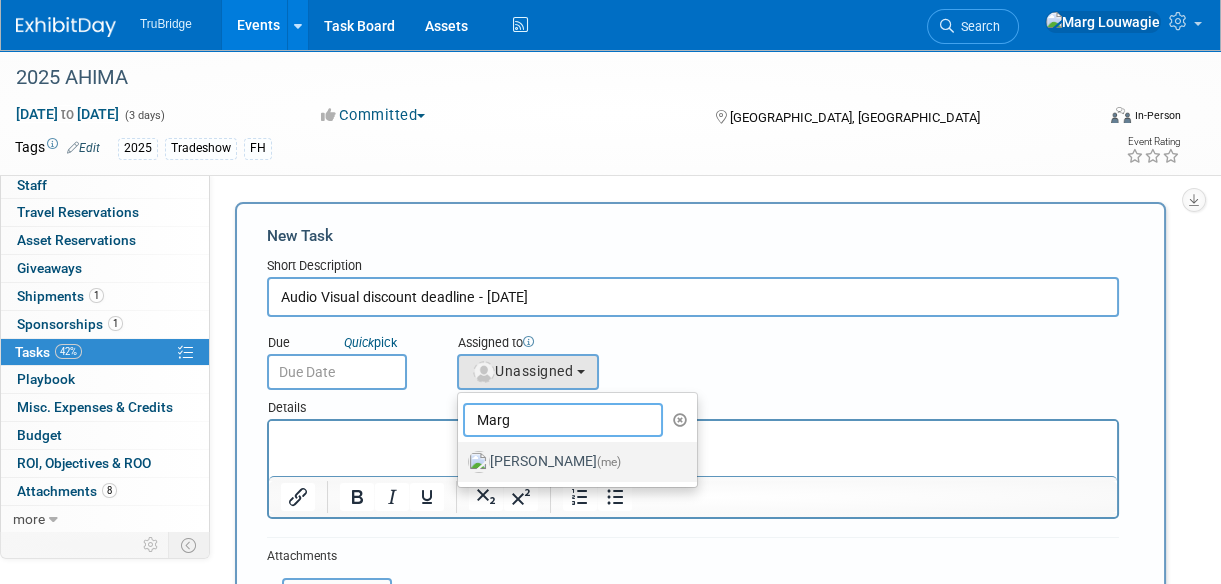 type on "Marg" 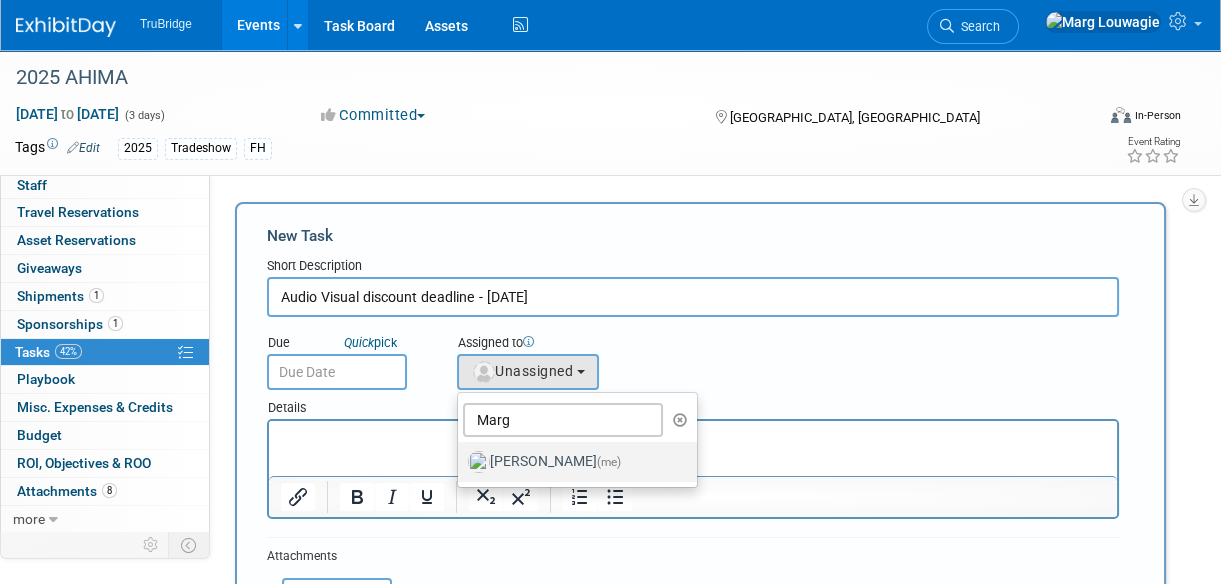 click on "Marg Louwagie
(me)" at bounding box center (572, 462) 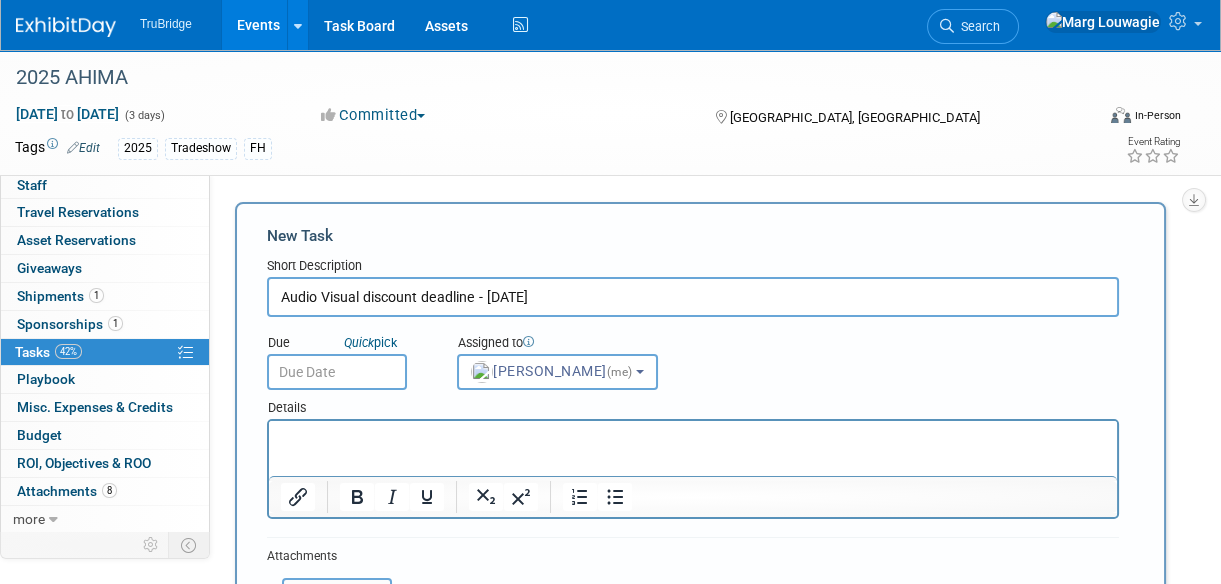 select on "0abee163-1570-438d-a0ea-e9129f2ffbd7" 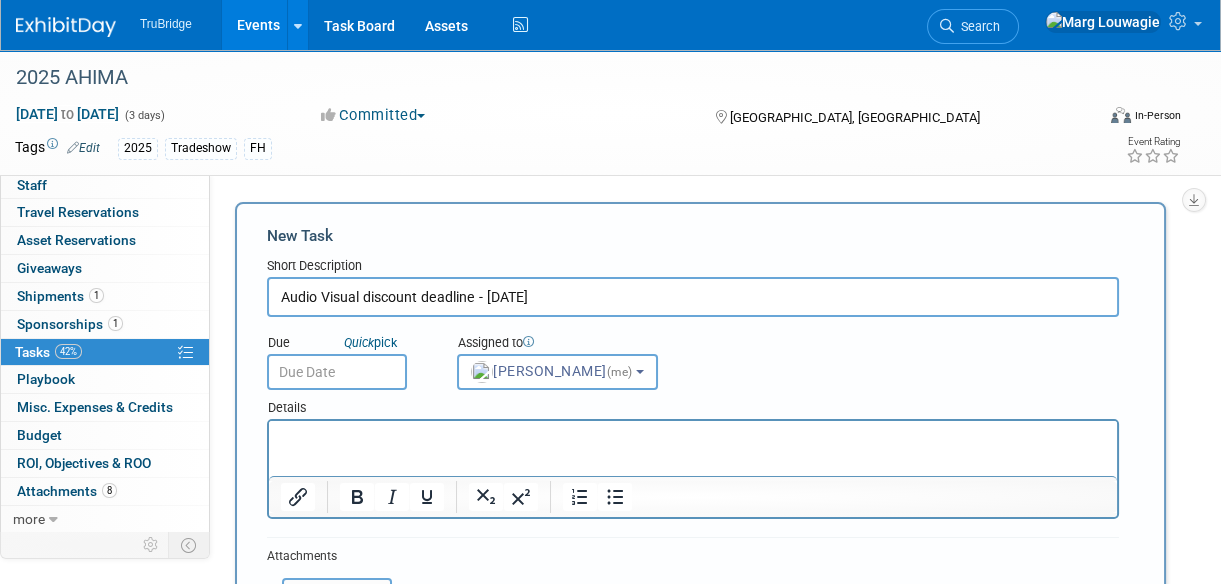 click at bounding box center (337, 372) 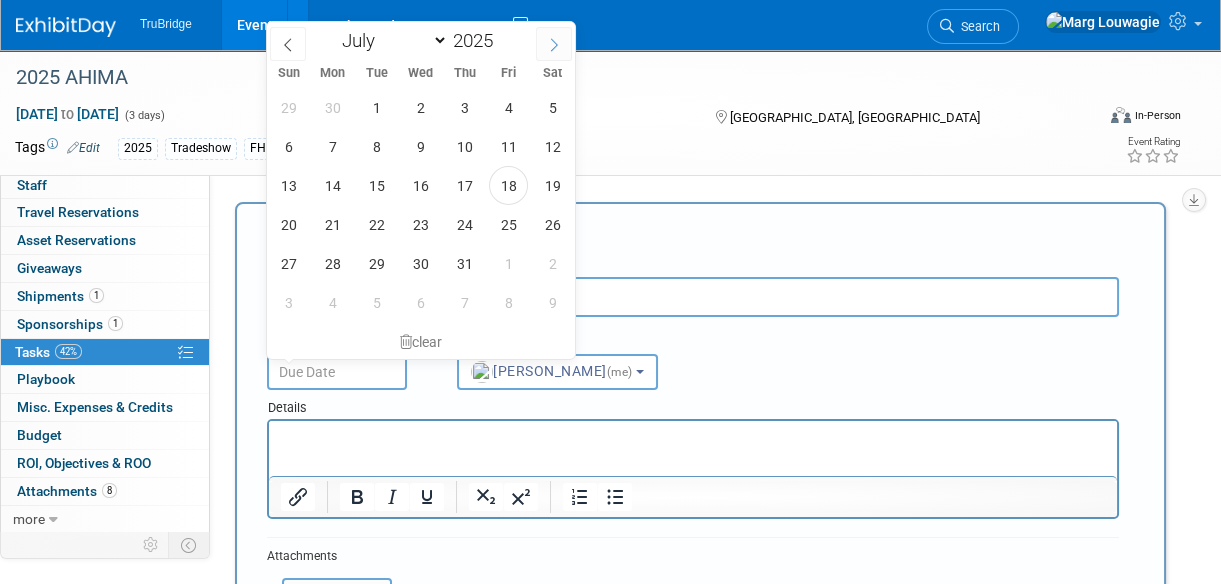 click 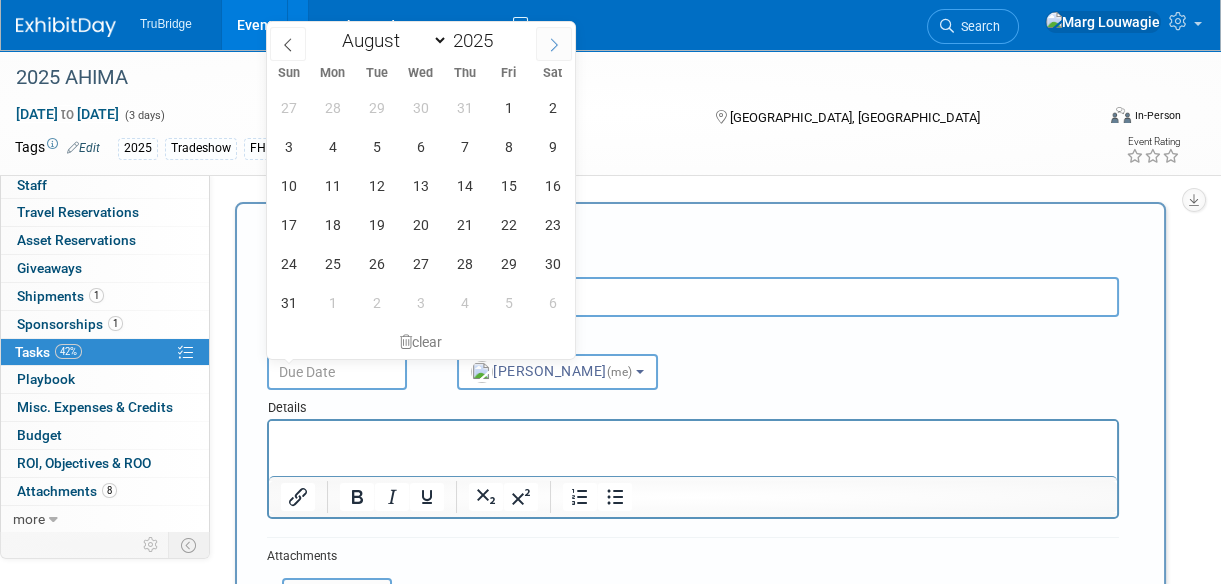 click 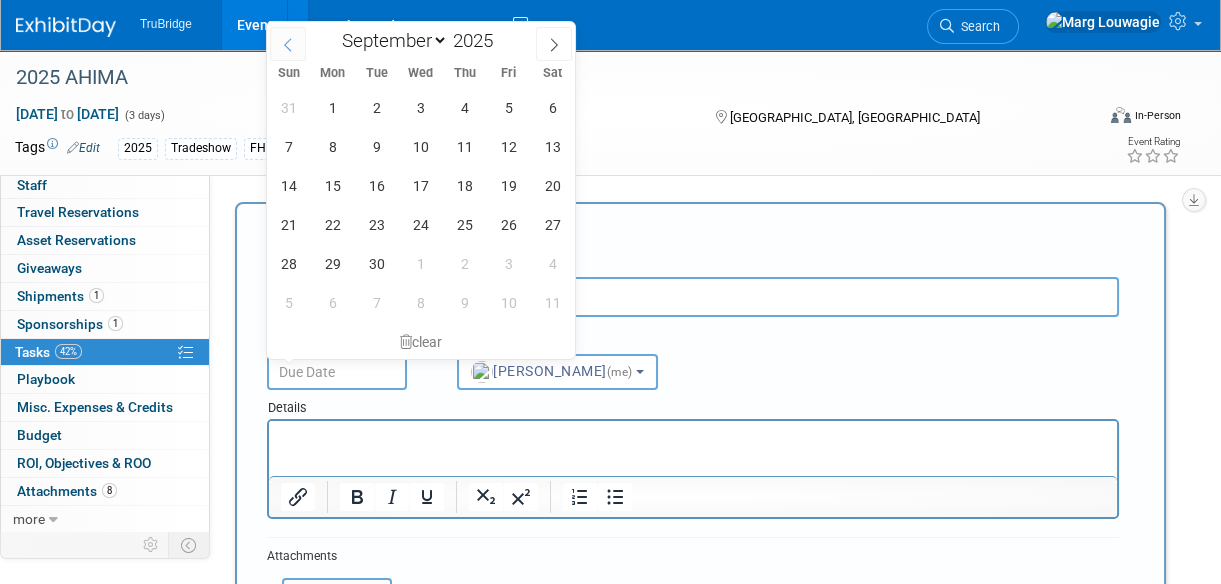 click 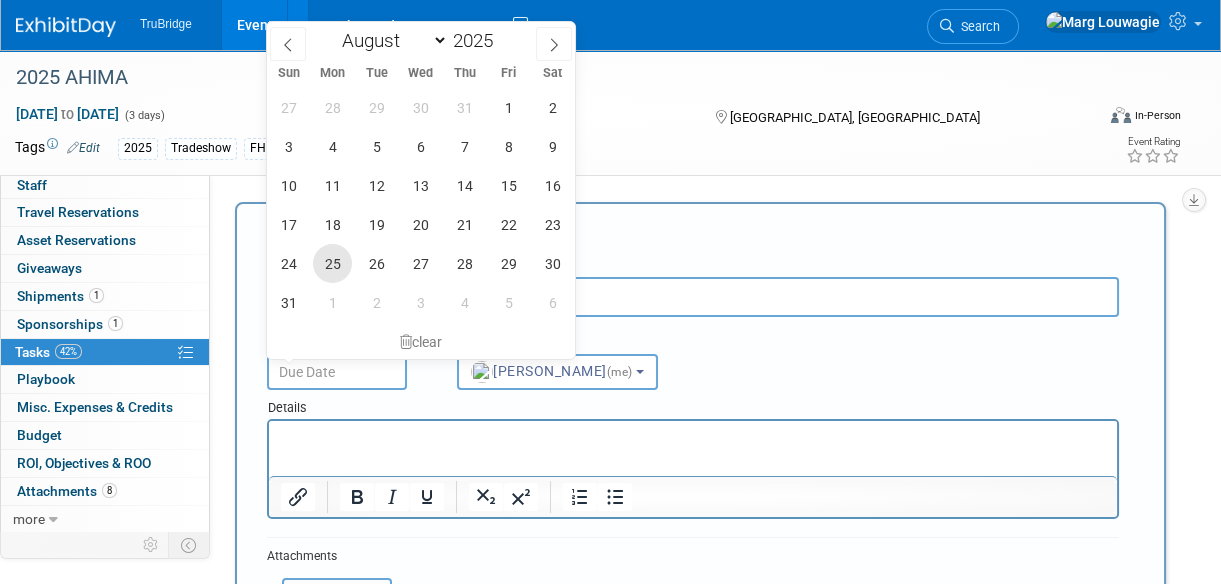 click on "25" at bounding box center [332, 263] 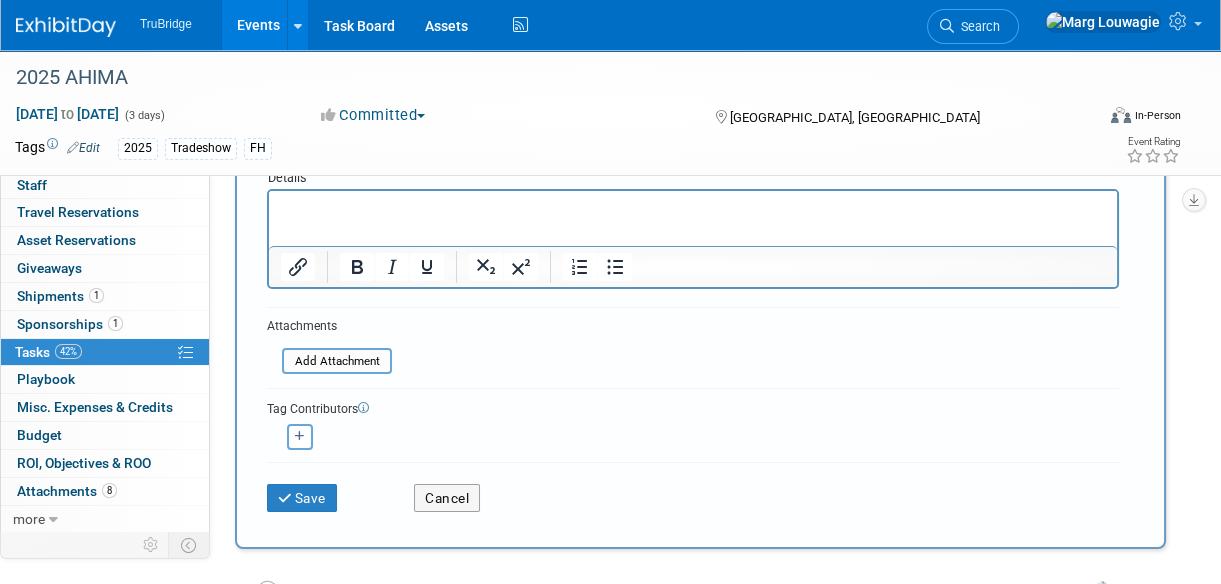 scroll, scrollTop: 272, scrollLeft: 0, axis: vertical 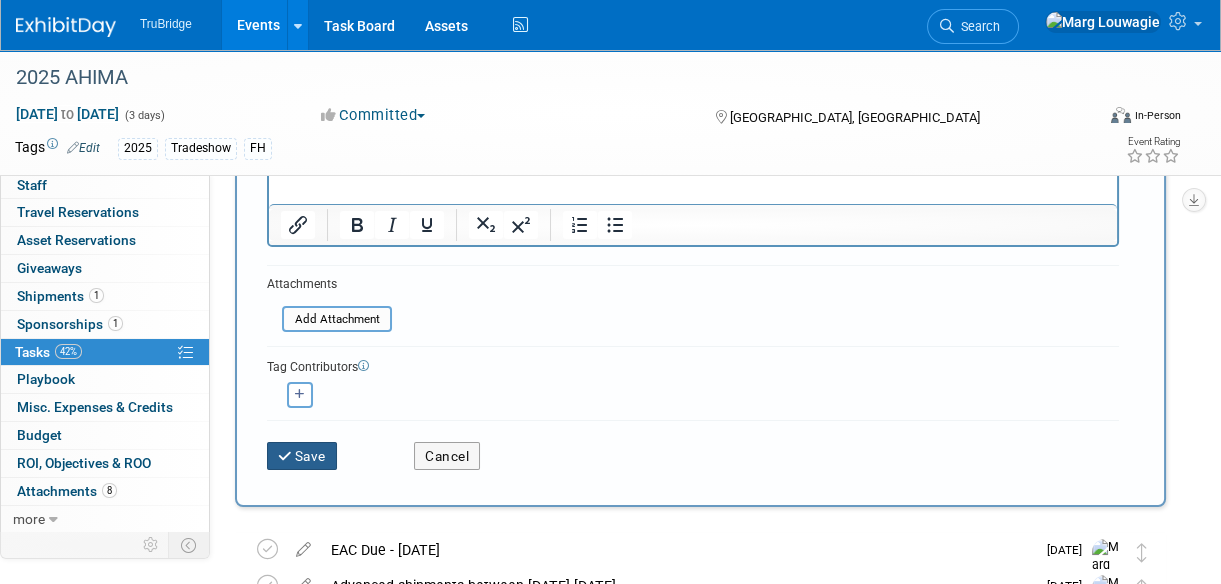 click on "Save" at bounding box center [302, 456] 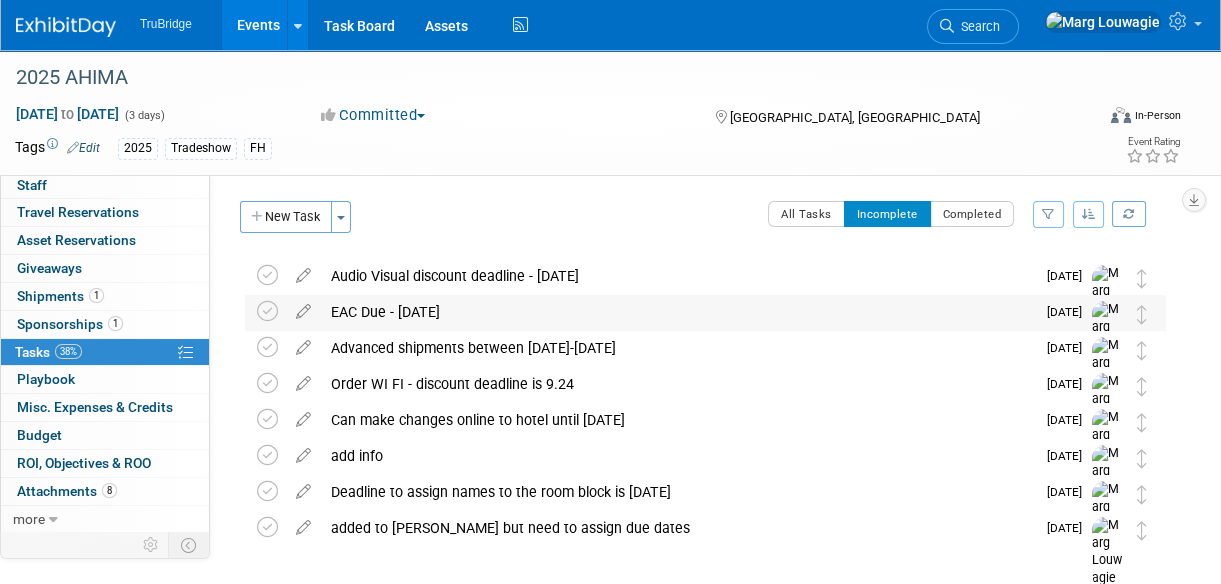 scroll, scrollTop: 0, scrollLeft: 0, axis: both 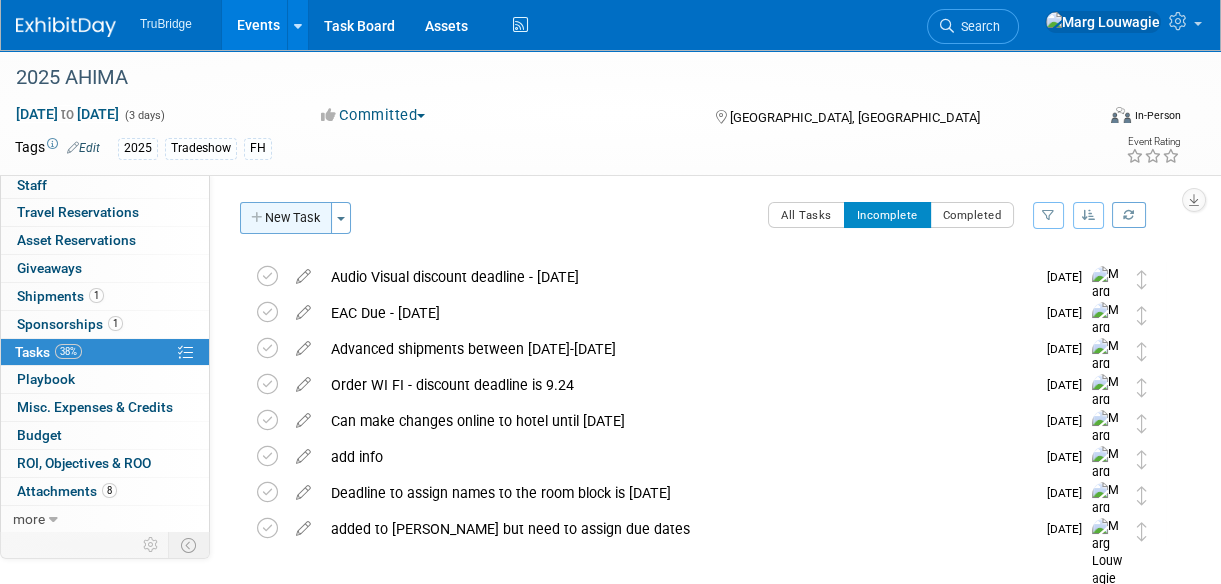 click on "New Task" at bounding box center [286, 218] 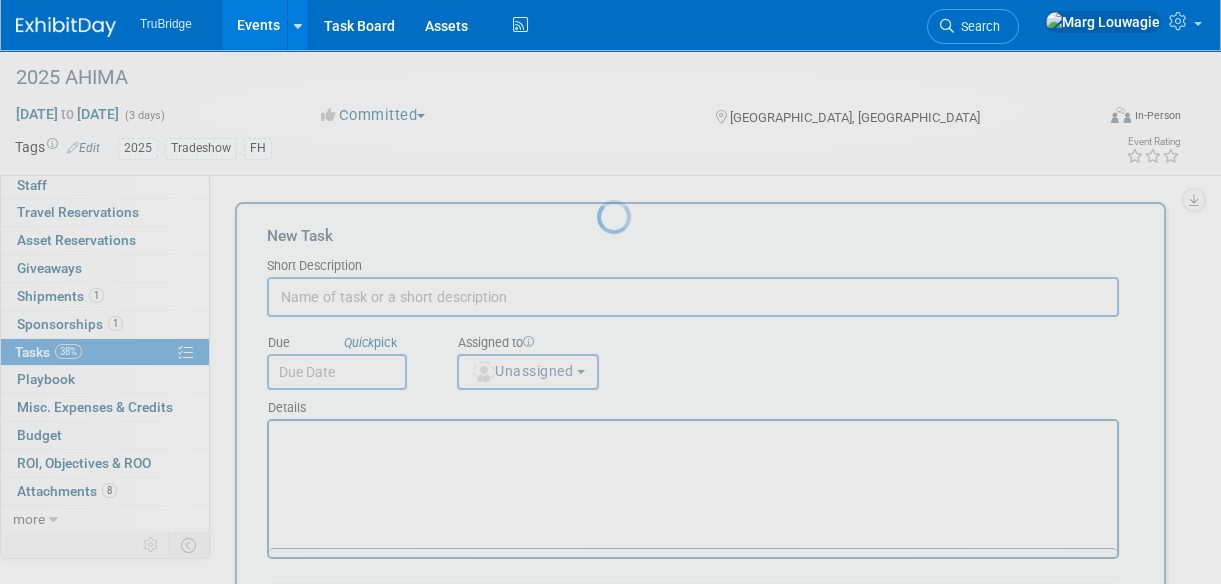 scroll, scrollTop: 0, scrollLeft: 0, axis: both 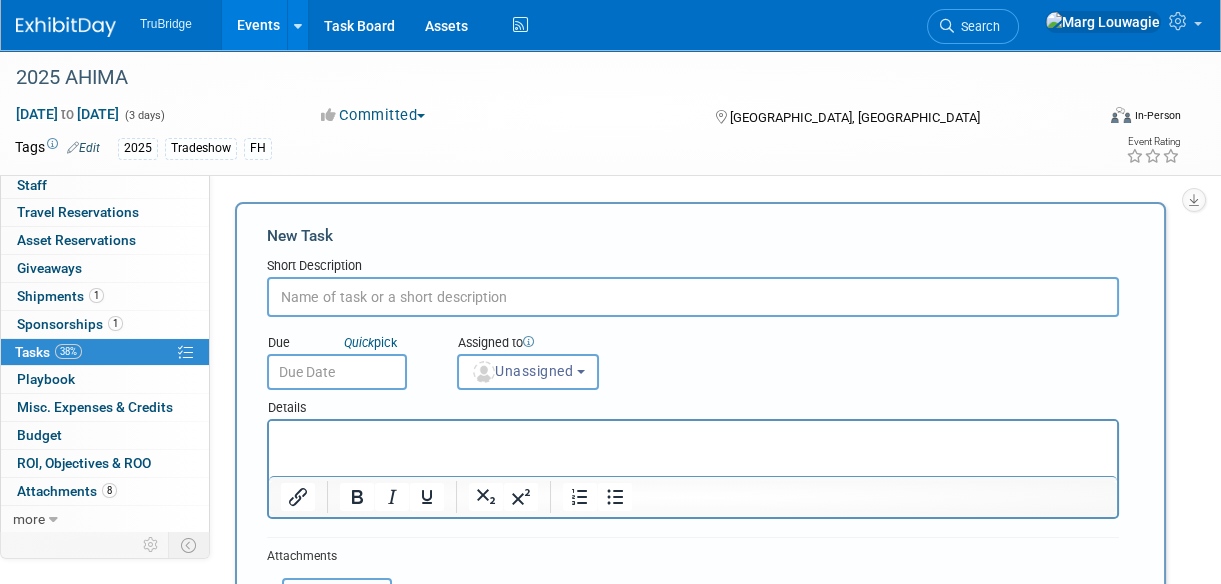 click at bounding box center [693, 297] 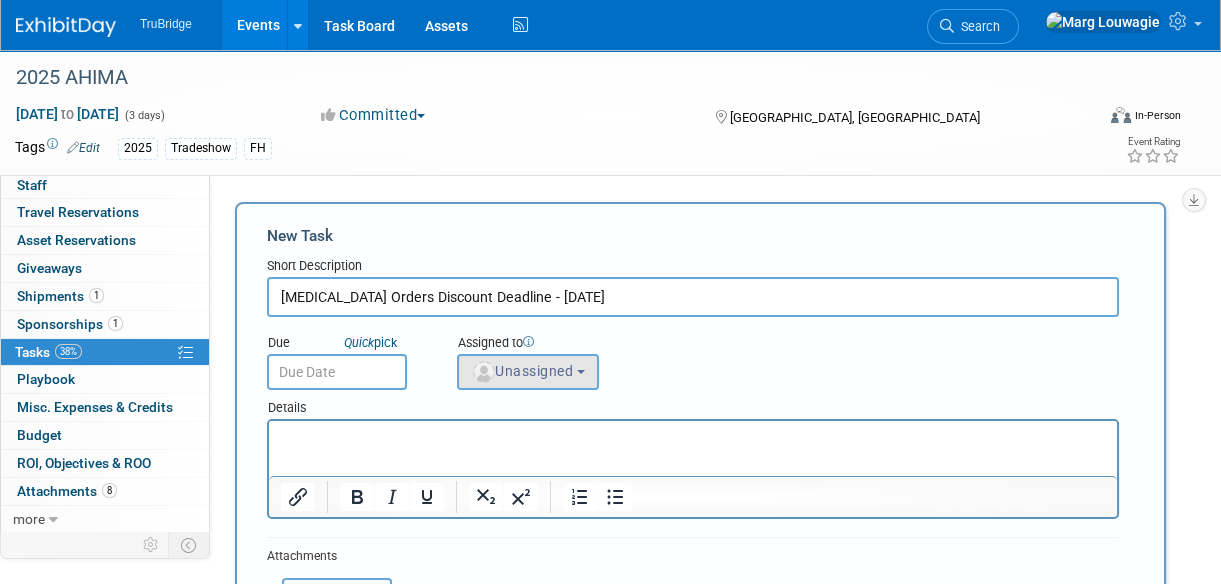 type on "T3 Orders Discount Deadline - Sept 18" 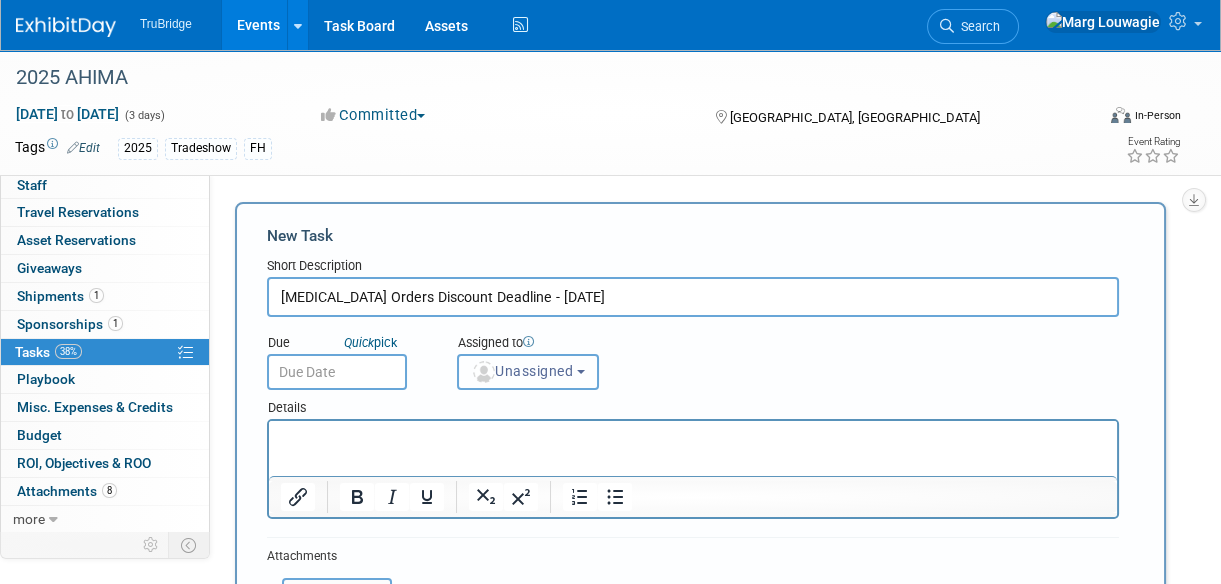 click at bounding box center (484, 372) 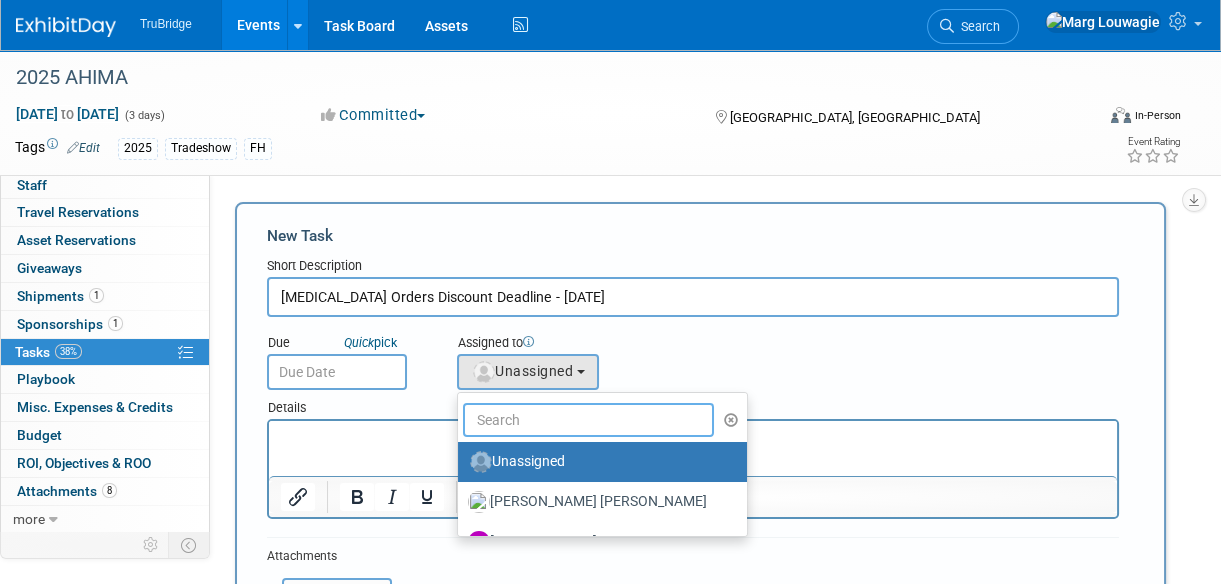 click at bounding box center (588, 420) 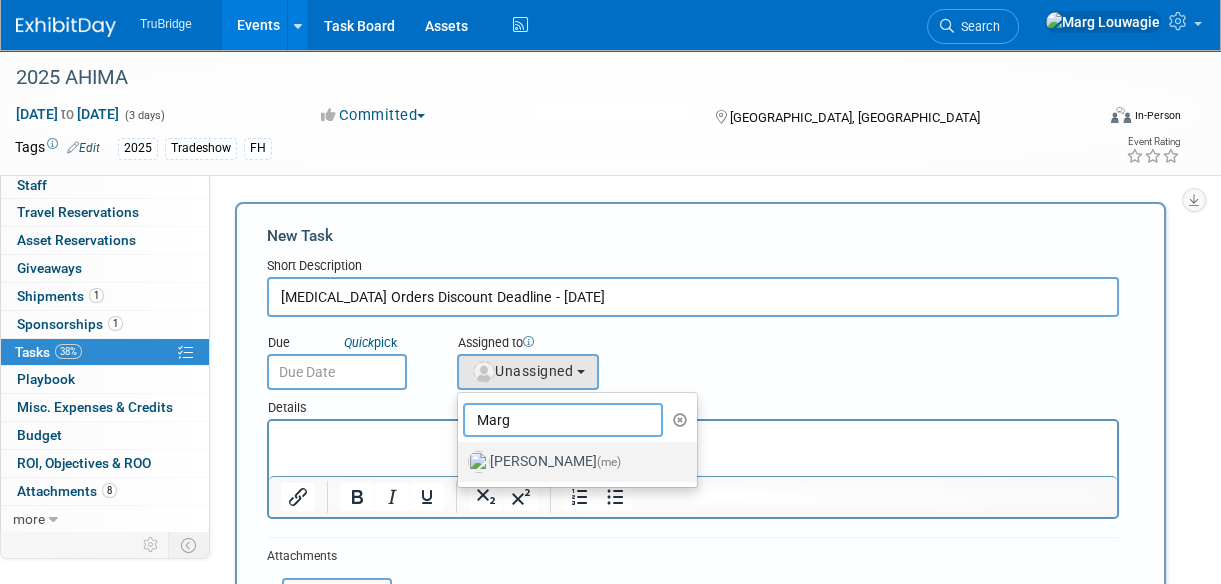type on "Marg" 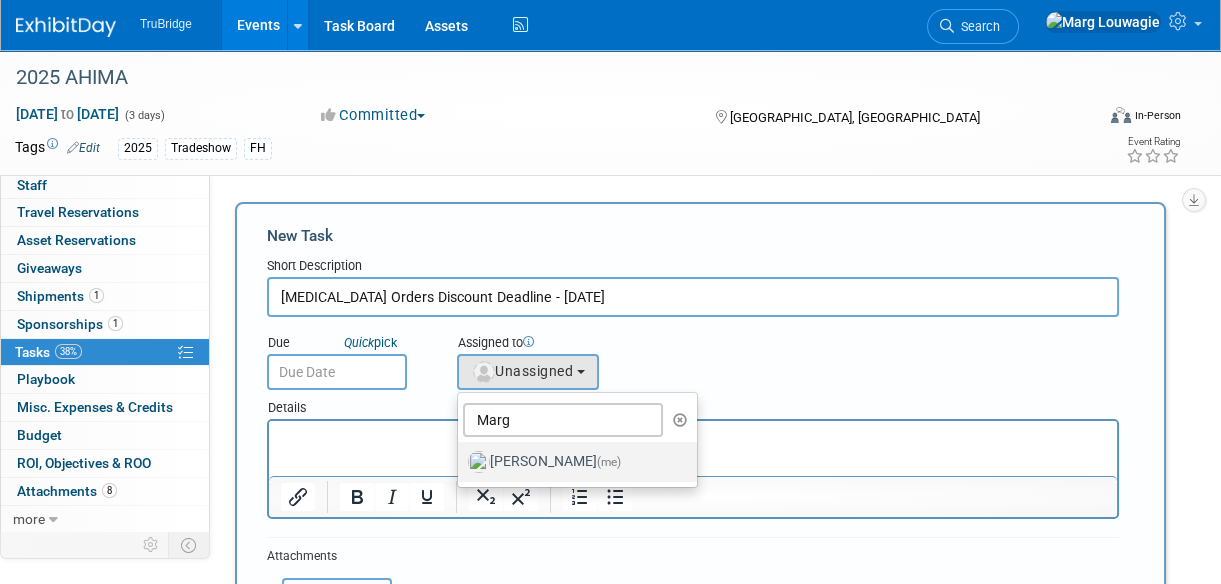 click on "Marg Louwagie
(me)" at bounding box center [572, 462] 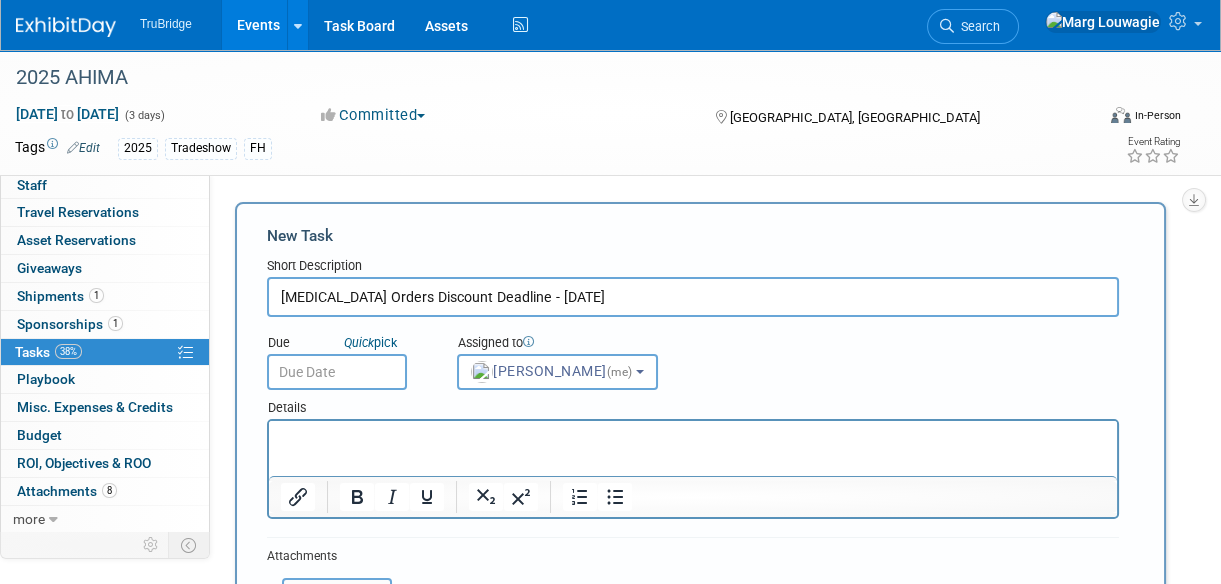 click at bounding box center [337, 372] 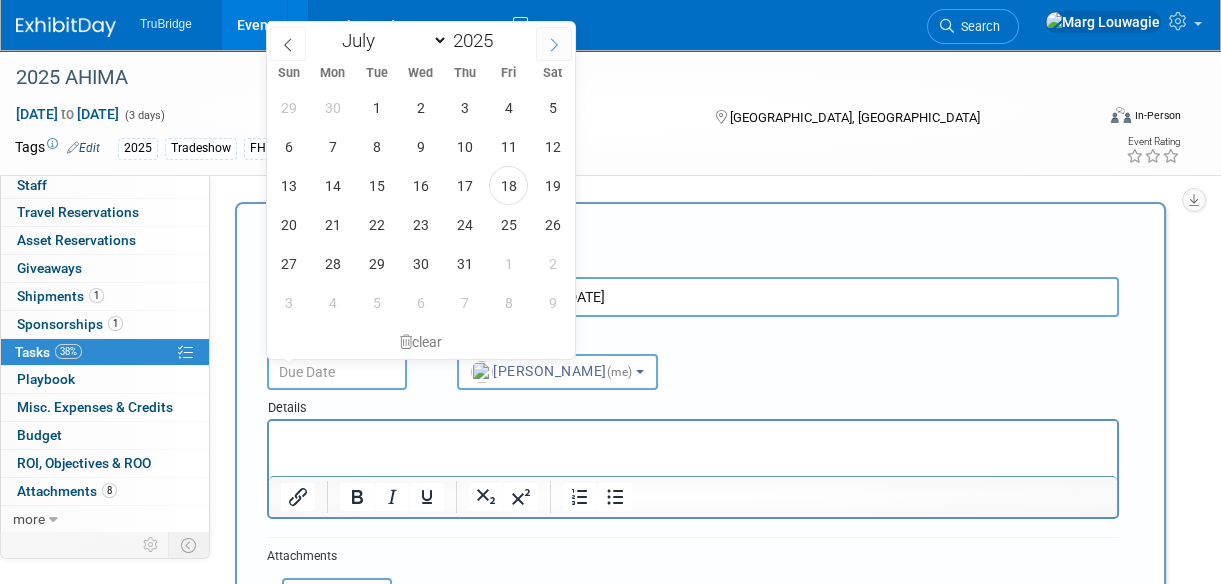 click 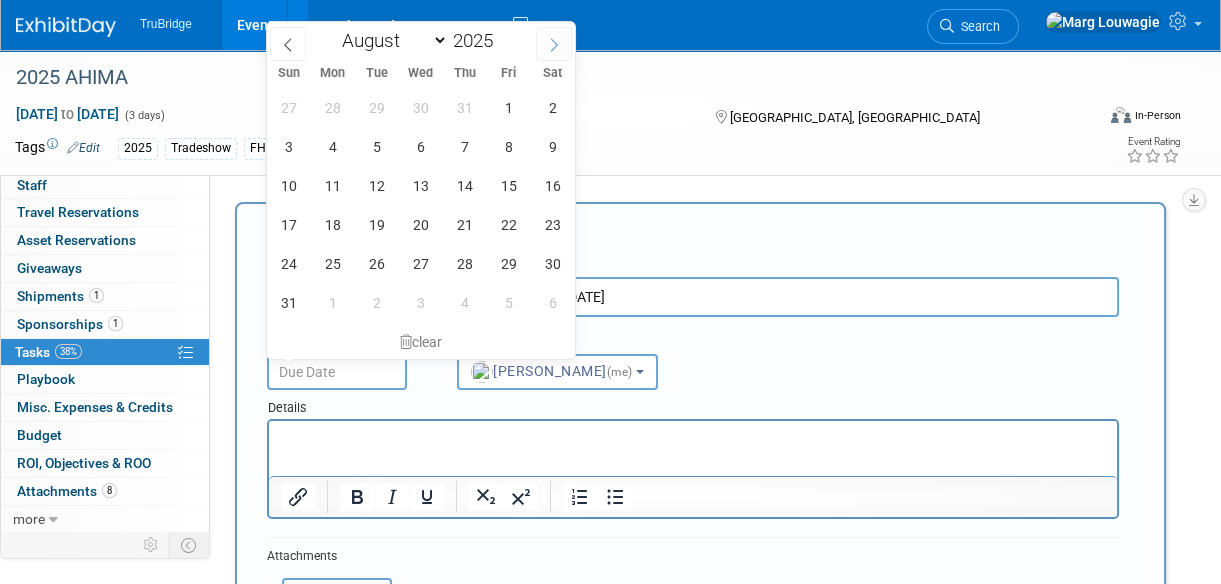 click 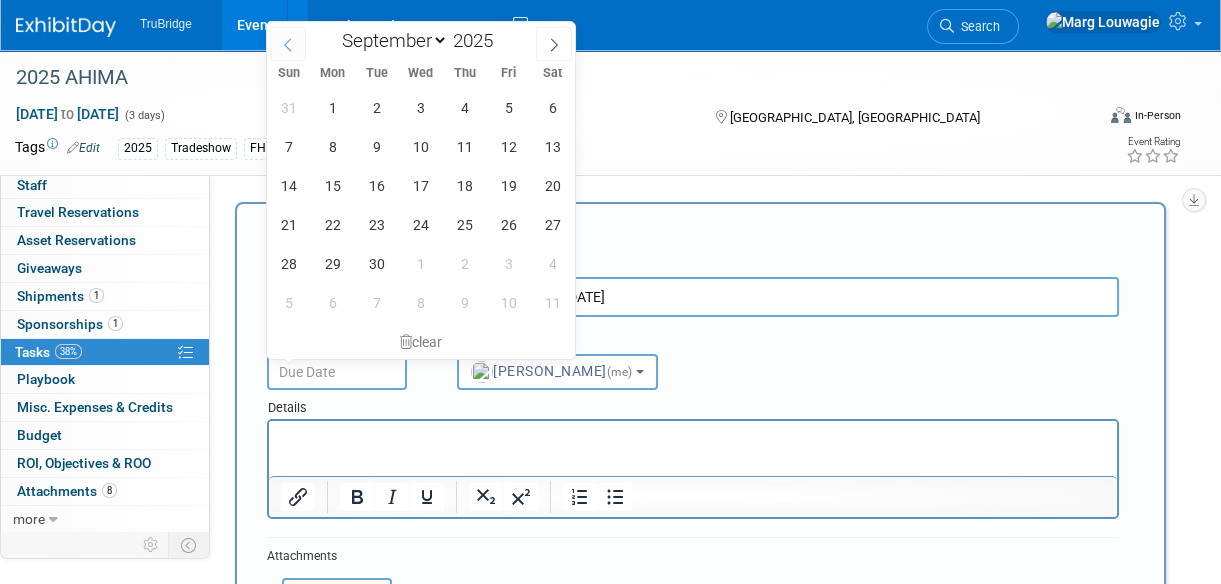 click at bounding box center (288, 44) 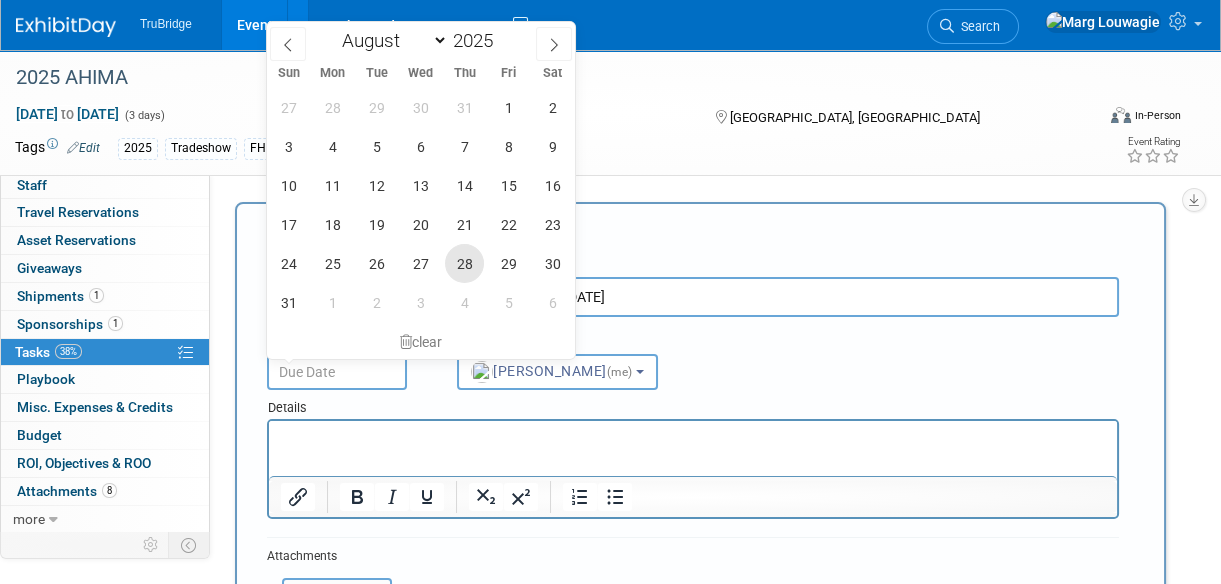 click on "28" at bounding box center (464, 263) 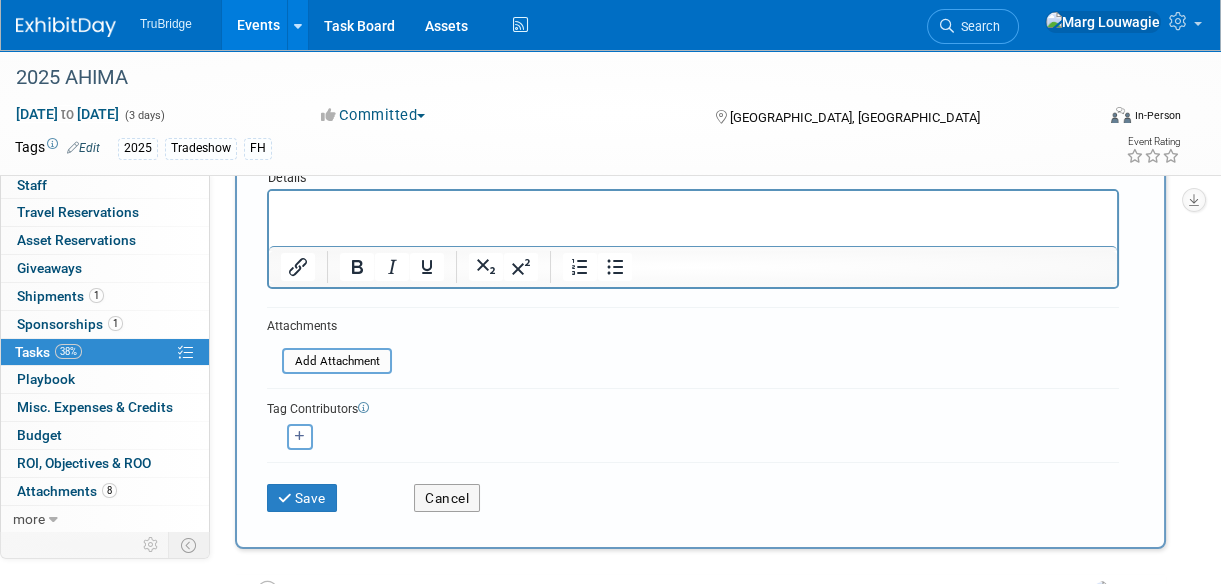scroll, scrollTop: 272, scrollLeft: 0, axis: vertical 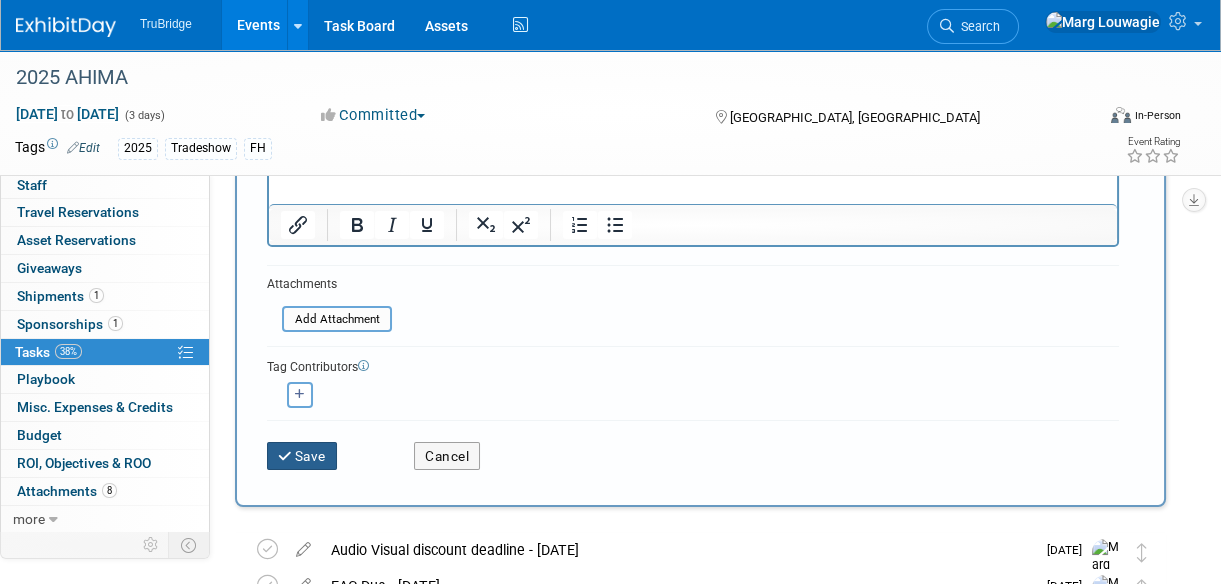 click on "Save" at bounding box center (302, 456) 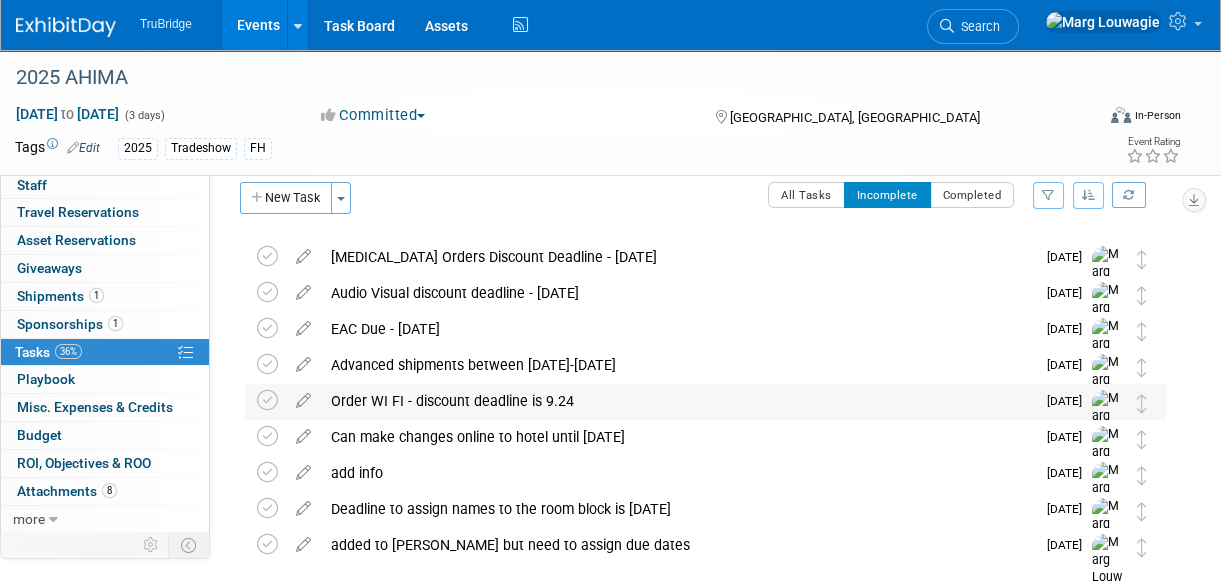 scroll, scrollTop: 0, scrollLeft: 0, axis: both 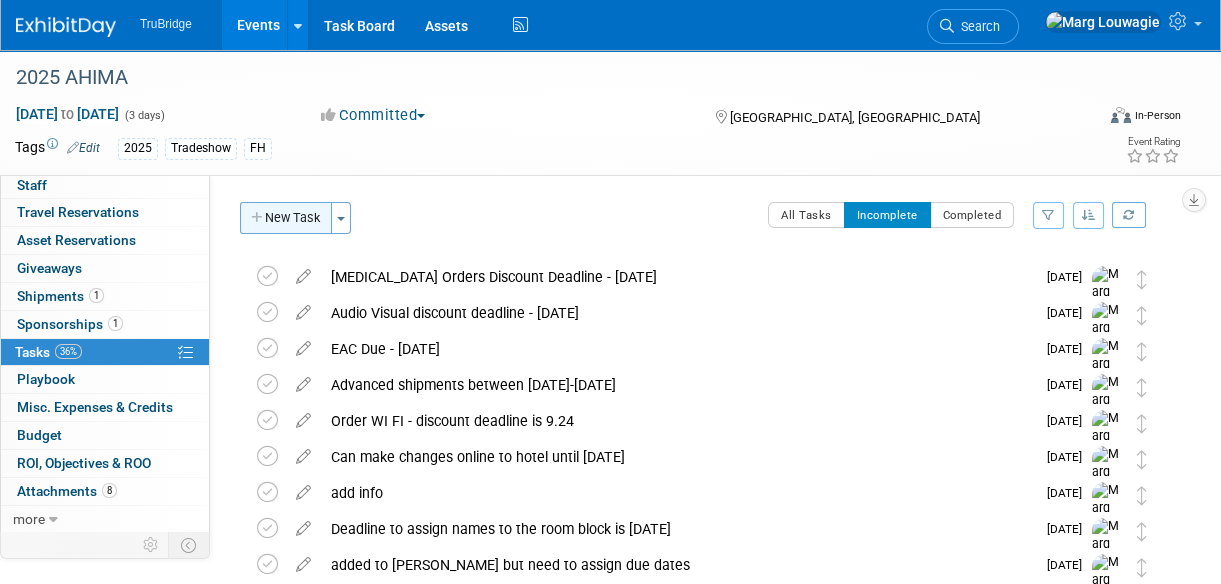 click on "New Task" at bounding box center [286, 218] 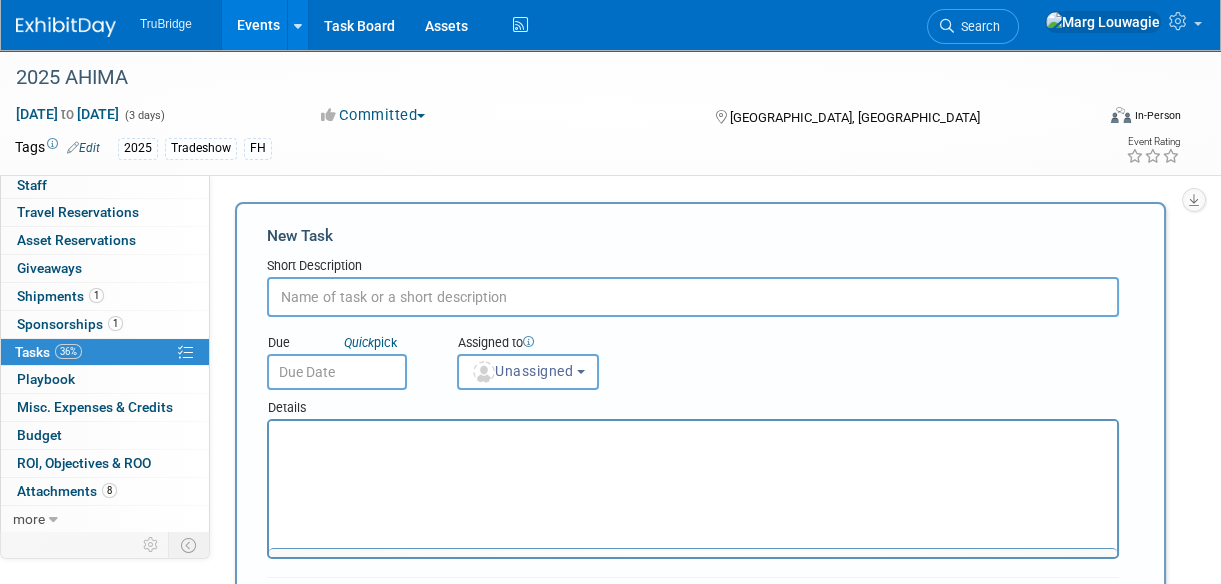 scroll, scrollTop: 0, scrollLeft: 0, axis: both 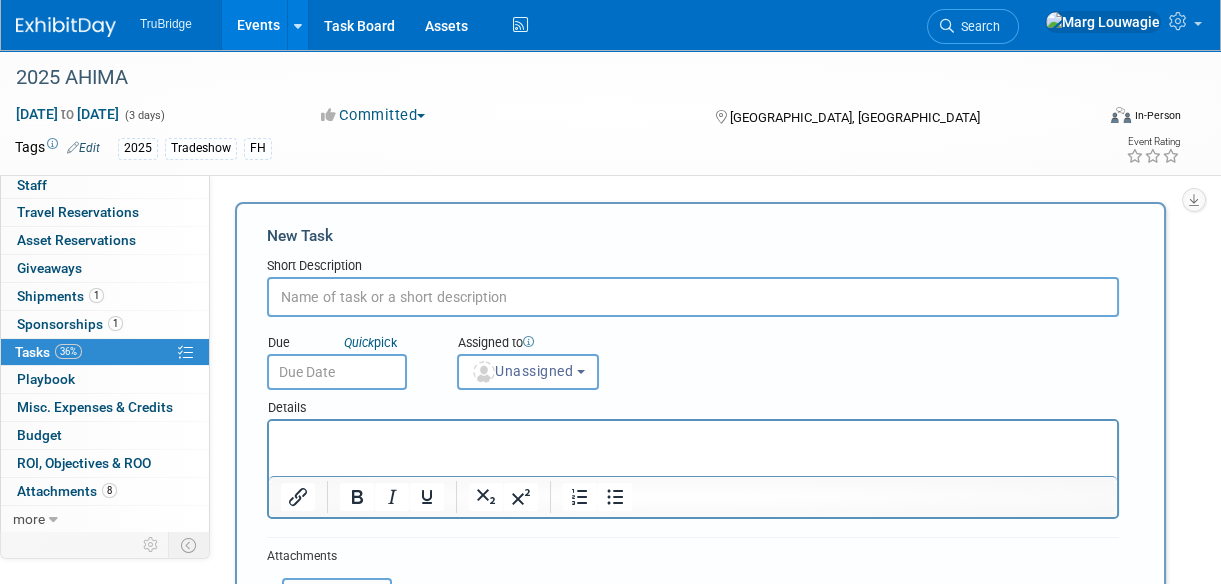 click at bounding box center [693, 297] 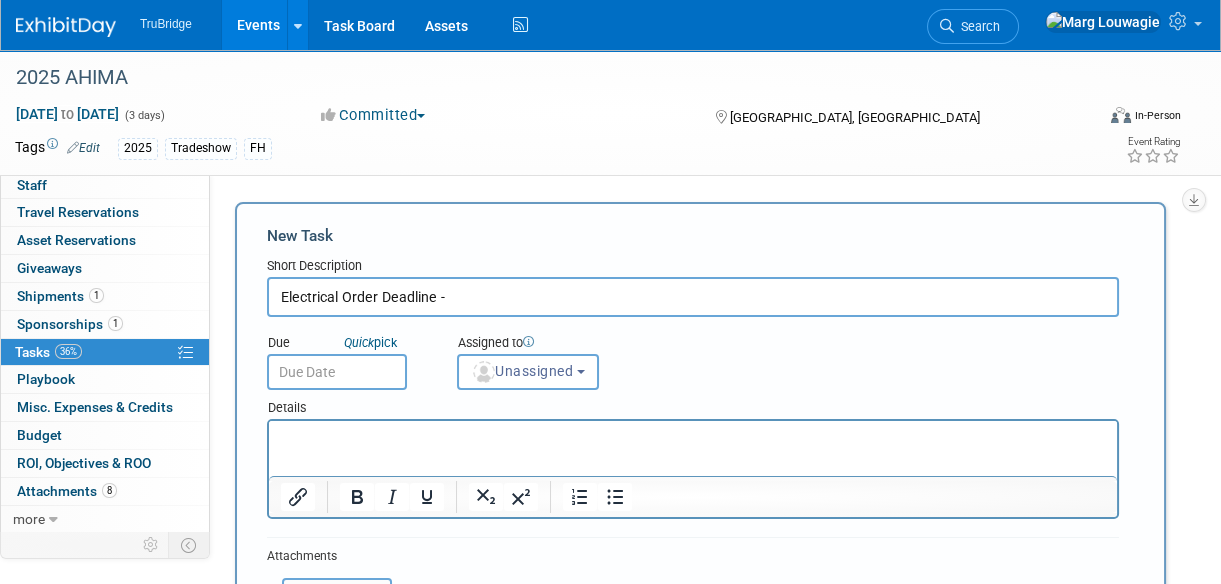 click on "Electrical Order Deadline -" at bounding box center [693, 297] 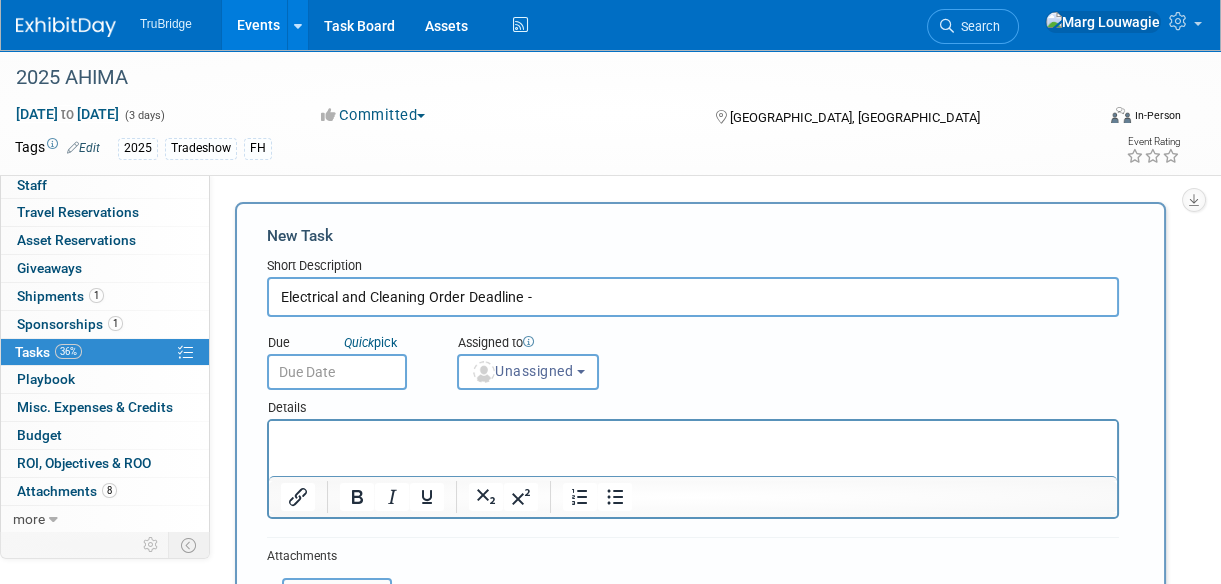 click on "Electrical and Cleaning Order Deadline -" at bounding box center (693, 297) 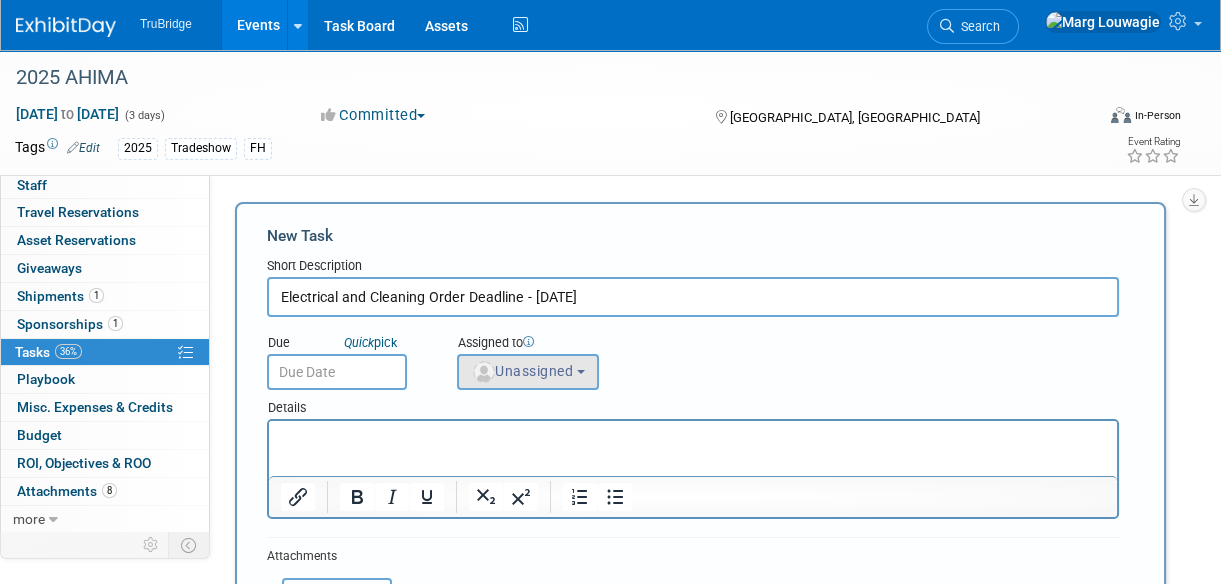 type on "Electrical and Cleaning Order Deadline - Sept 26" 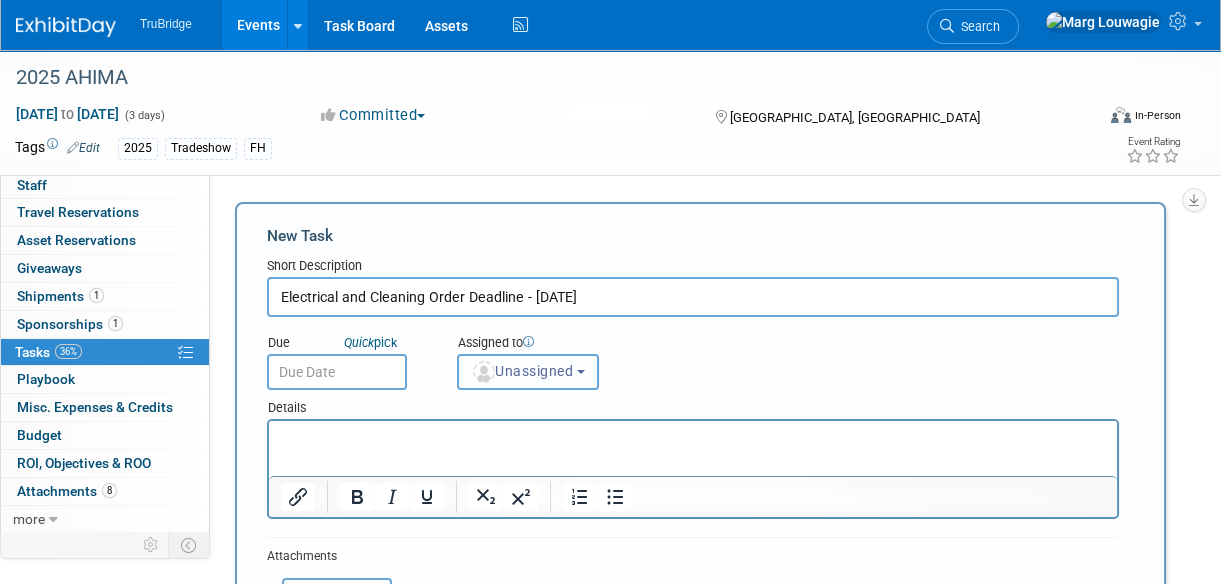 click on "Unassigned" at bounding box center (522, 371) 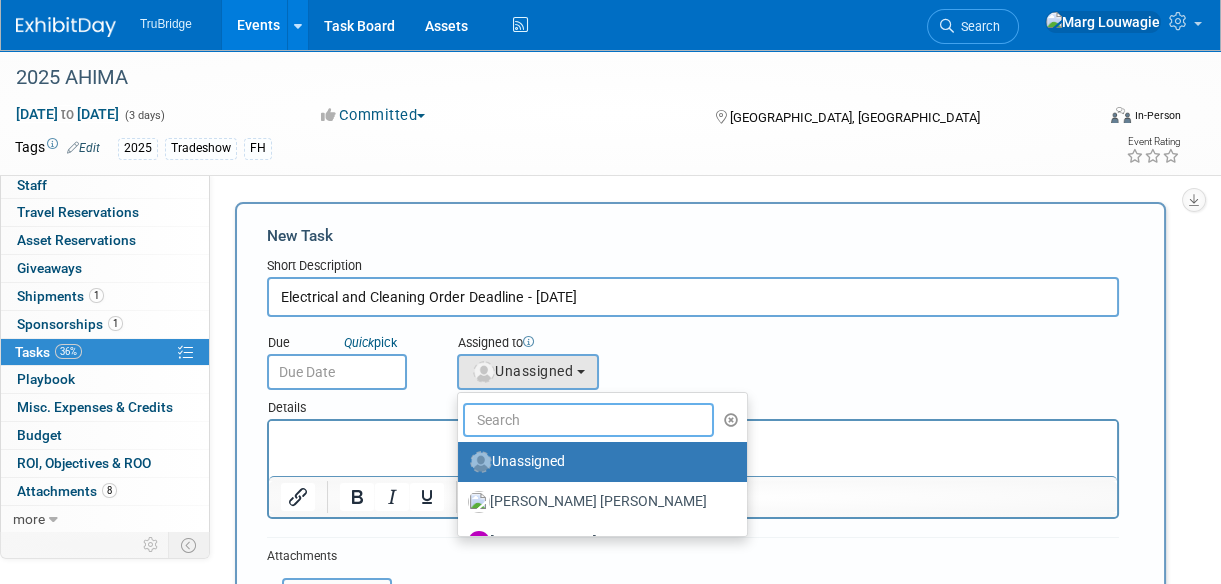 click at bounding box center [588, 420] 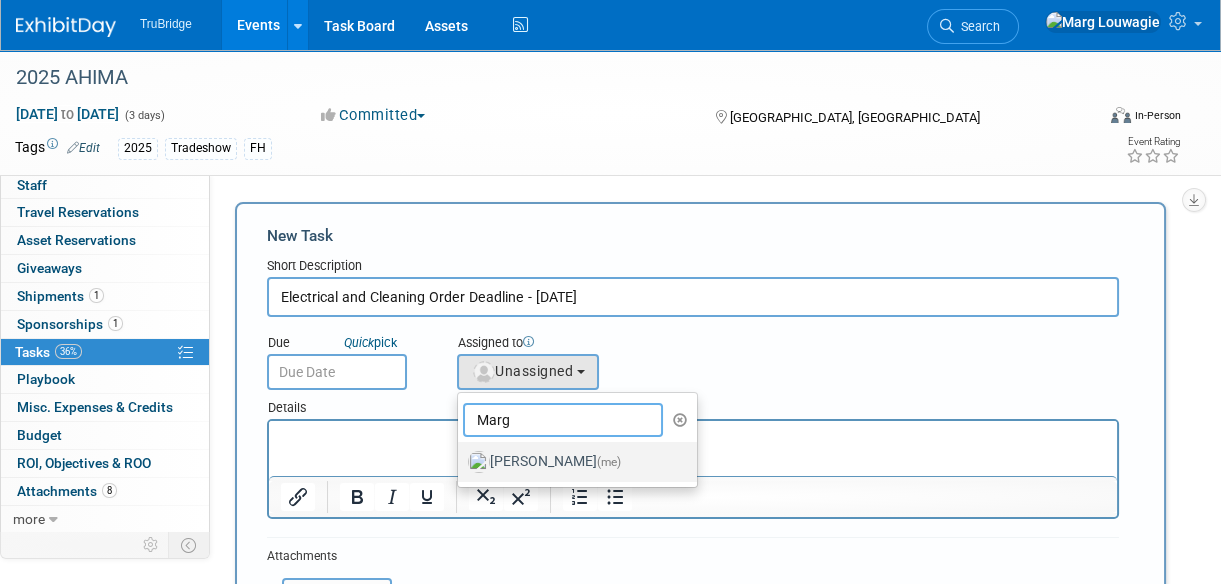 type on "Marg" 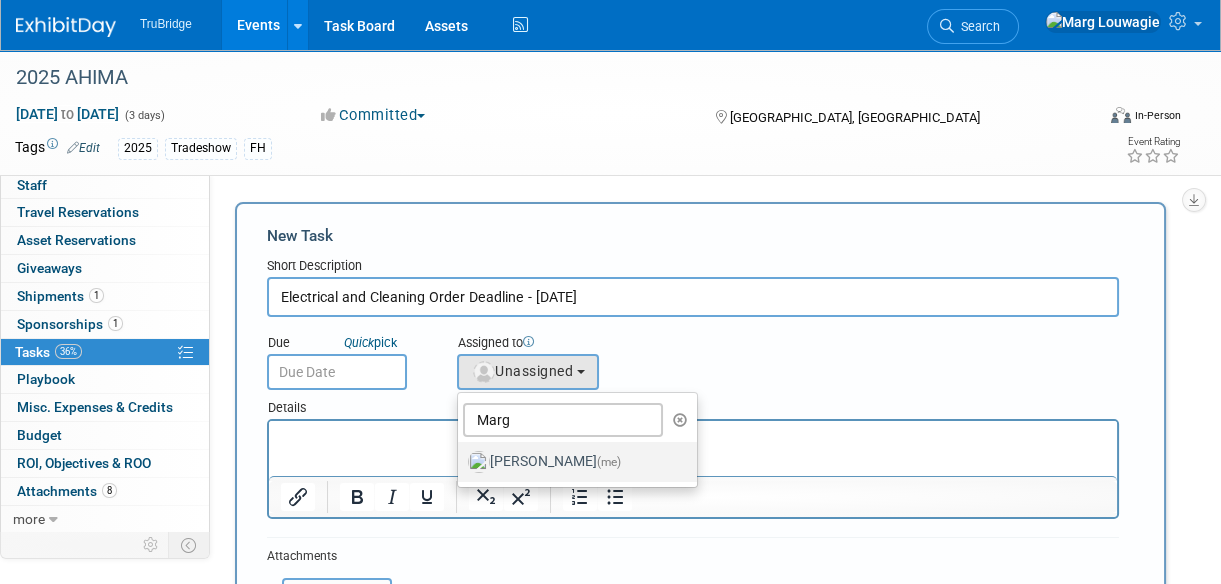 drag, startPoint x: 538, startPoint y: 462, endPoint x: 536, endPoint y: 448, distance: 14.142136 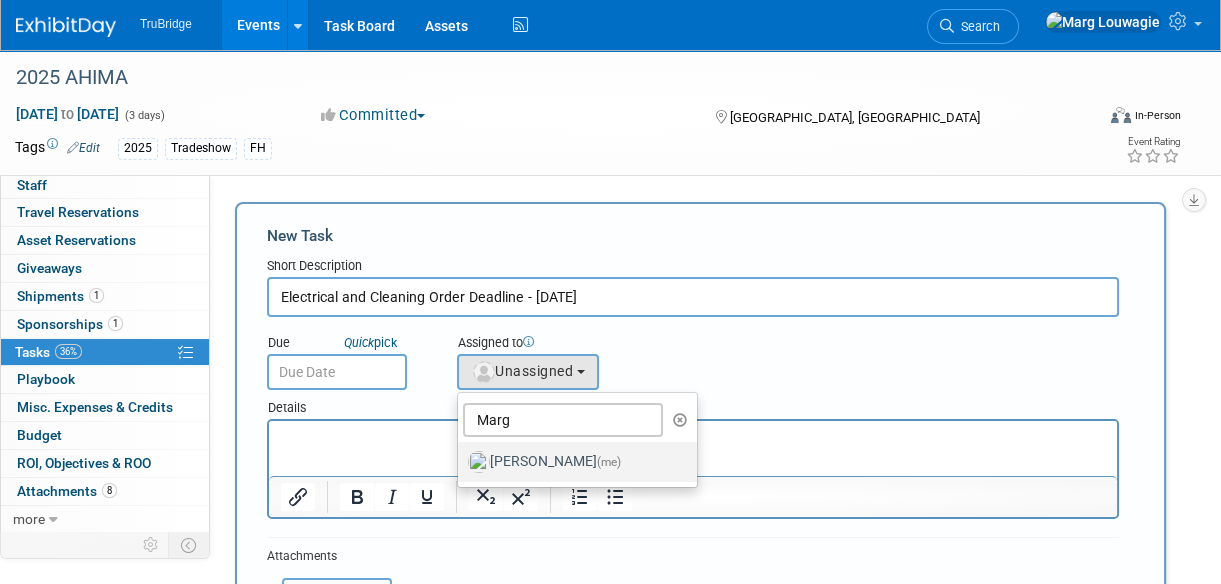 click on "Marg Louwagie
(me)" at bounding box center [572, 462] 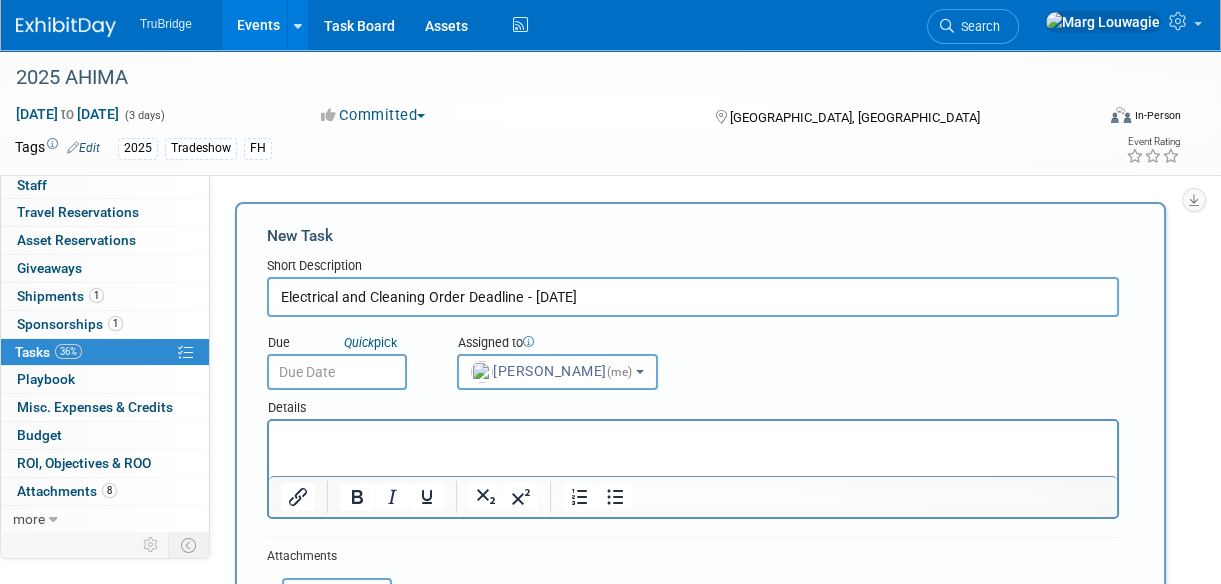 click at bounding box center [337, 372] 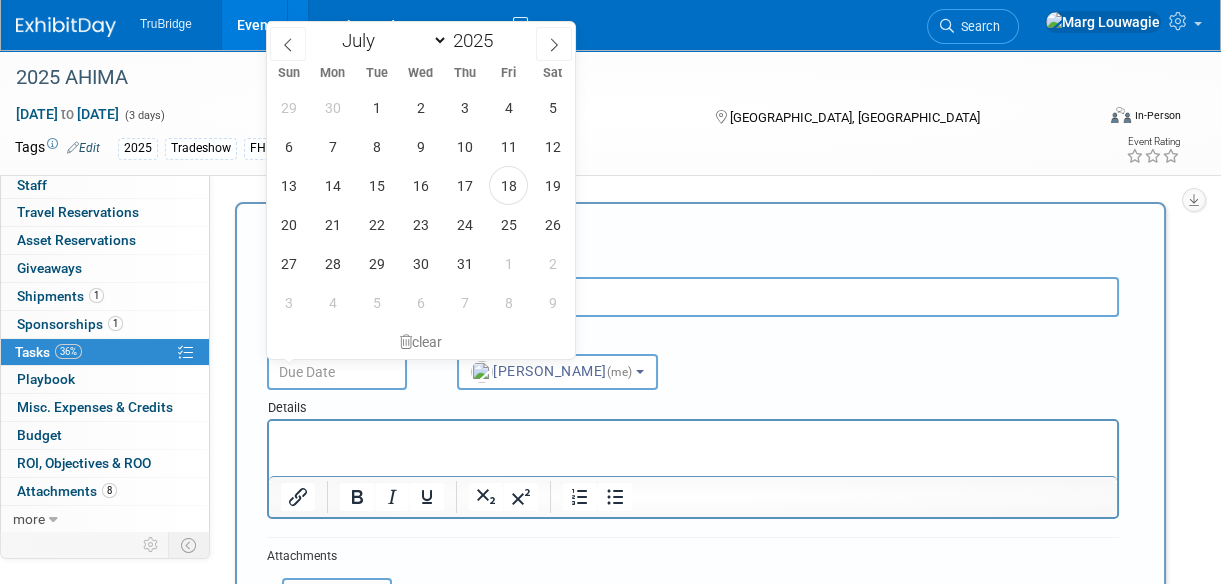 click at bounding box center (337, 372) 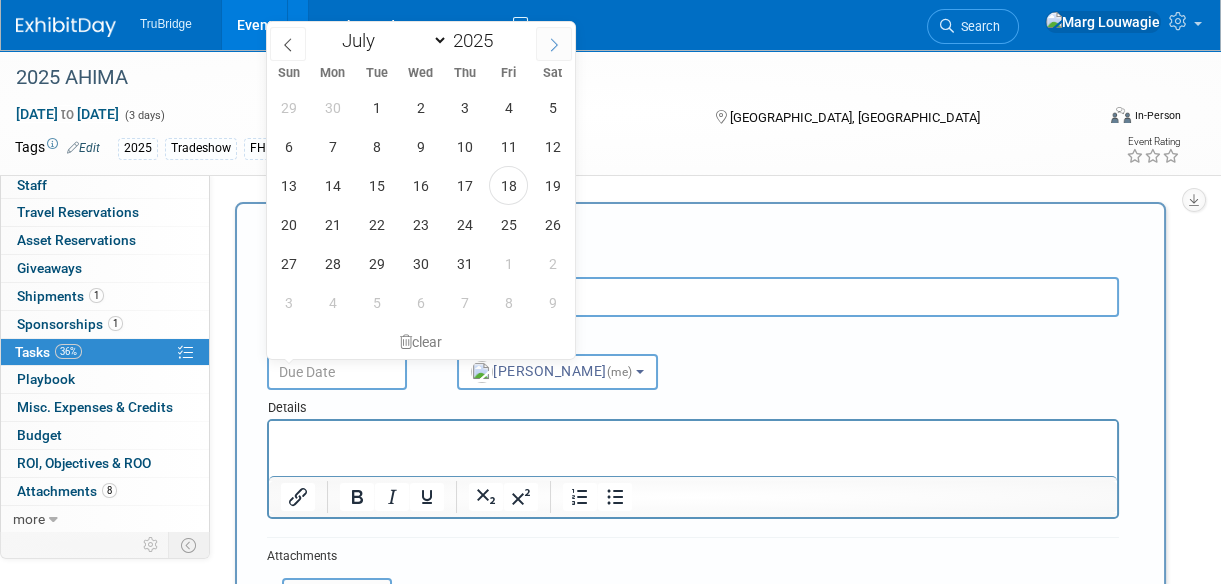 click at bounding box center [554, 44] 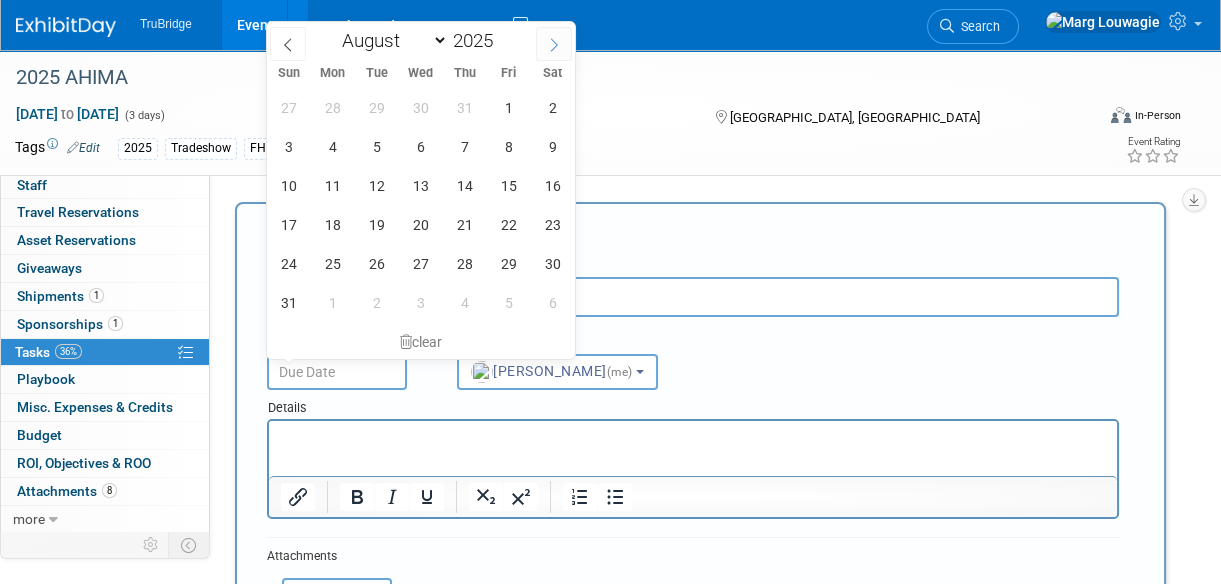 click at bounding box center [554, 44] 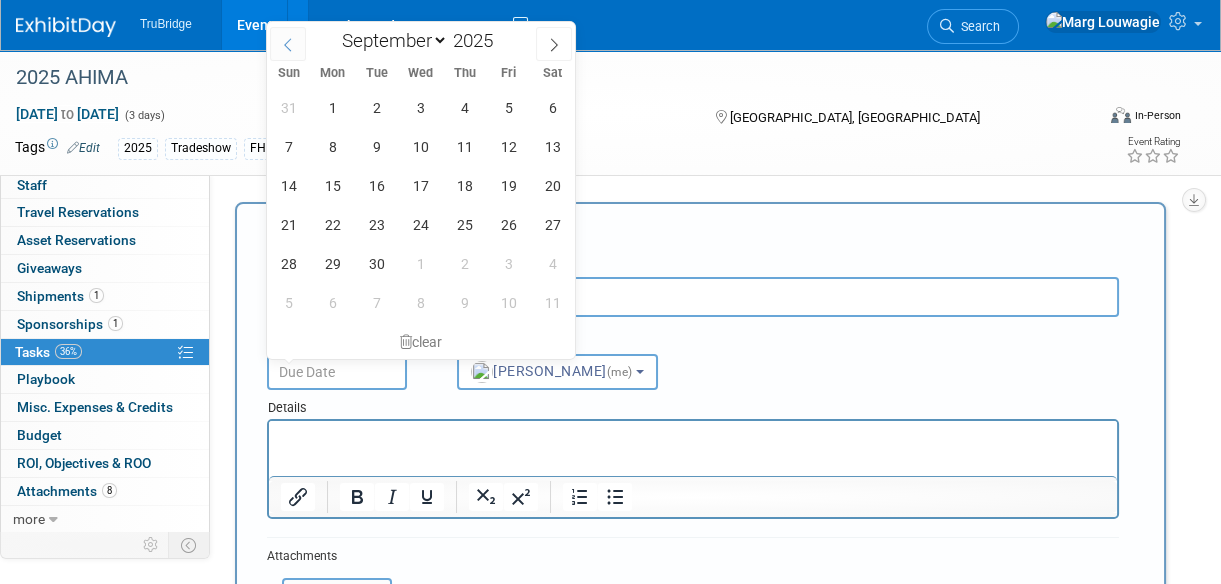 click 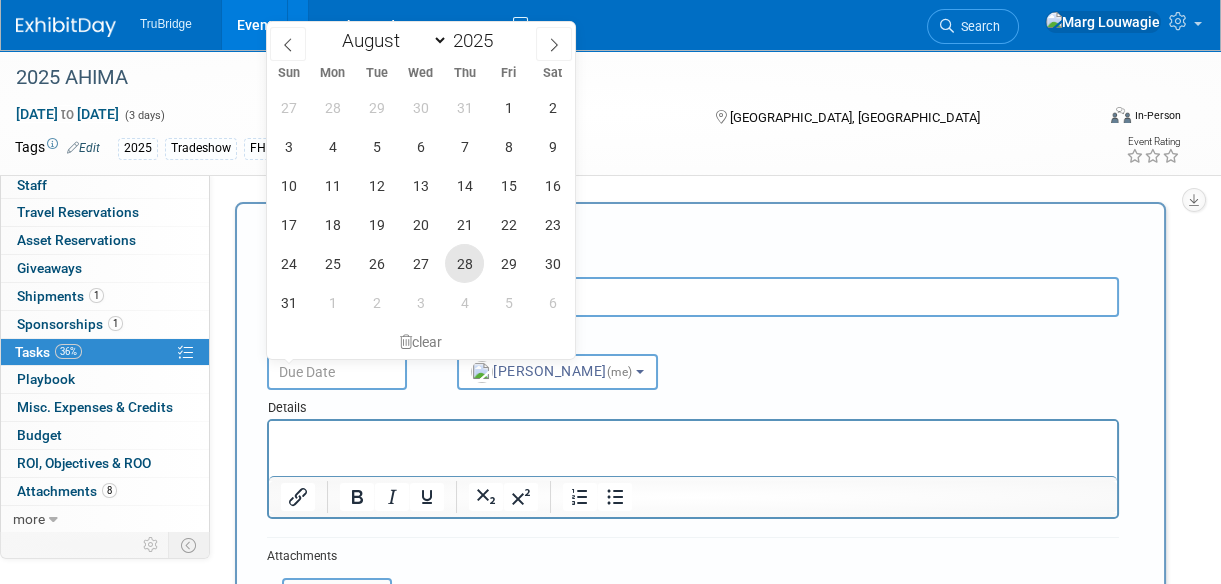 click on "28" at bounding box center [464, 263] 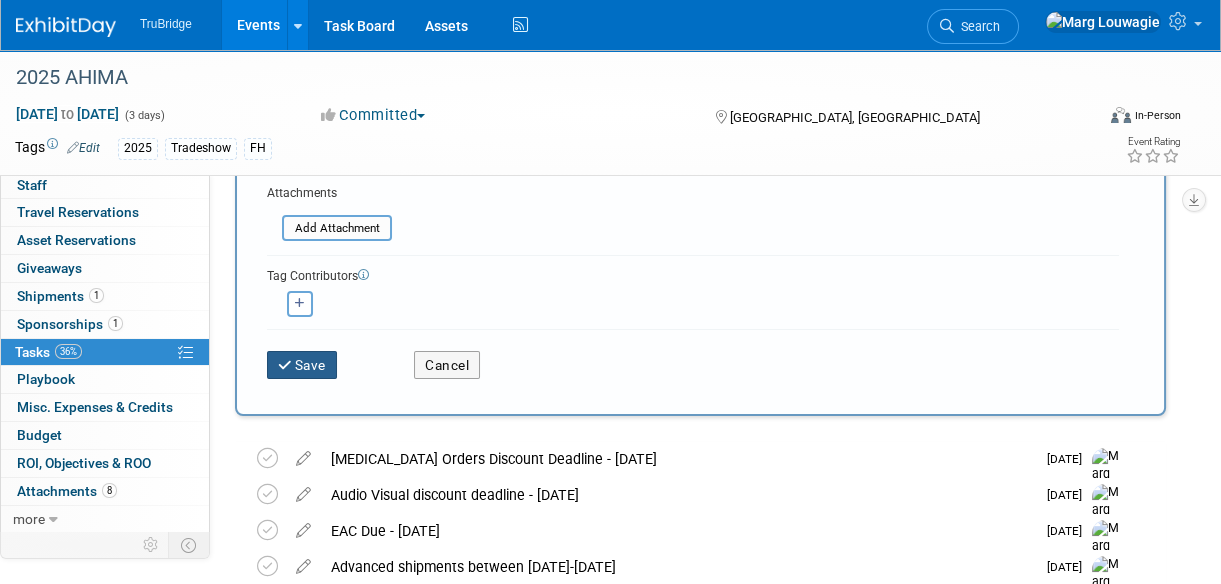 click on "Save" at bounding box center [302, 365] 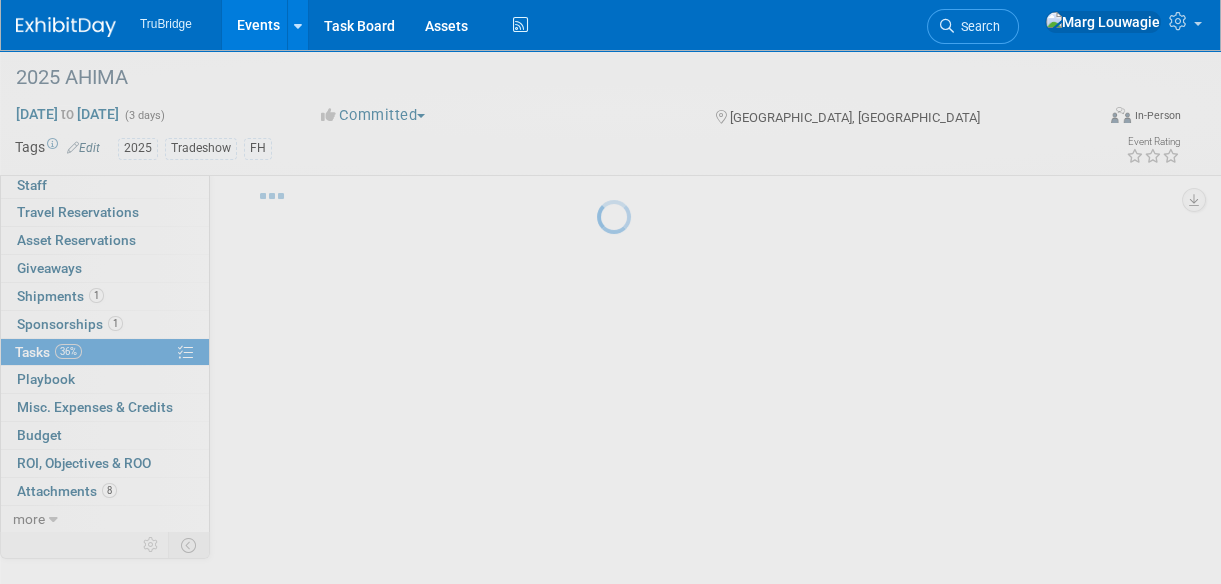 scroll, scrollTop: 47, scrollLeft: 0, axis: vertical 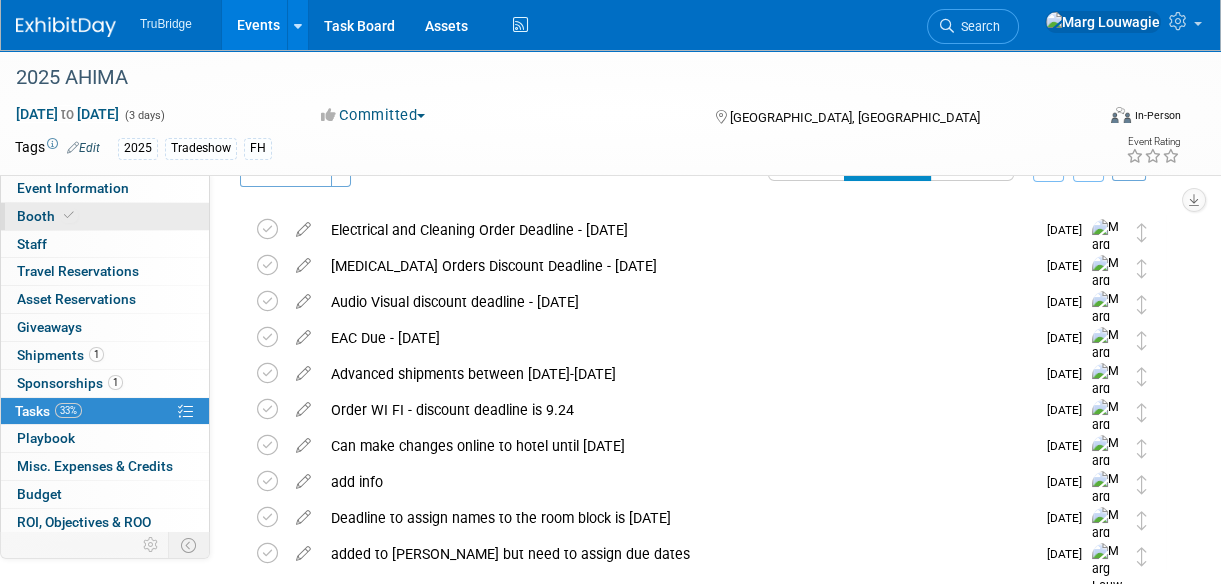 click on "Booth" at bounding box center (105, 216) 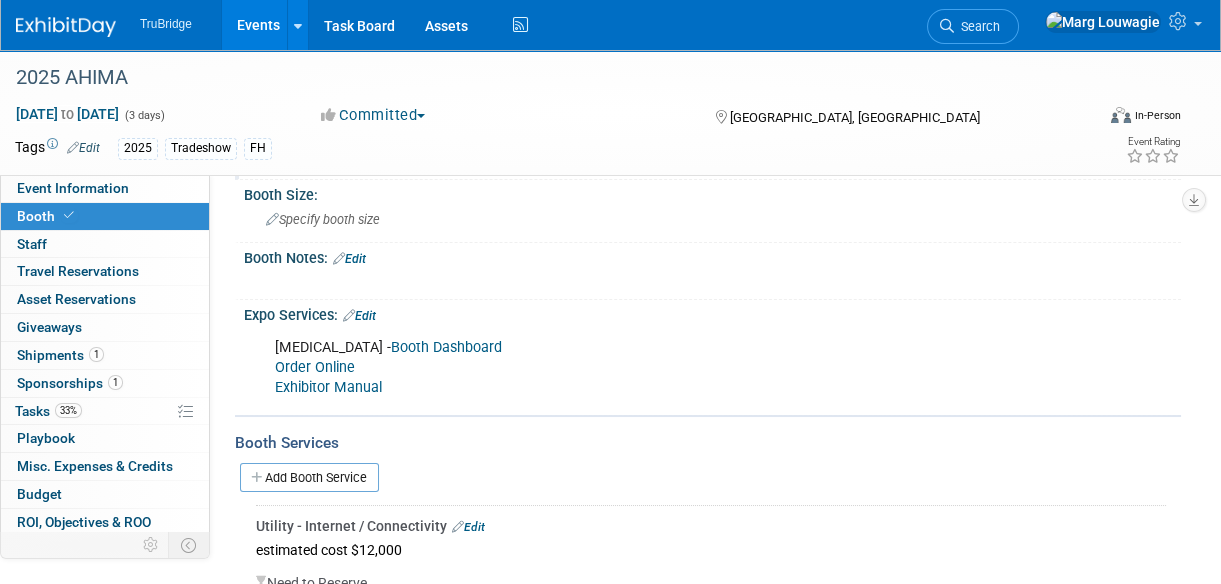scroll, scrollTop: 272, scrollLeft: 0, axis: vertical 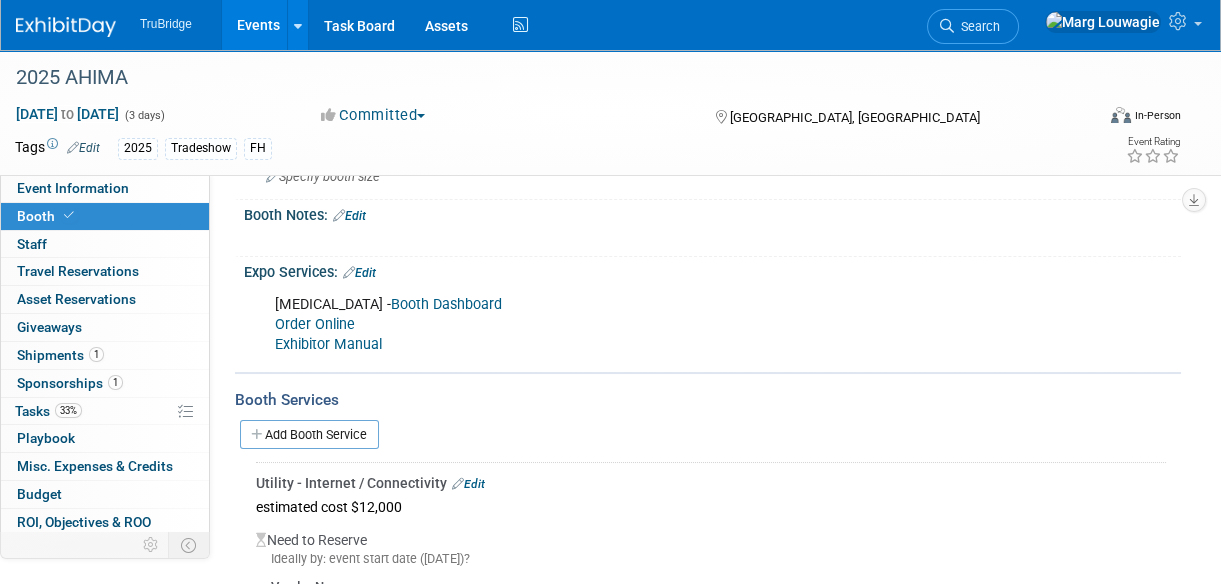 click on "Exhibitor Manual" at bounding box center [328, 344] 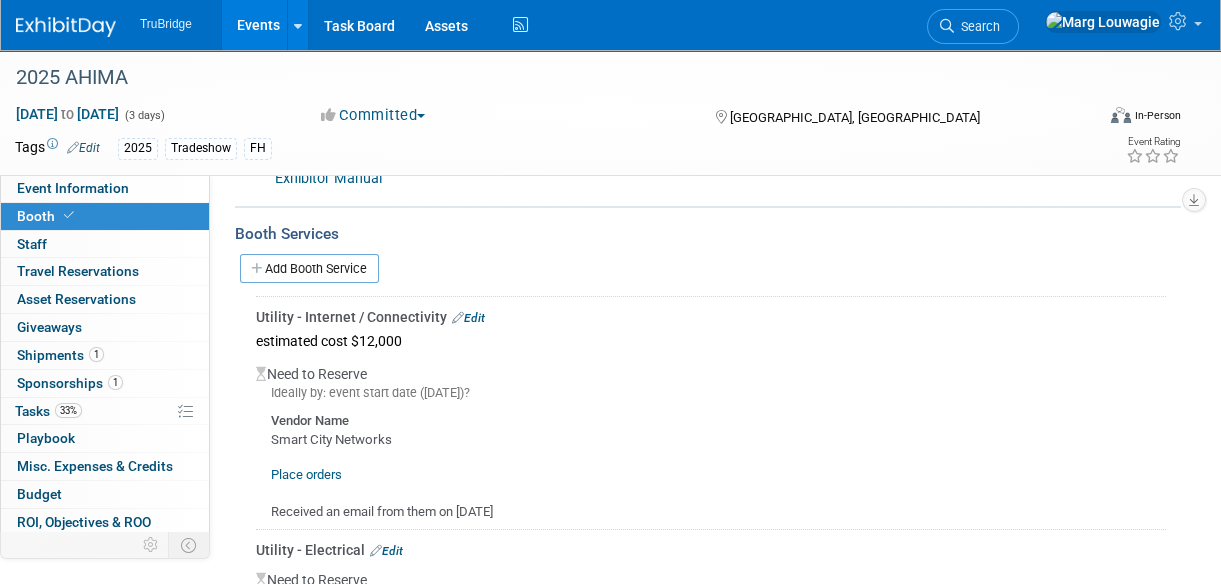scroll, scrollTop: 272, scrollLeft: 0, axis: vertical 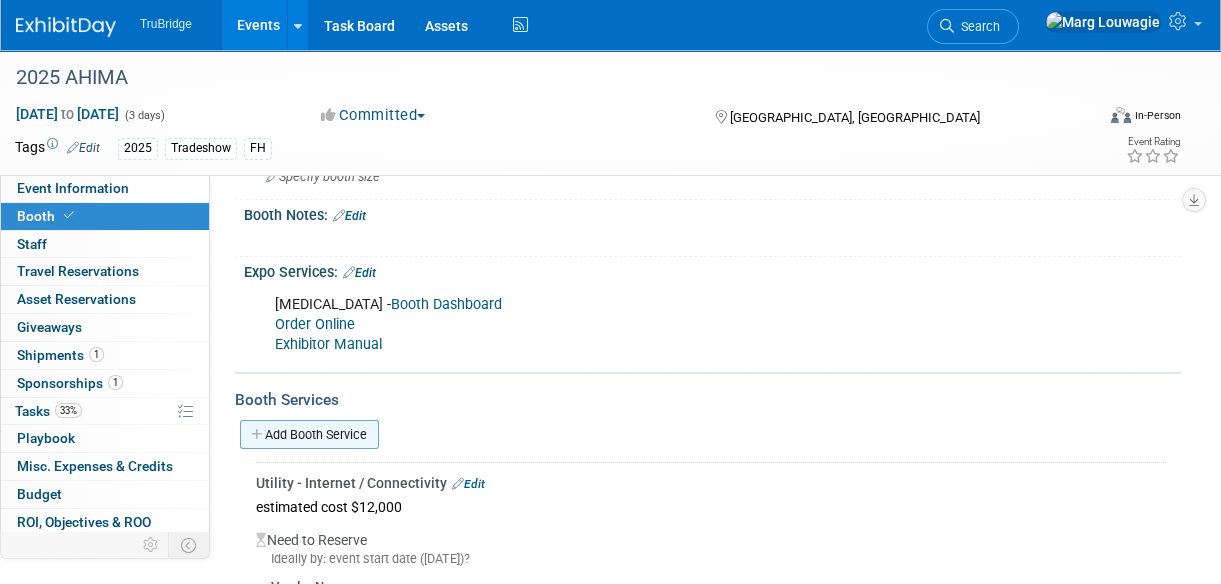 click on "Add Booth Service" at bounding box center [309, 434] 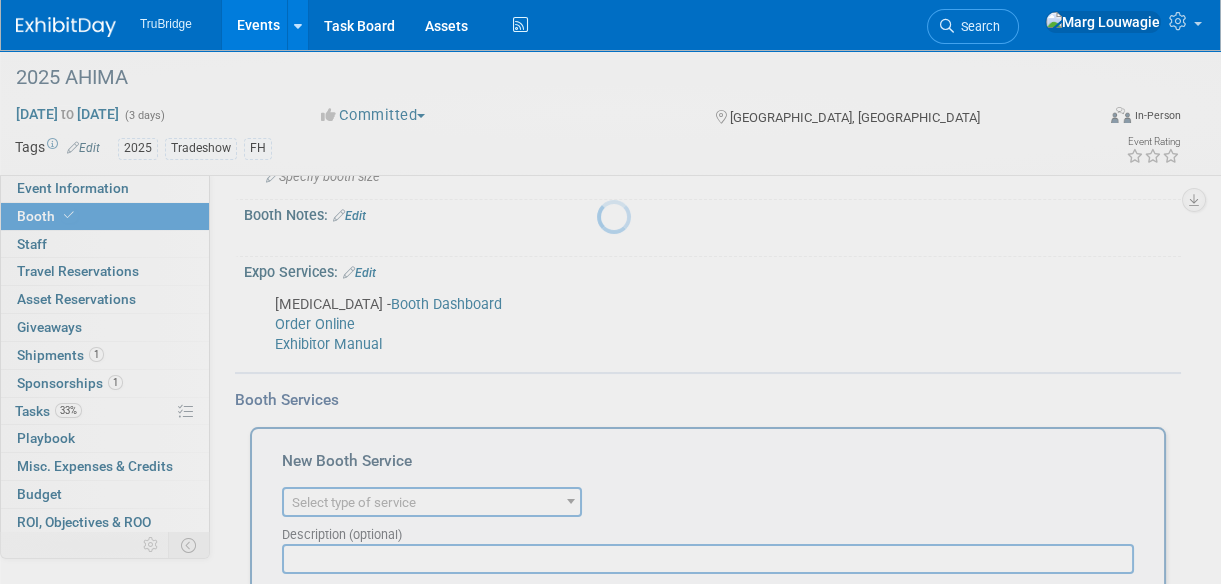 scroll, scrollTop: 0, scrollLeft: 0, axis: both 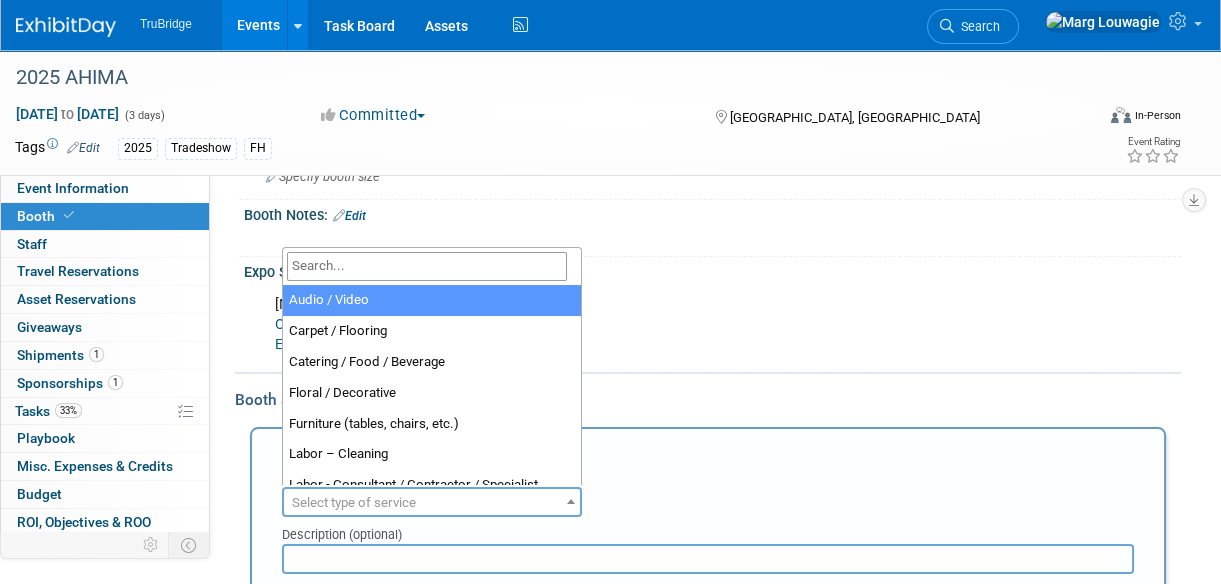 click on "Select type of service" at bounding box center [354, 502] 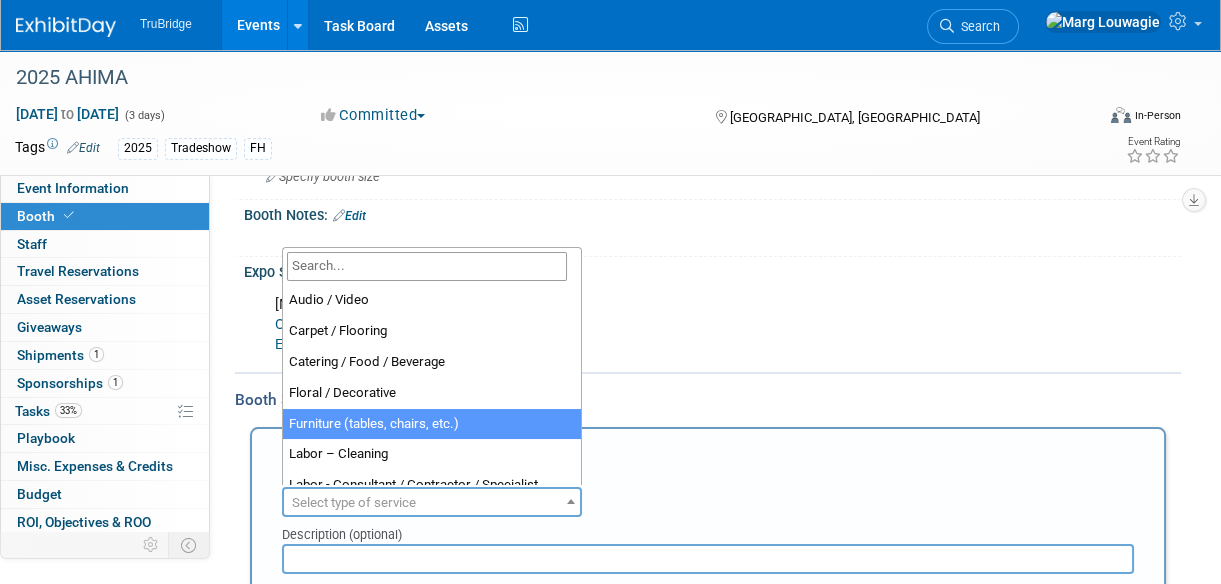 select on "6" 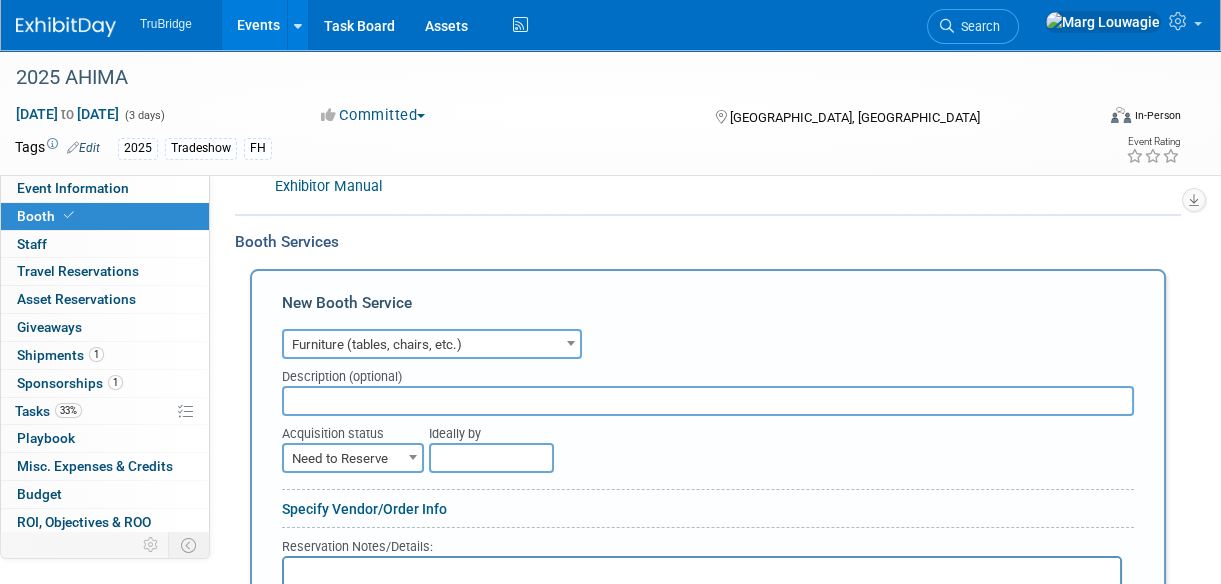 scroll, scrollTop: 454, scrollLeft: 0, axis: vertical 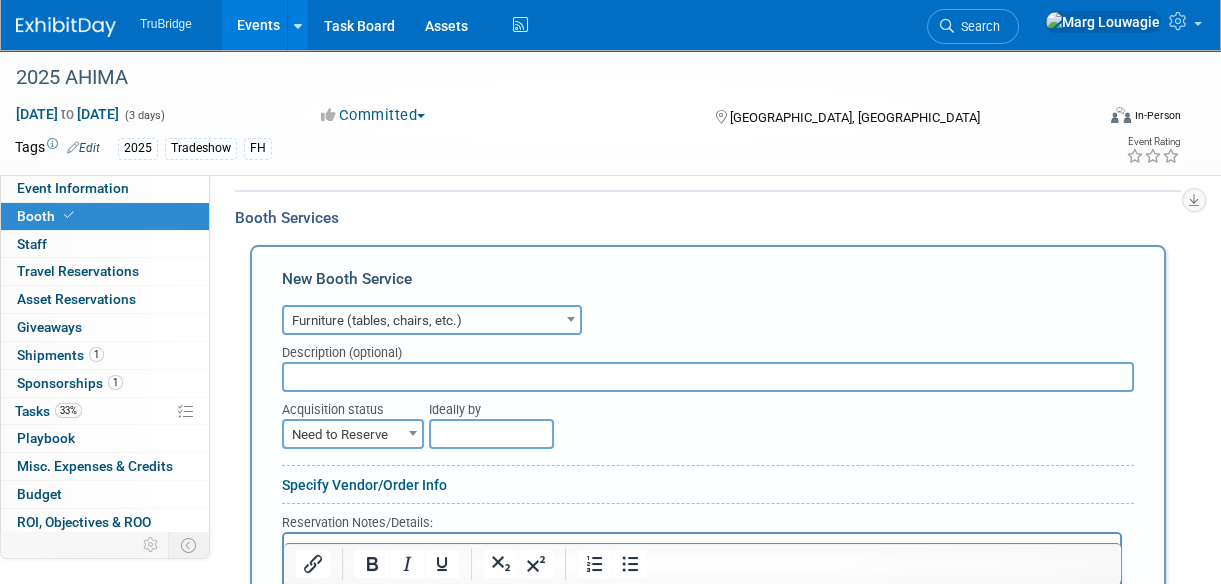 click at bounding box center [708, 377] 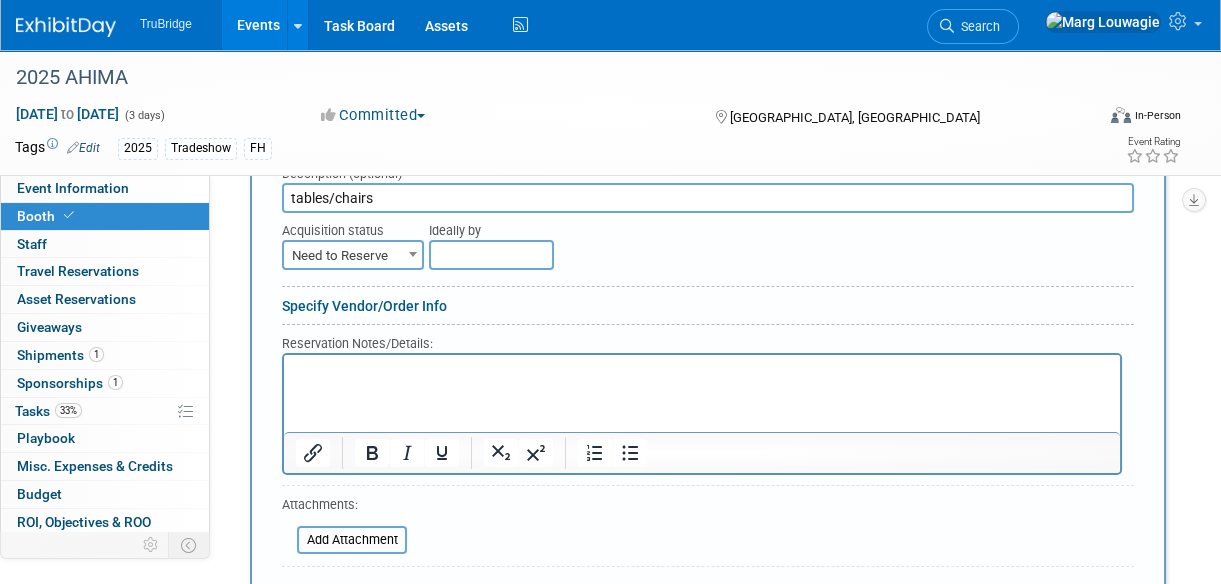 scroll, scrollTop: 636, scrollLeft: 0, axis: vertical 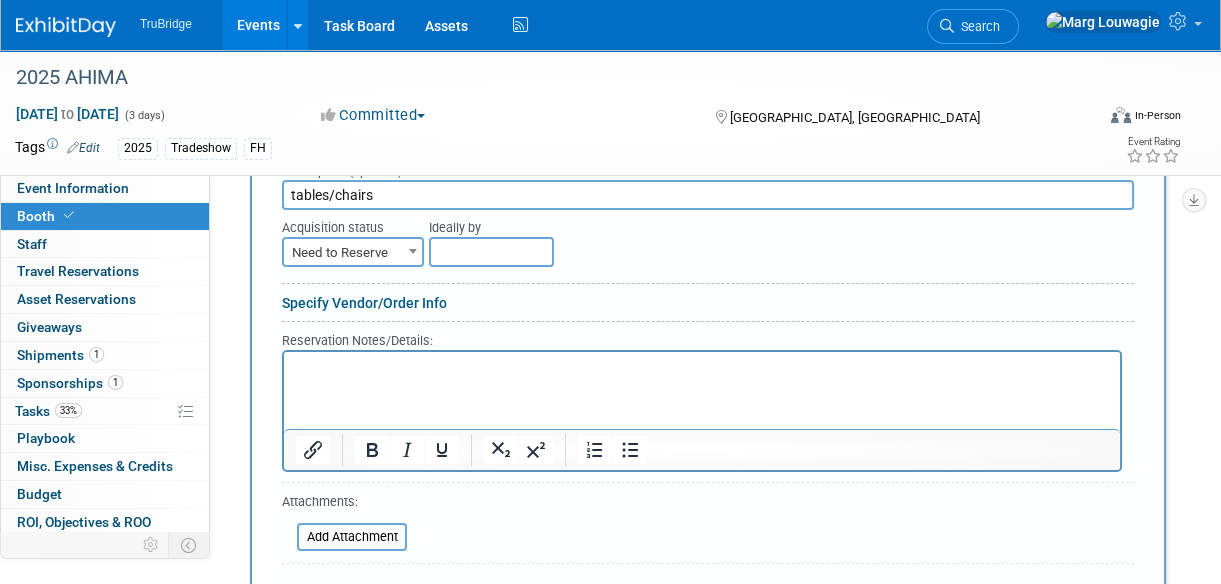 type on "tables/chairs" 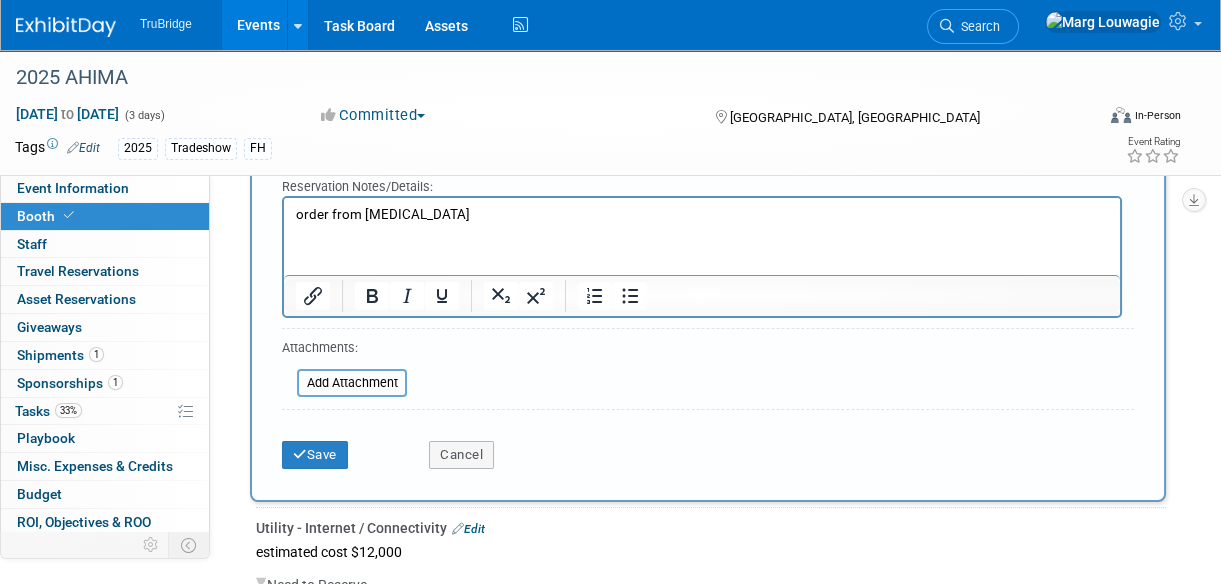 scroll, scrollTop: 818, scrollLeft: 0, axis: vertical 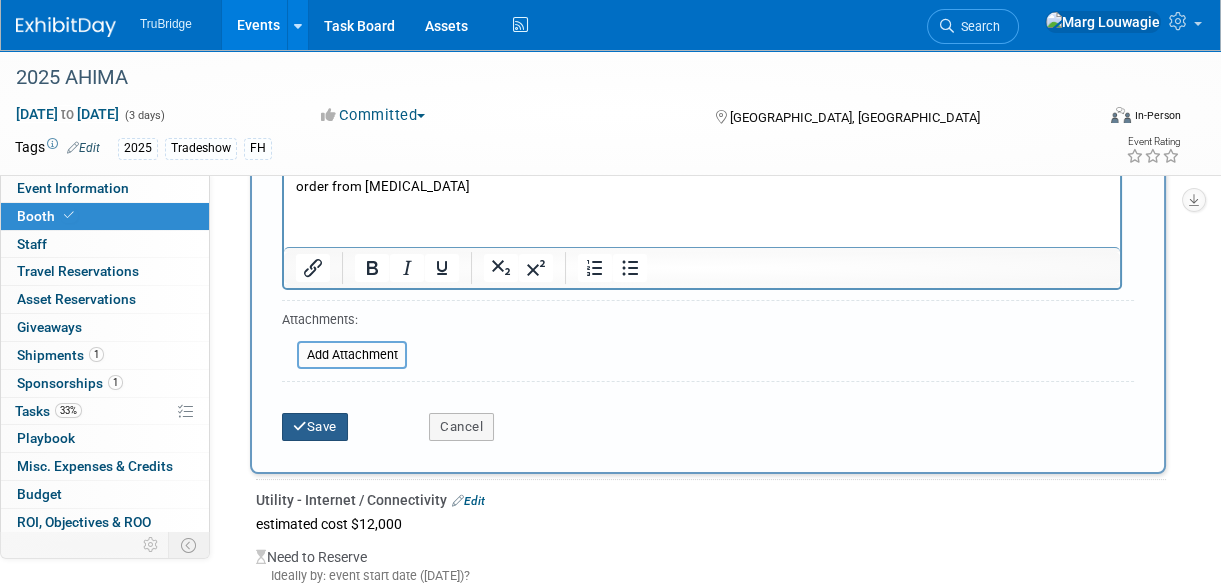 click on "Save" at bounding box center [315, 427] 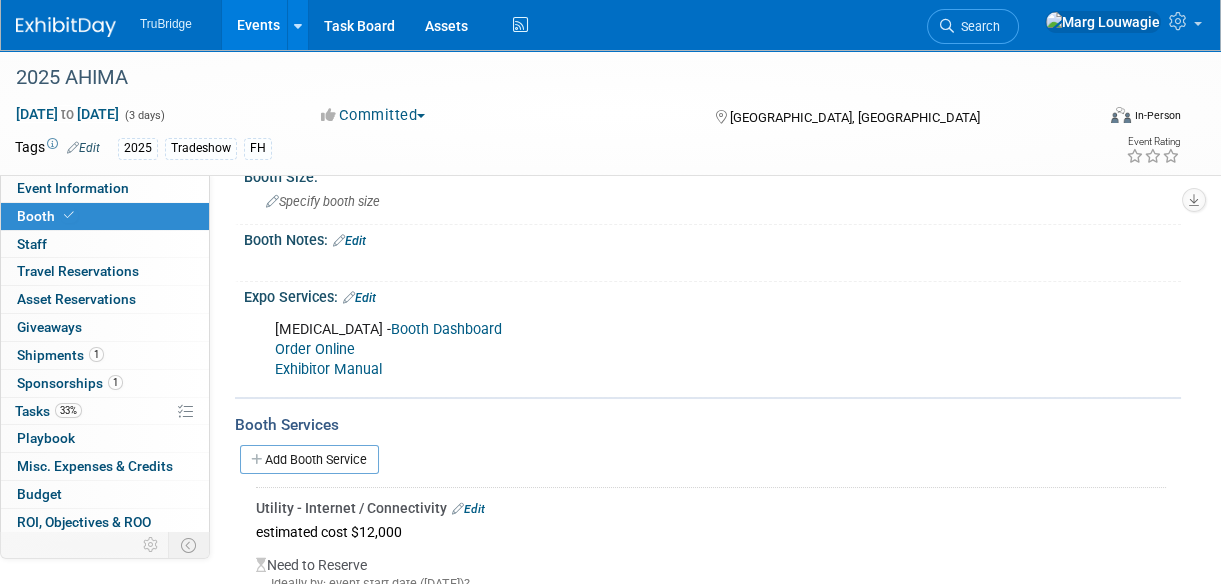 scroll, scrollTop: 216, scrollLeft: 0, axis: vertical 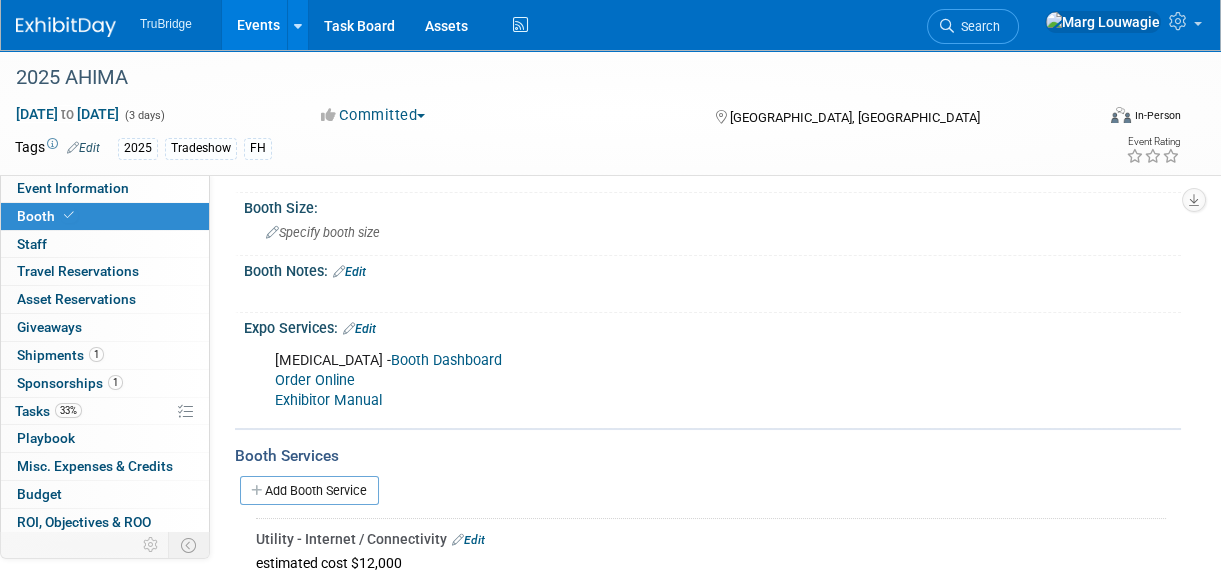 click on "Order Online" at bounding box center [315, 380] 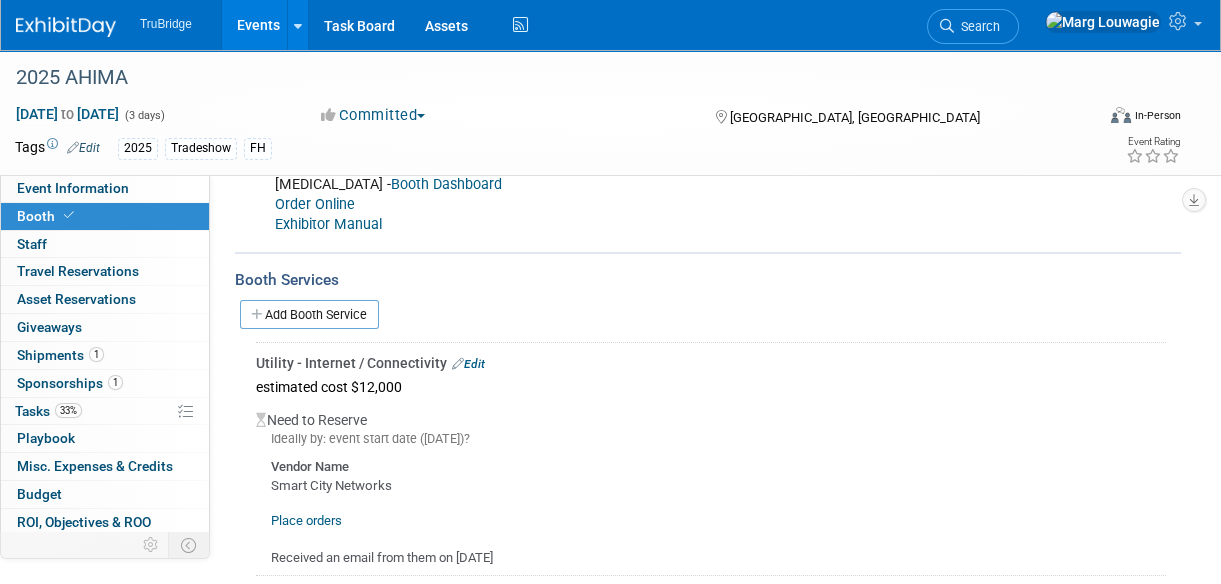 scroll, scrollTop: 398, scrollLeft: 0, axis: vertical 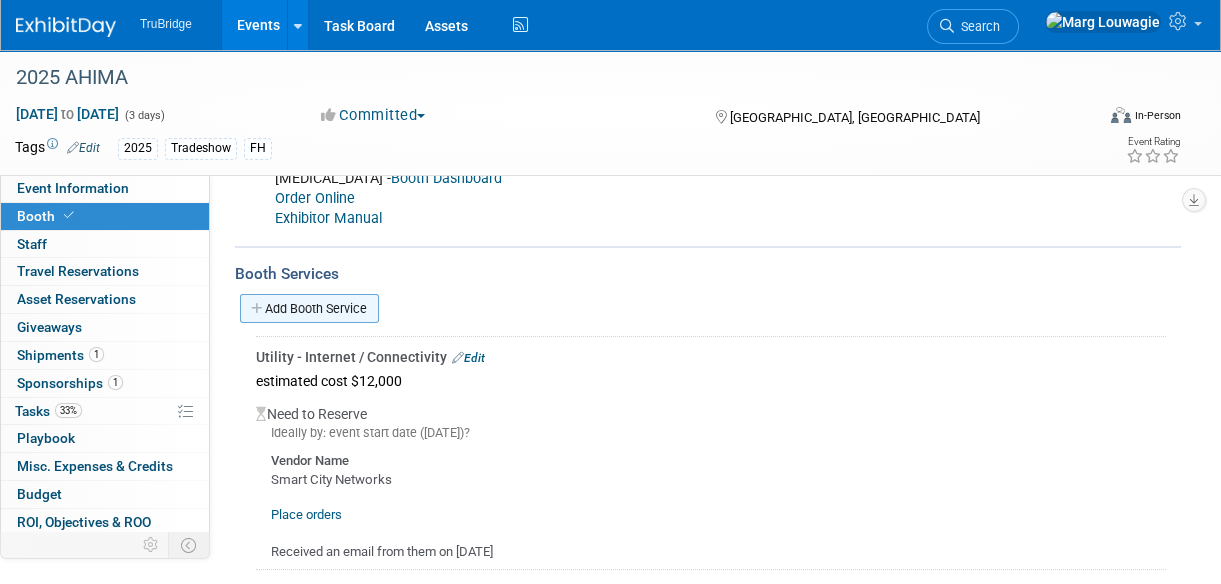 click on "Add Booth Service" at bounding box center [309, 308] 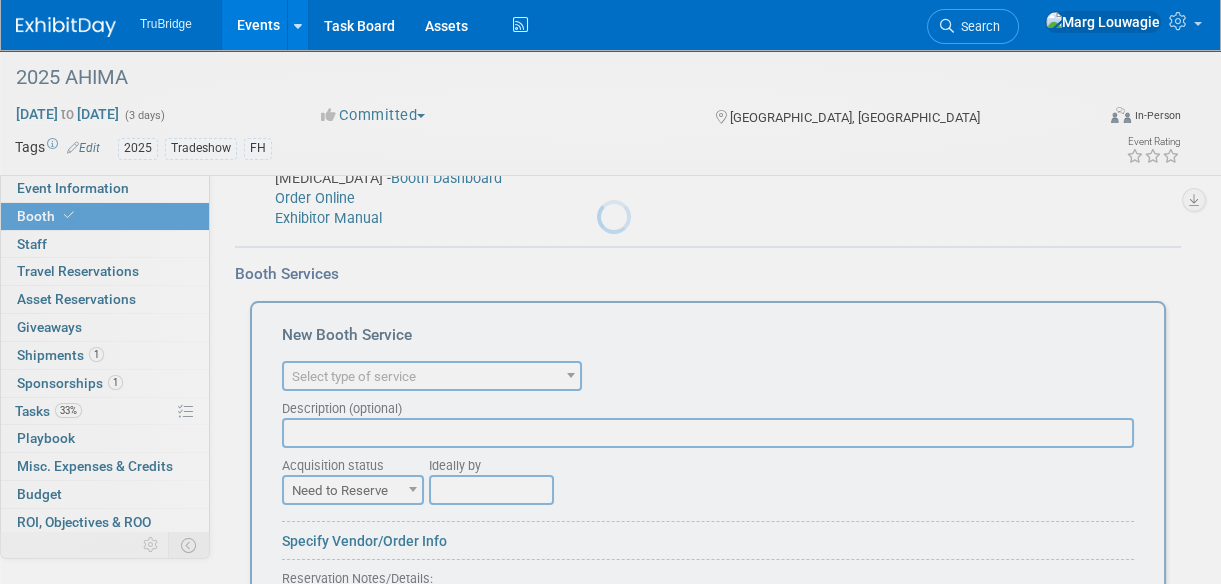 scroll, scrollTop: 0, scrollLeft: 0, axis: both 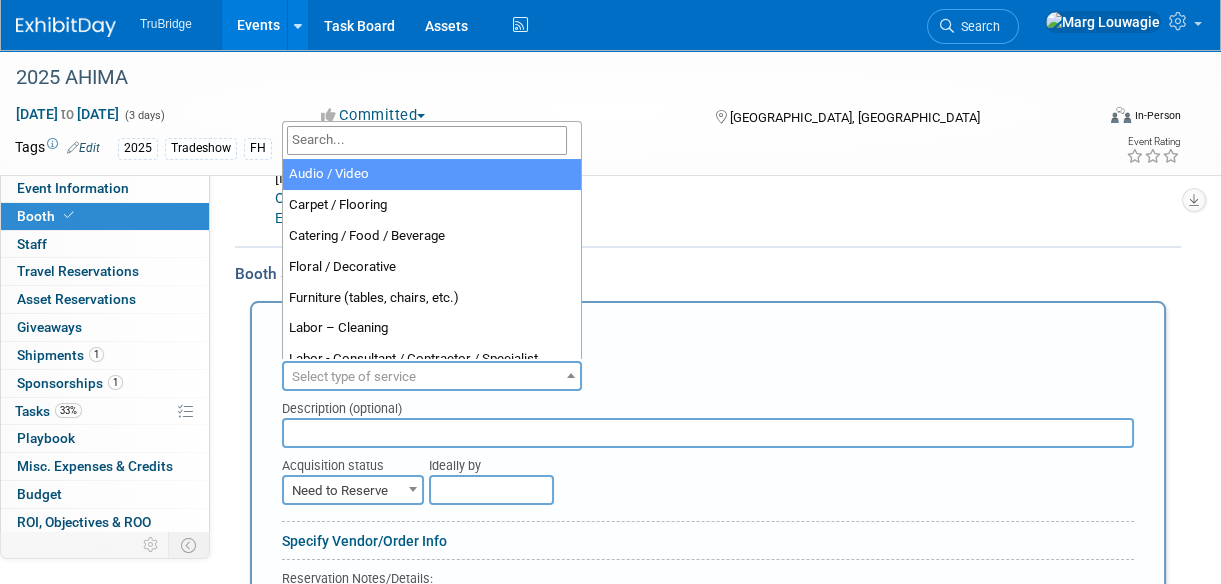 click on "Select type of service" at bounding box center [354, 376] 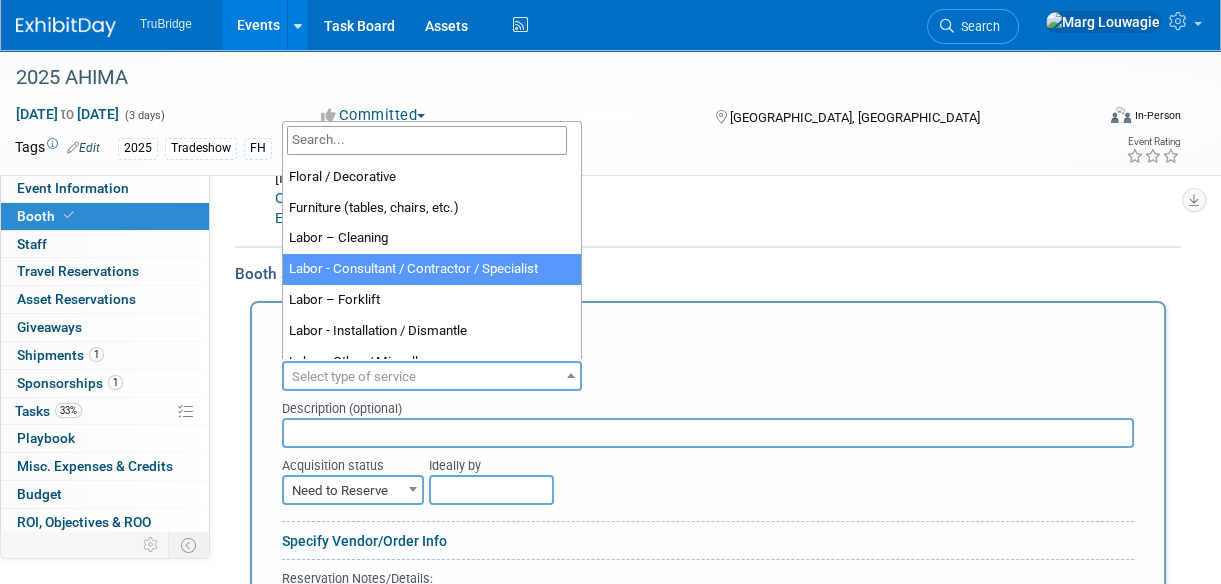 scroll, scrollTop: 181, scrollLeft: 0, axis: vertical 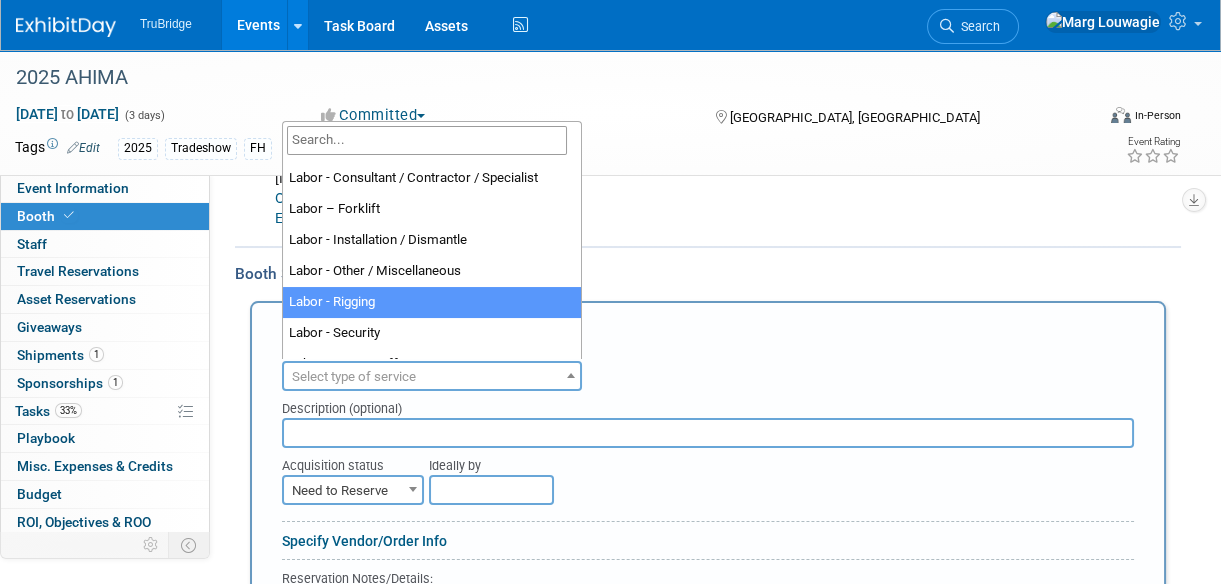 select on "23" 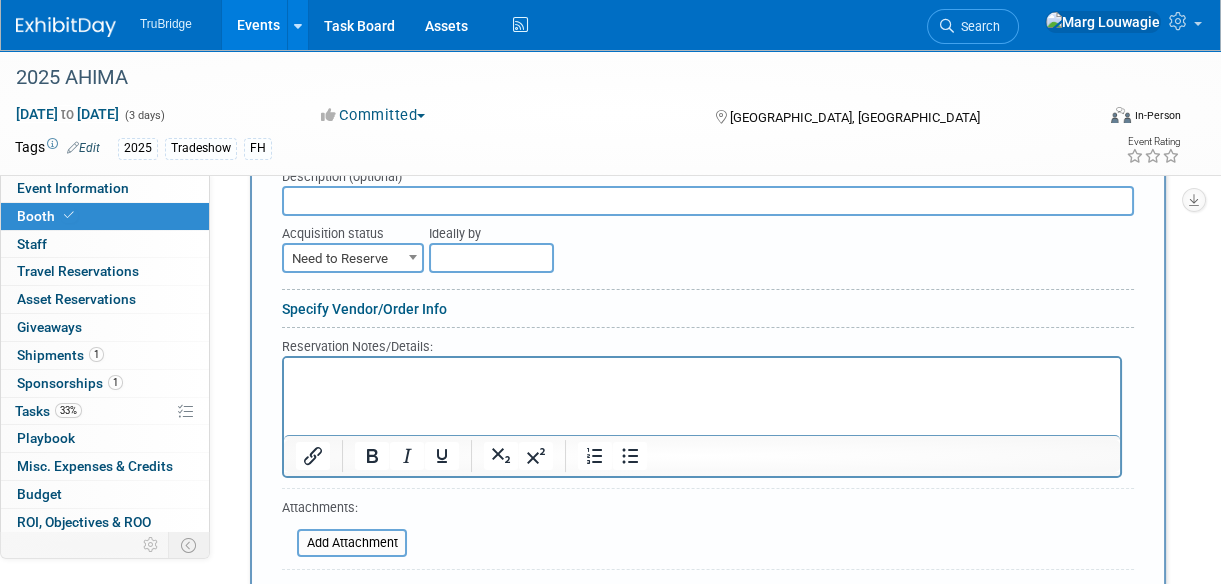 scroll, scrollTop: 670, scrollLeft: 0, axis: vertical 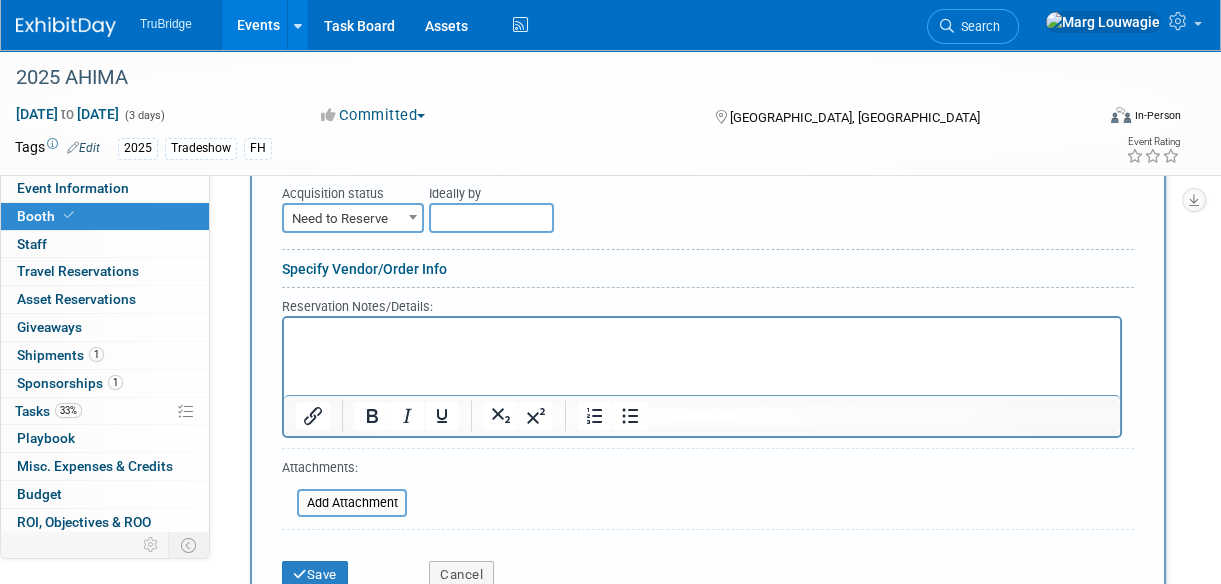 click at bounding box center [702, 335] 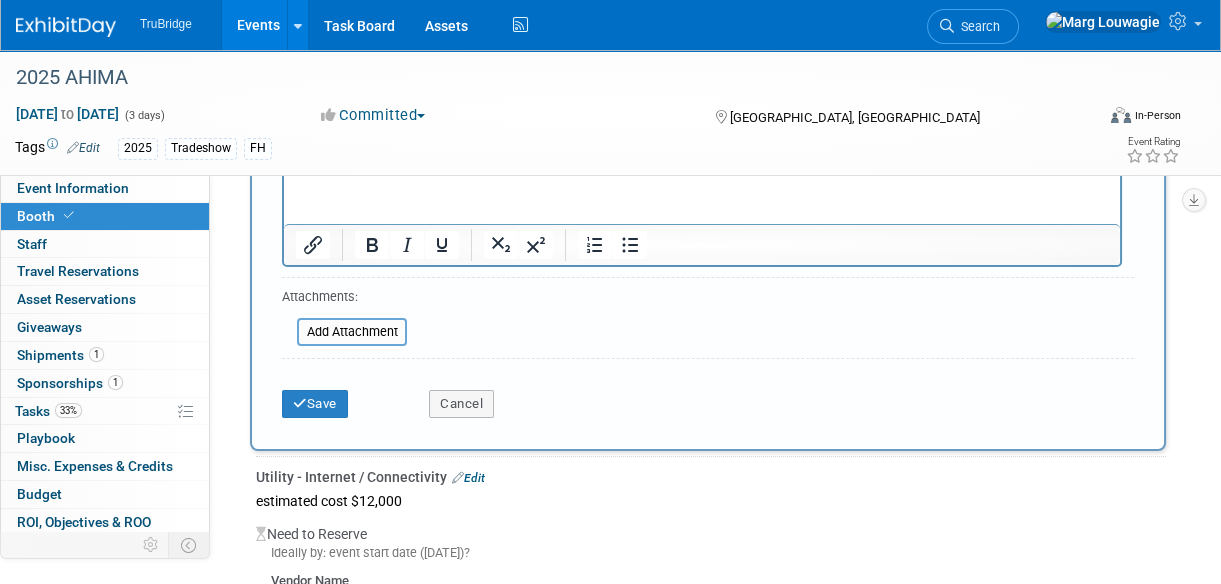 scroll, scrollTop: 852, scrollLeft: 0, axis: vertical 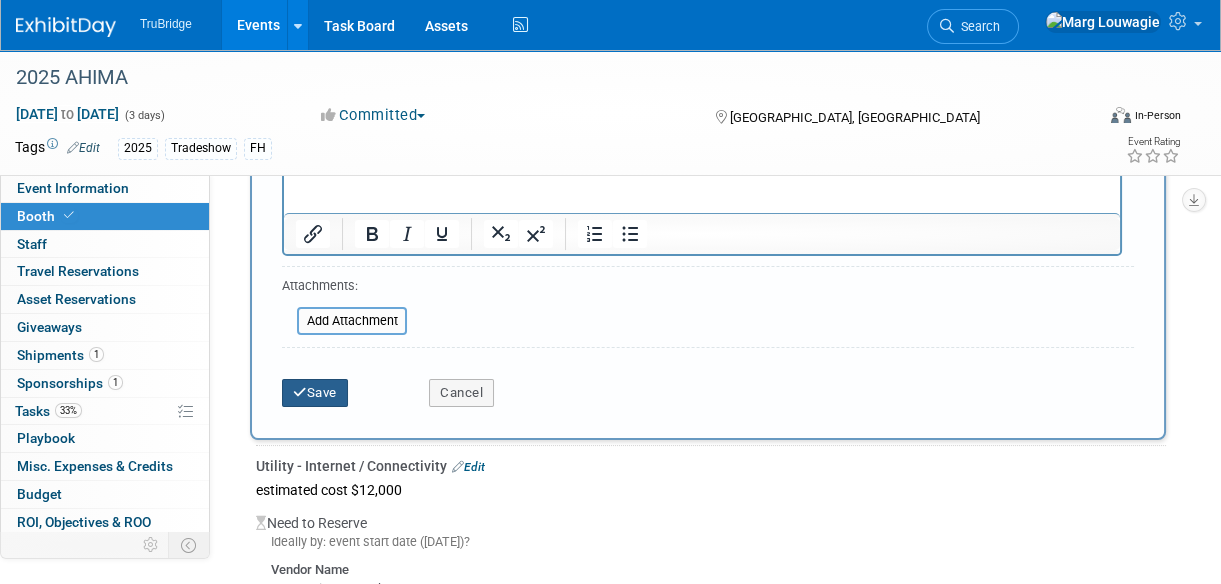 click on "Save" at bounding box center (315, 393) 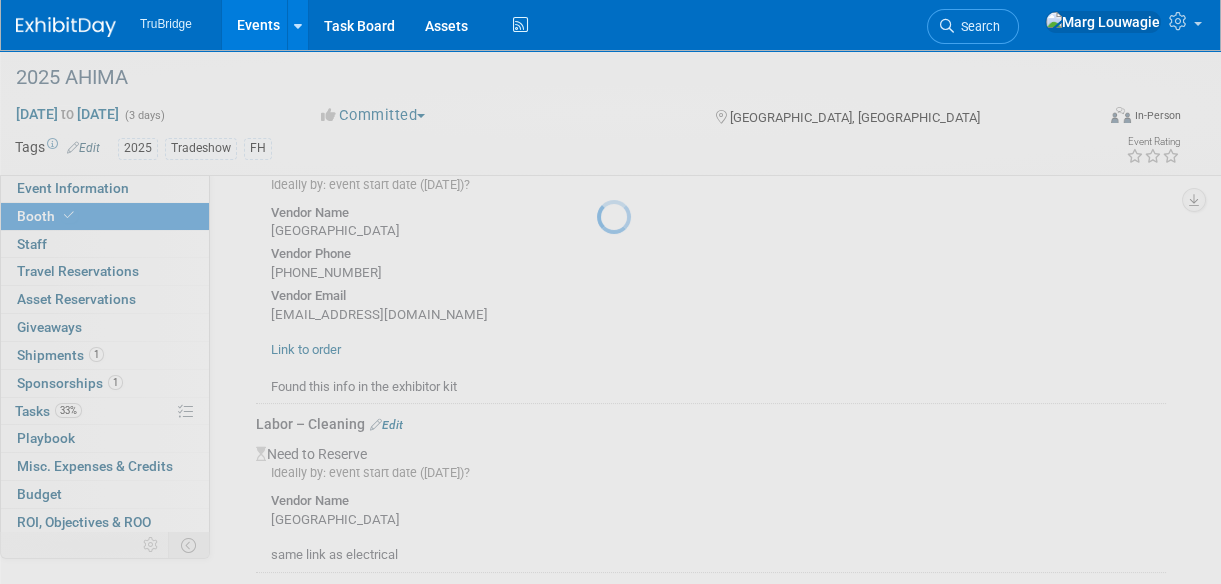 scroll, scrollTop: 1610, scrollLeft: 0, axis: vertical 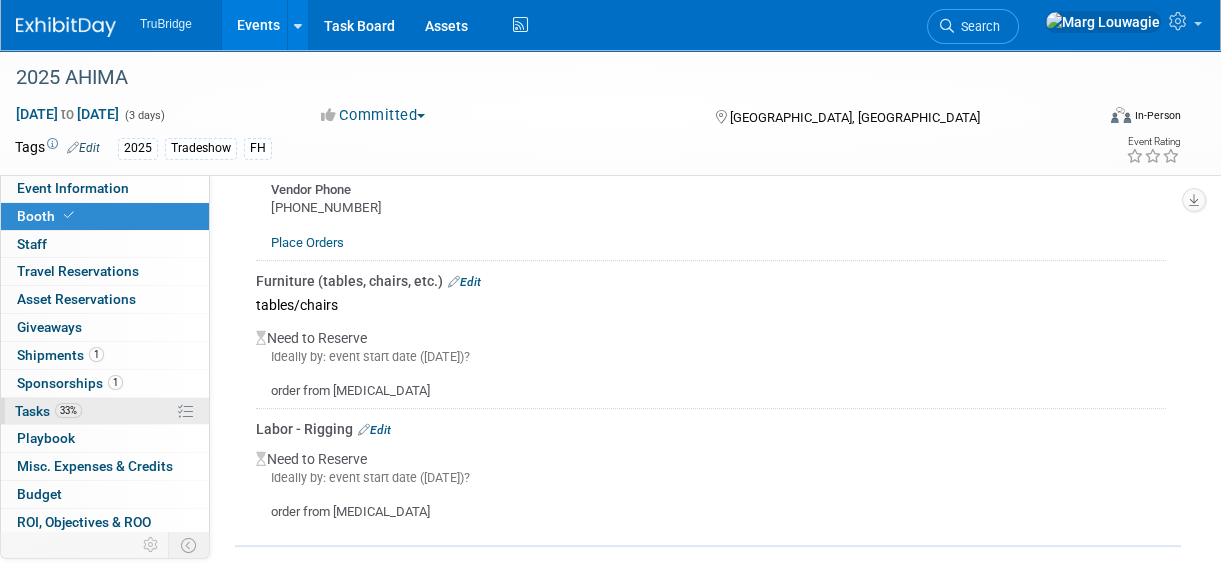 click on "Tasks 33%" at bounding box center [48, 411] 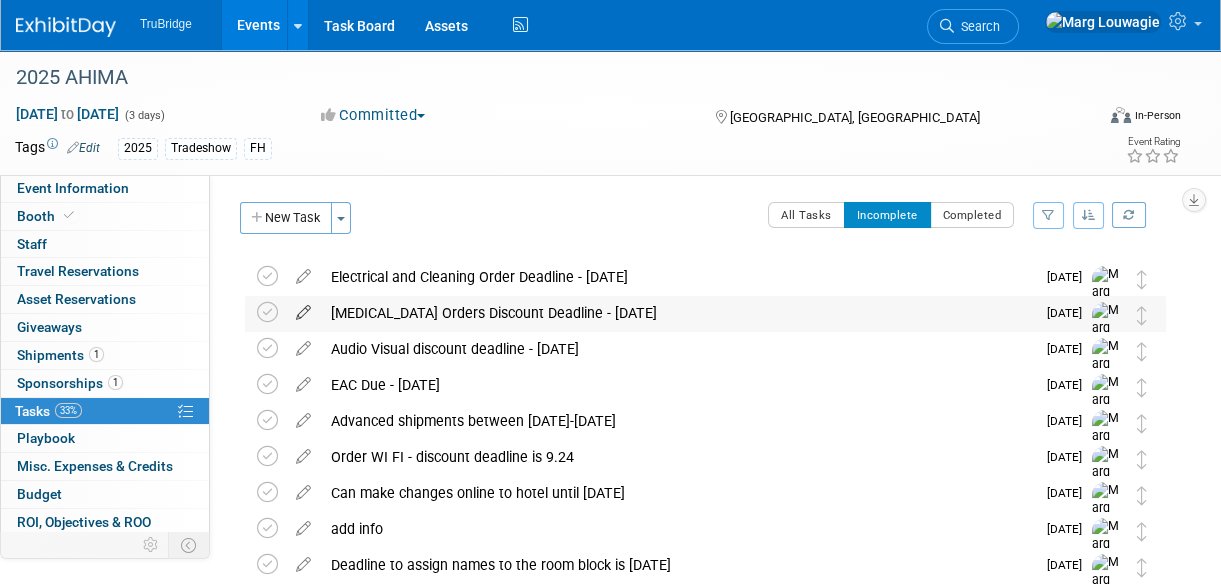 click at bounding box center [303, 308] 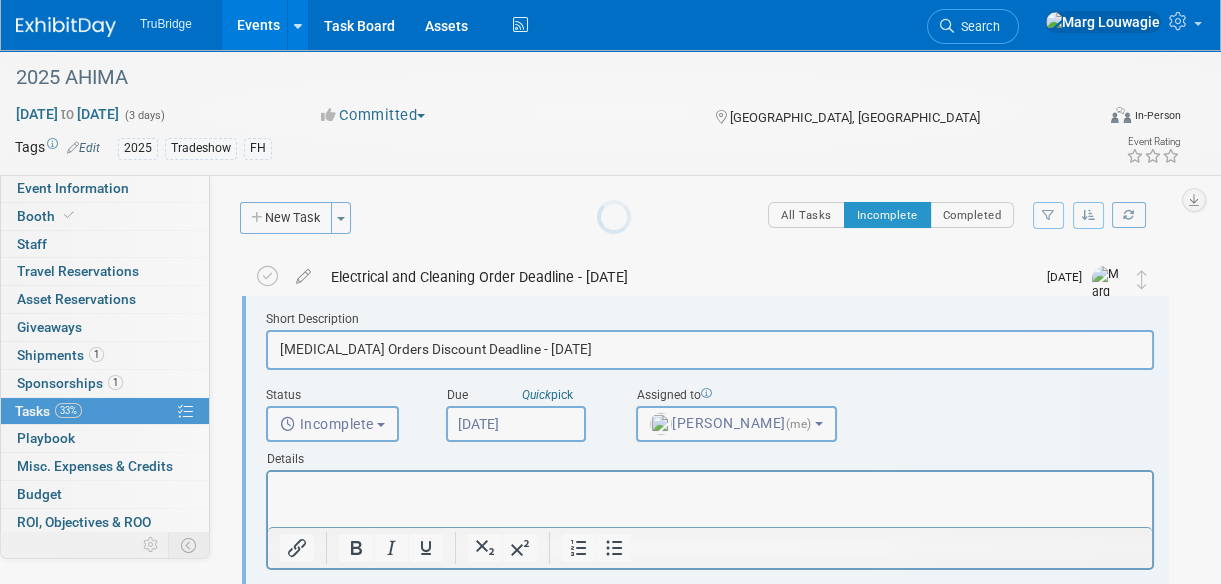 scroll, scrollTop: 2, scrollLeft: 0, axis: vertical 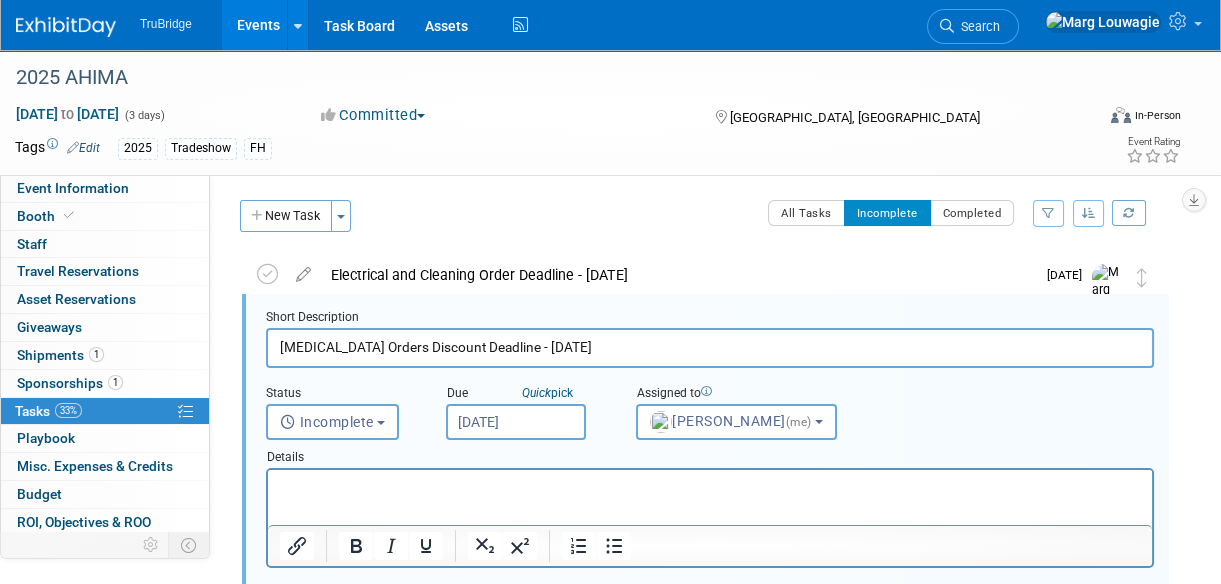 click at bounding box center [710, 487] 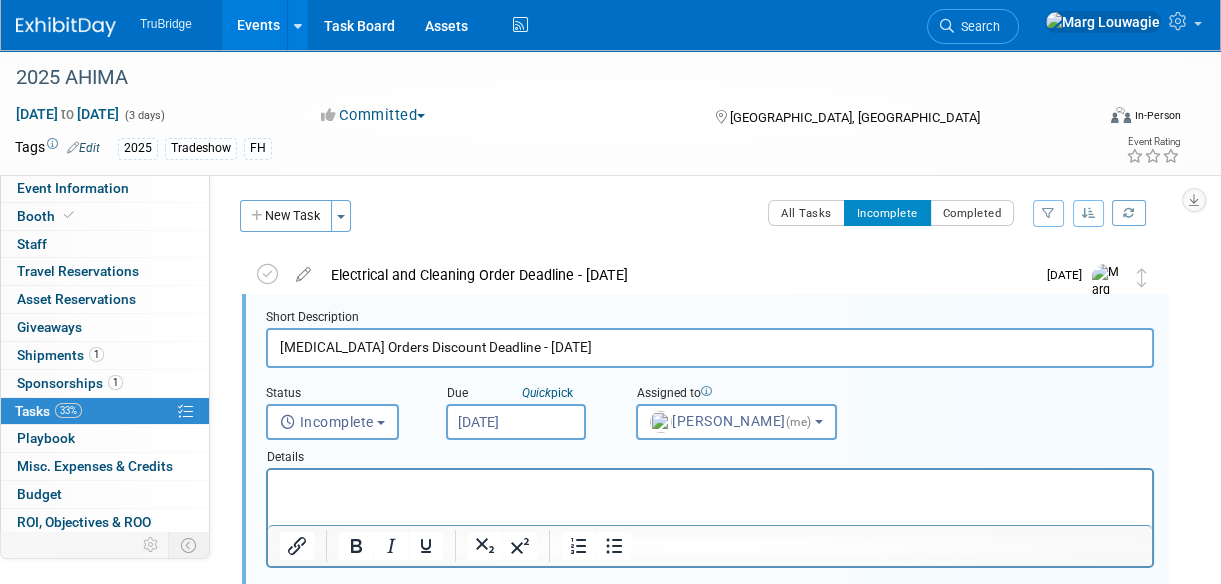 scroll, scrollTop: 6, scrollLeft: 0, axis: vertical 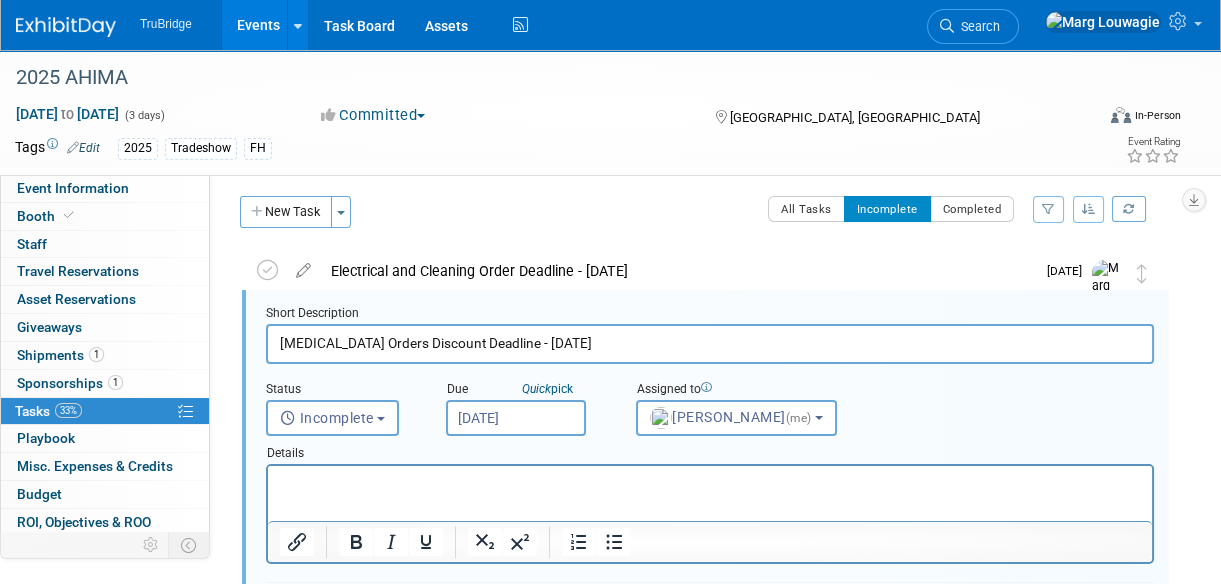 type 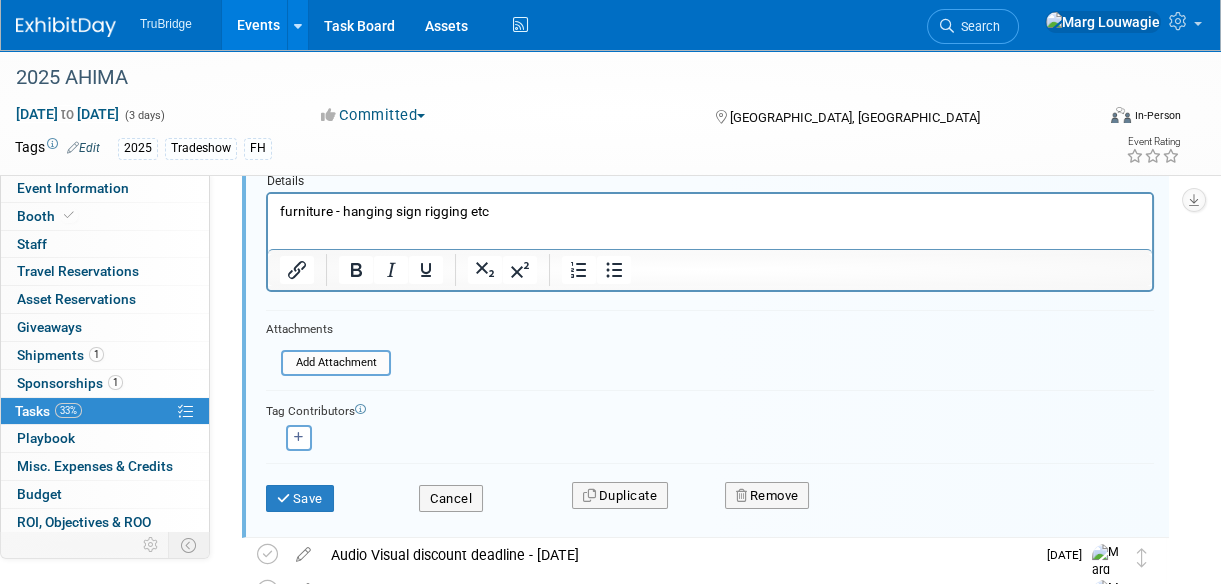 scroll, scrollTop: 279, scrollLeft: 0, axis: vertical 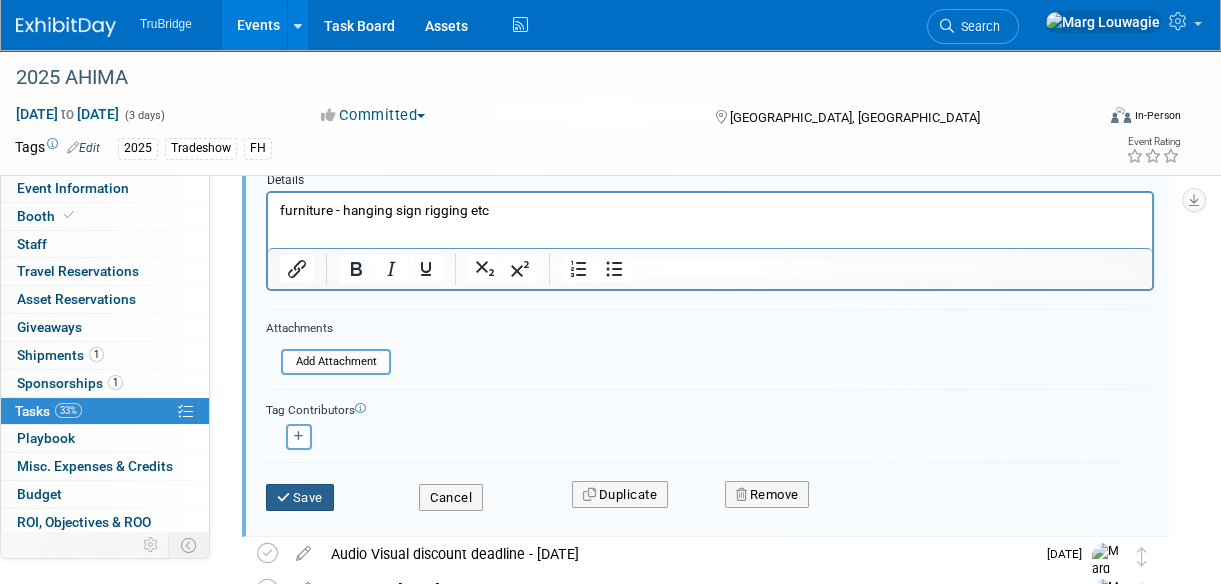 click on "Save" at bounding box center (300, 498) 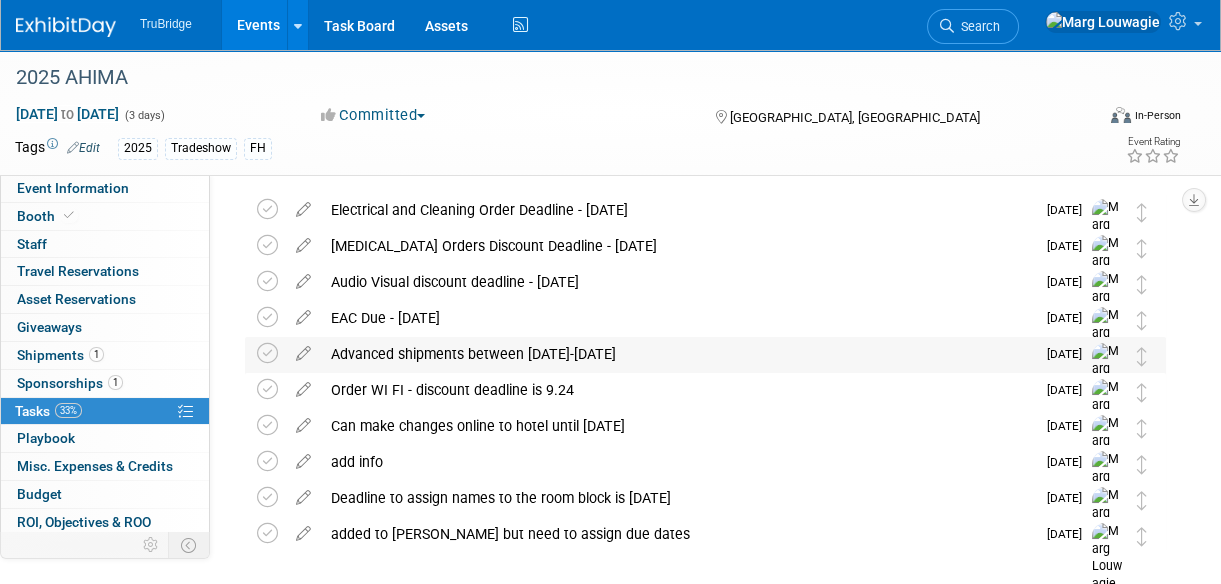 scroll, scrollTop: 0, scrollLeft: 0, axis: both 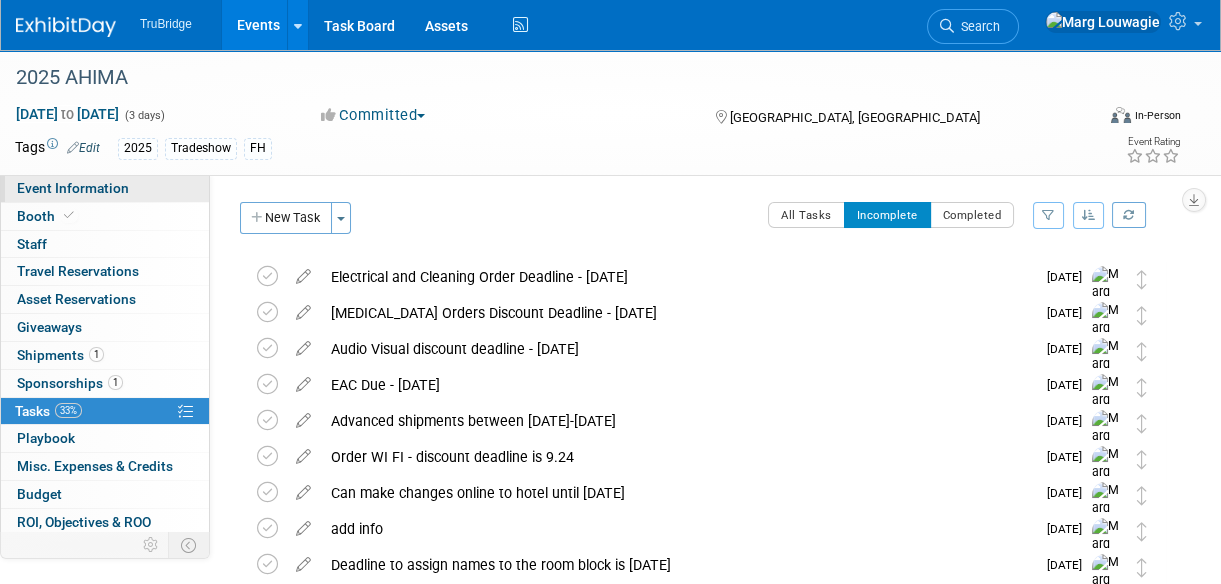 click on "Event Information" at bounding box center (73, 188) 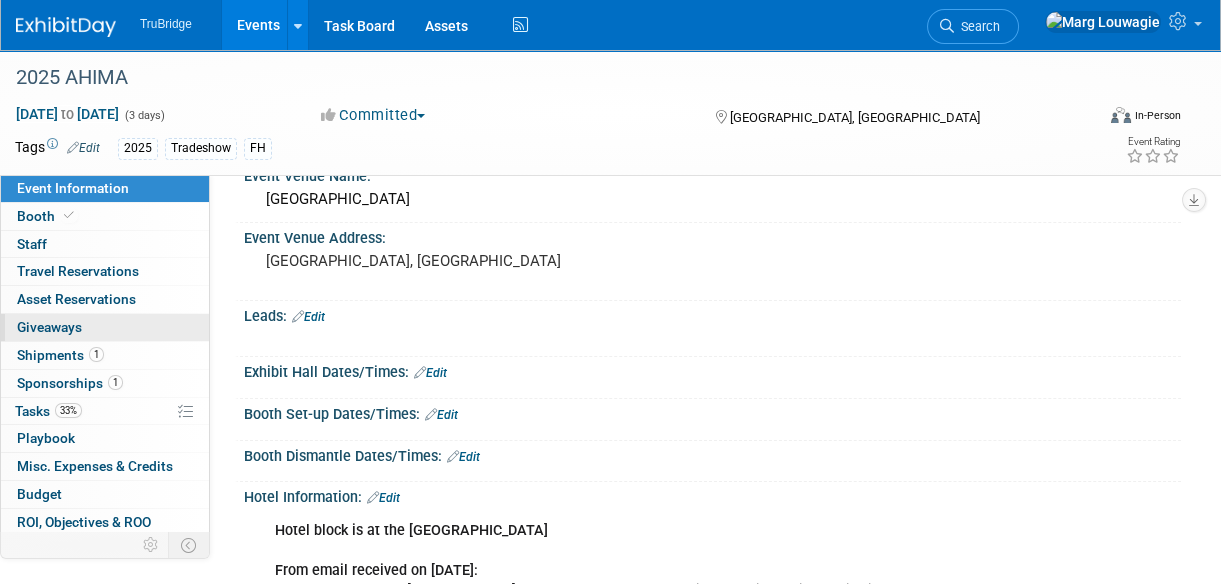 scroll, scrollTop: 90, scrollLeft: 0, axis: vertical 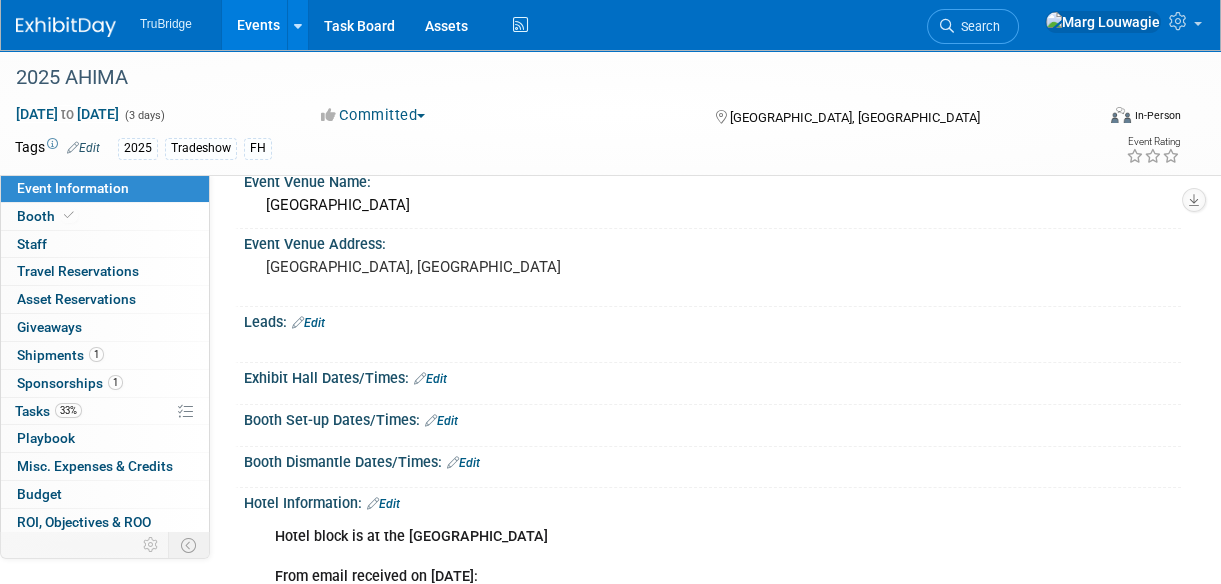 click on "Edit" at bounding box center (441, 421) 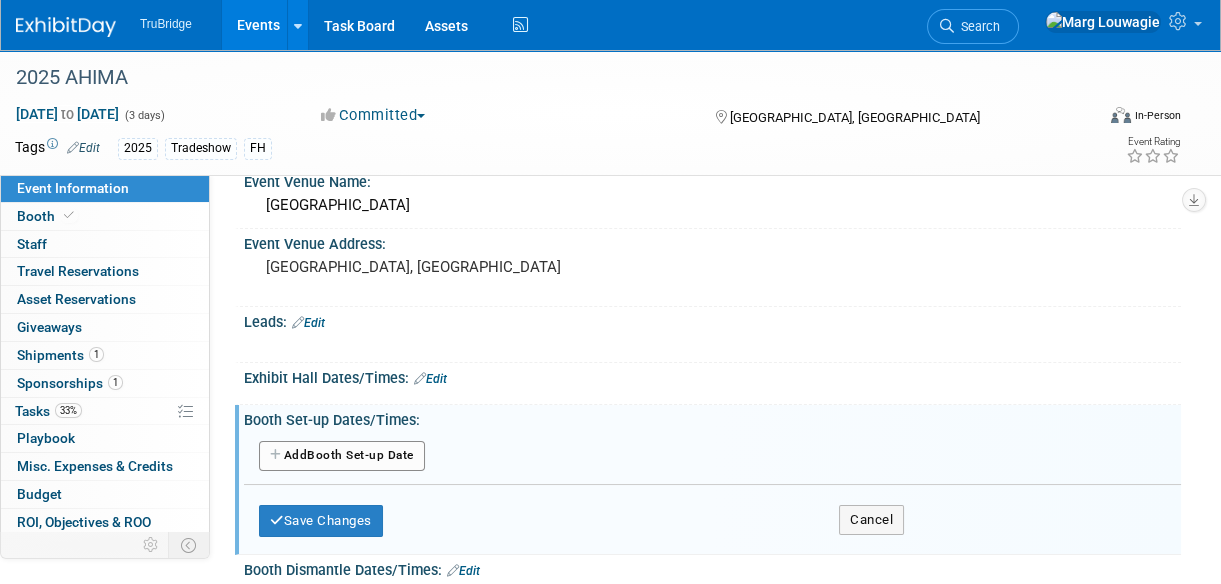 scroll, scrollTop: 181, scrollLeft: 0, axis: vertical 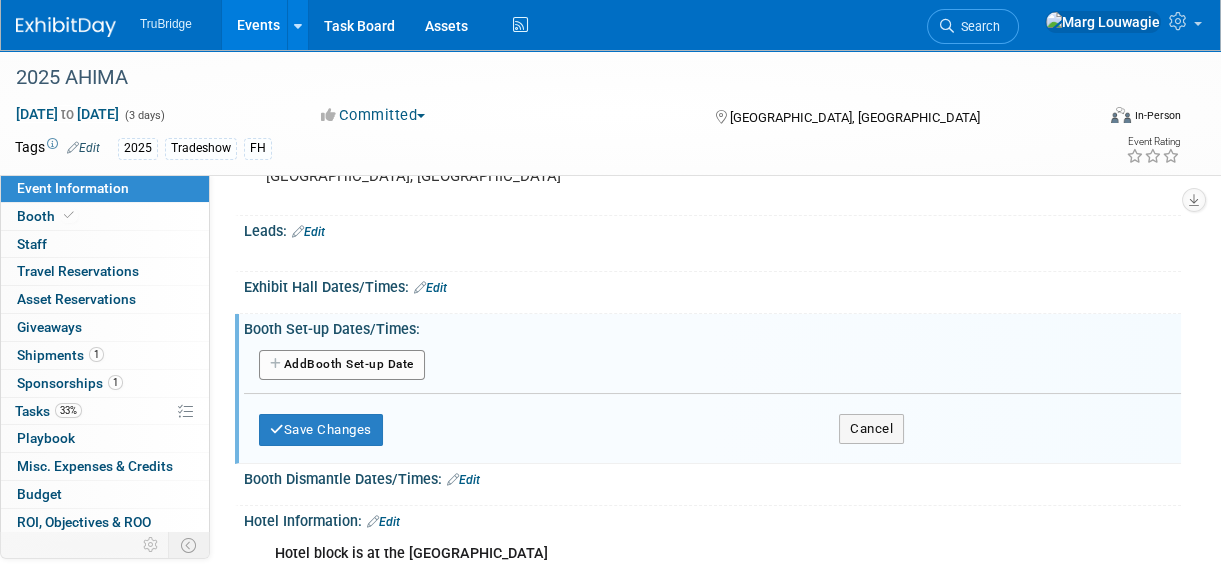 click on "Add  Another  Booth Set-up Date" at bounding box center [342, 365] 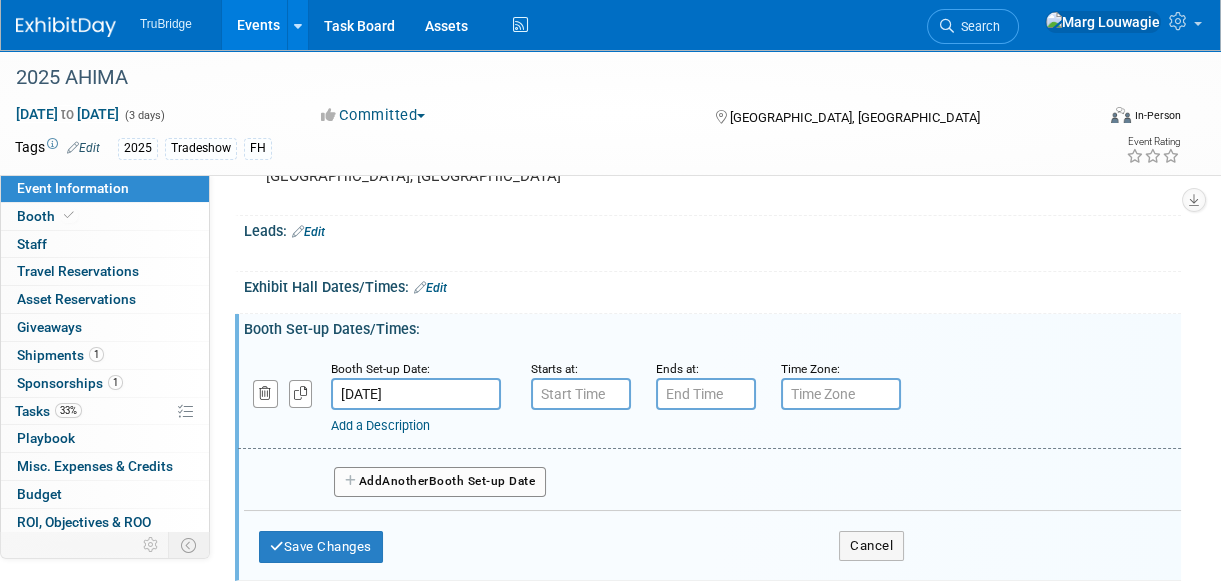 click on "Oct 12, 2025" at bounding box center [416, 394] 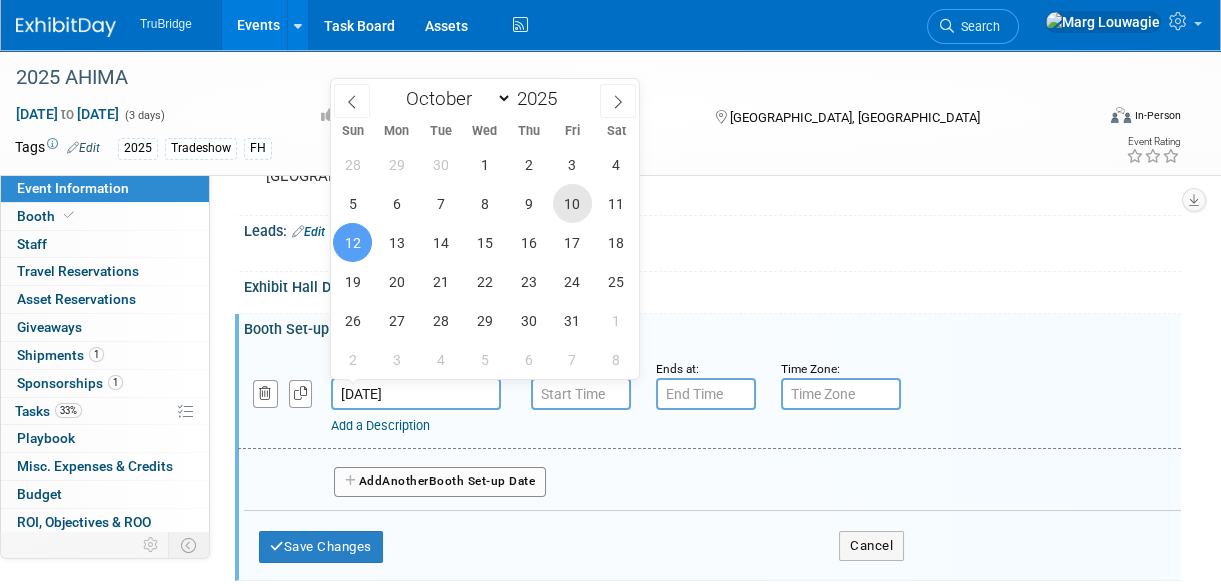 click on "10" at bounding box center (572, 203) 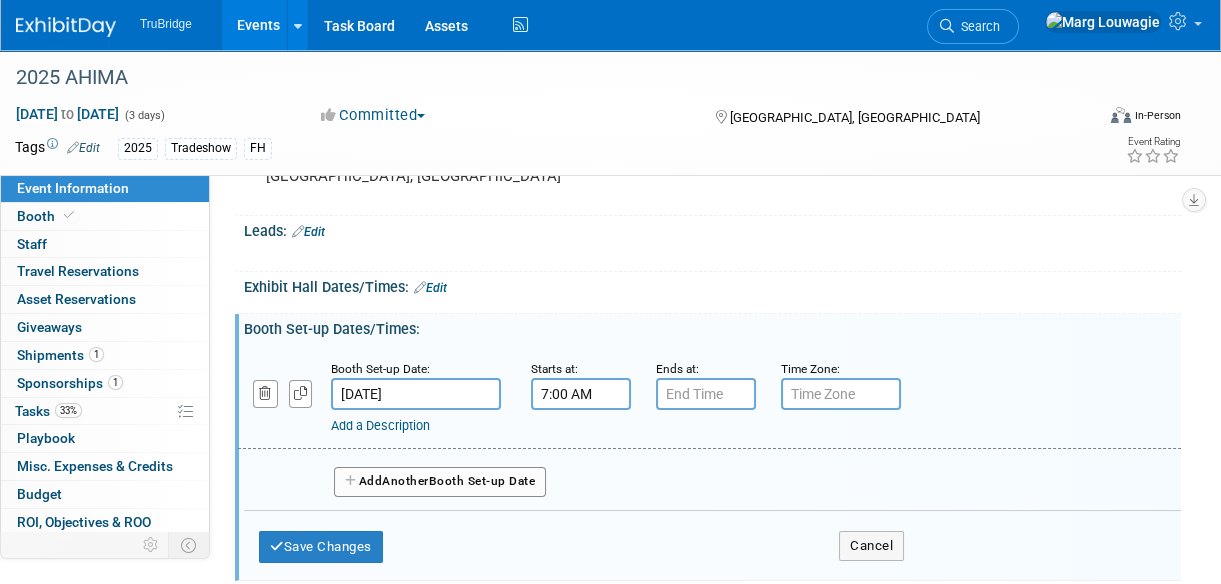 click on "7:00 AM" at bounding box center (581, 394) 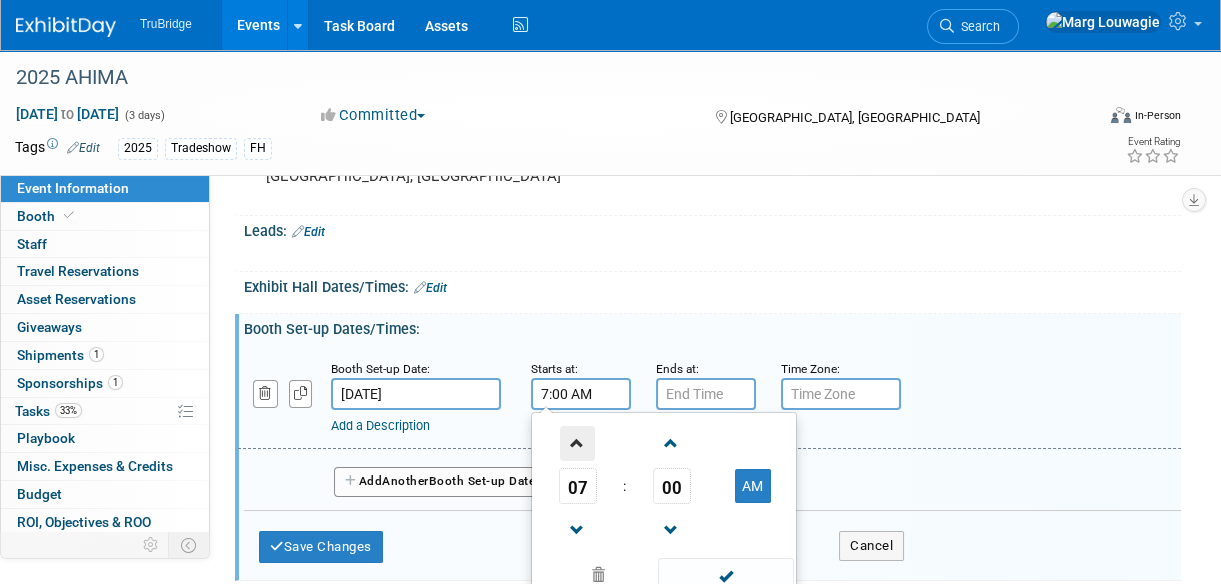 click at bounding box center [577, 443] 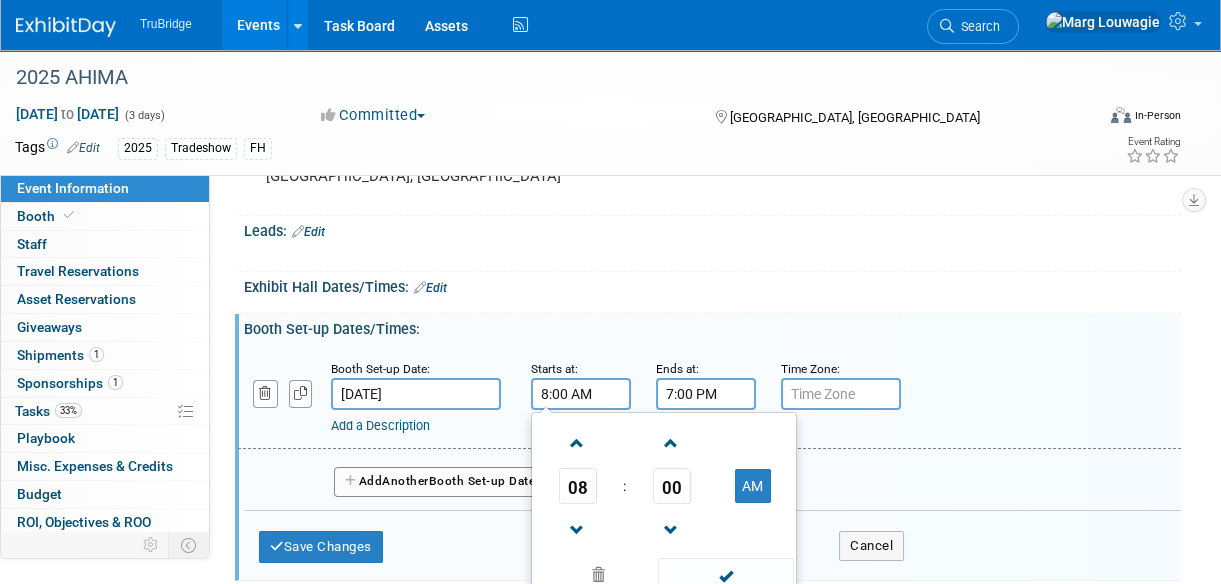 click on "7:00 PM" at bounding box center (706, 394) 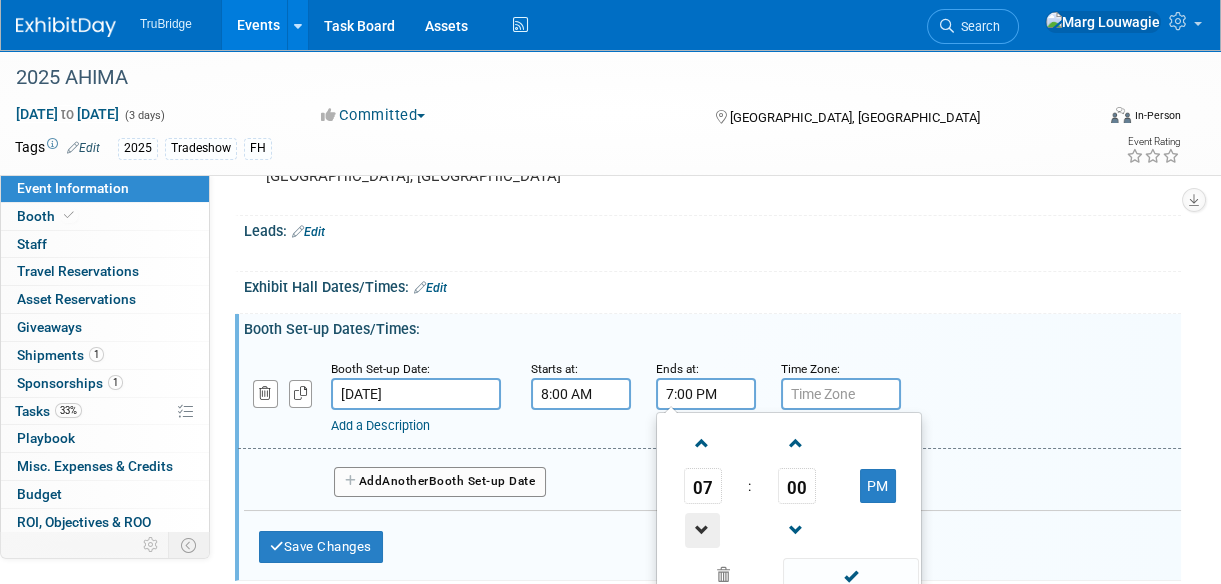 click at bounding box center [702, 530] 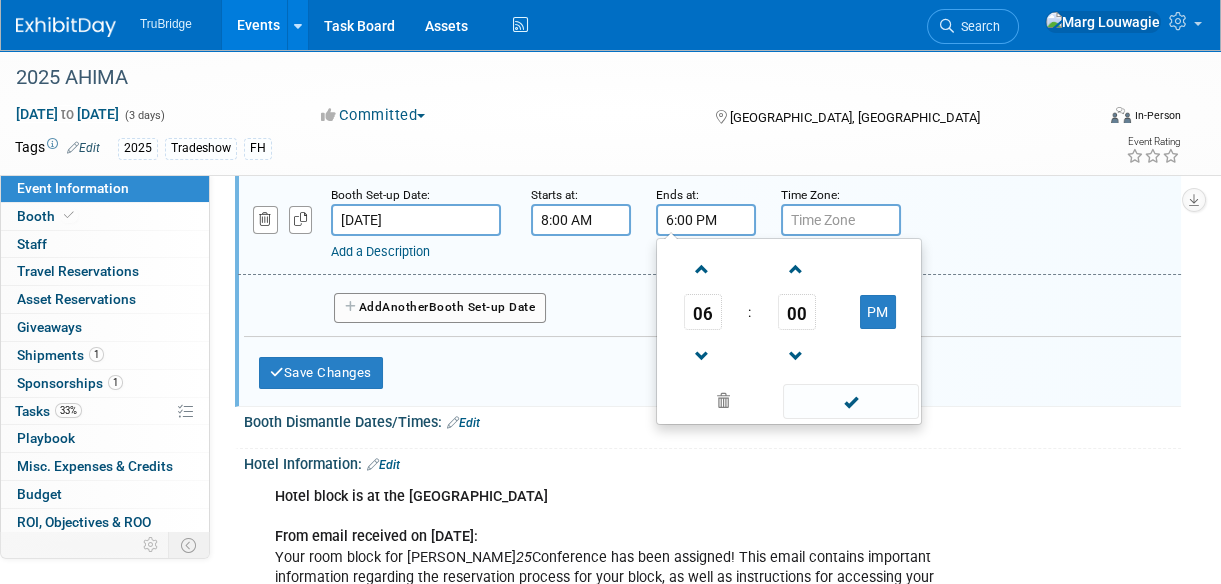 scroll, scrollTop: 363, scrollLeft: 0, axis: vertical 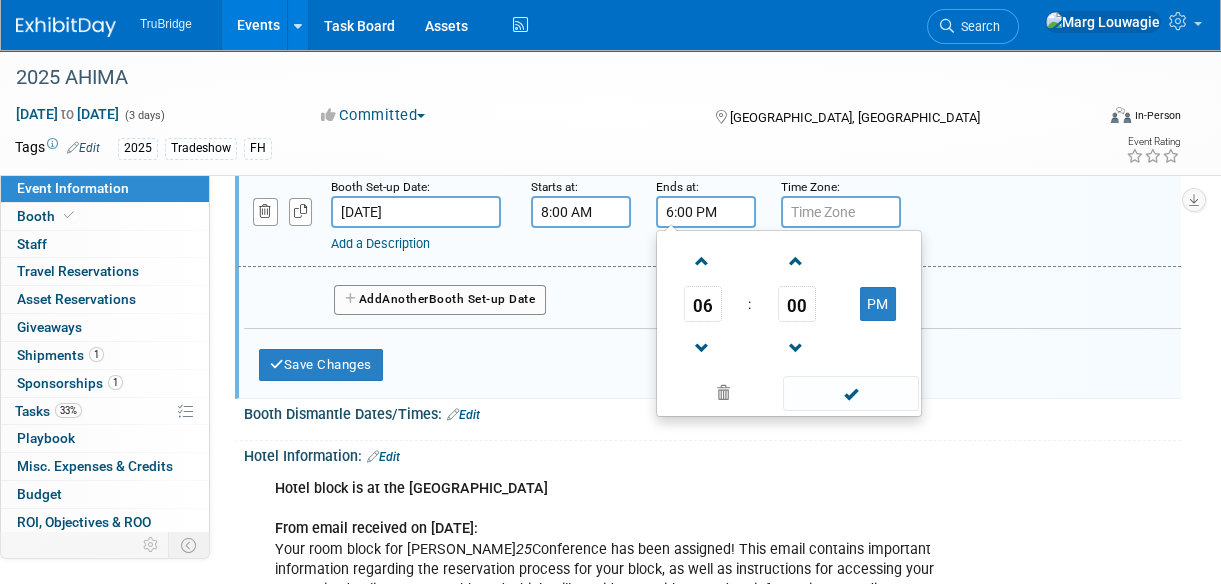 drag, startPoint x: 853, startPoint y: 397, endPoint x: 850, endPoint y: 385, distance: 12.369317 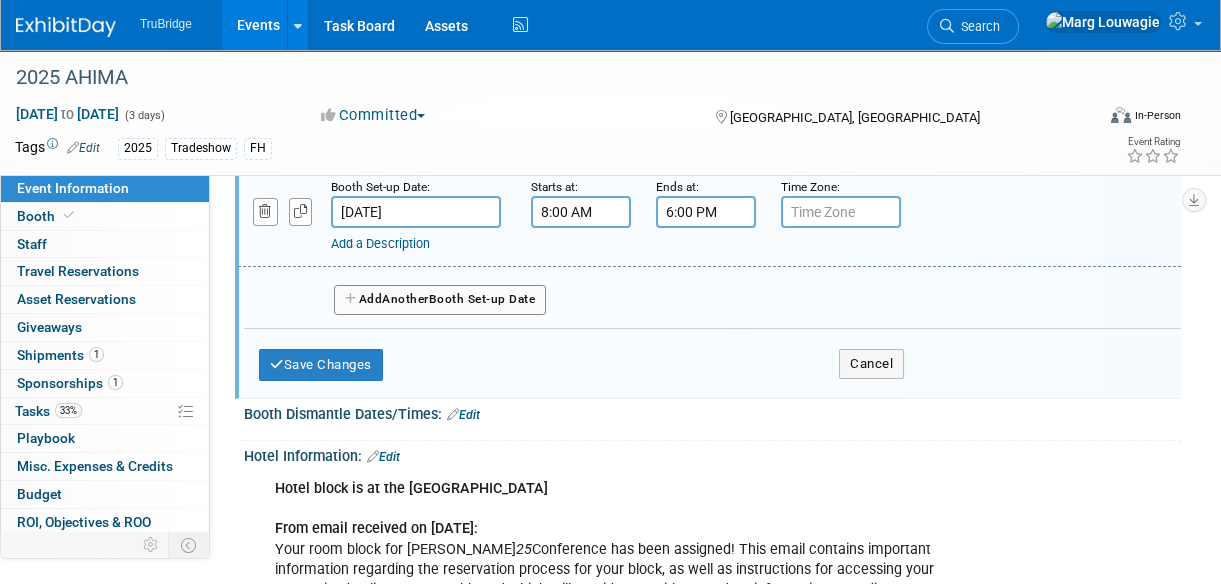 click on "Another" at bounding box center [405, 299] 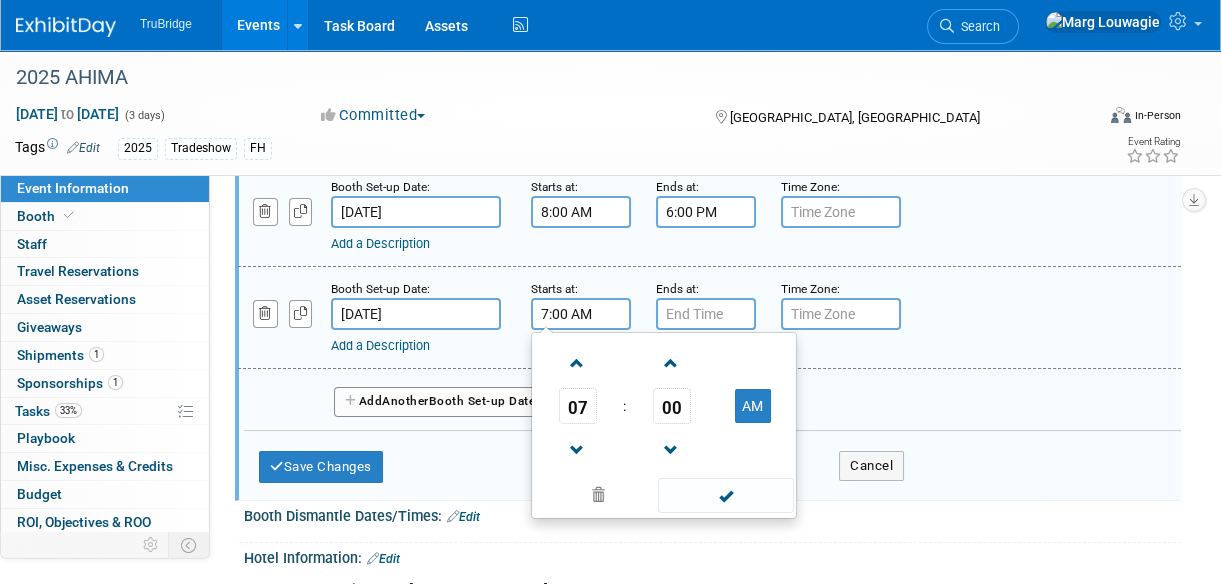 click on "7:00 AM" at bounding box center [581, 314] 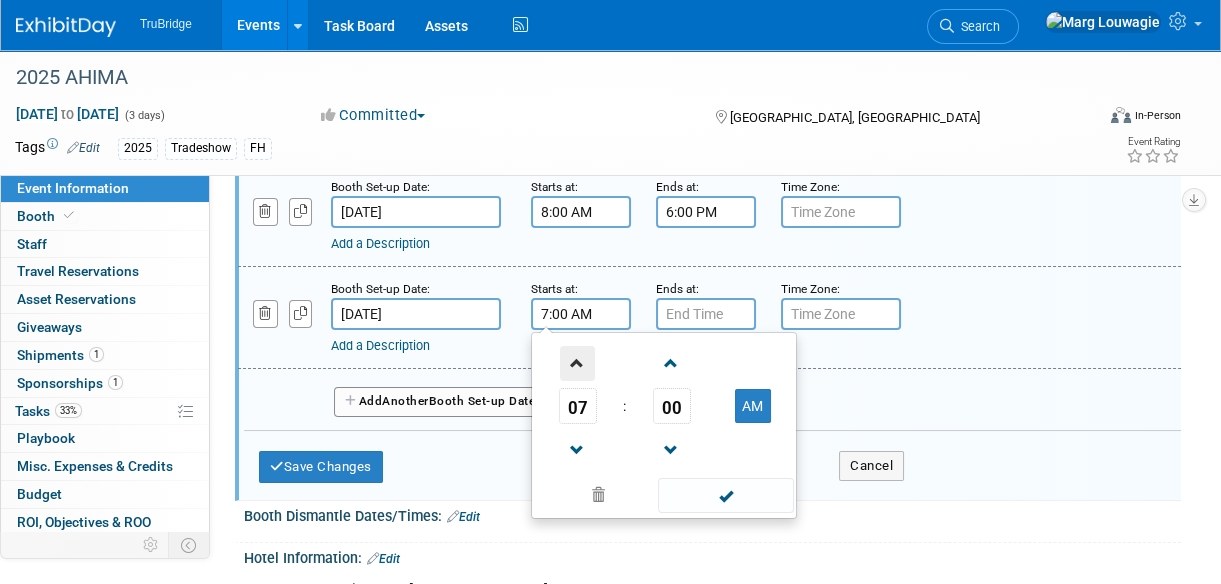 click at bounding box center [577, 363] 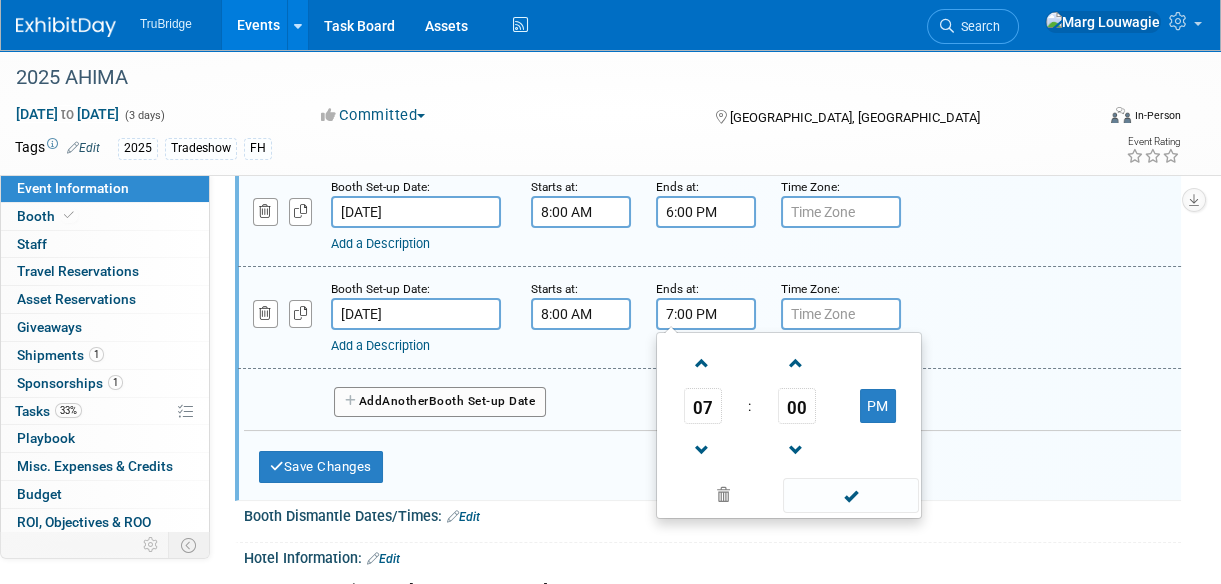 click on "7:00 PM" at bounding box center (706, 314) 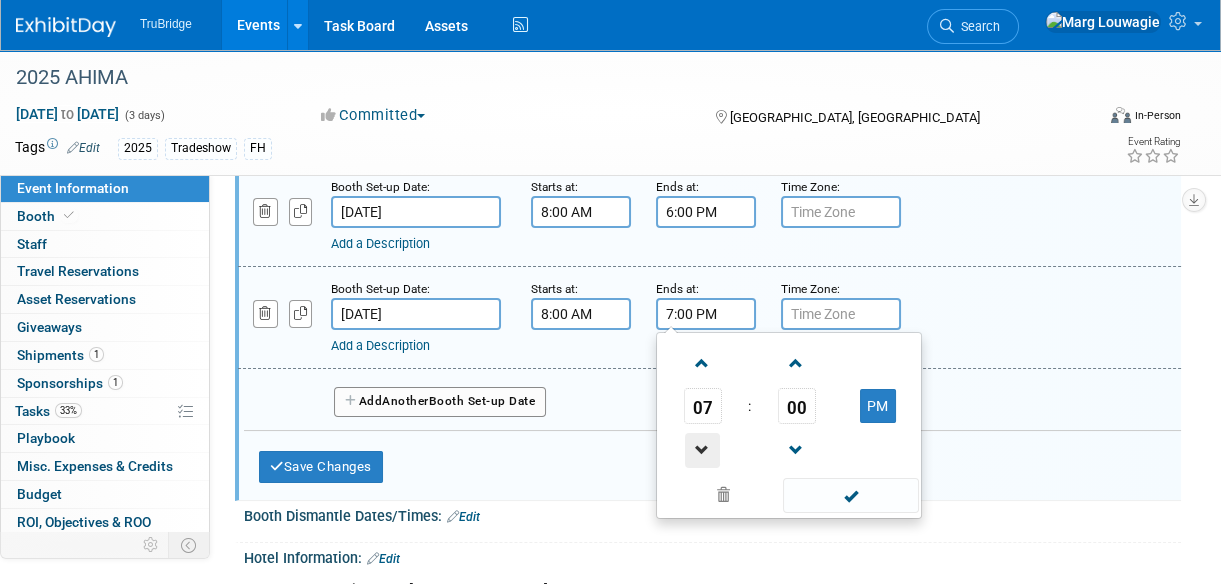 click at bounding box center [702, 450] 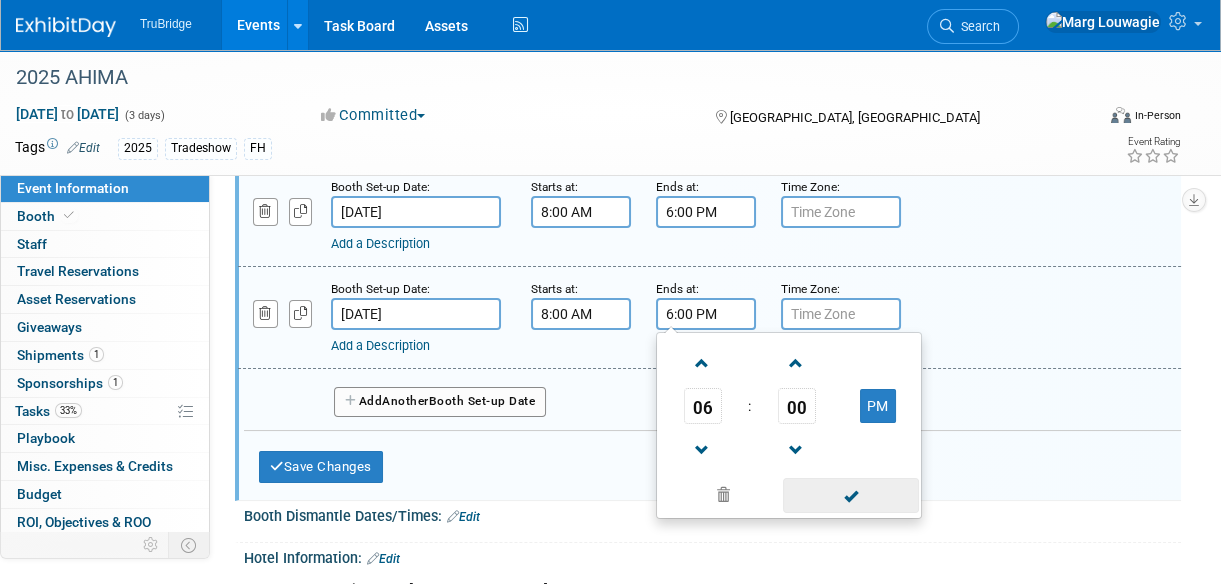 click at bounding box center [850, 495] 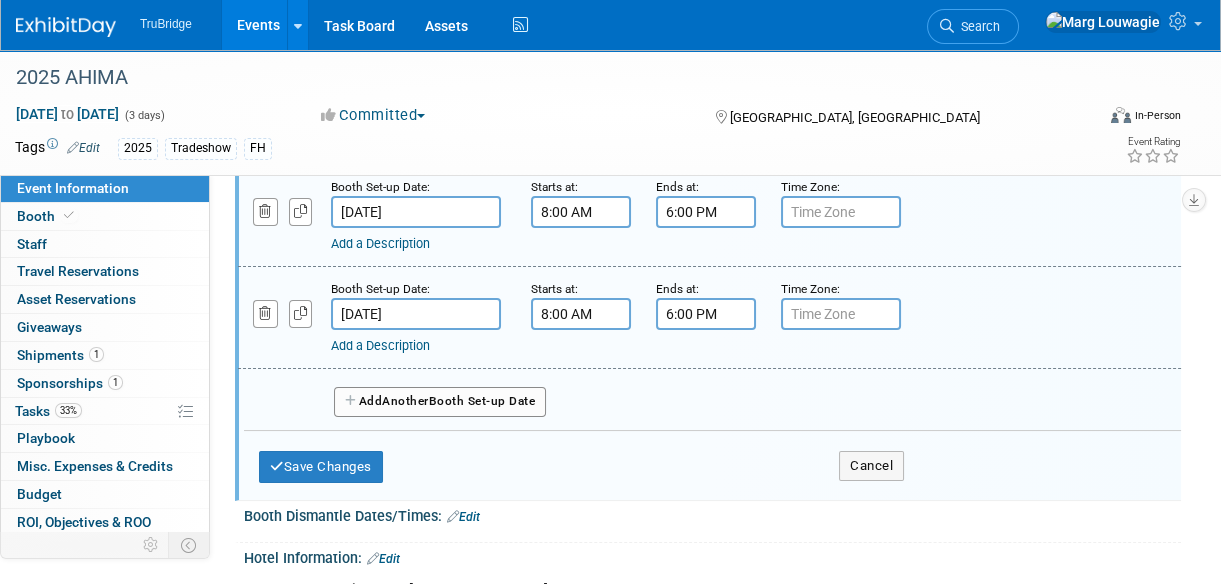 click on "Add  Another  Booth Set-up Date" at bounding box center [440, 402] 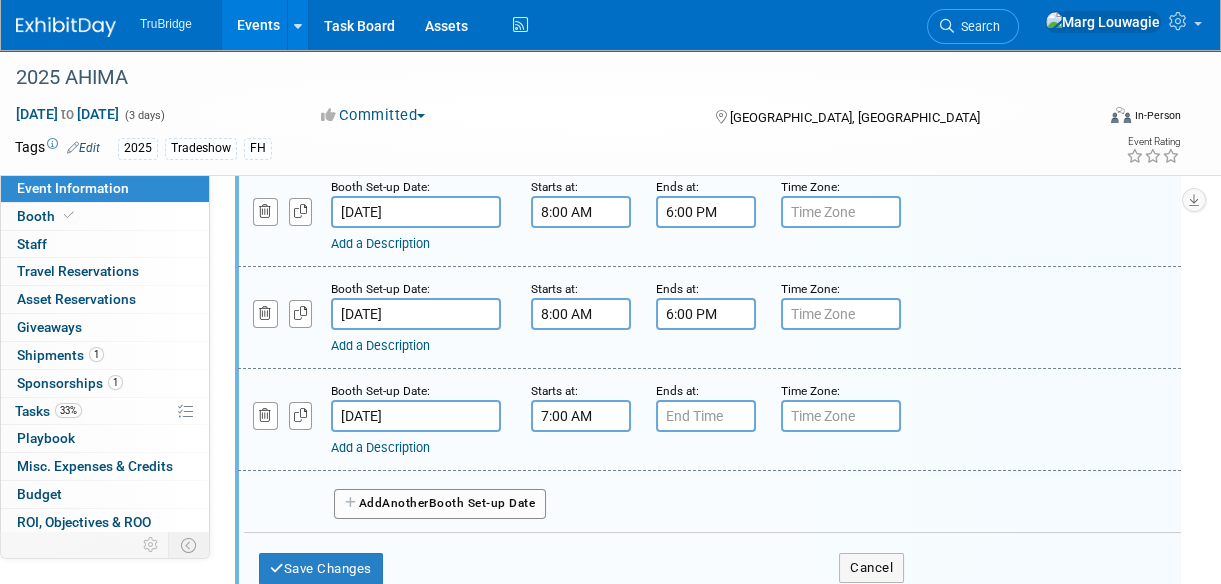 click on "7:00 AM" at bounding box center (581, 416) 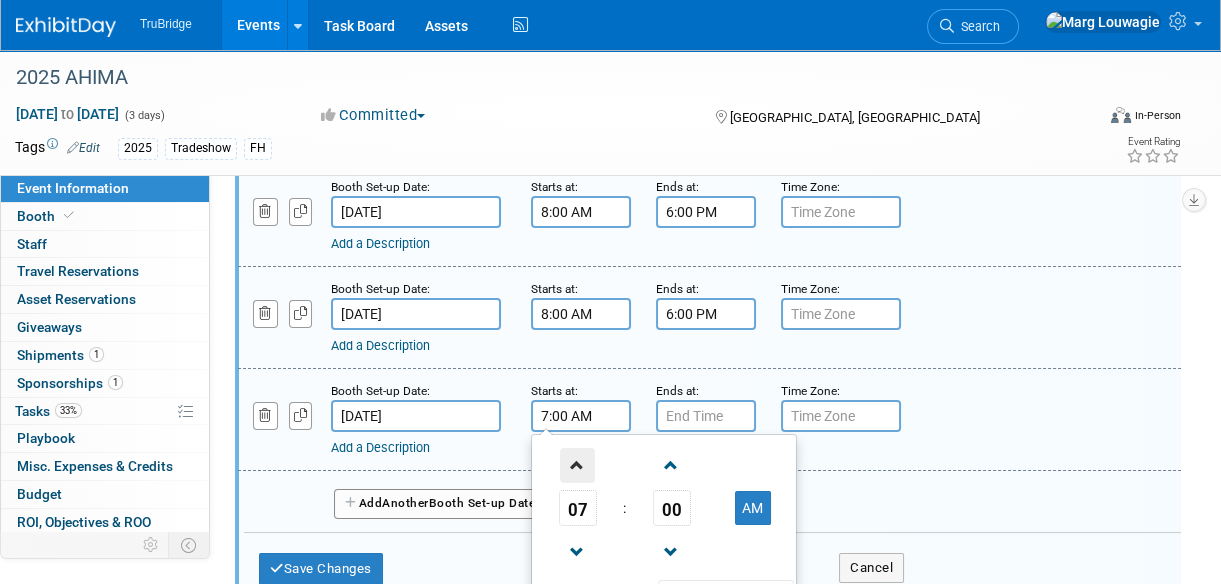 click at bounding box center [577, 465] 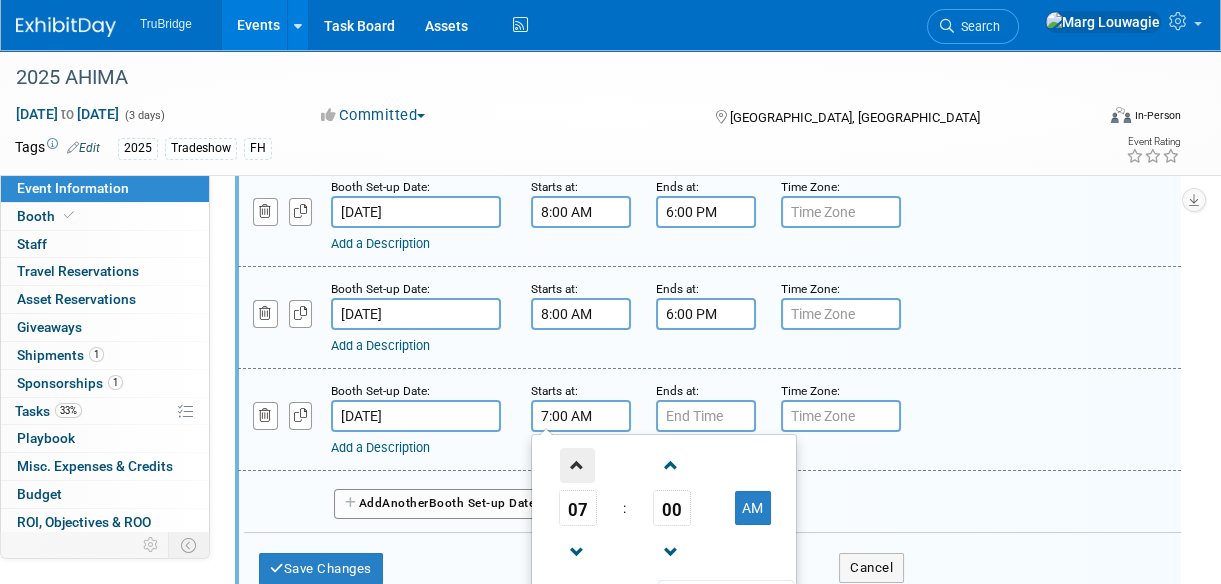 type on "8:00 AM" 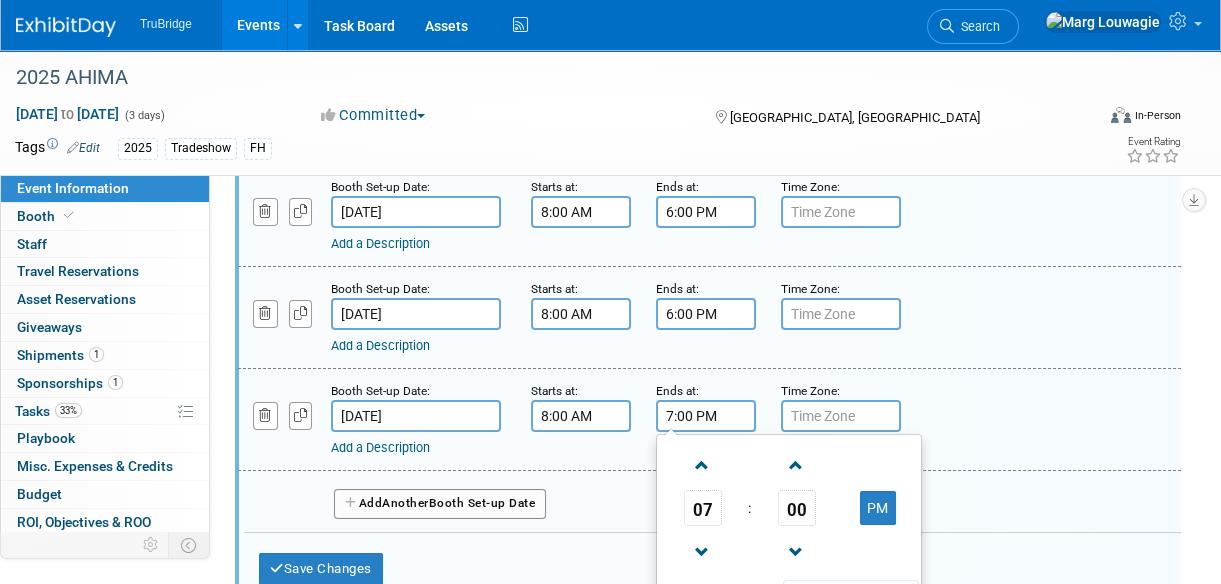 click on "7:00 PM" at bounding box center (706, 416) 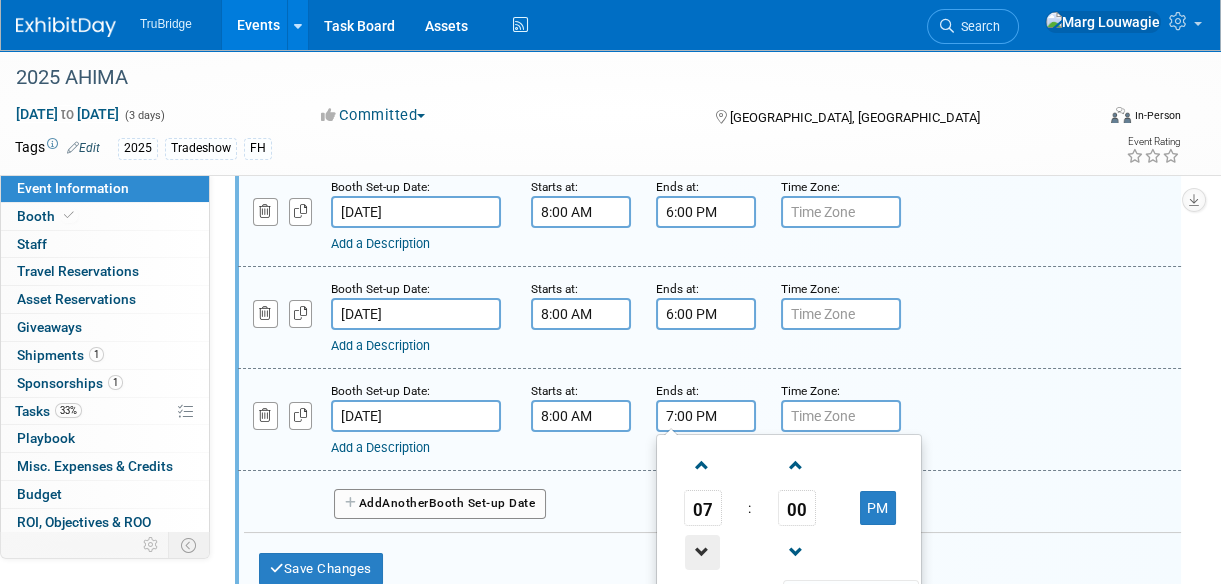 click at bounding box center [702, 552] 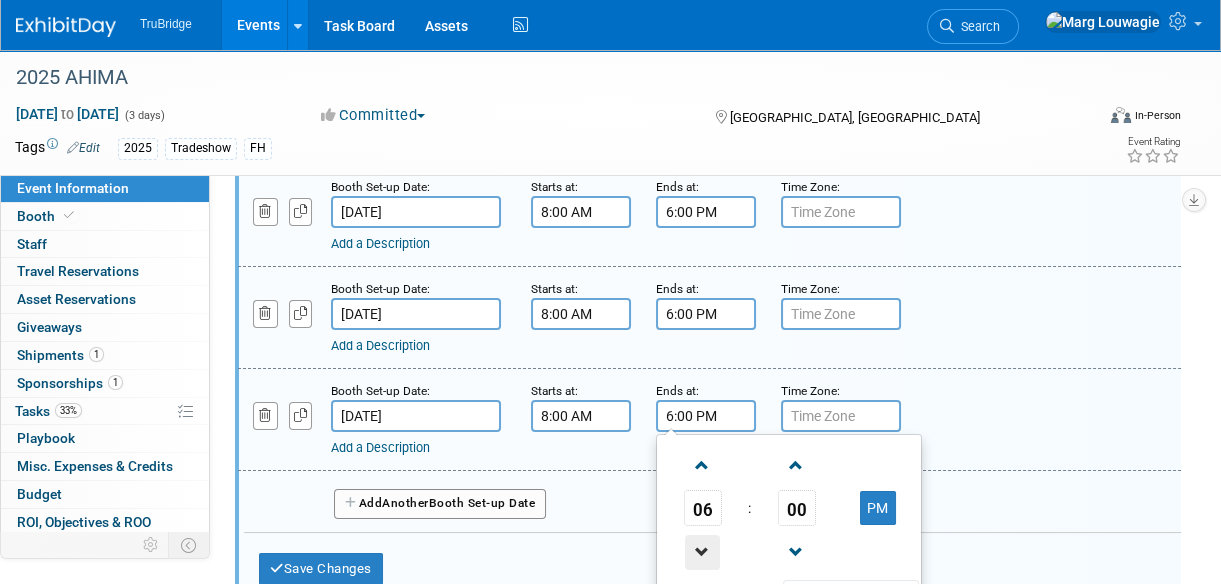 click at bounding box center (702, 552) 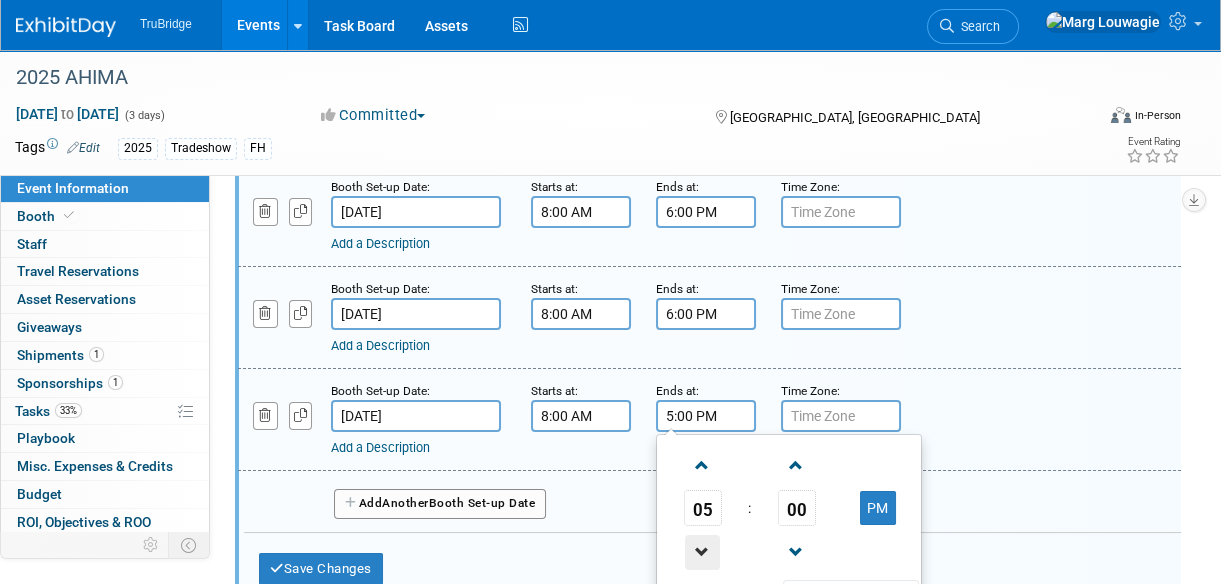 click at bounding box center (702, 552) 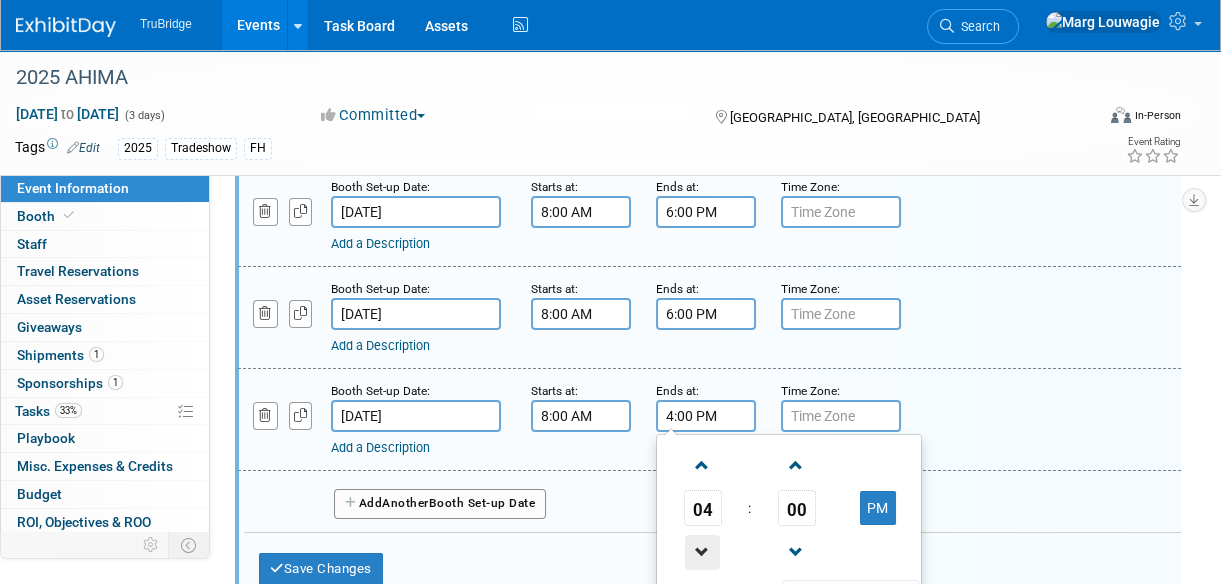click at bounding box center [702, 552] 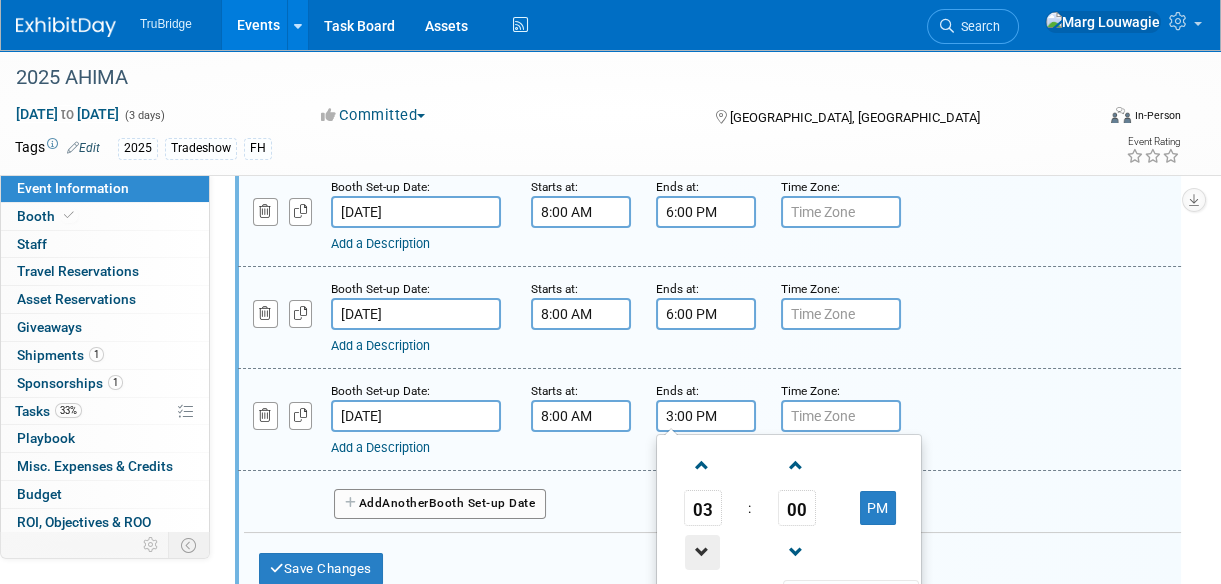 click at bounding box center [702, 552] 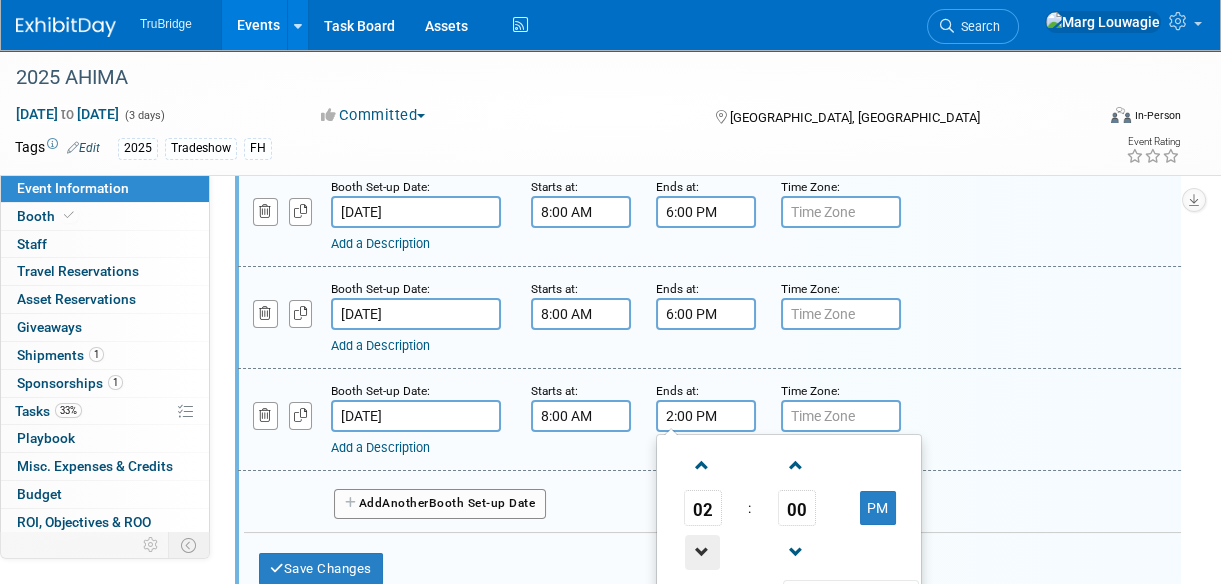 click at bounding box center (702, 552) 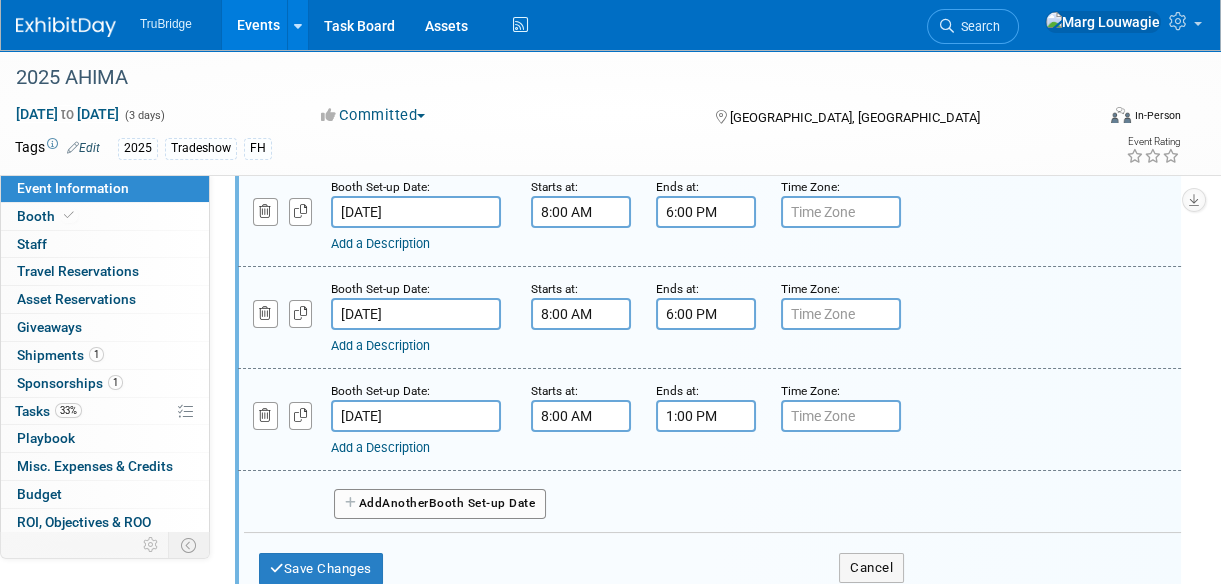 click on "Booth Set-up Date:
Oct 12, 2025
Starts at:
8:00 AM
Ends at:
1:00 PM
Time Zone:  Apply to all
Add a Description
Description:" at bounding box center [709, 420] 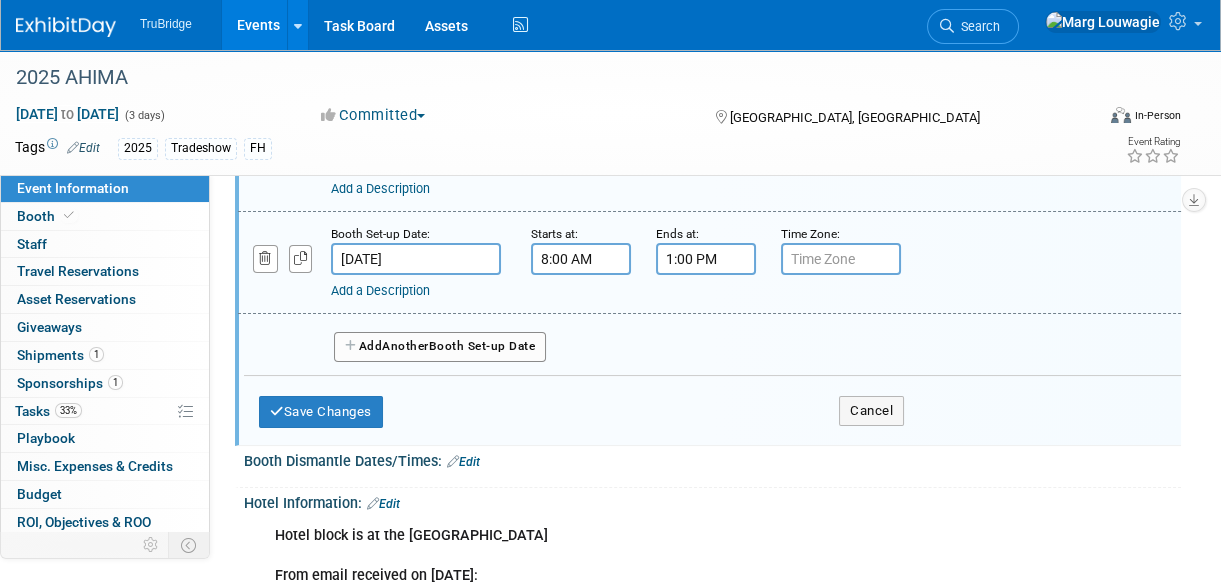 scroll, scrollTop: 545, scrollLeft: 0, axis: vertical 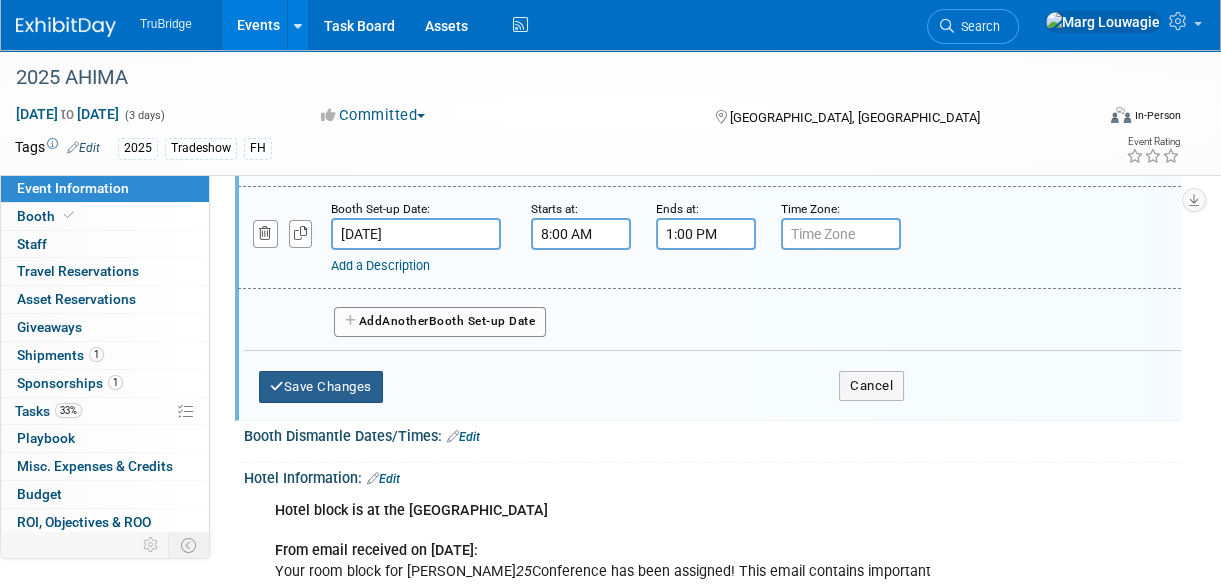 click on "Save Changes" at bounding box center [321, 387] 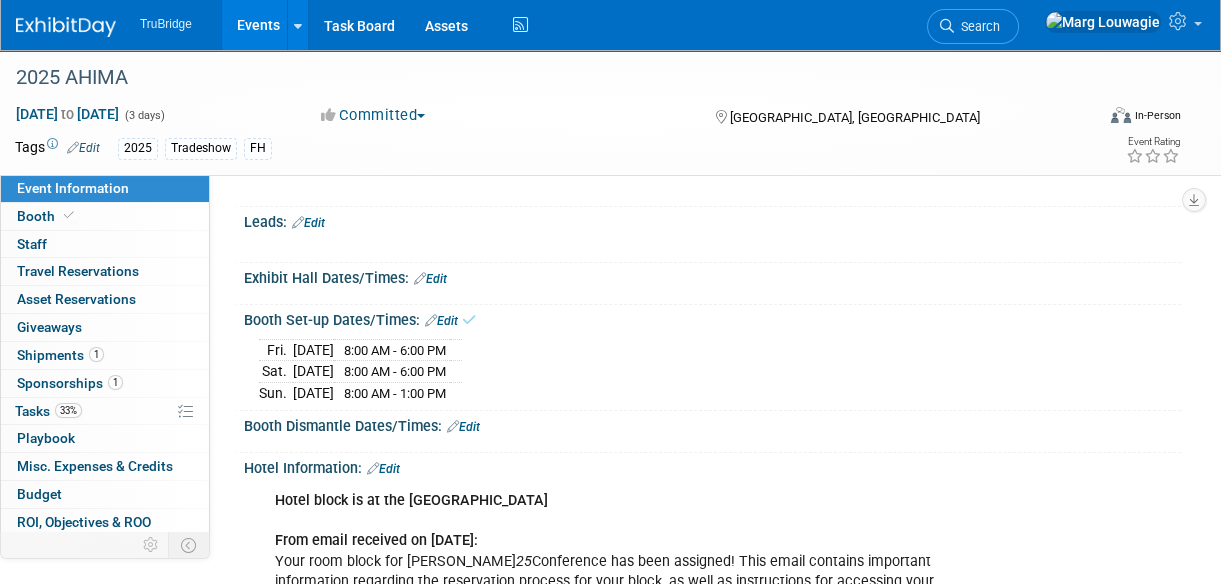 scroll, scrollTop: 157, scrollLeft: 0, axis: vertical 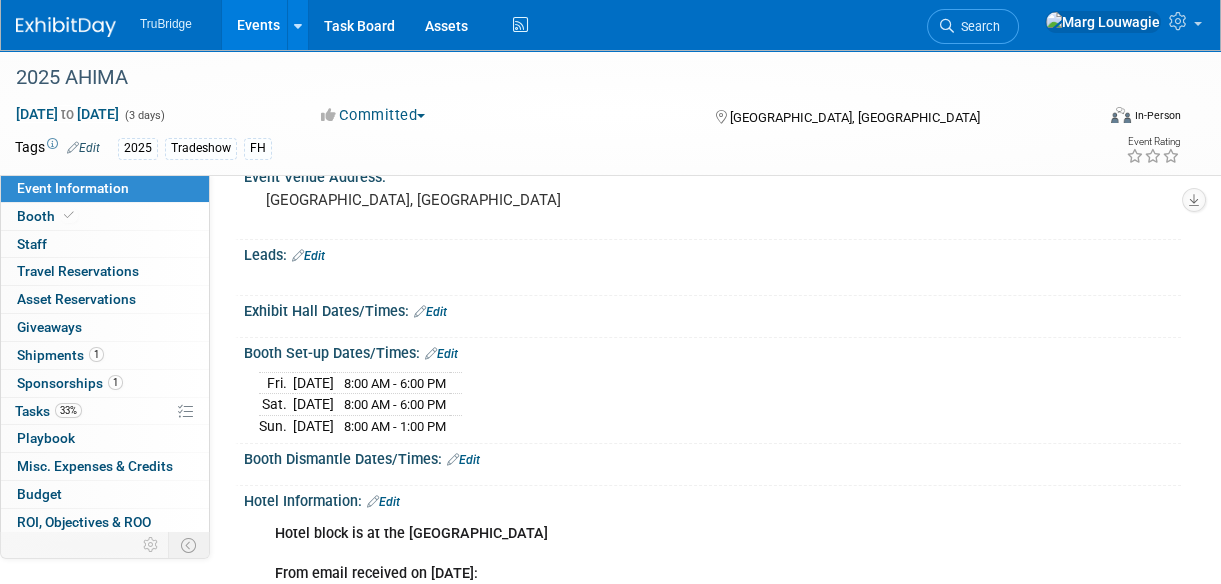 click on "Edit" at bounding box center (430, 312) 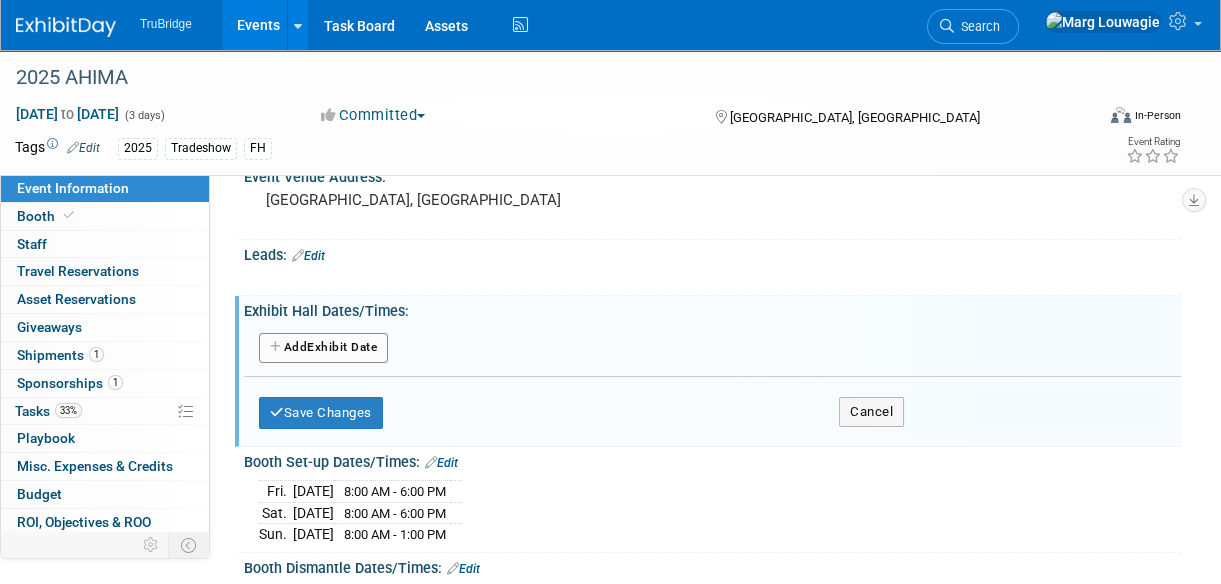 click on "Add  Another  Exhibit Date" at bounding box center (323, 348) 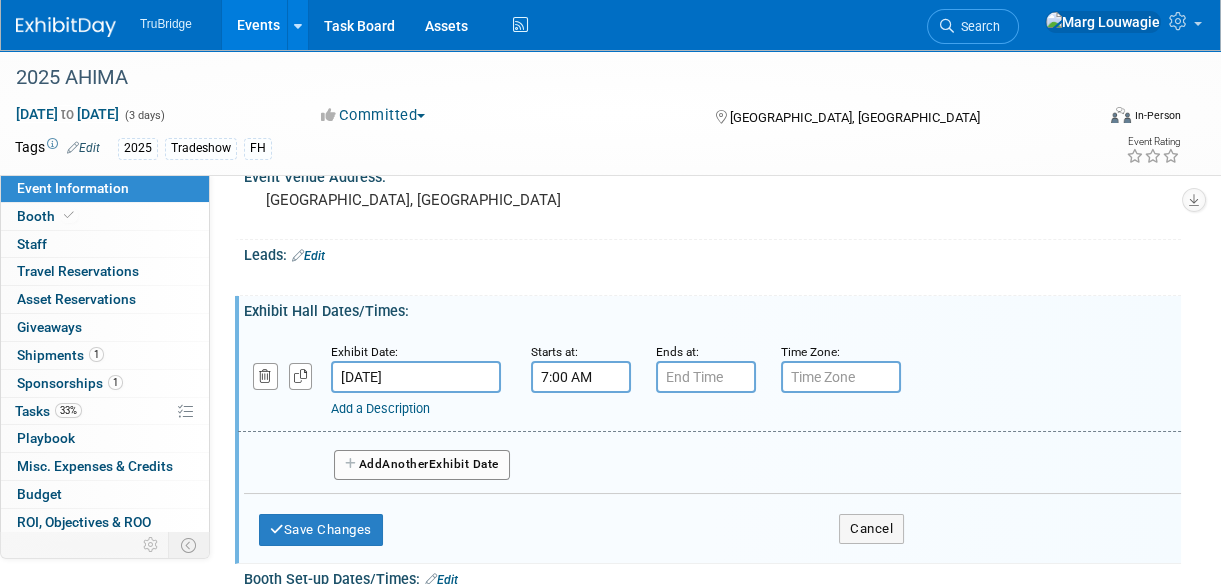 click on "7:00 AM" at bounding box center [581, 377] 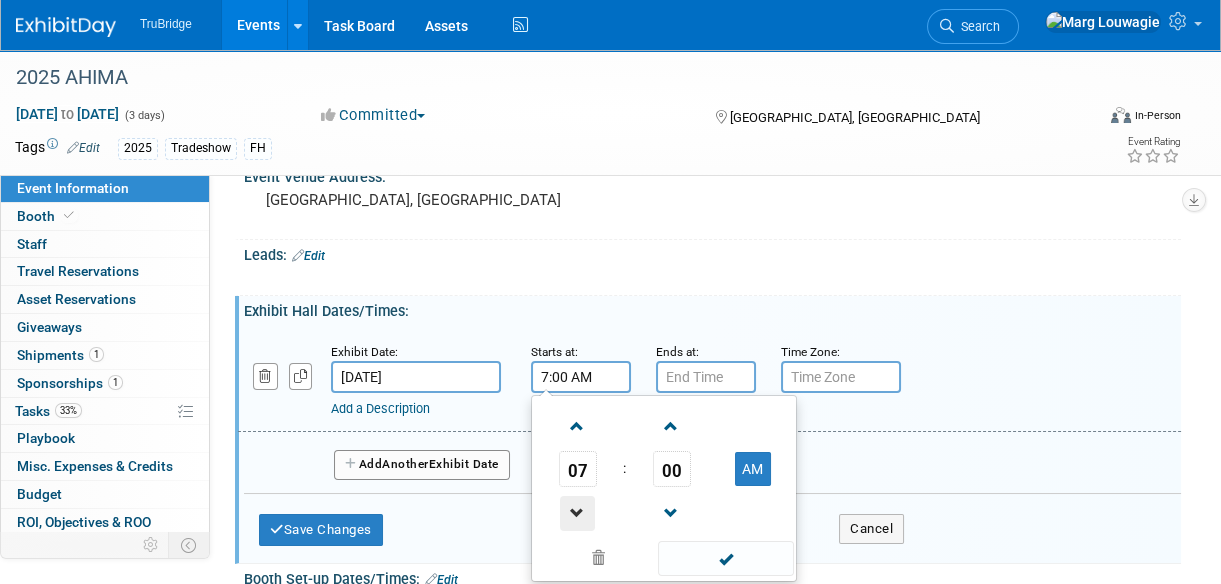 click at bounding box center (577, 513) 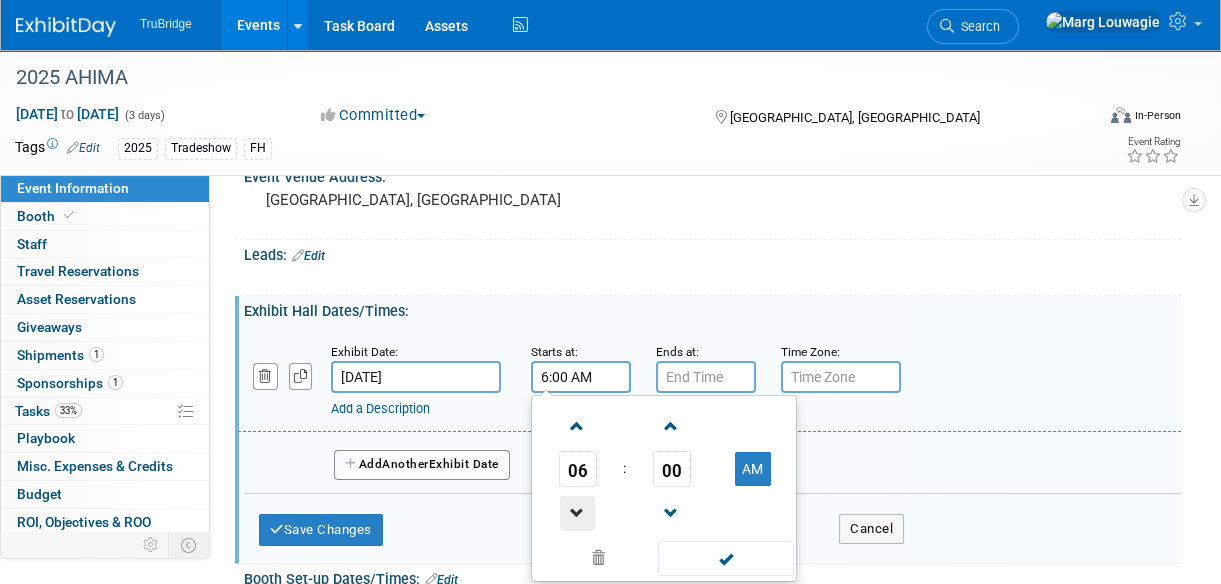 click at bounding box center (577, 513) 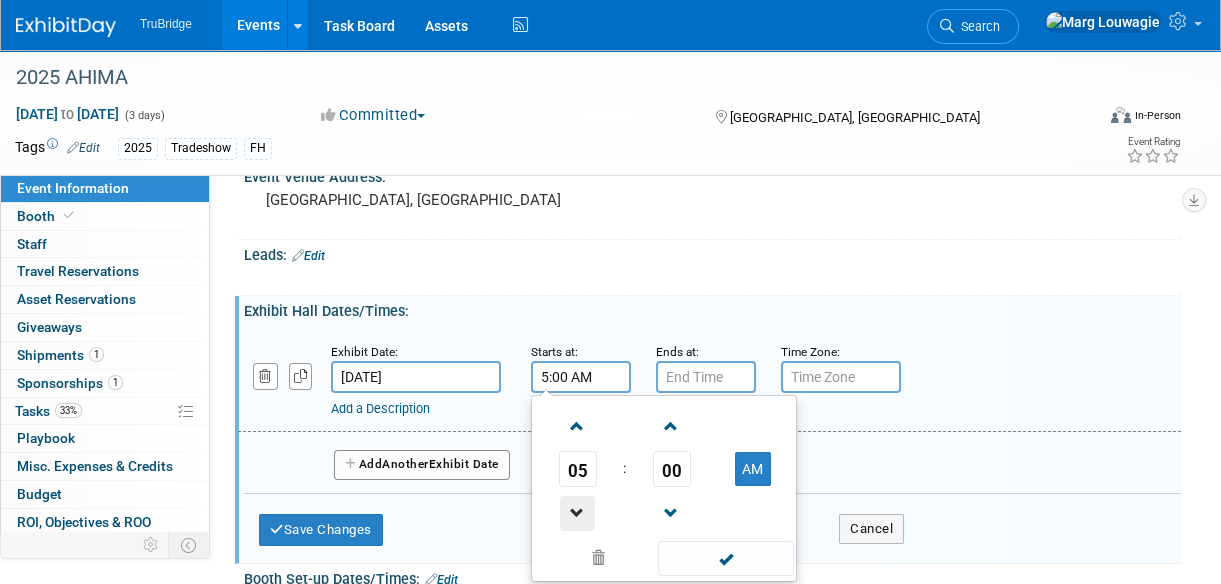 click at bounding box center [577, 513] 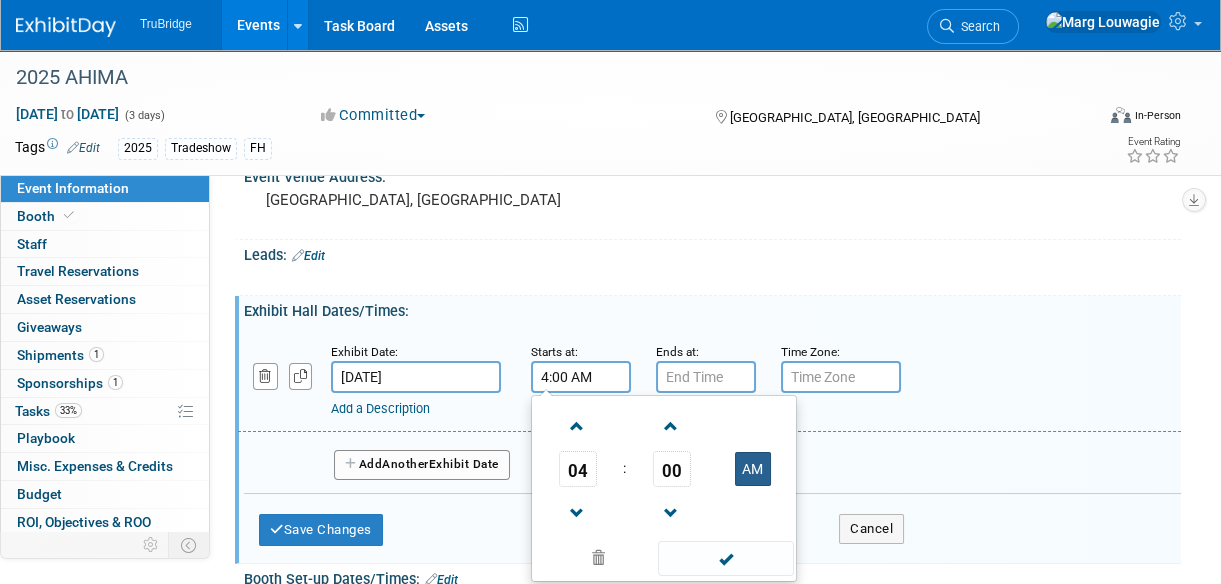 click on "AM" at bounding box center (753, 469) 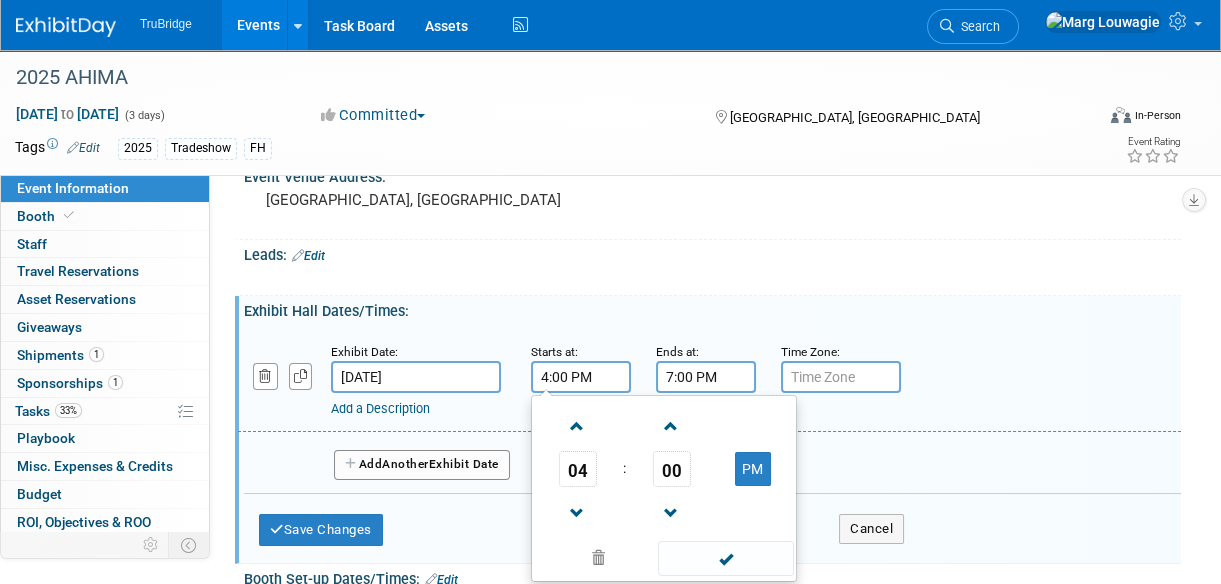 click on "7:00 PM" at bounding box center [706, 377] 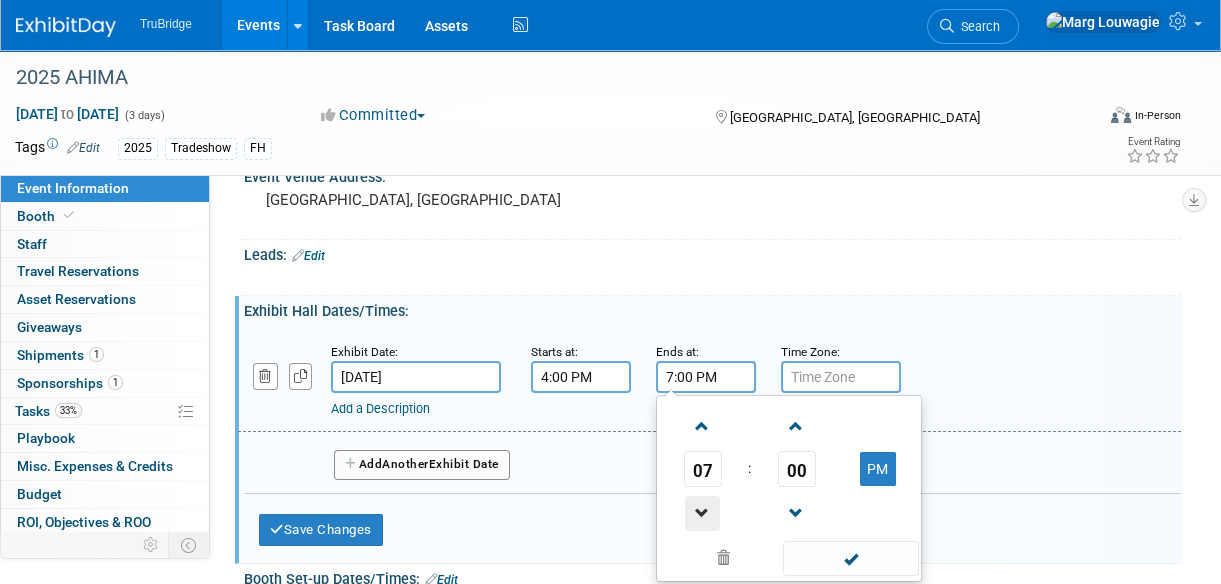 click at bounding box center [702, 513] 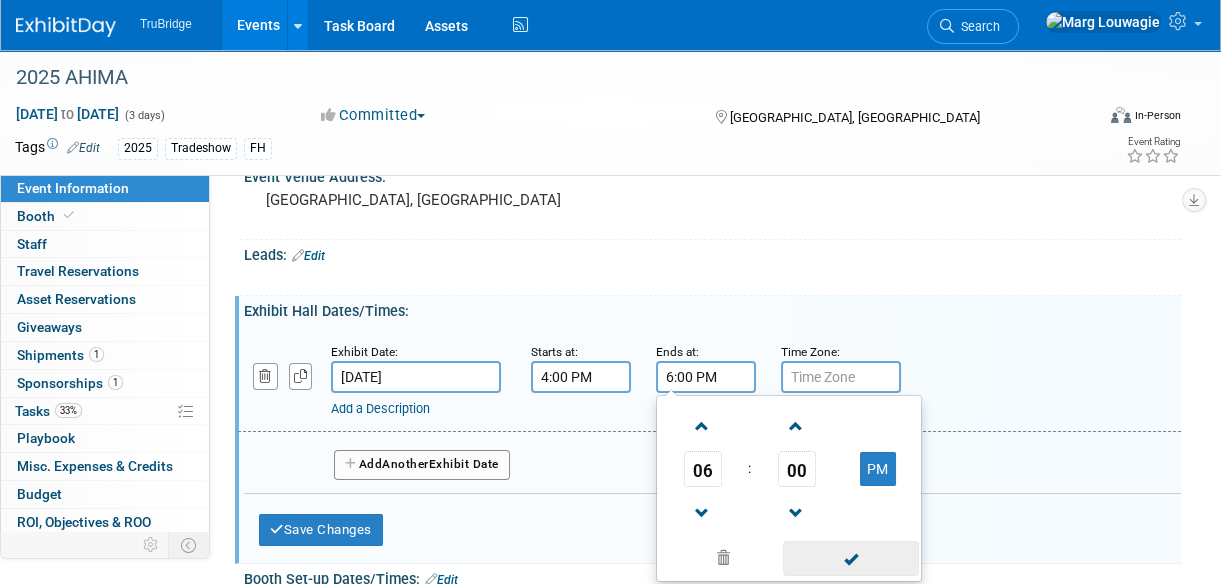 click at bounding box center (850, 558) 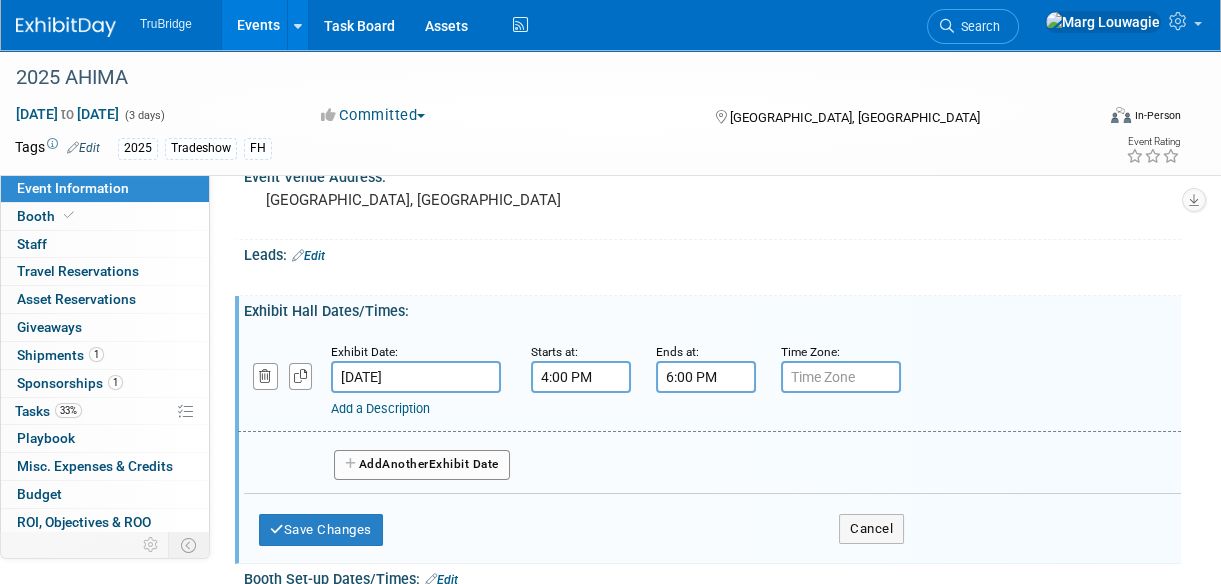 click on "Another" at bounding box center (405, 464) 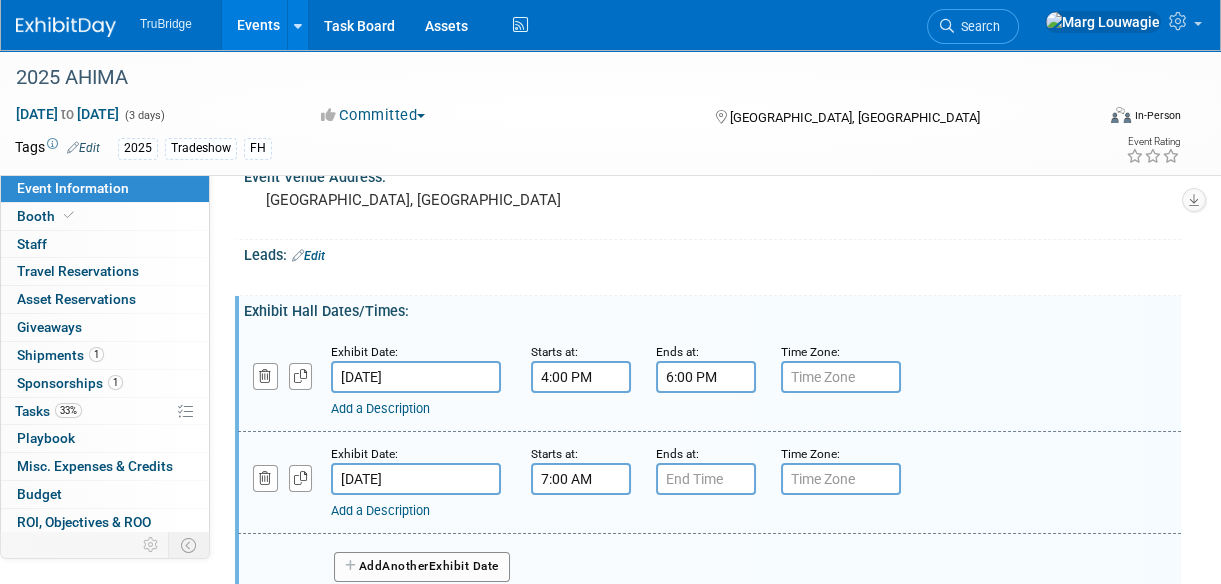 click on "7:00 AM" at bounding box center [581, 479] 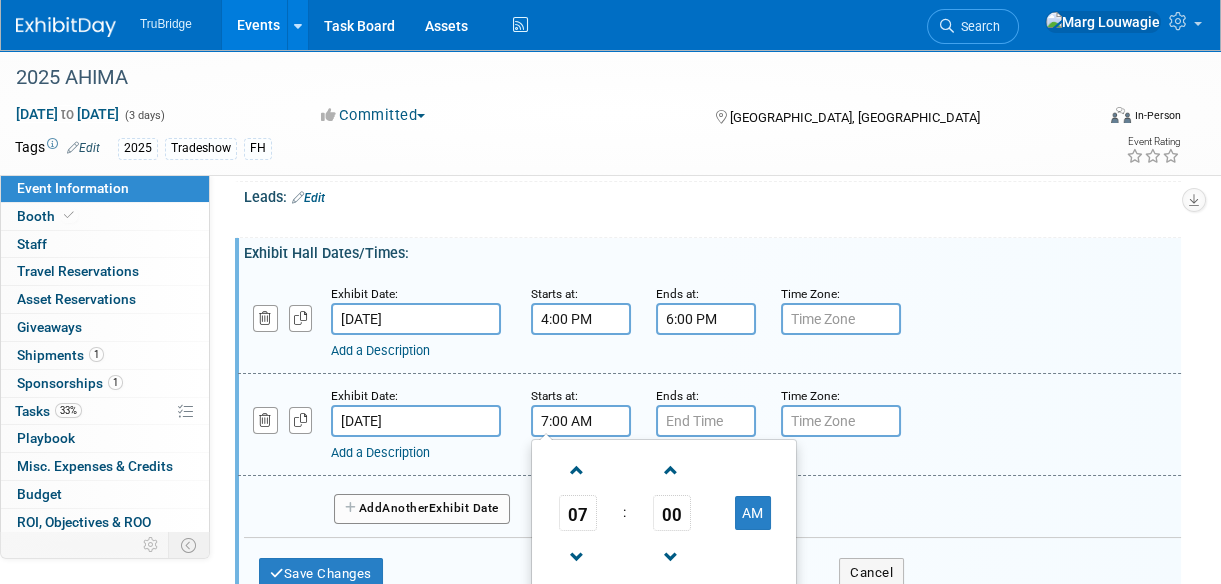 scroll, scrollTop: 248, scrollLeft: 0, axis: vertical 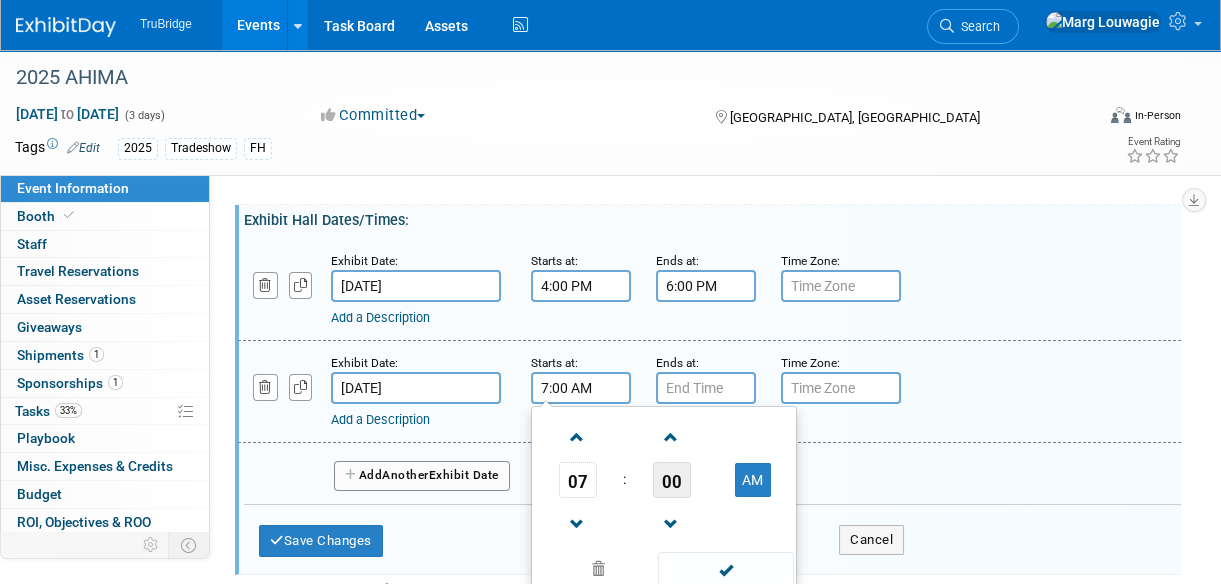 click on "00" at bounding box center [672, 480] 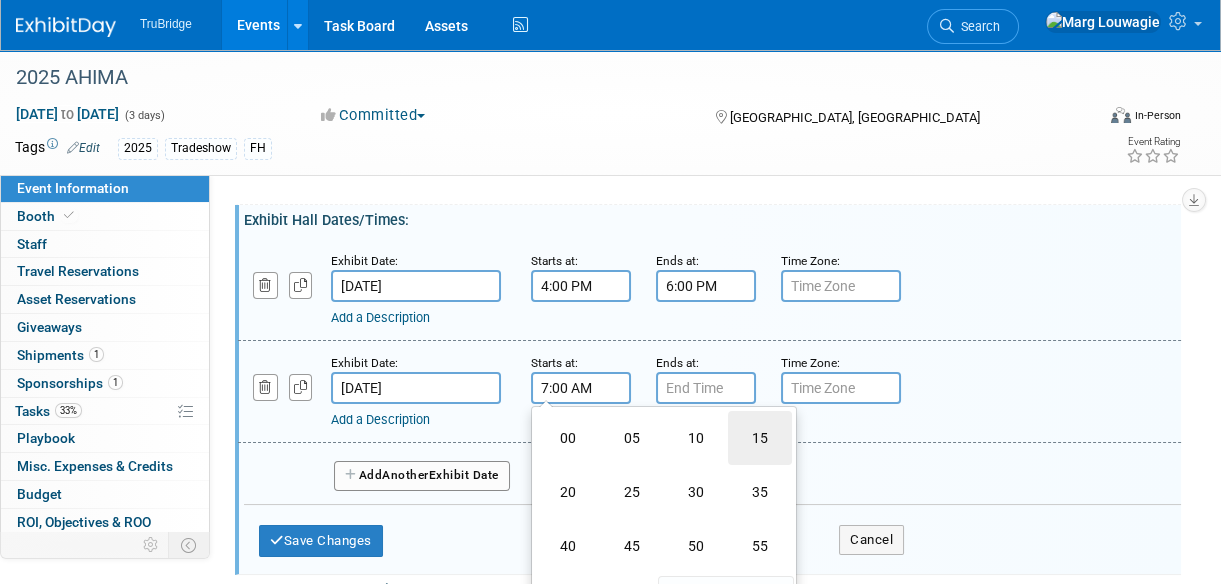 click on "15" at bounding box center [760, 438] 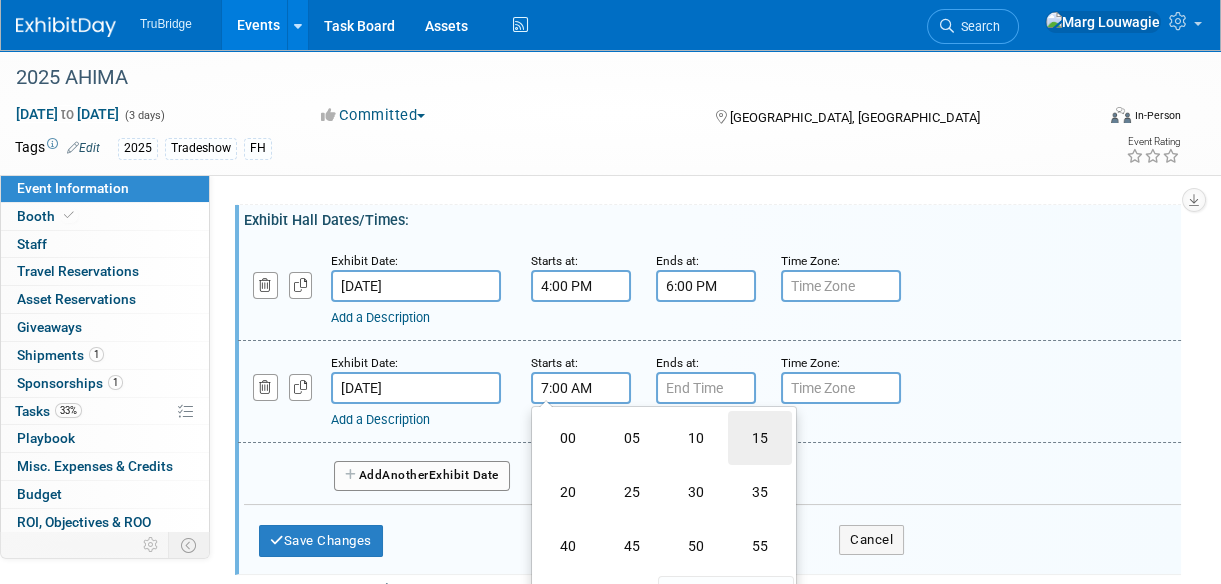type on "7:15 AM" 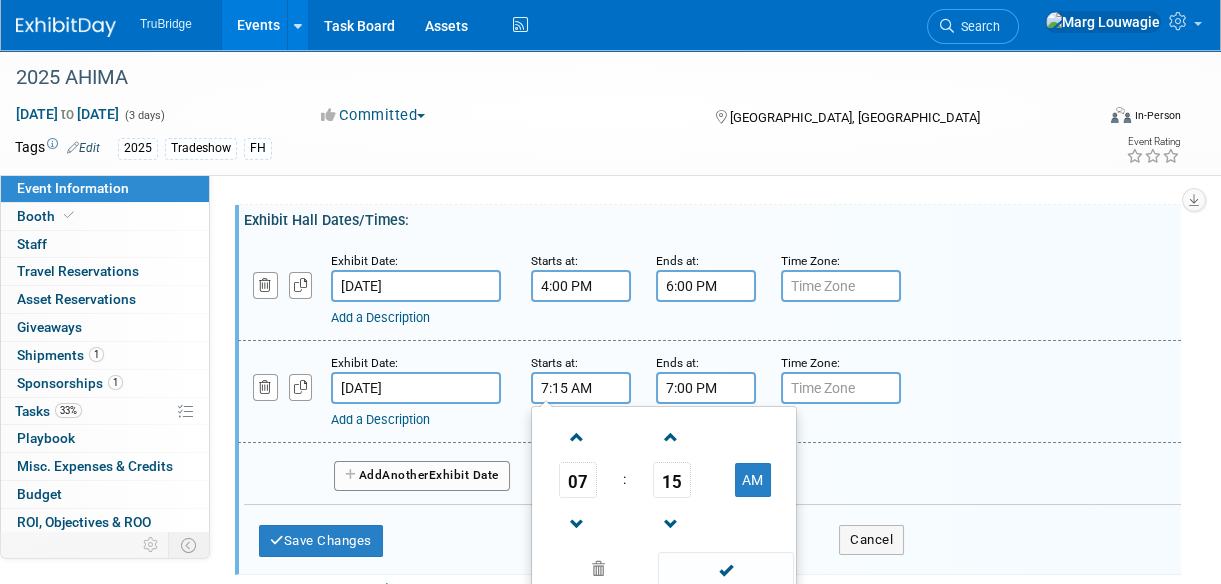 click on "7:00 PM" at bounding box center [706, 388] 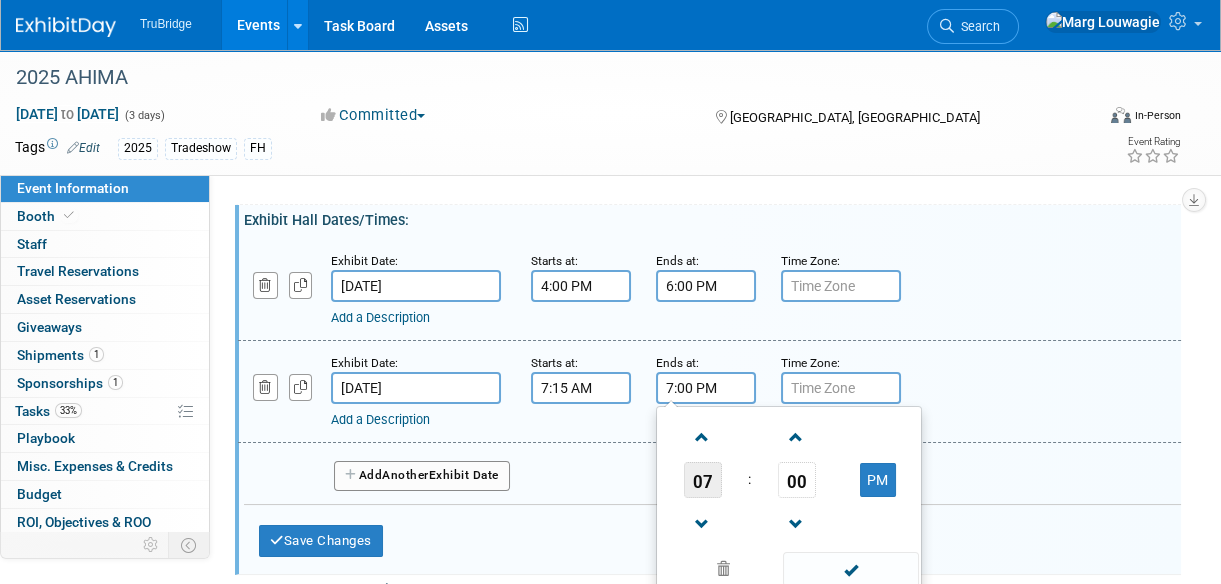 click on "07" at bounding box center [703, 480] 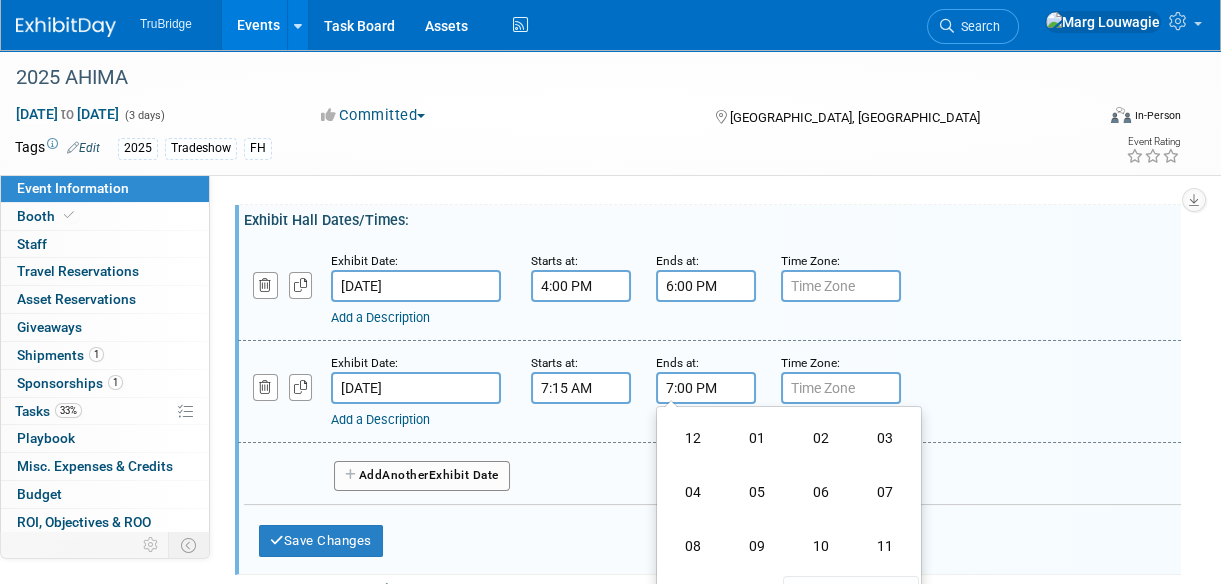 click on "03" at bounding box center [885, 438] 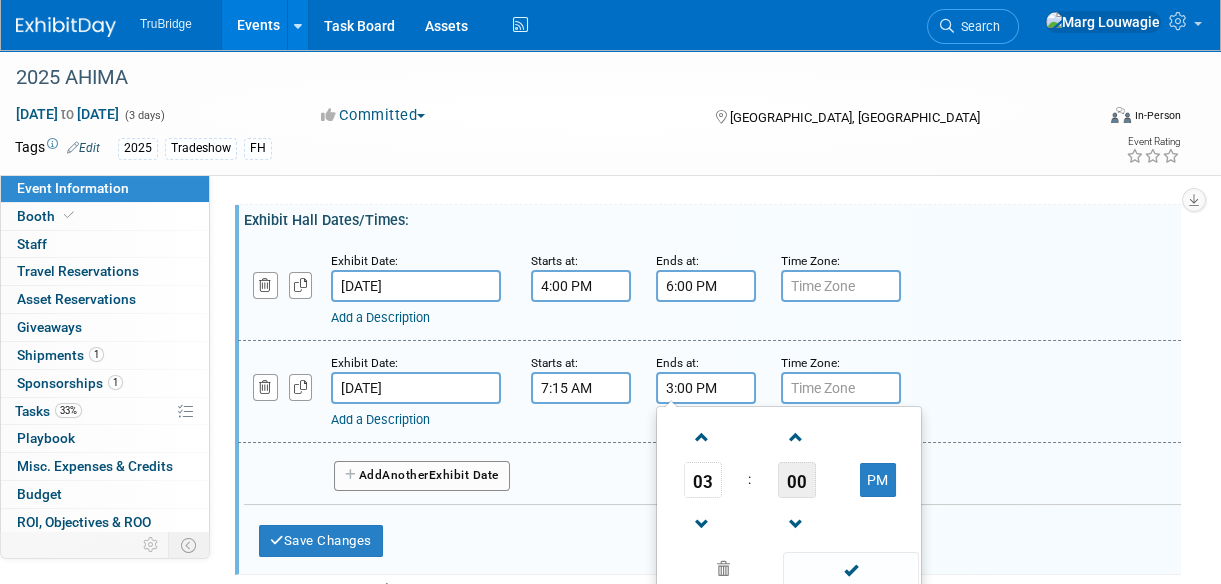 click on "00" at bounding box center (797, 480) 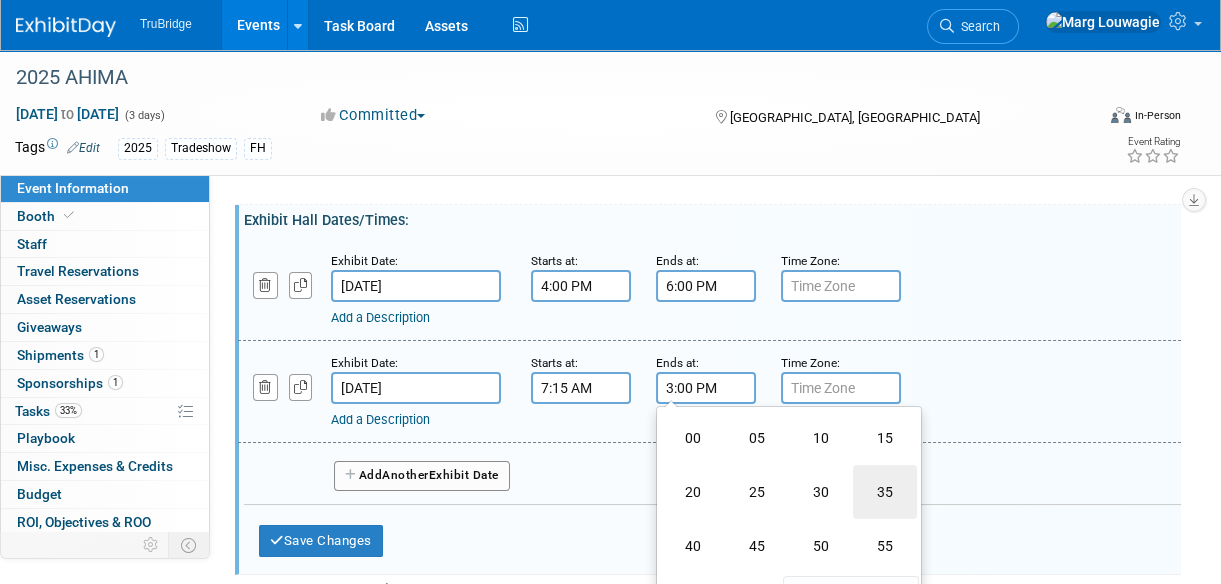 click on "35" at bounding box center (885, 492) 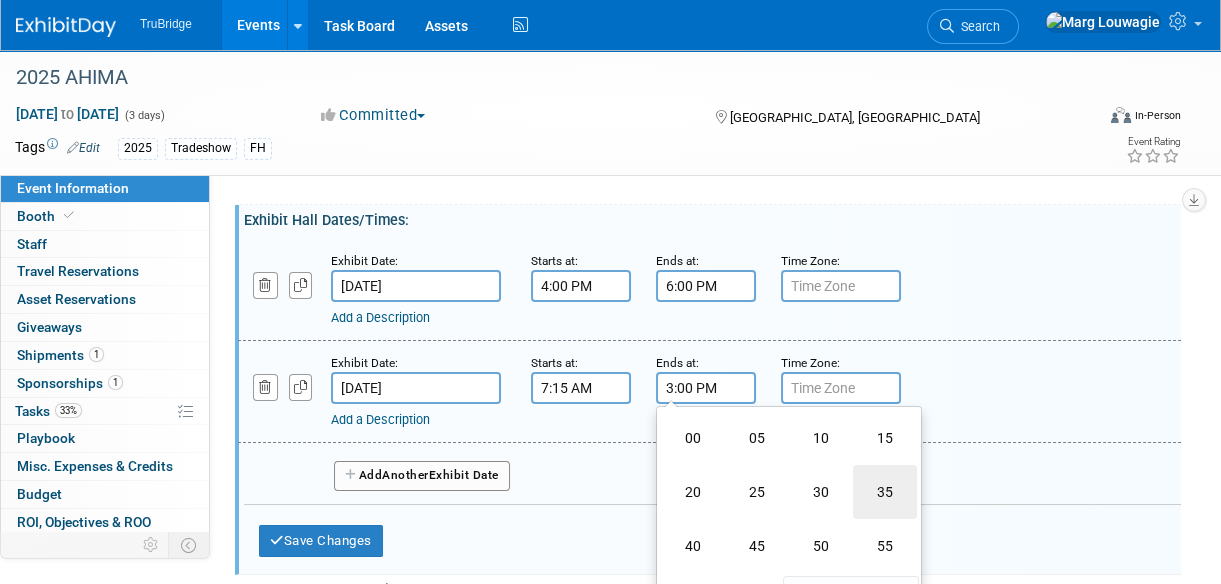 type on "3:35 PM" 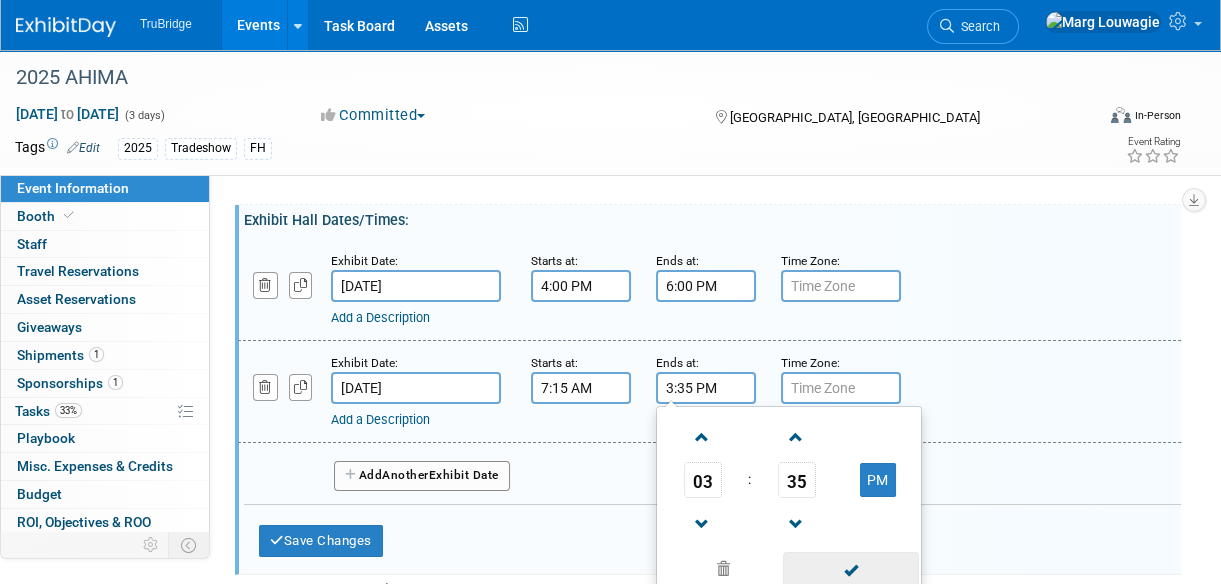 drag, startPoint x: 858, startPoint y: 558, endPoint x: 786, endPoint y: 536, distance: 75.28612 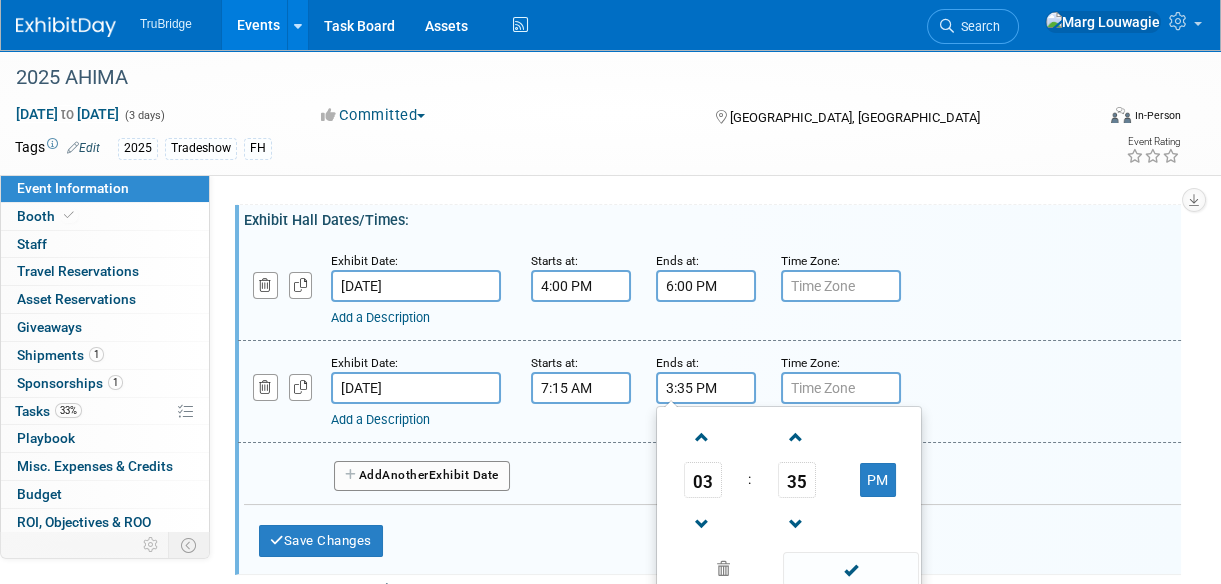 click at bounding box center (850, 569) 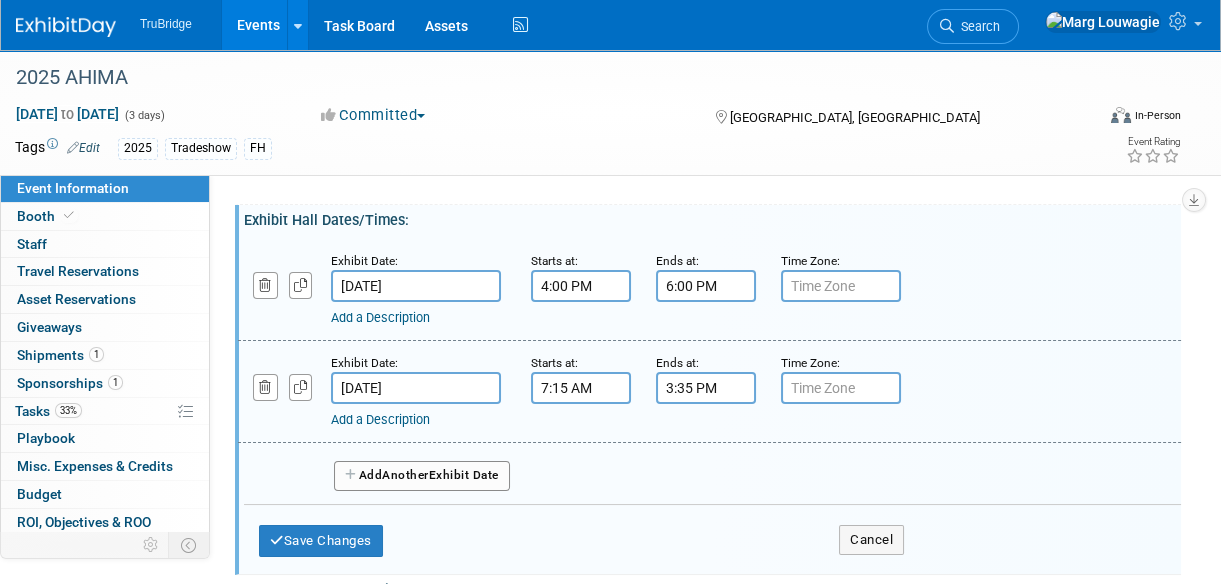 click on "Another" at bounding box center [405, 475] 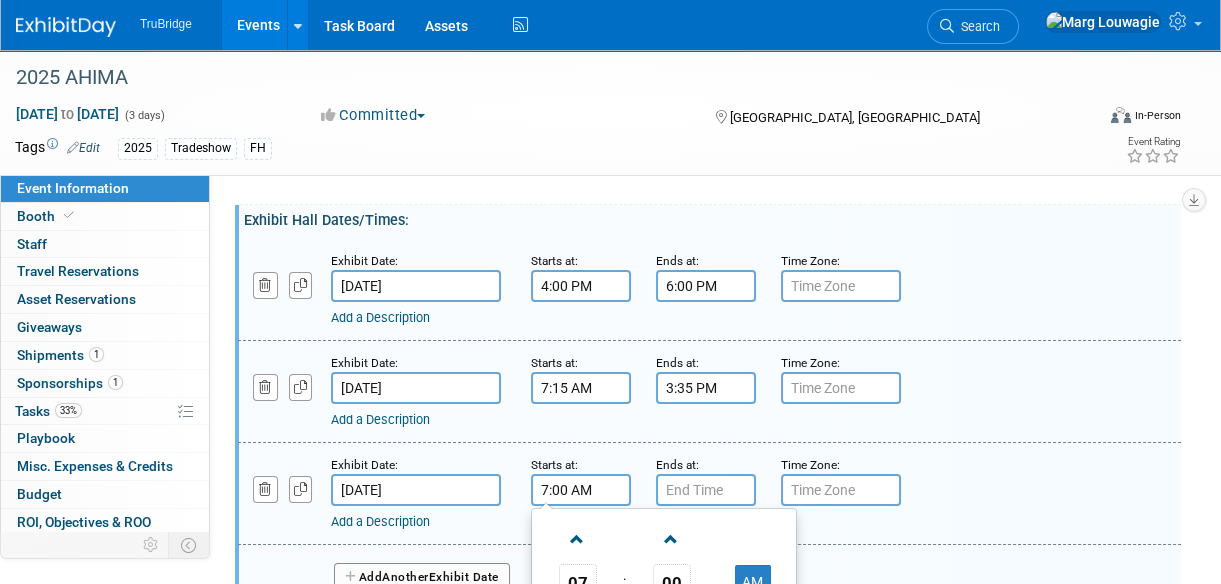 click on "7:00 AM" at bounding box center [581, 490] 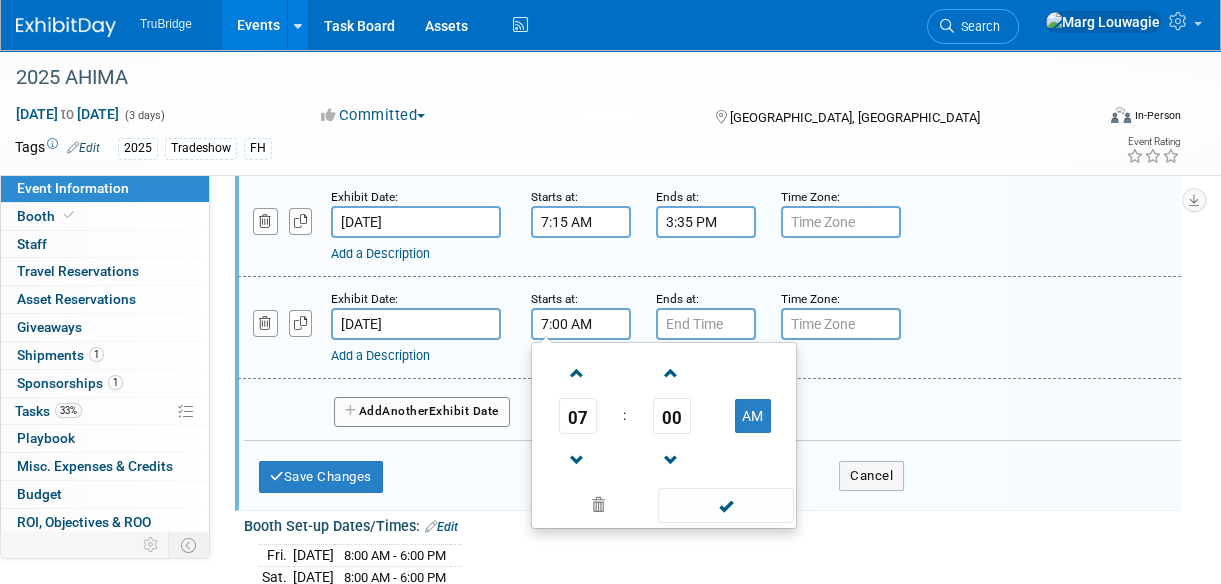 scroll, scrollTop: 430, scrollLeft: 0, axis: vertical 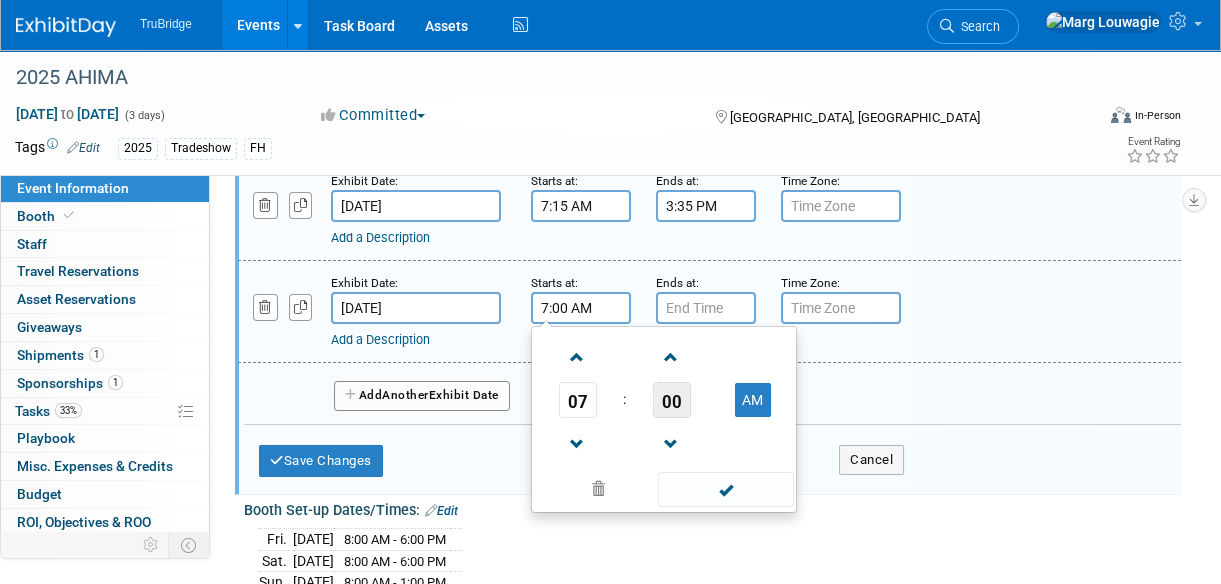 click on "00" at bounding box center (672, 400) 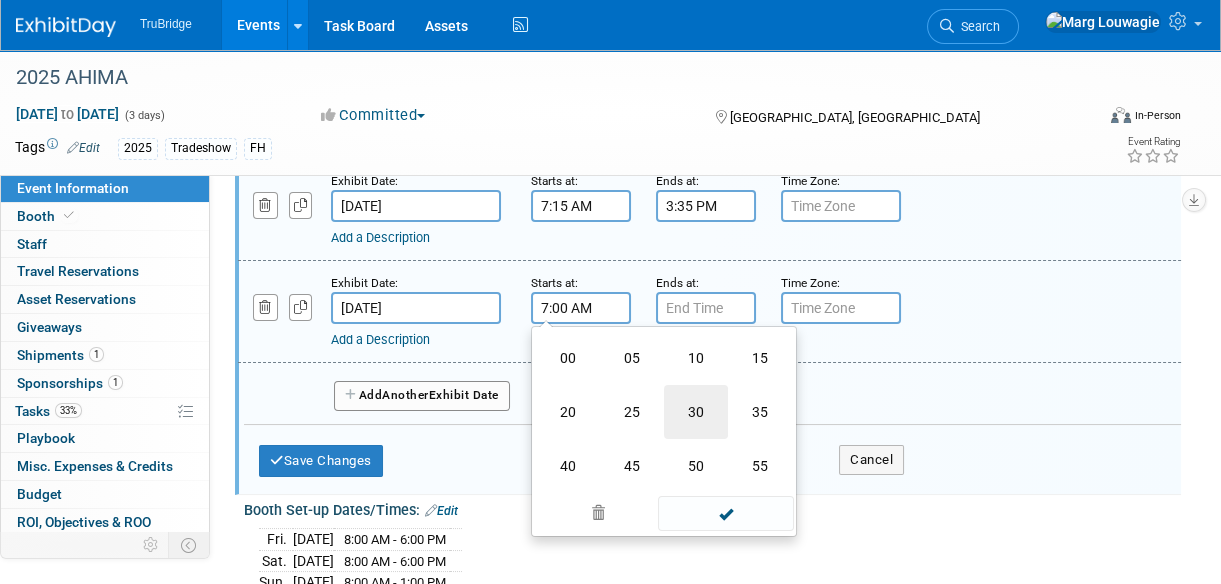 click on "30" at bounding box center (696, 412) 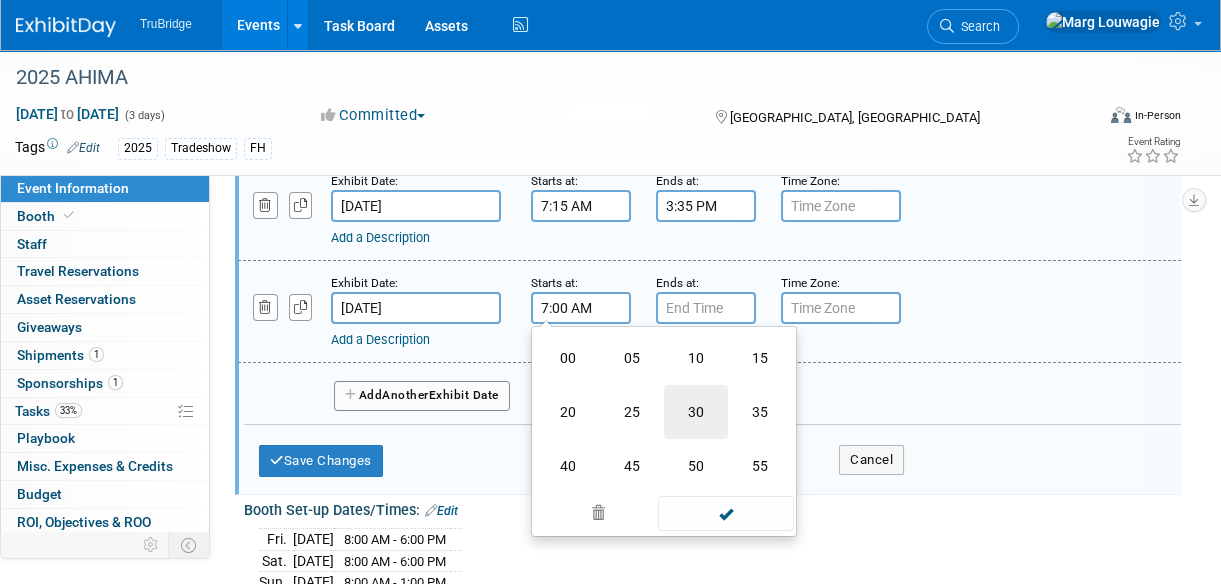 type on "7:30 AM" 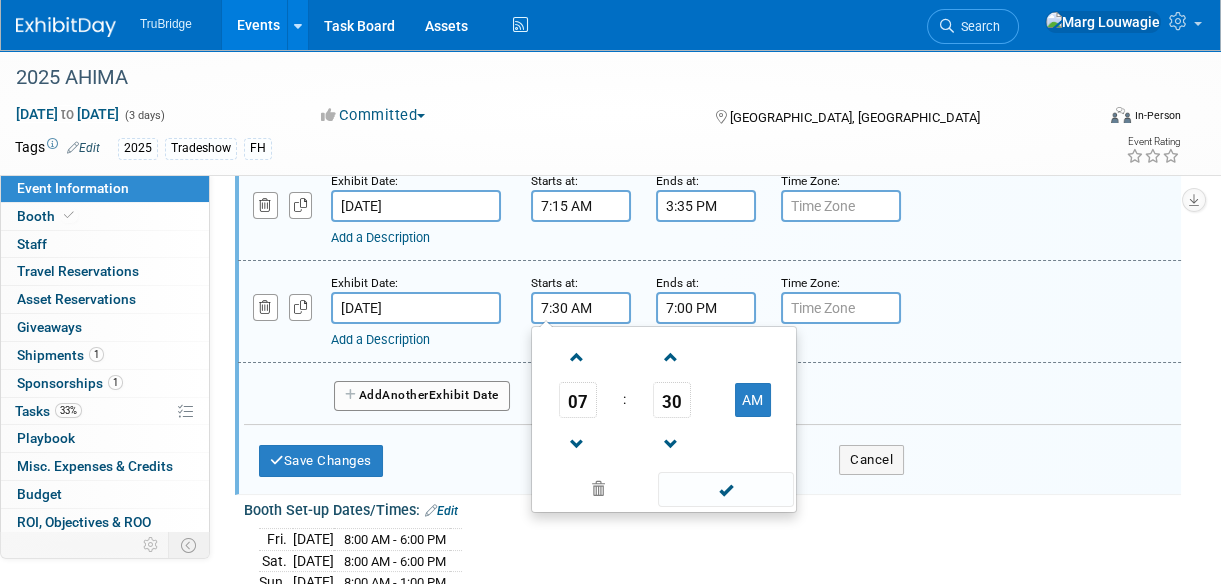 click on "7:00 PM" at bounding box center [706, 308] 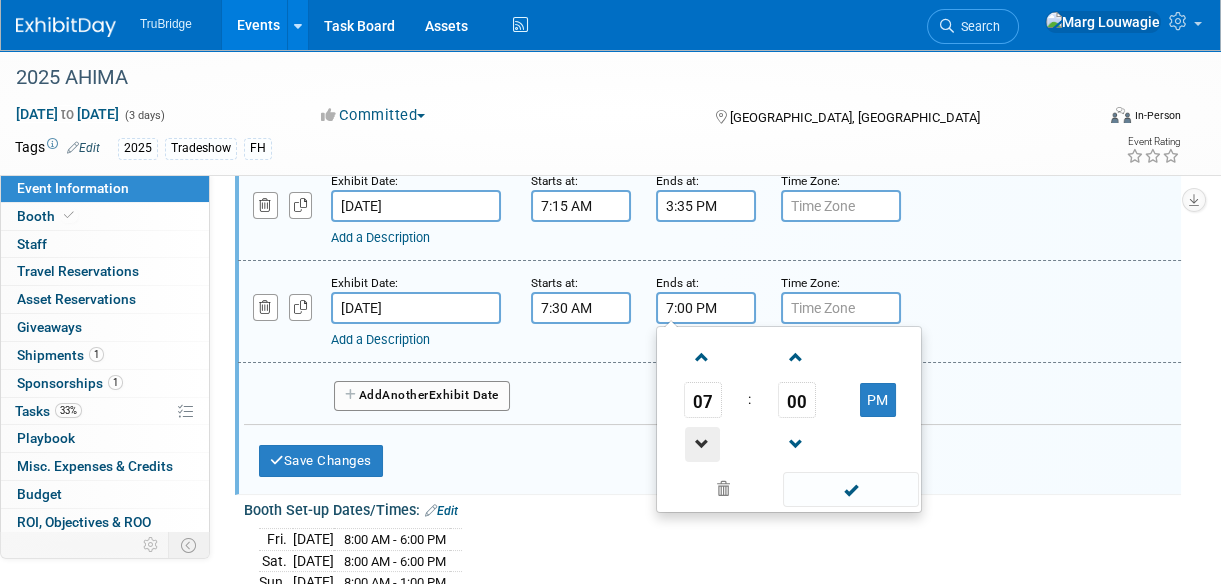 click at bounding box center [702, 444] 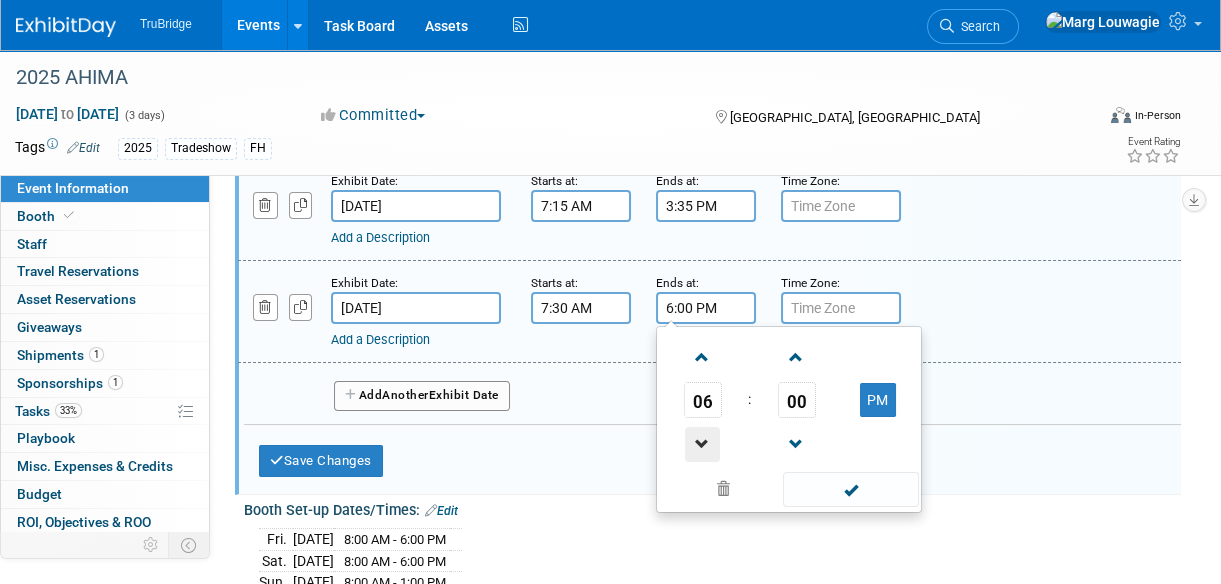 click at bounding box center (702, 444) 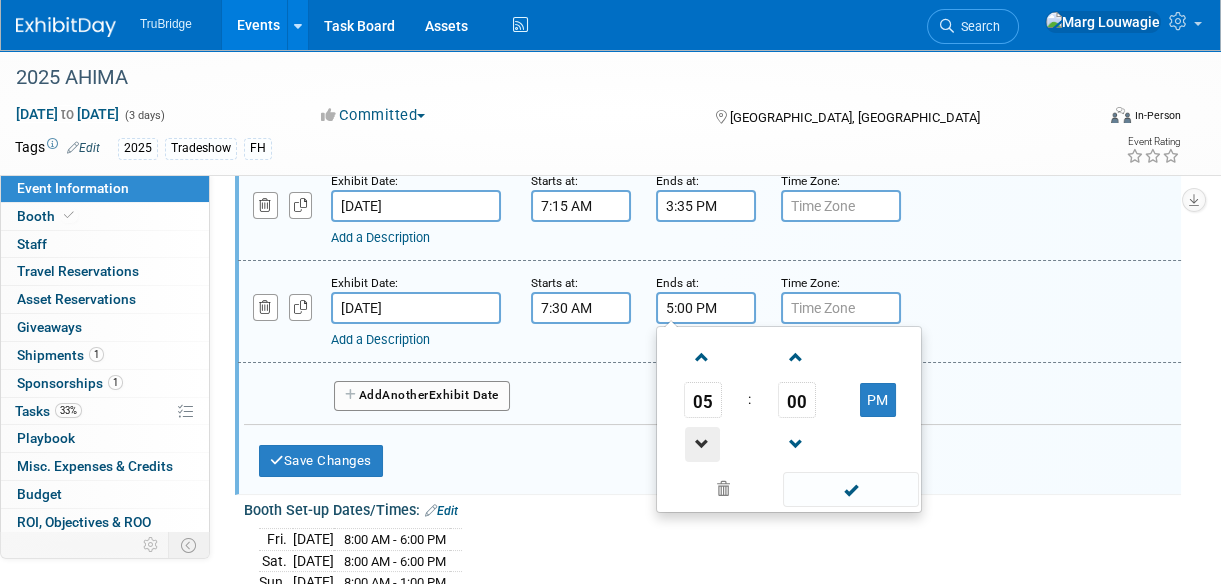 click at bounding box center [702, 444] 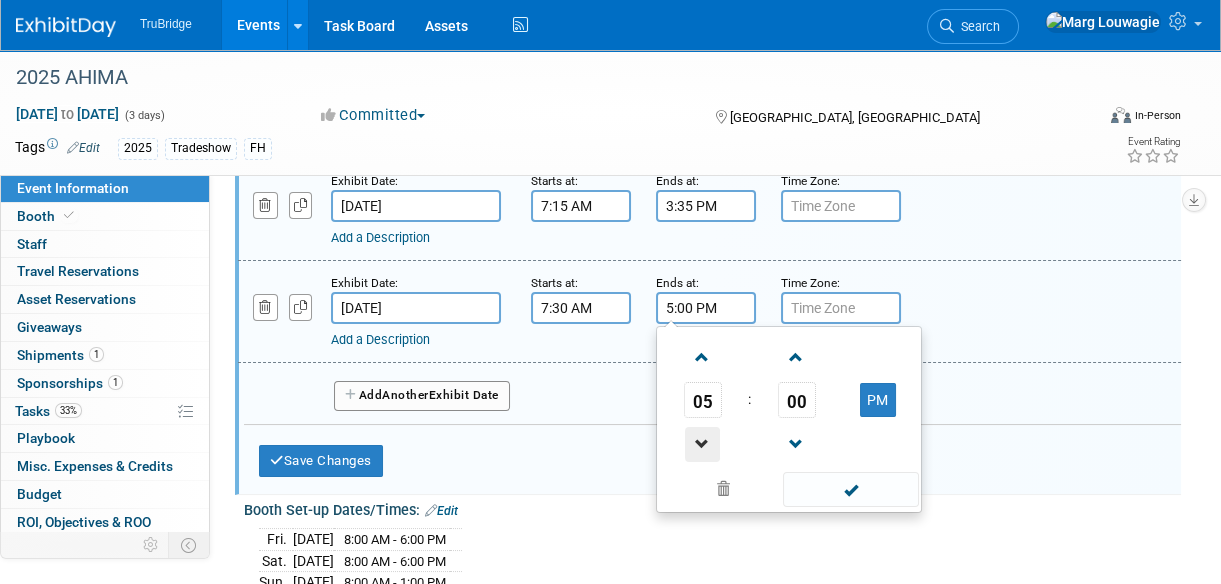 type on "4:00 PM" 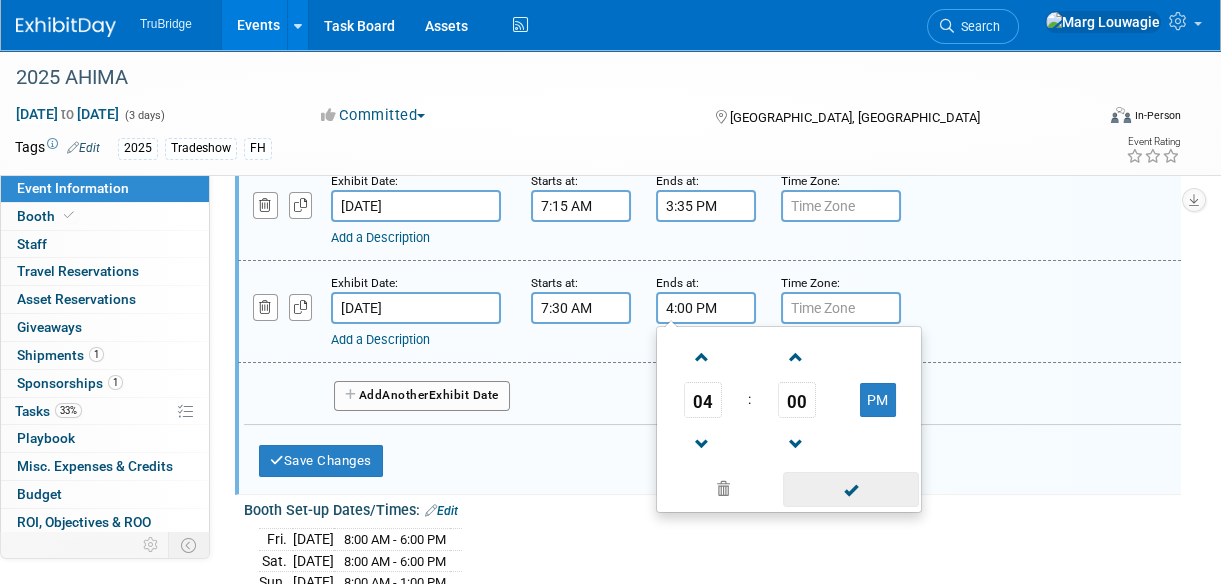 click at bounding box center (850, 489) 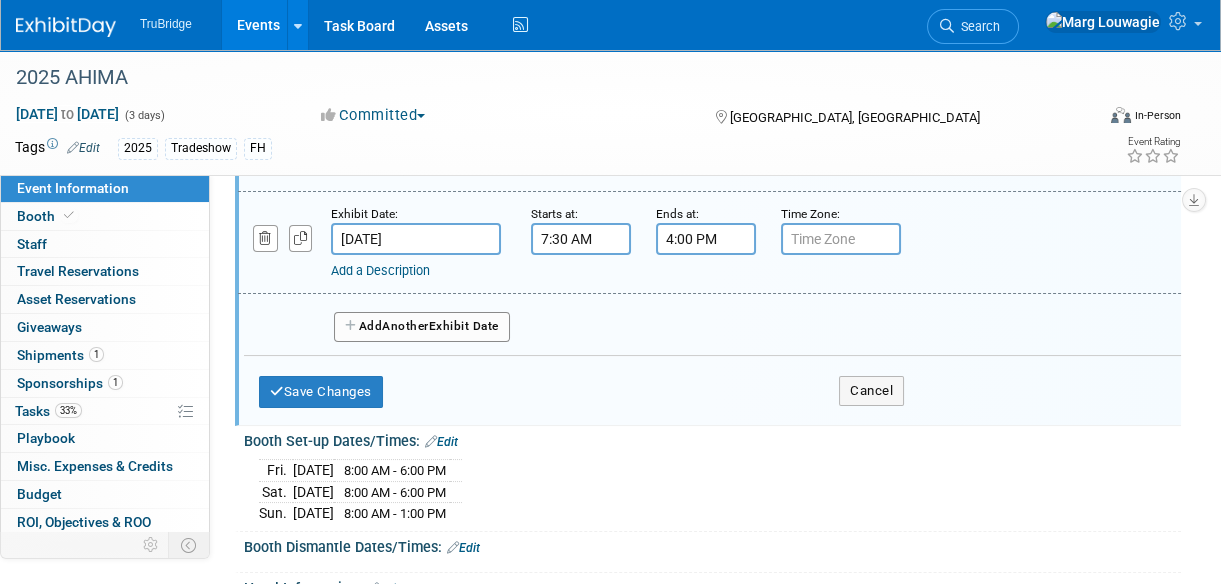 scroll, scrollTop: 430, scrollLeft: 0, axis: vertical 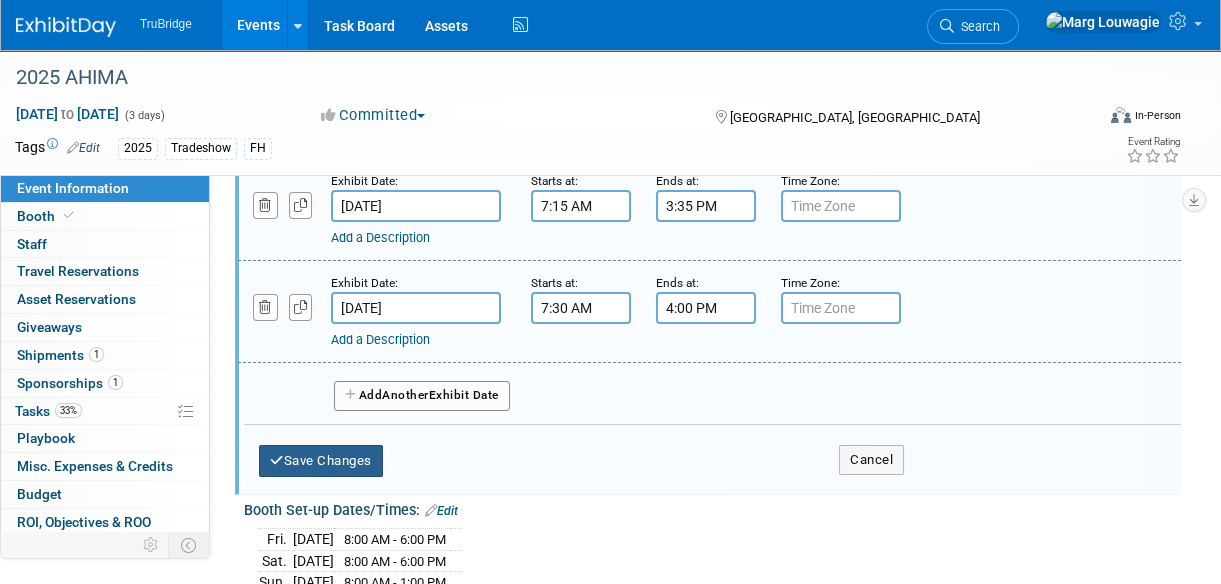 click on "Save Changes" at bounding box center (321, 461) 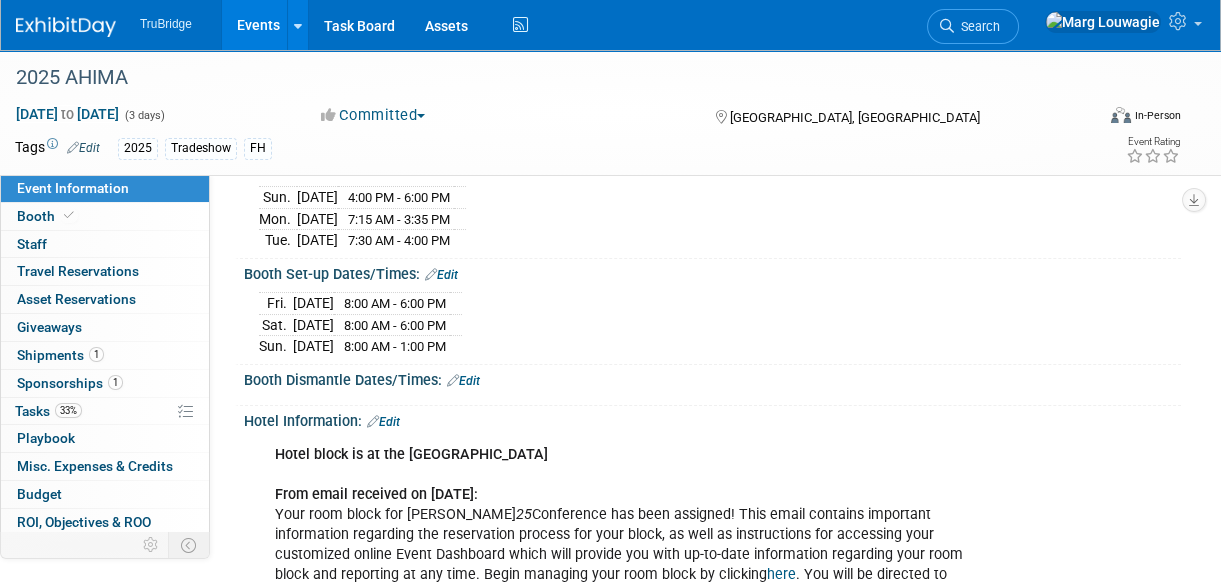 scroll, scrollTop: 248, scrollLeft: 0, axis: vertical 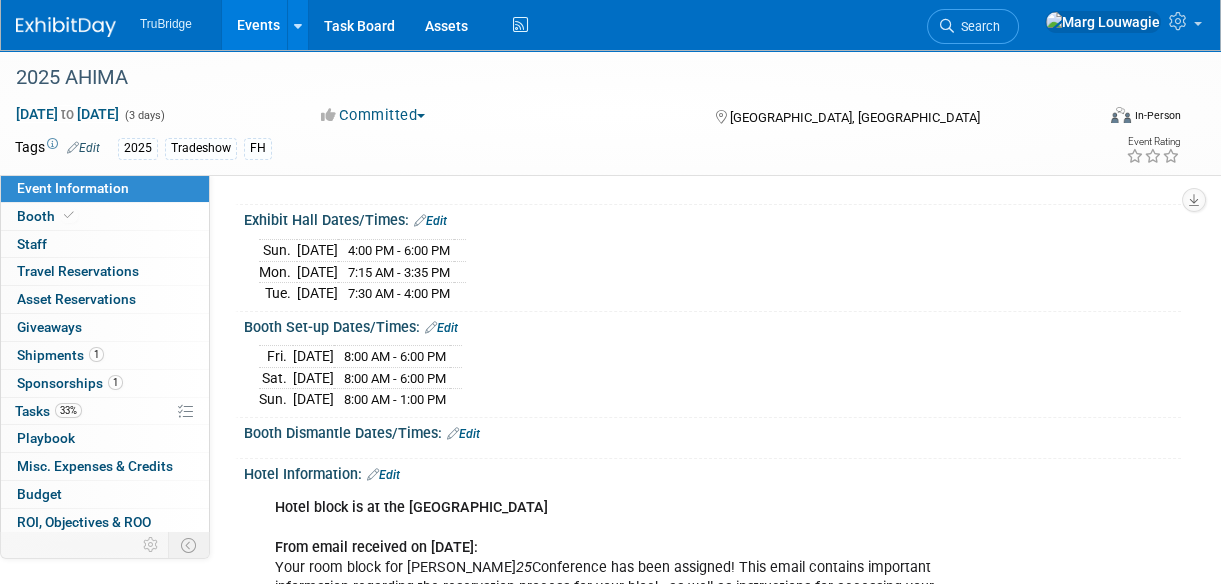 click on "Edit" at bounding box center (463, 434) 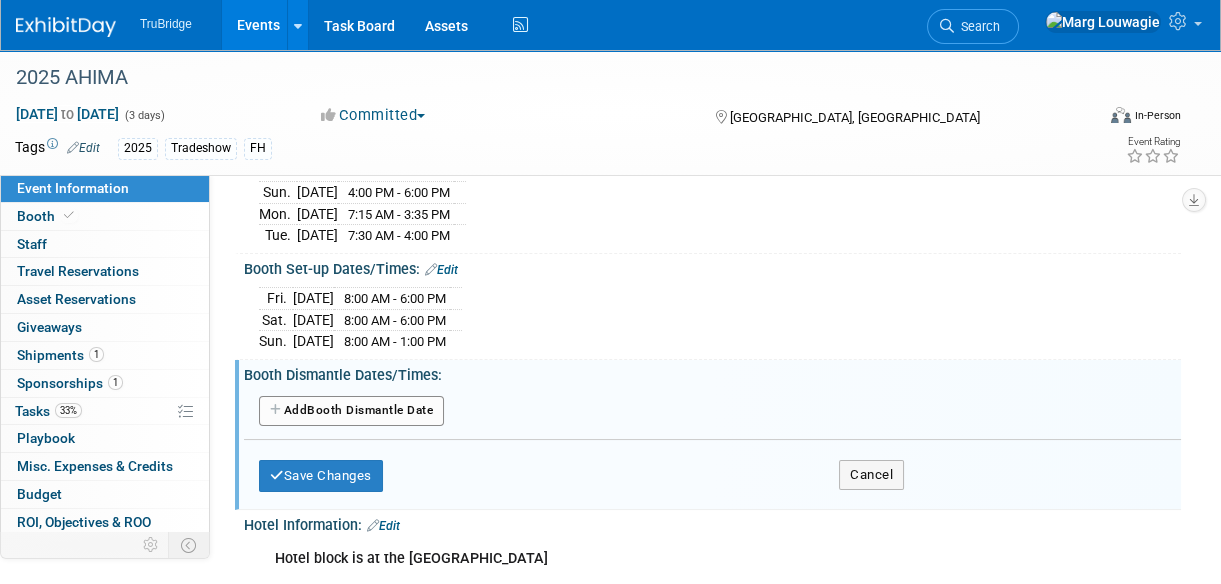 scroll, scrollTop: 339, scrollLeft: 0, axis: vertical 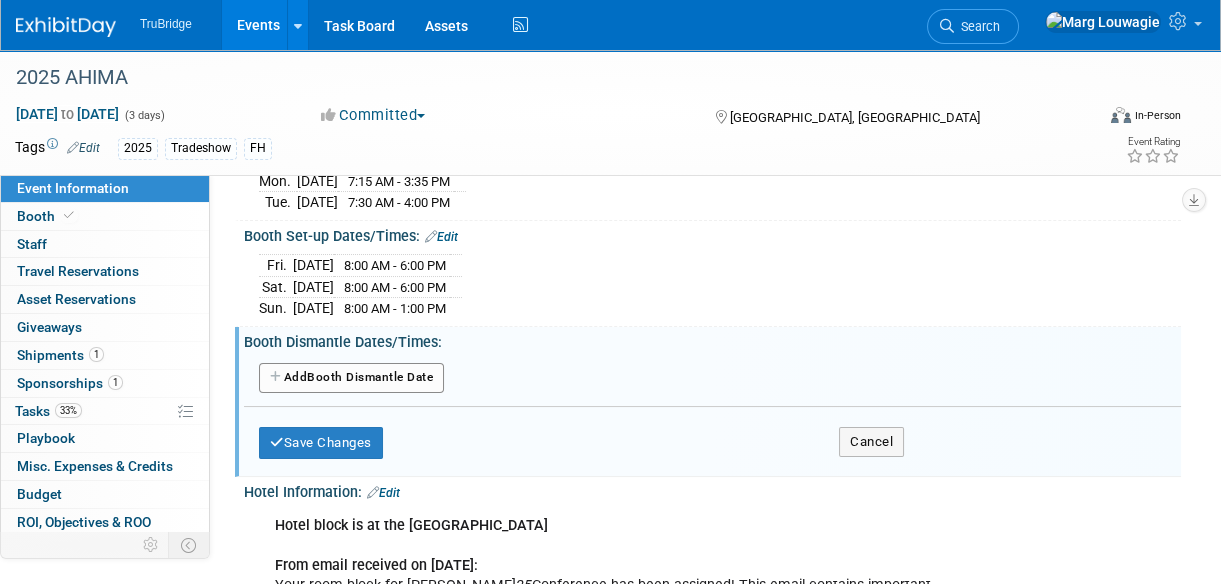 click on "Add  Another  Booth Dismantle Date" at bounding box center (351, 378) 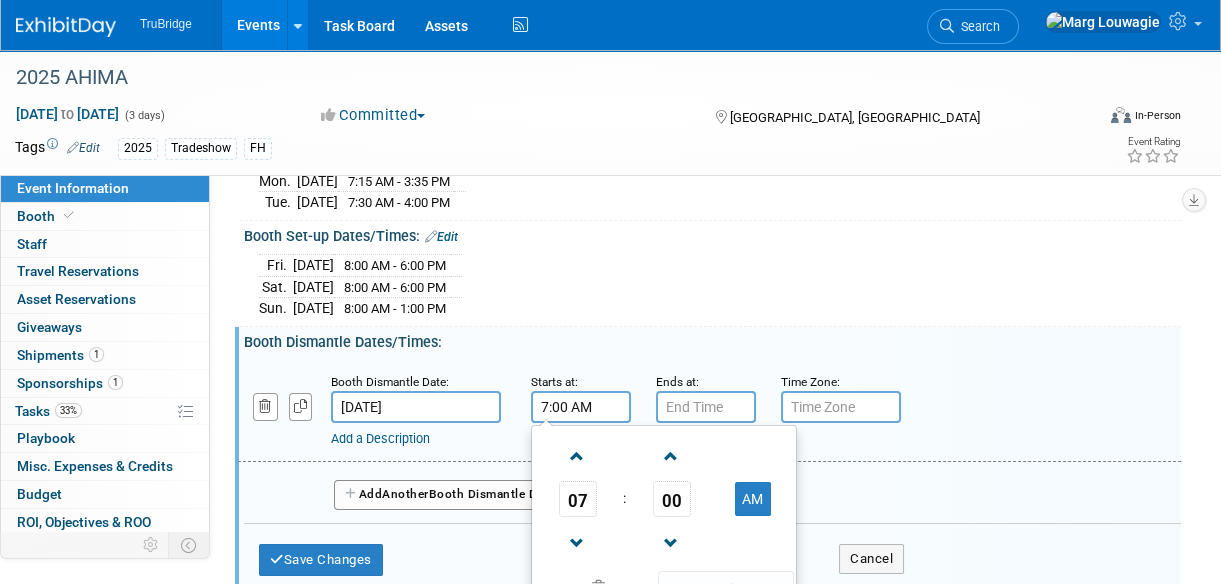 click on "7:00 AM" at bounding box center (581, 407) 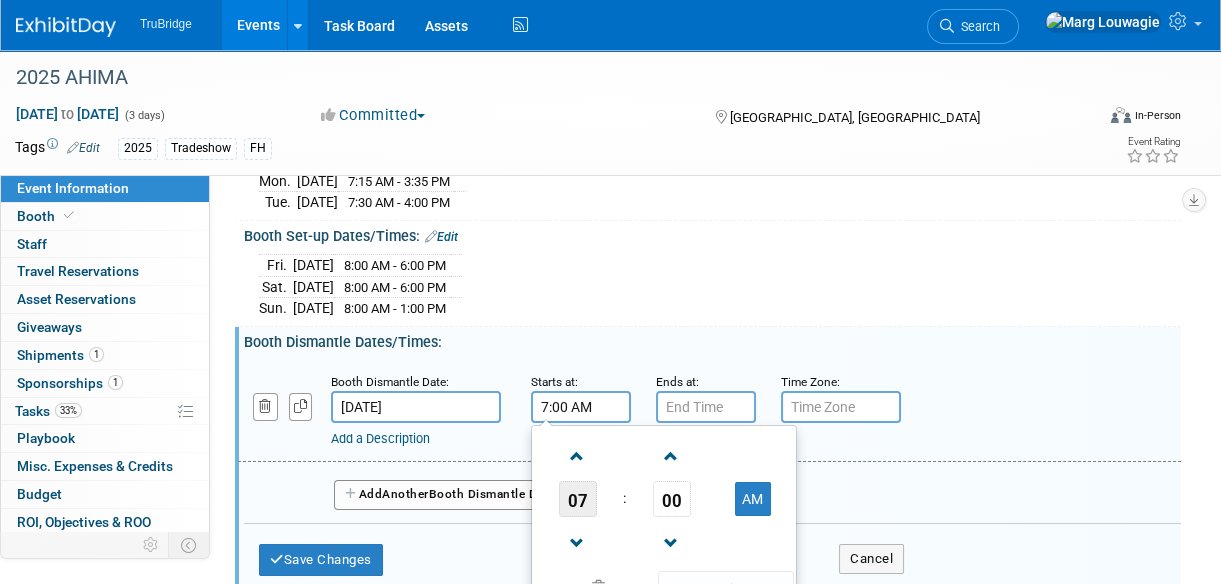 click on "07" at bounding box center [578, 499] 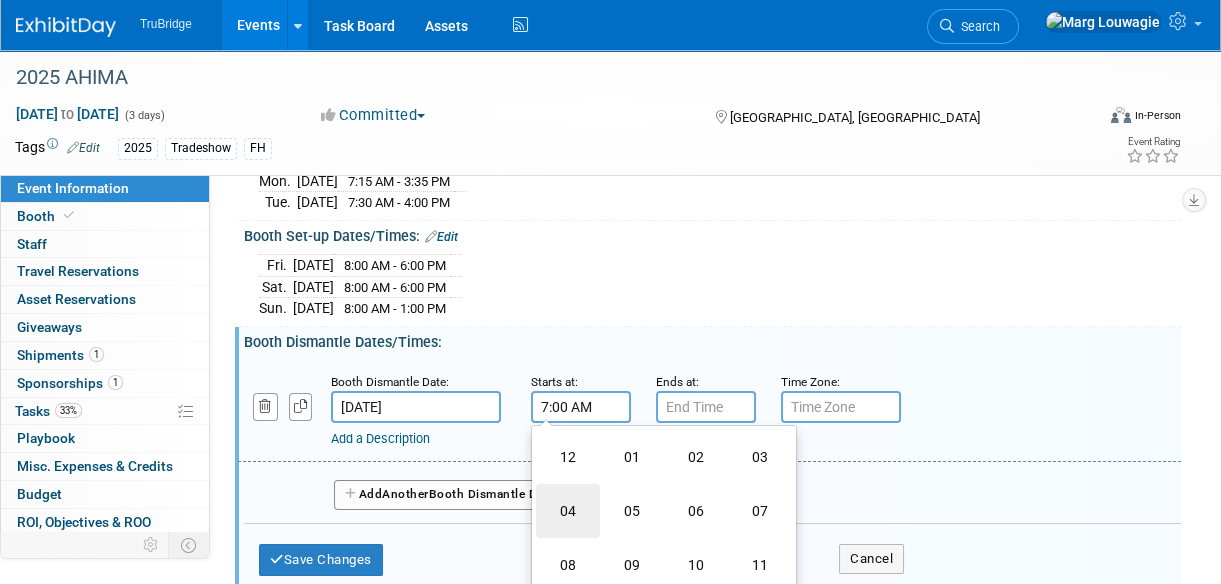 click on "04" at bounding box center (568, 511) 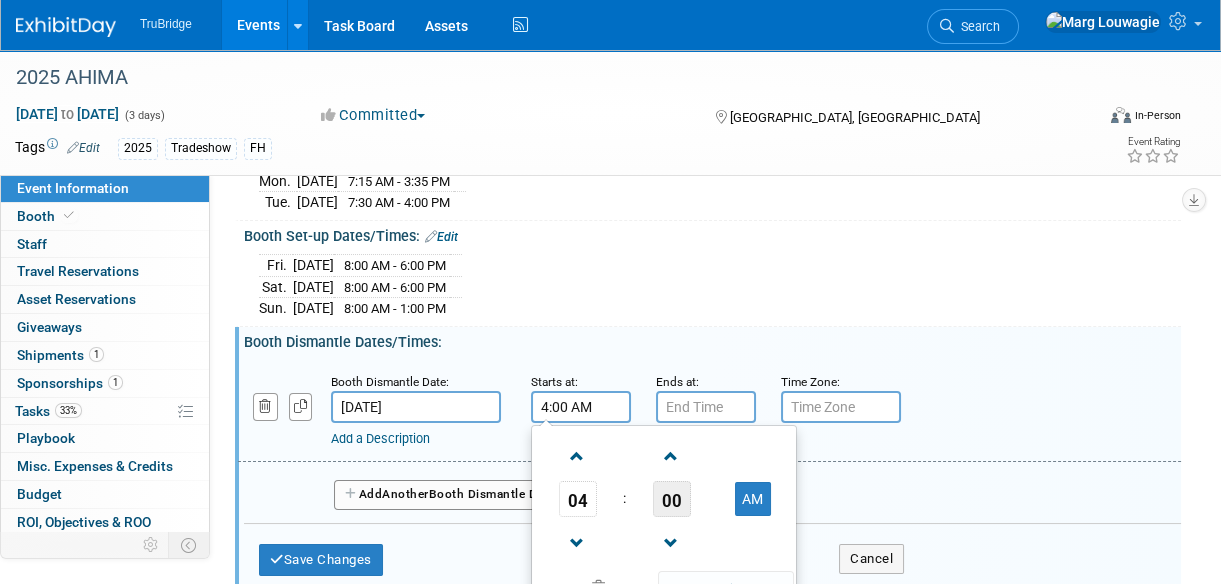 click on "00" at bounding box center [672, 499] 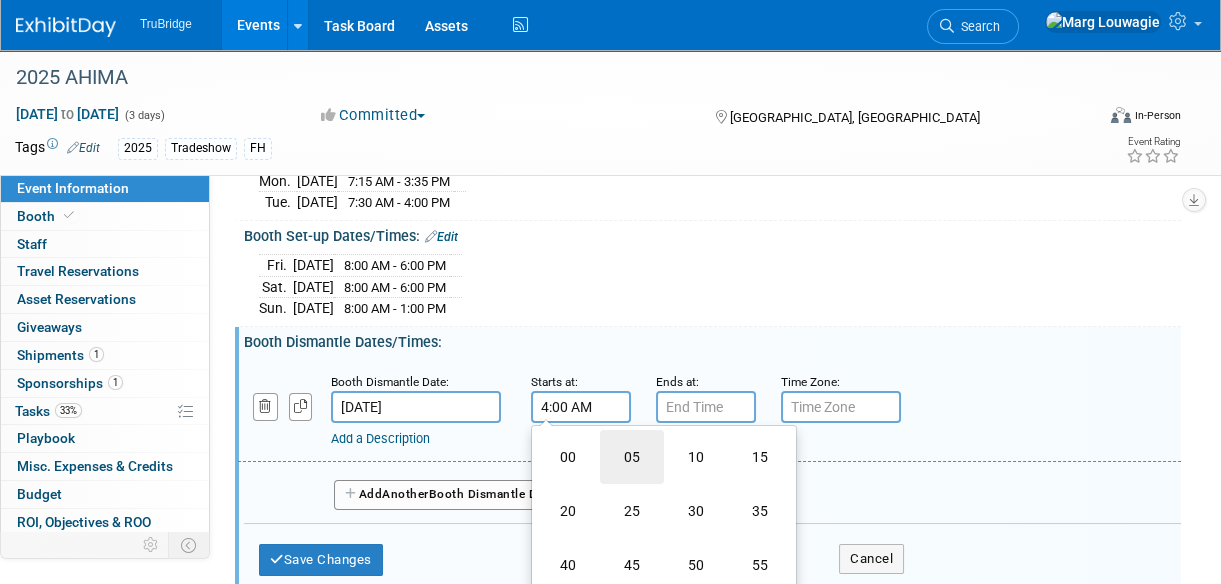 click on "05" at bounding box center [632, 457] 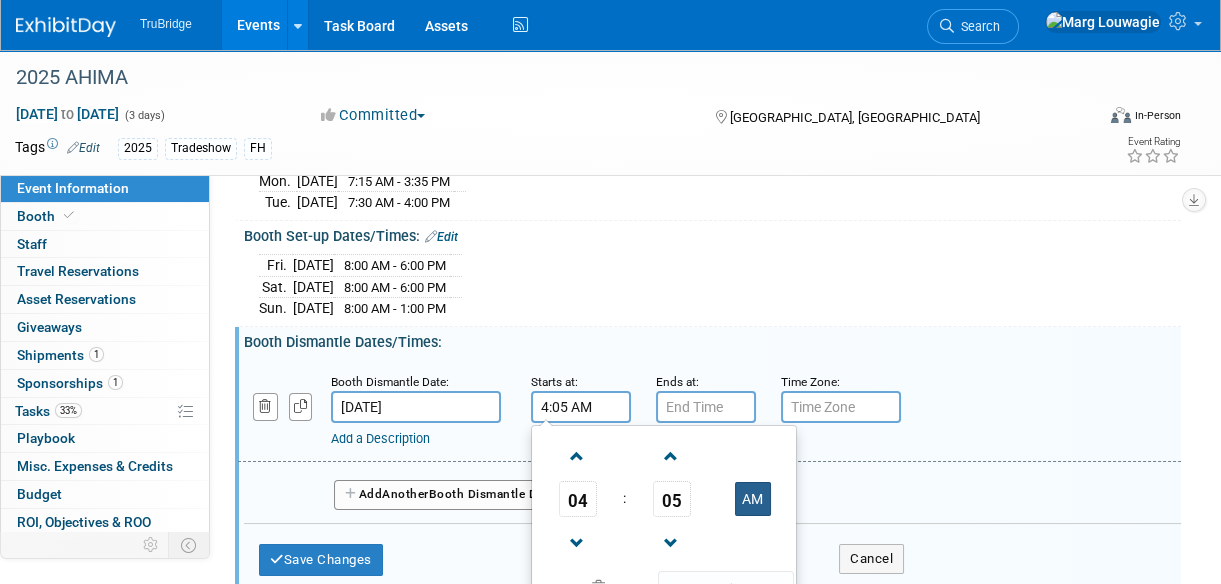 click on "AM" at bounding box center [753, 499] 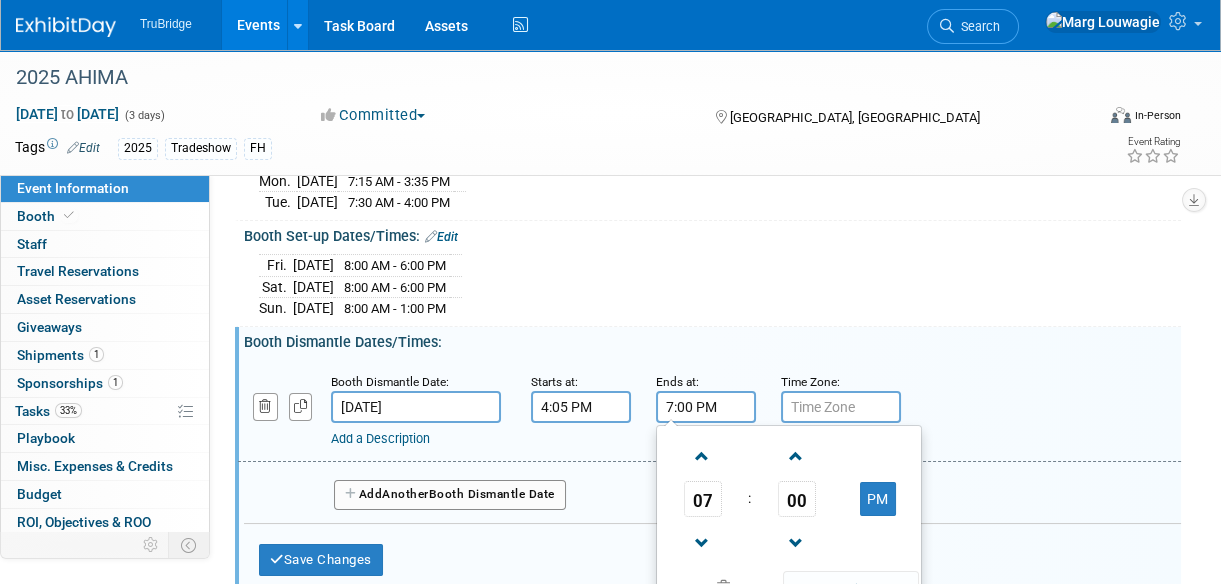 click on "7:00 PM" at bounding box center (706, 407) 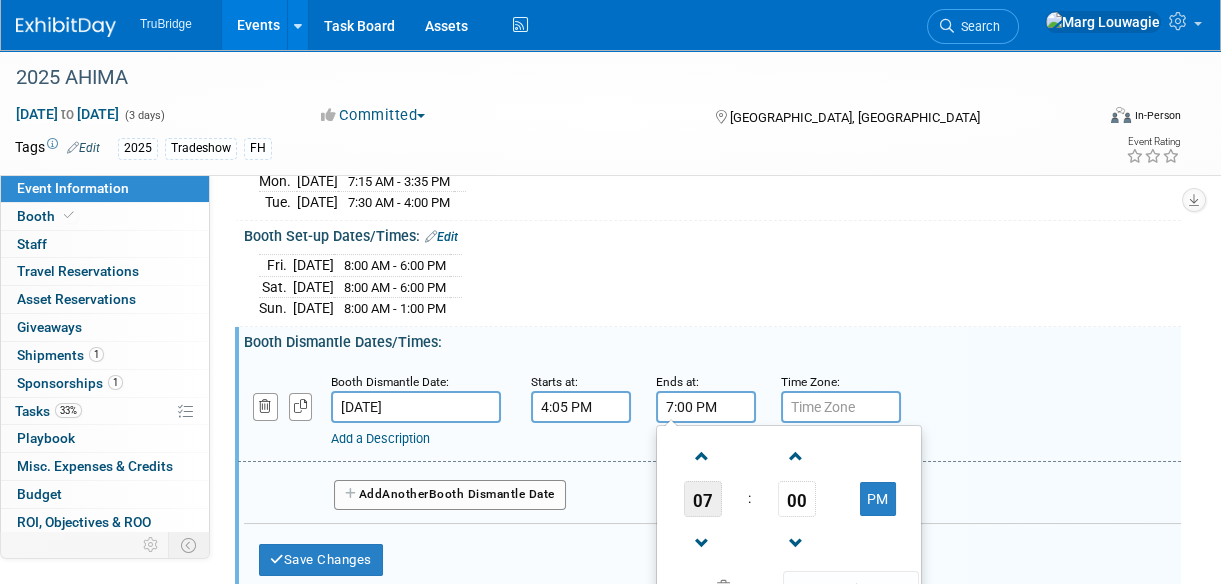 click on "07" at bounding box center [703, 499] 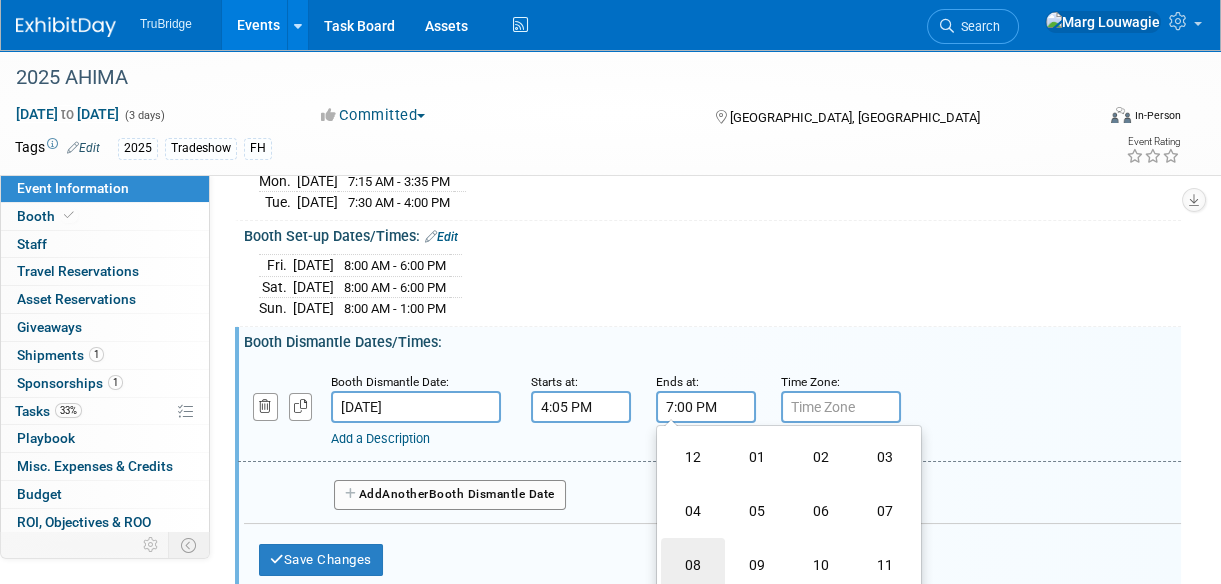 click on "08" at bounding box center (693, 565) 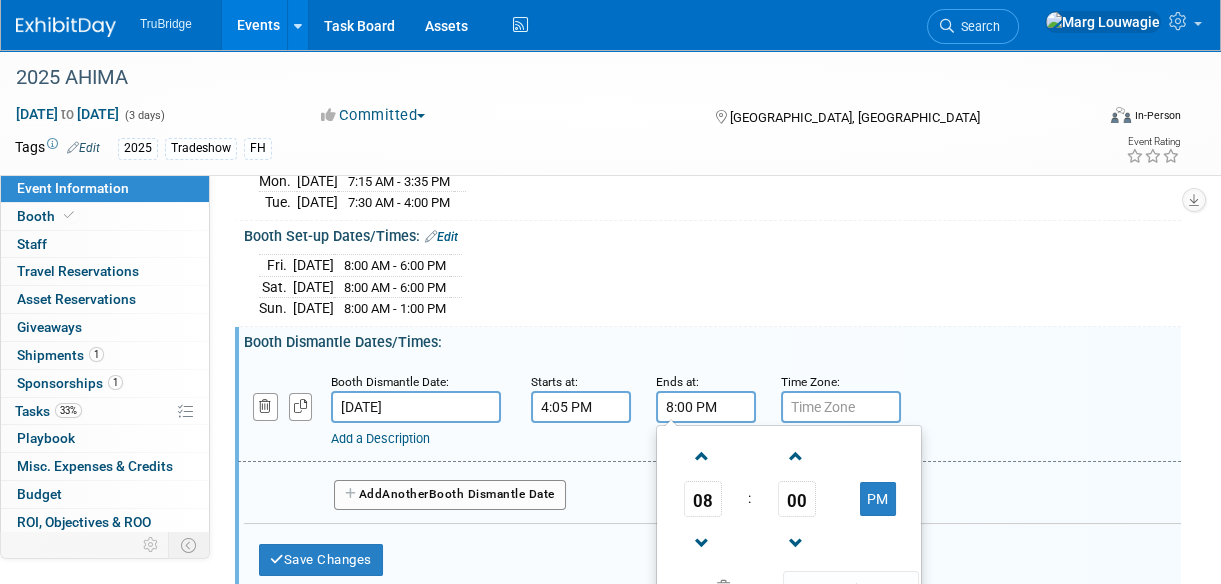 scroll, scrollTop: 430, scrollLeft: 0, axis: vertical 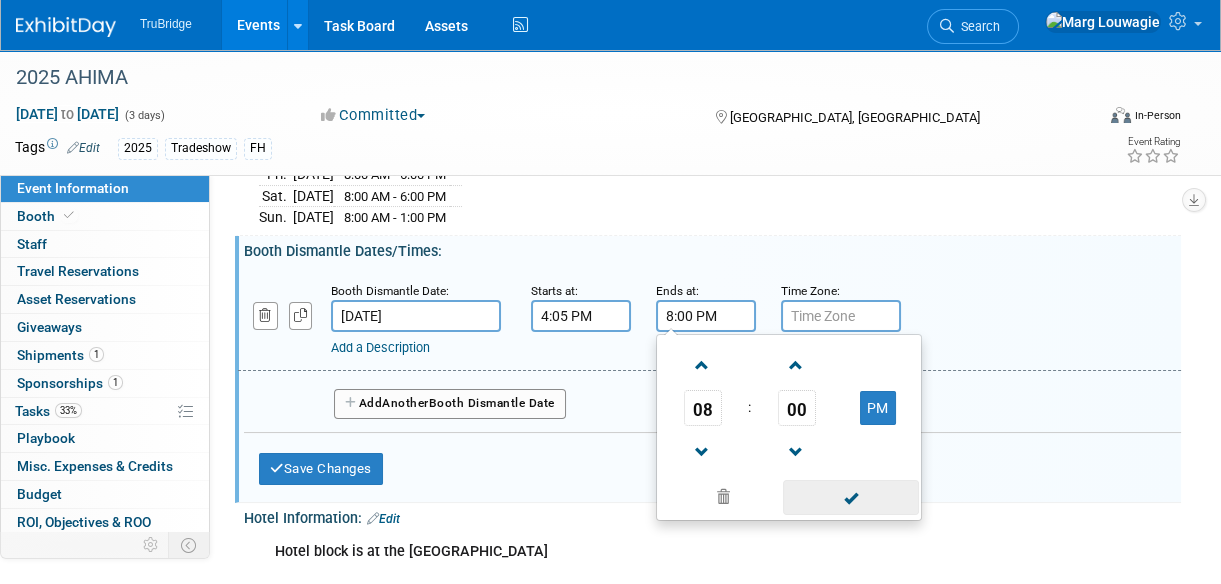 click at bounding box center [850, 497] 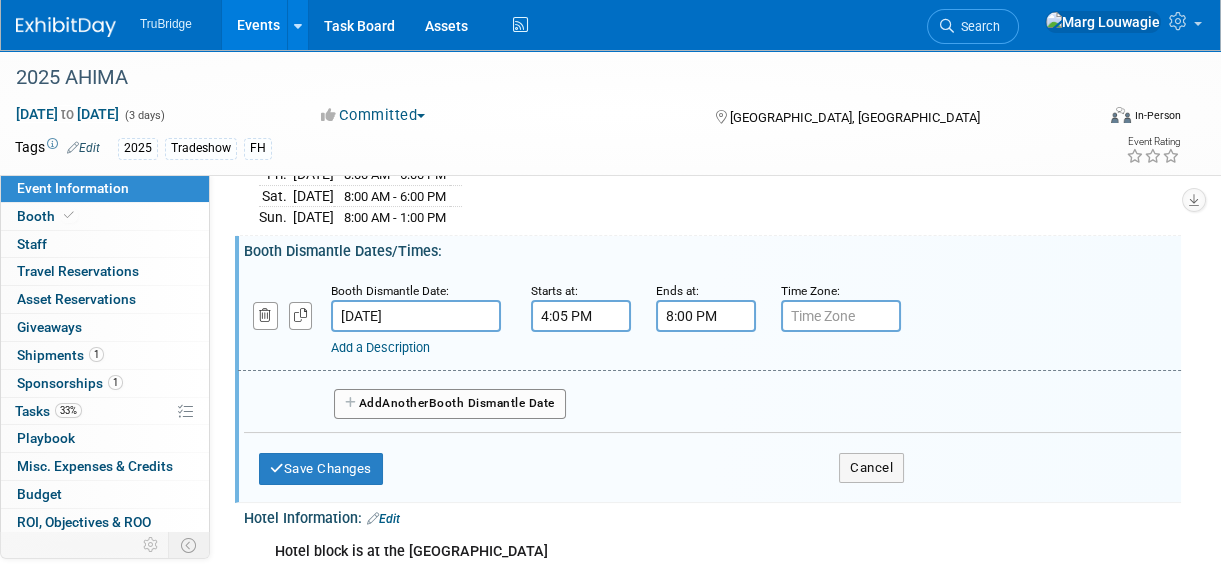 click on "Another" at bounding box center (405, 403) 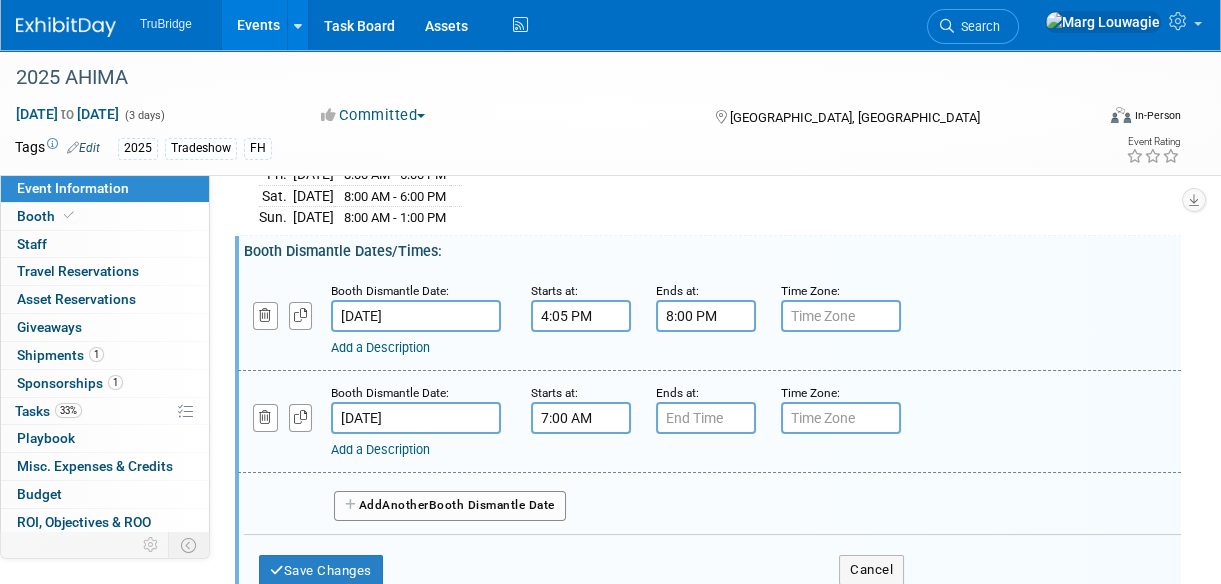 click on "7:00 AM" at bounding box center (581, 418) 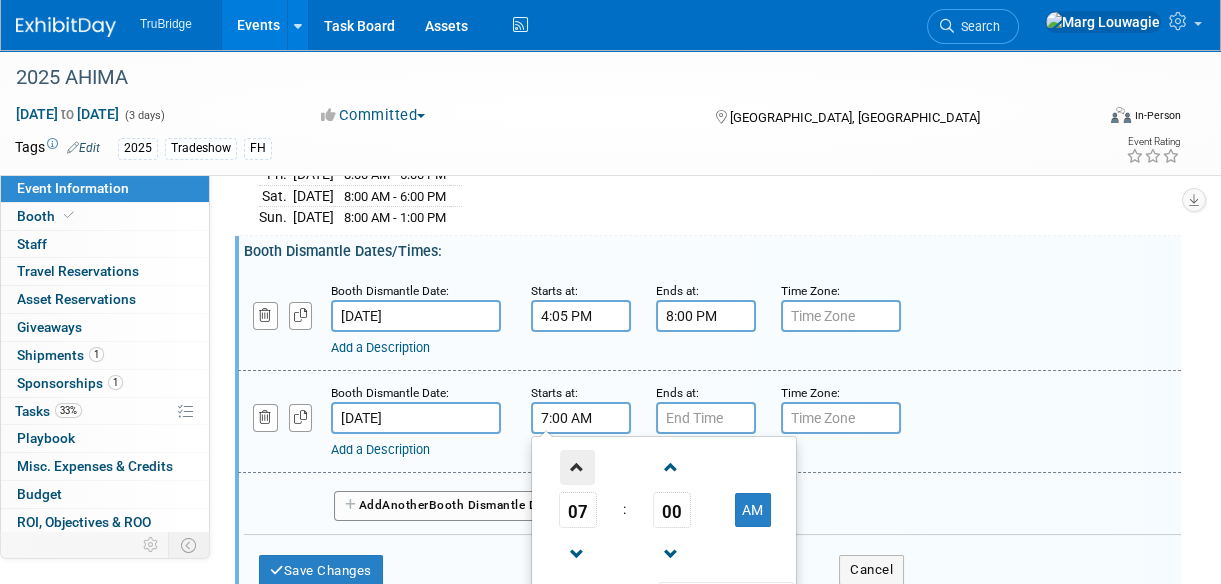 click at bounding box center (577, 467) 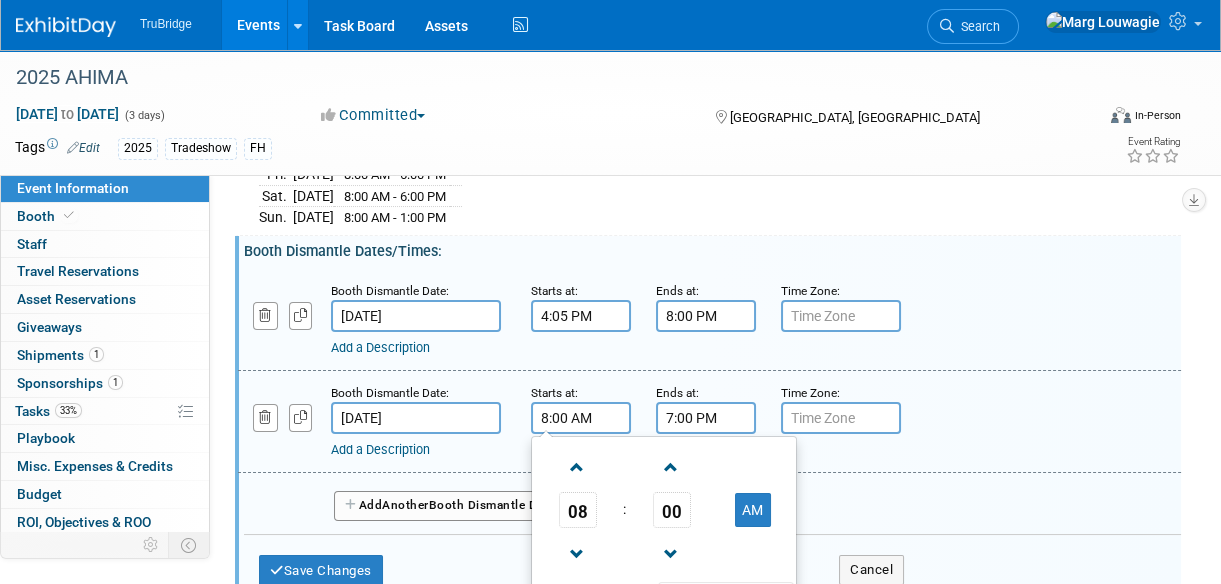 click on "7:00 PM" at bounding box center [706, 418] 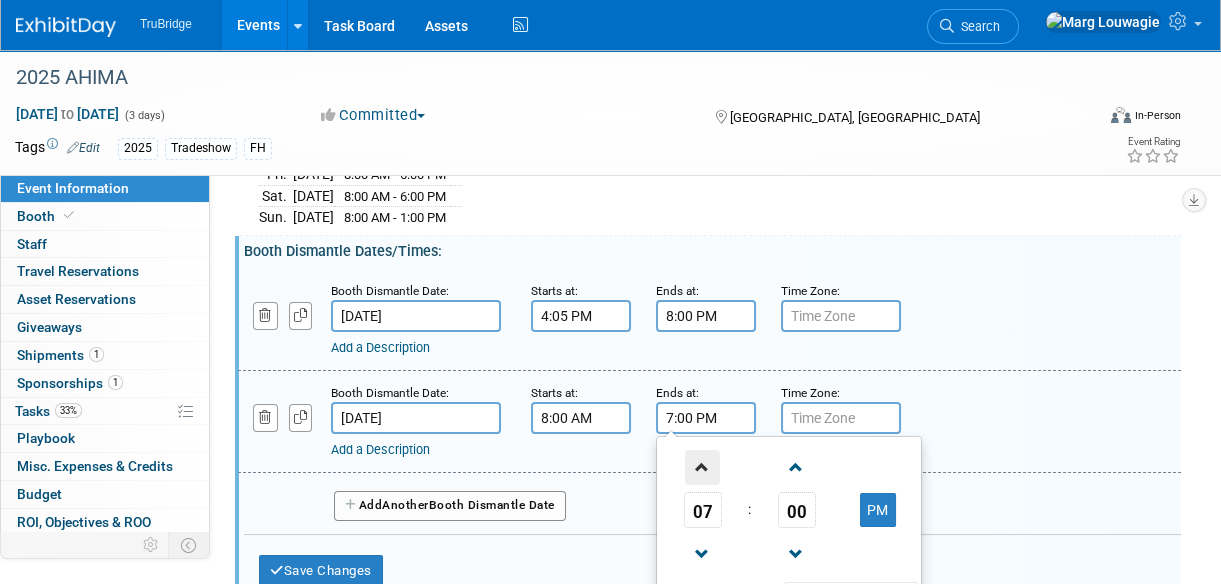 click at bounding box center (702, 467) 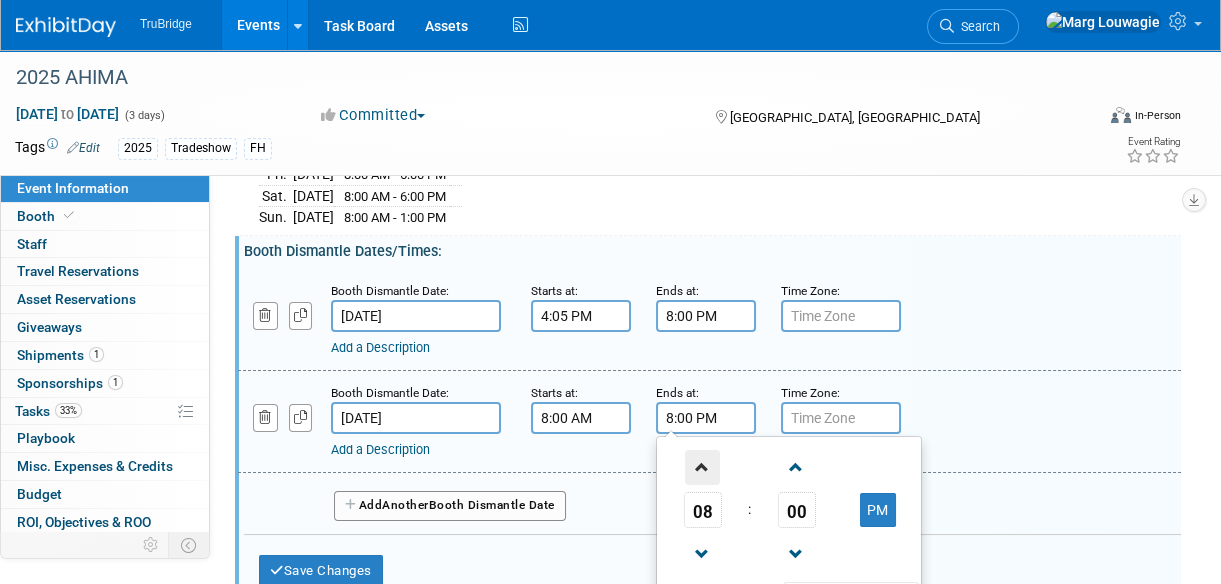click at bounding box center (702, 467) 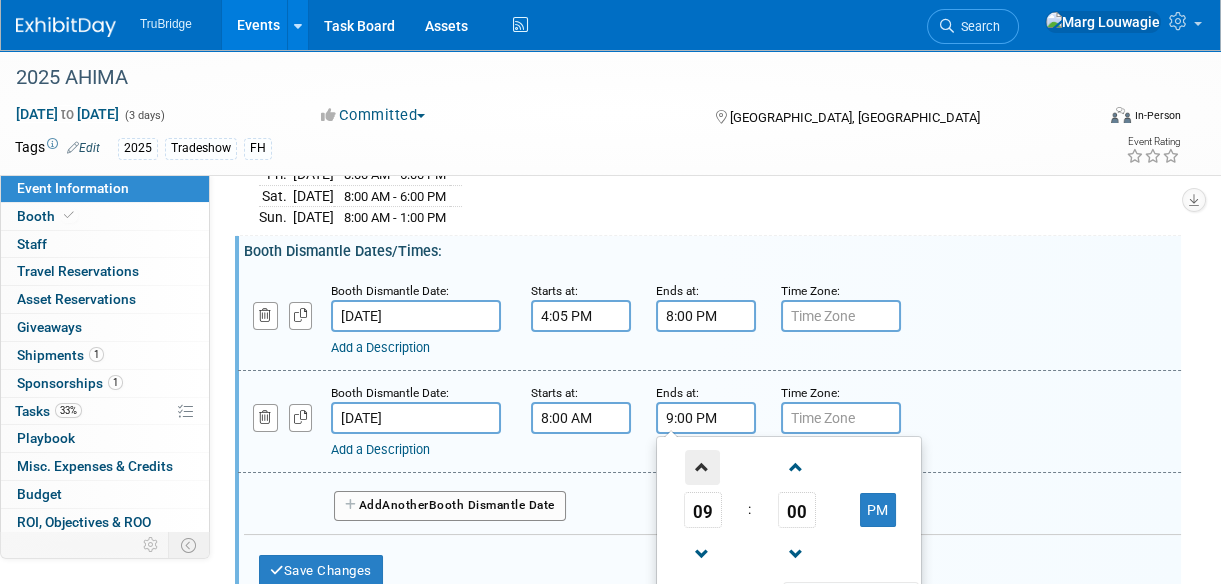 click at bounding box center [702, 467] 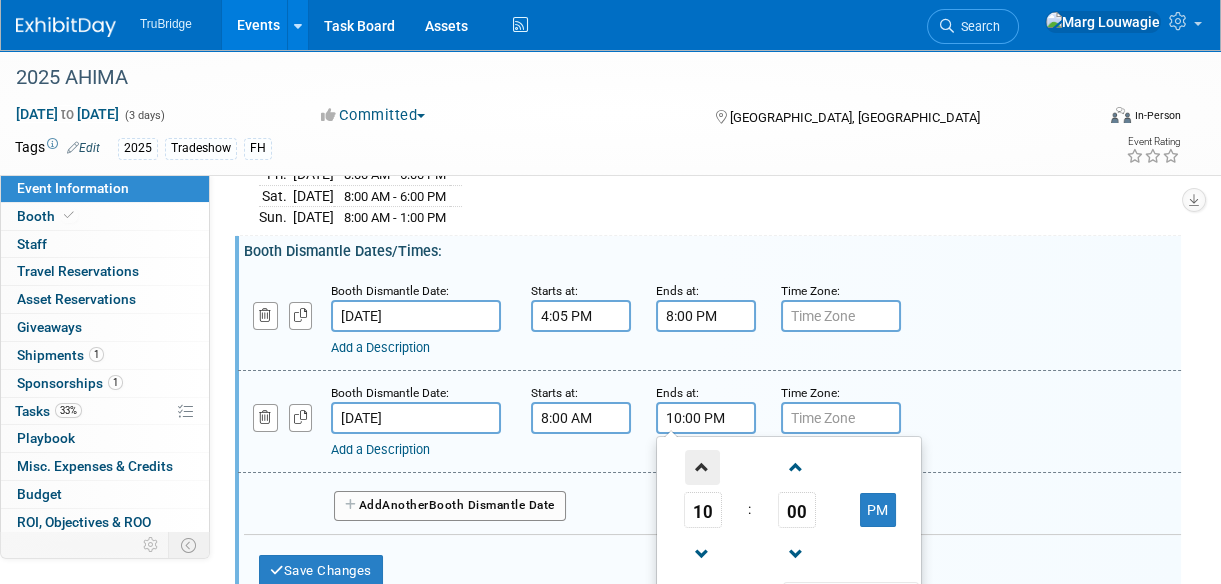 click at bounding box center [702, 467] 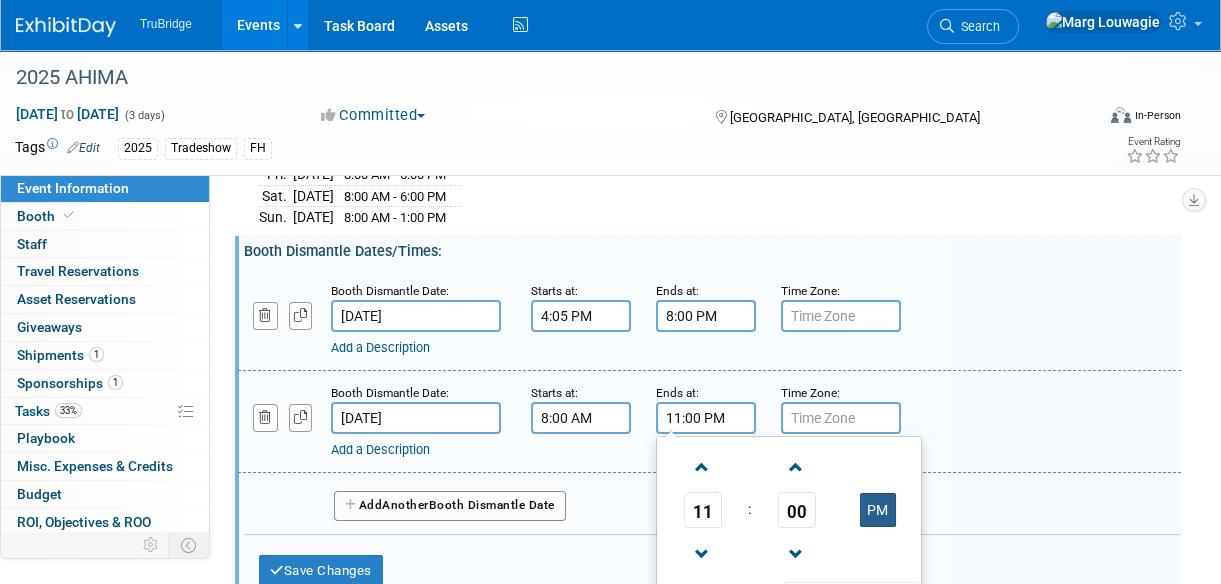 drag, startPoint x: 880, startPoint y: 499, endPoint x: 865, endPoint y: 499, distance: 15 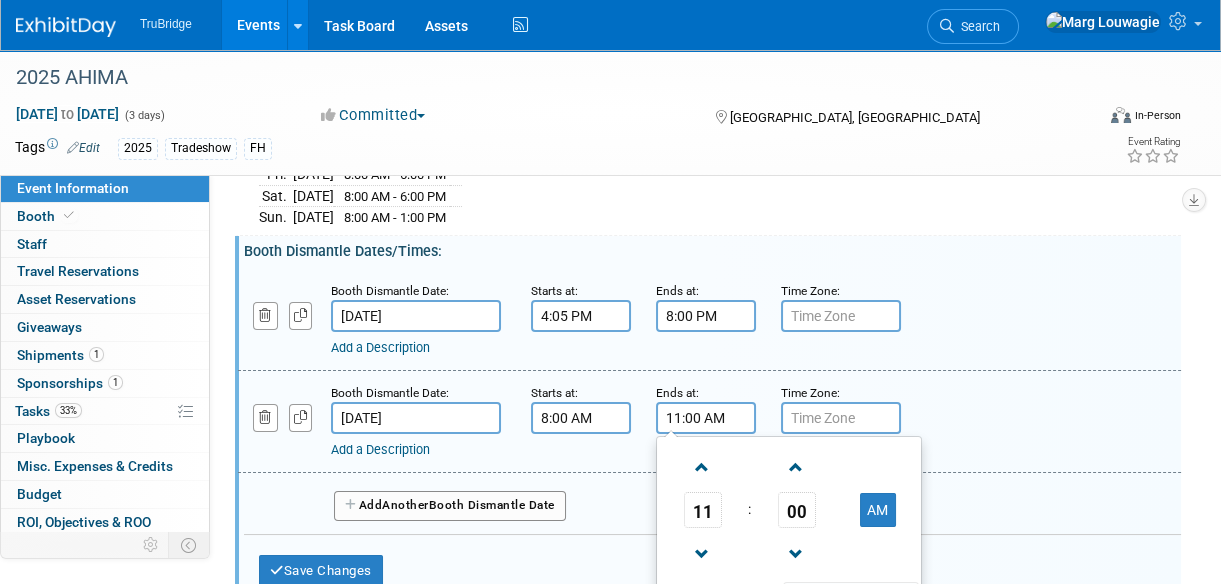 scroll, scrollTop: 520, scrollLeft: 0, axis: vertical 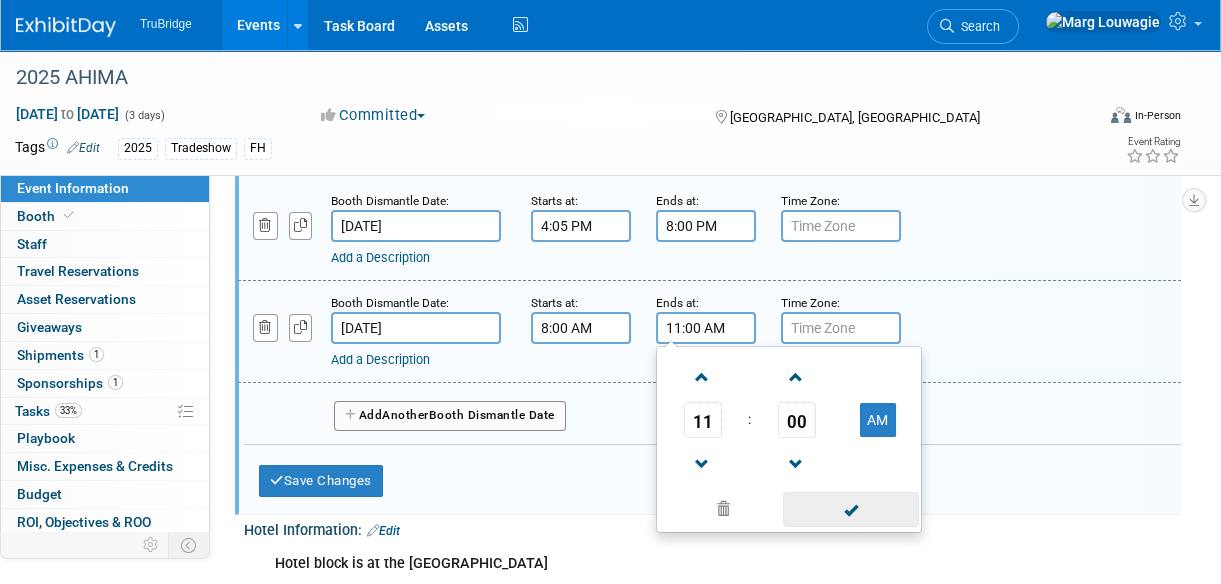 click at bounding box center (850, 509) 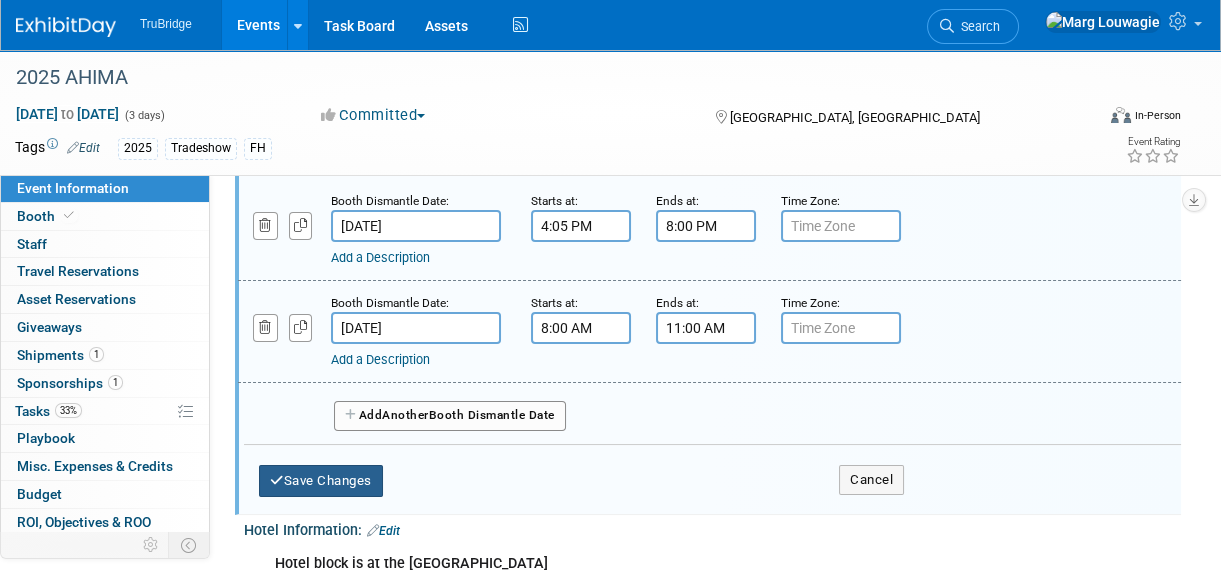 click on "Save Changes" at bounding box center (321, 481) 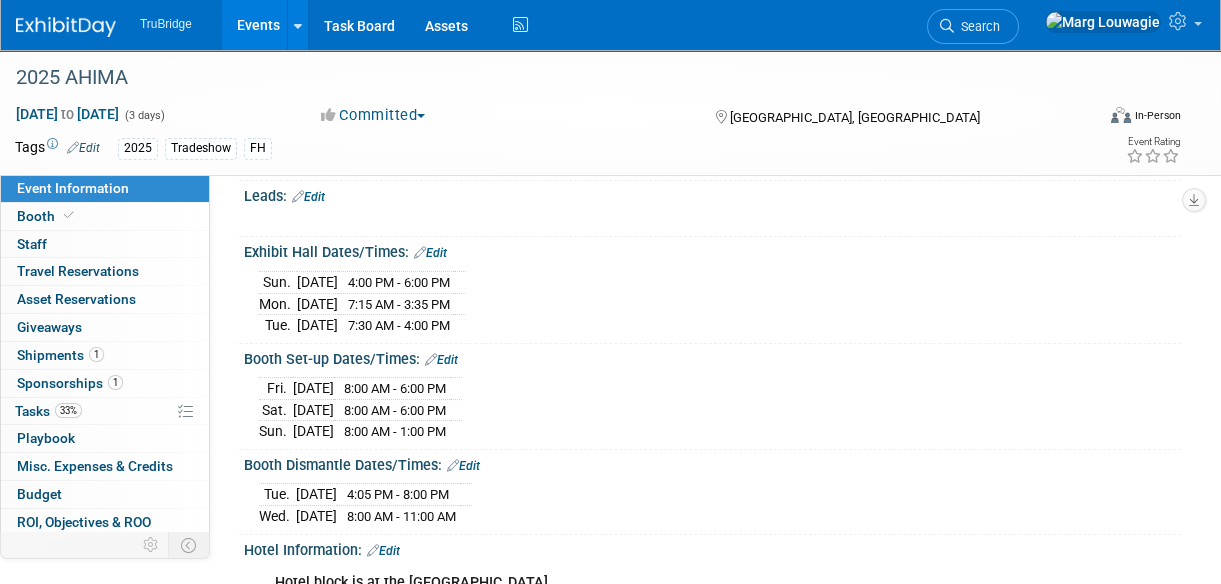 scroll, scrollTop: 248, scrollLeft: 0, axis: vertical 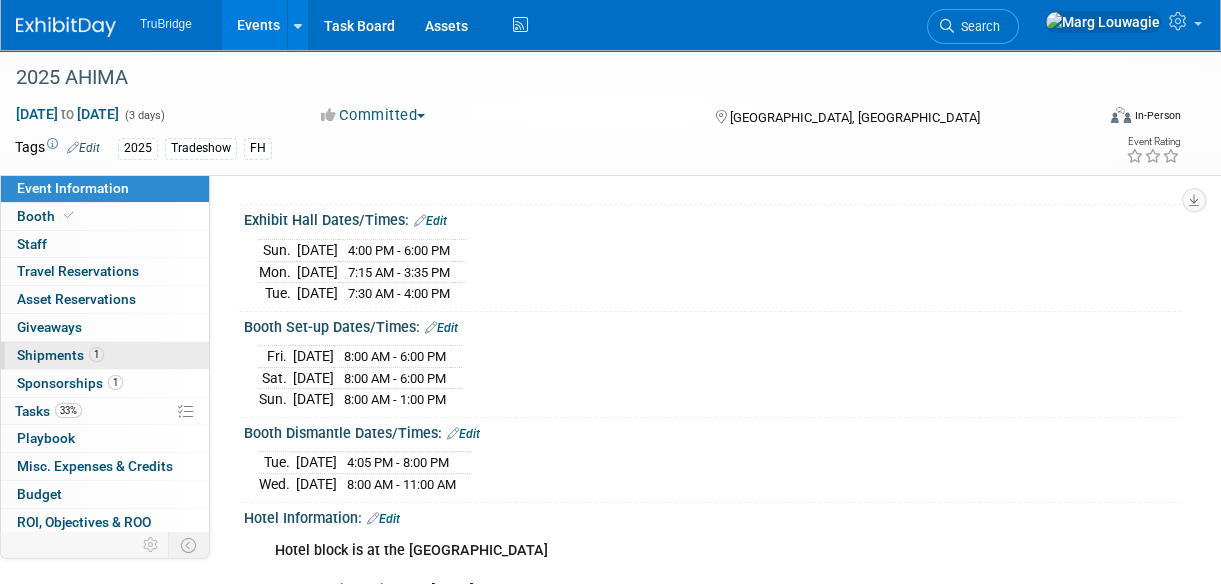 click on "Shipments 1" at bounding box center [60, 355] 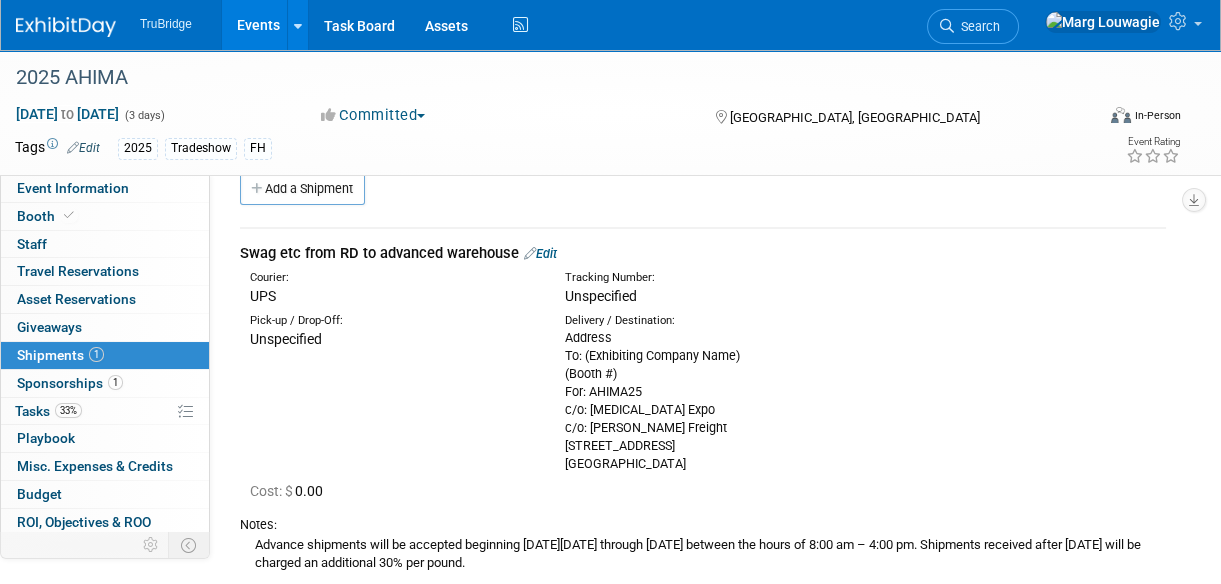 scroll, scrollTop: 0, scrollLeft: 0, axis: both 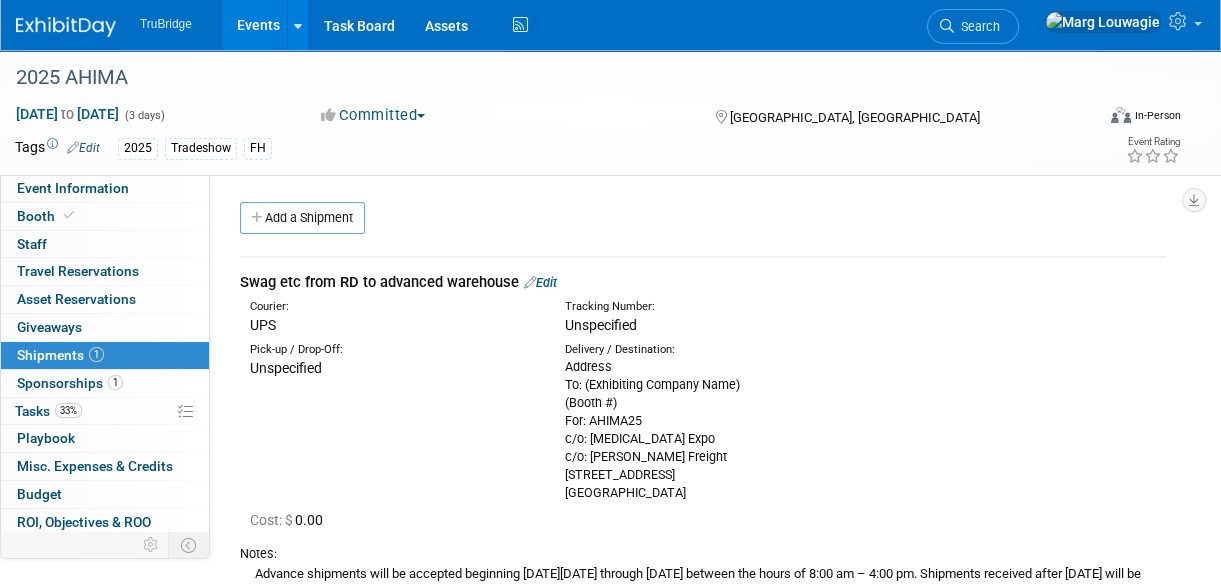 click on "Edit" at bounding box center [540, 282] 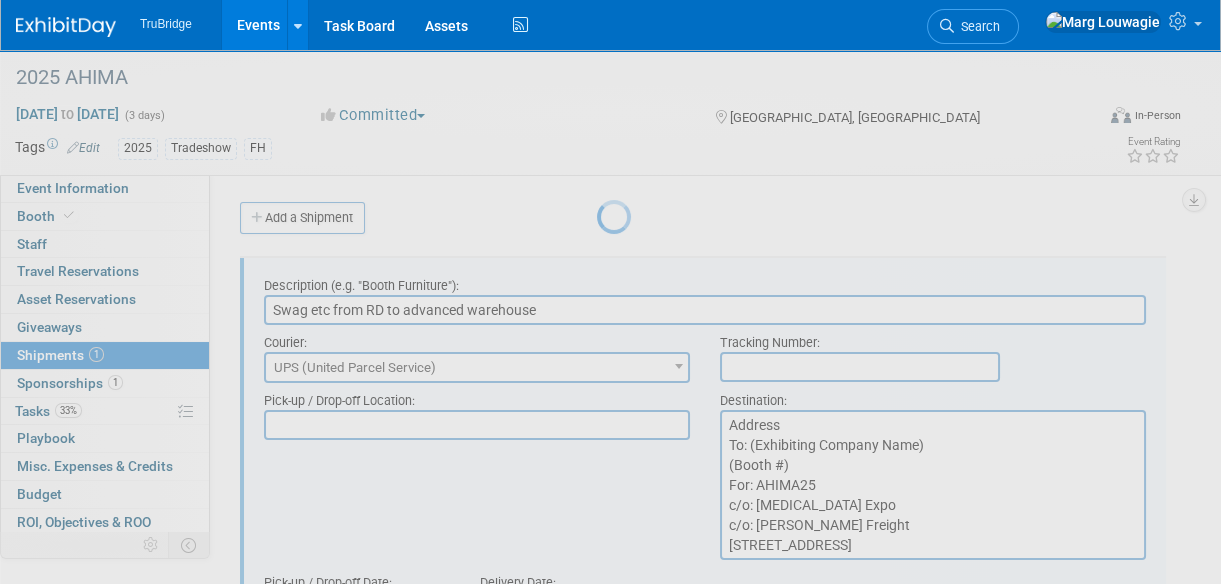 scroll, scrollTop: 30, scrollLeft: 0, axis: vertical 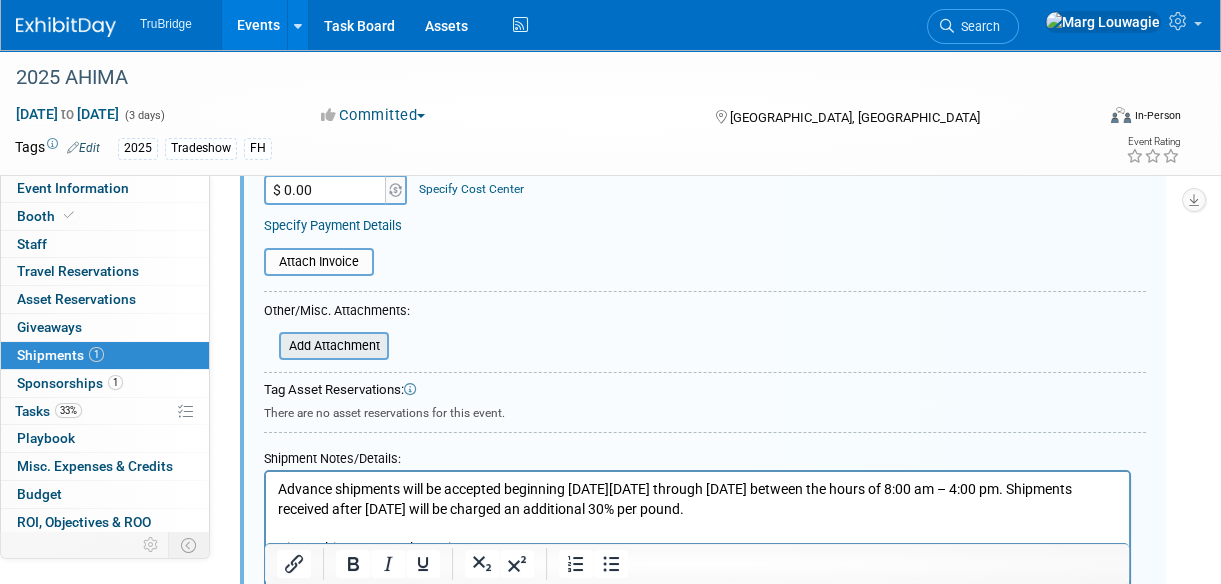 click at bounding box center [268, 346] 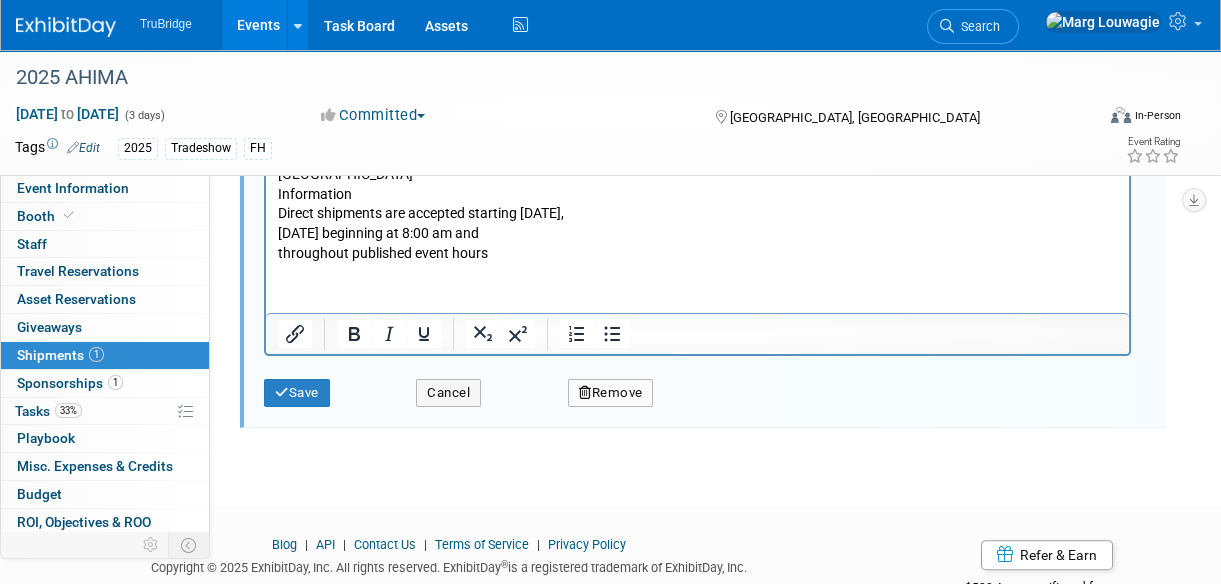 scroll, scrollTop: 1211, scrollLeft: 0, axis: vertical 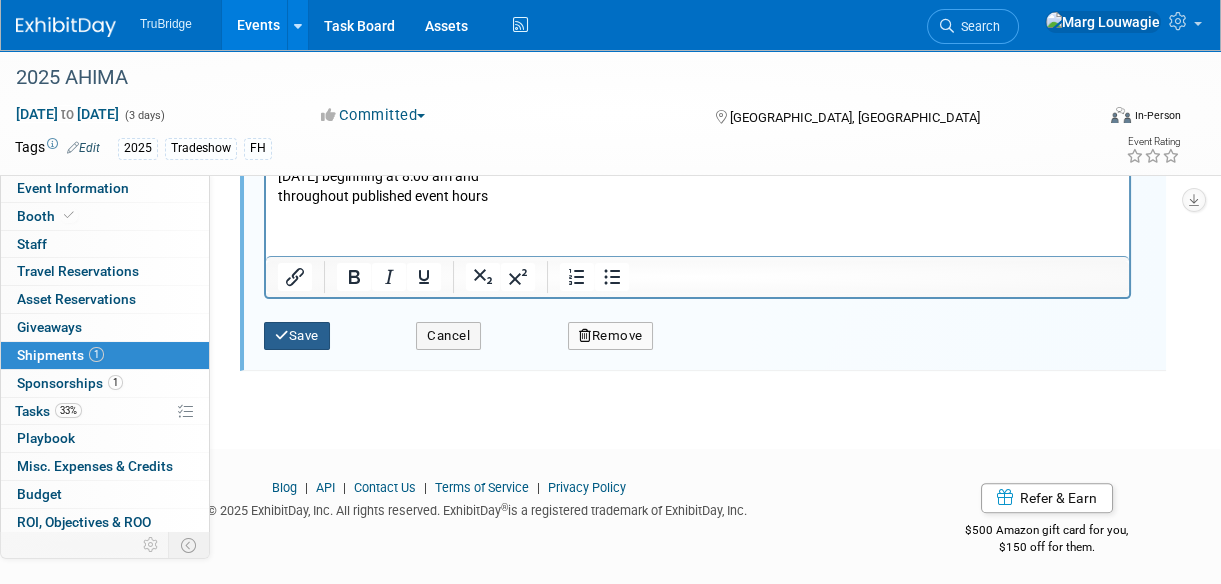 click on "Save" at bounding box center (297, 336) 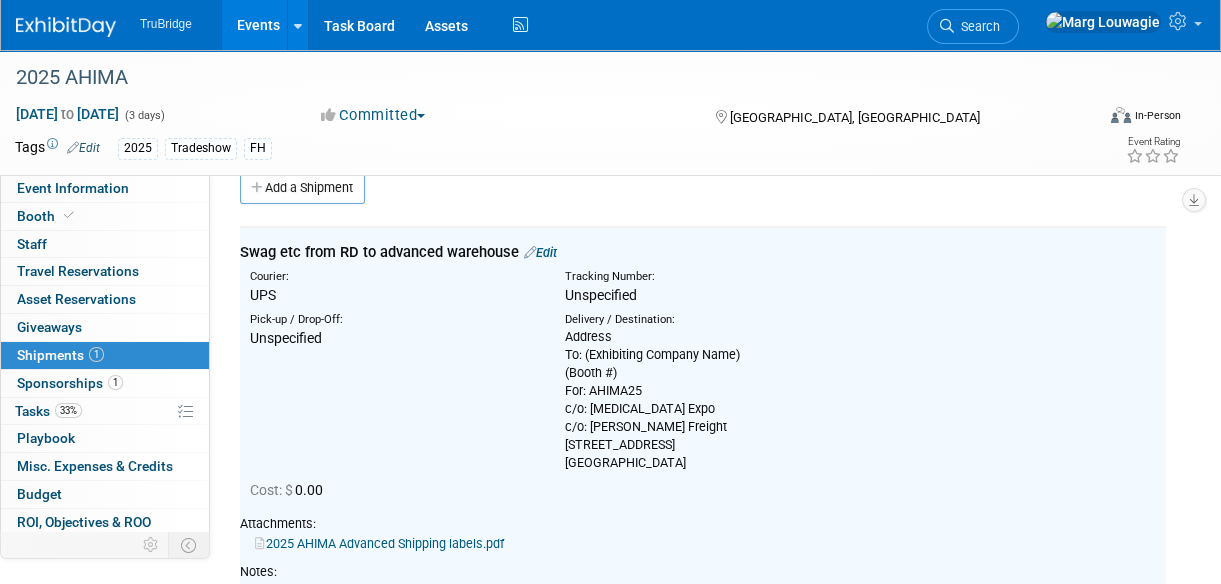 scroll, scrollTop: 0, scrollLeft: 0, axis: both 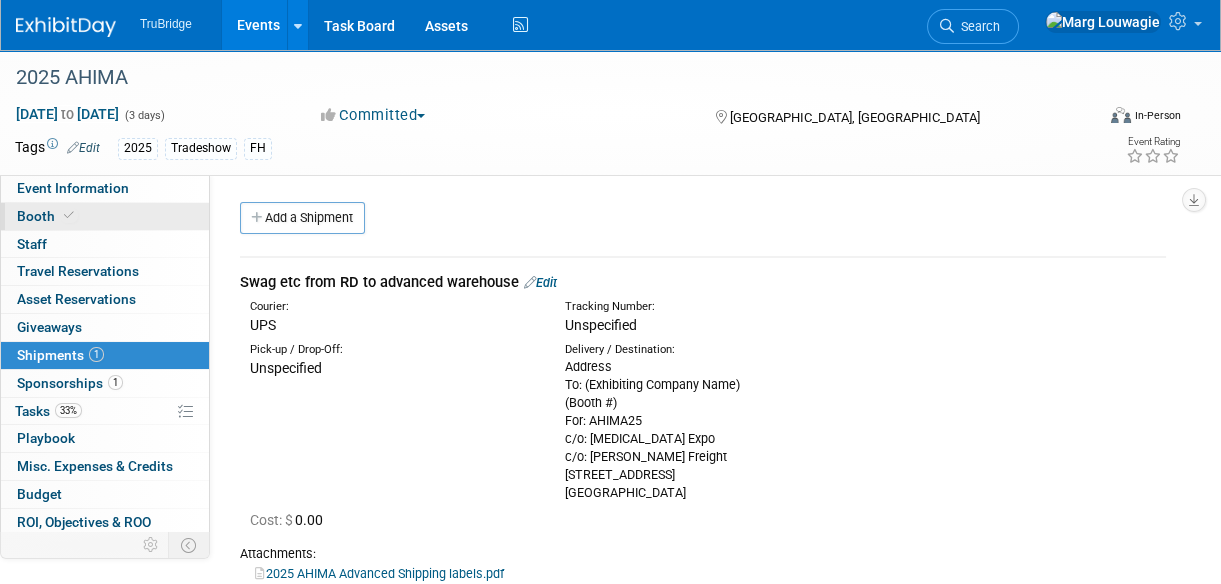 click at bounding box center (69, 215) 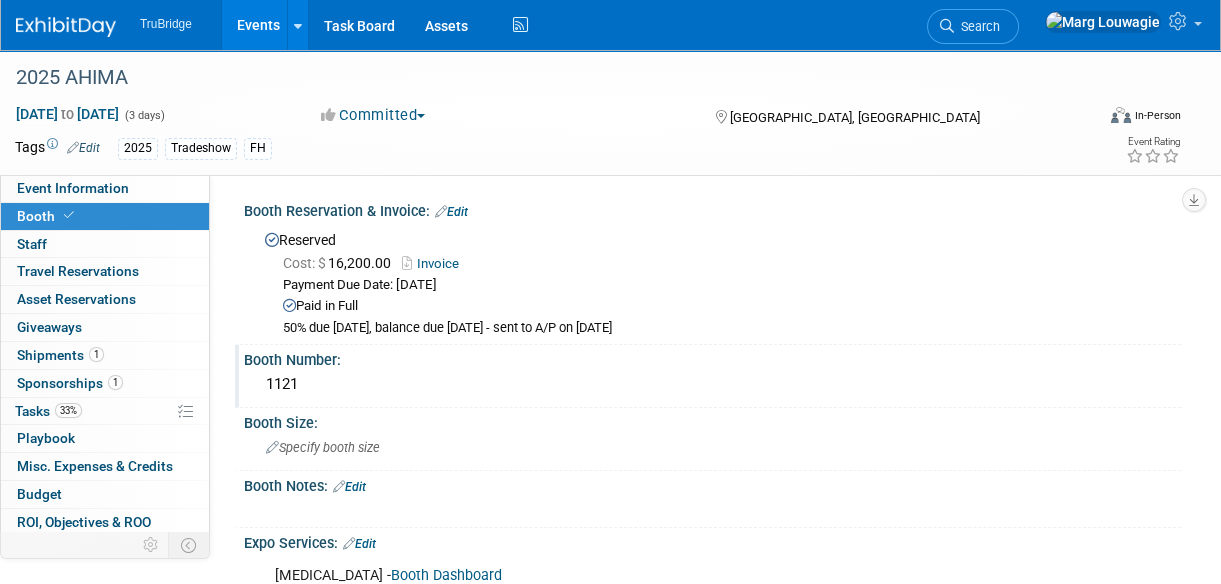 scroll, scrollTop: 0, scrollLeft: 0, axis: both 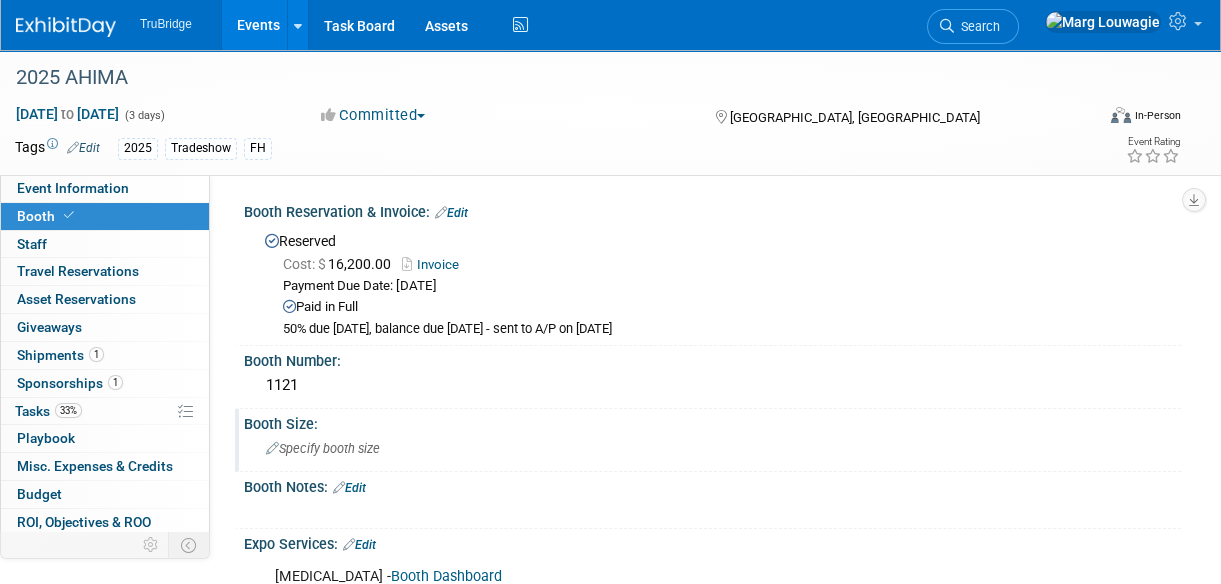 click on "Specify booth size" at bounding box center [323, 448] 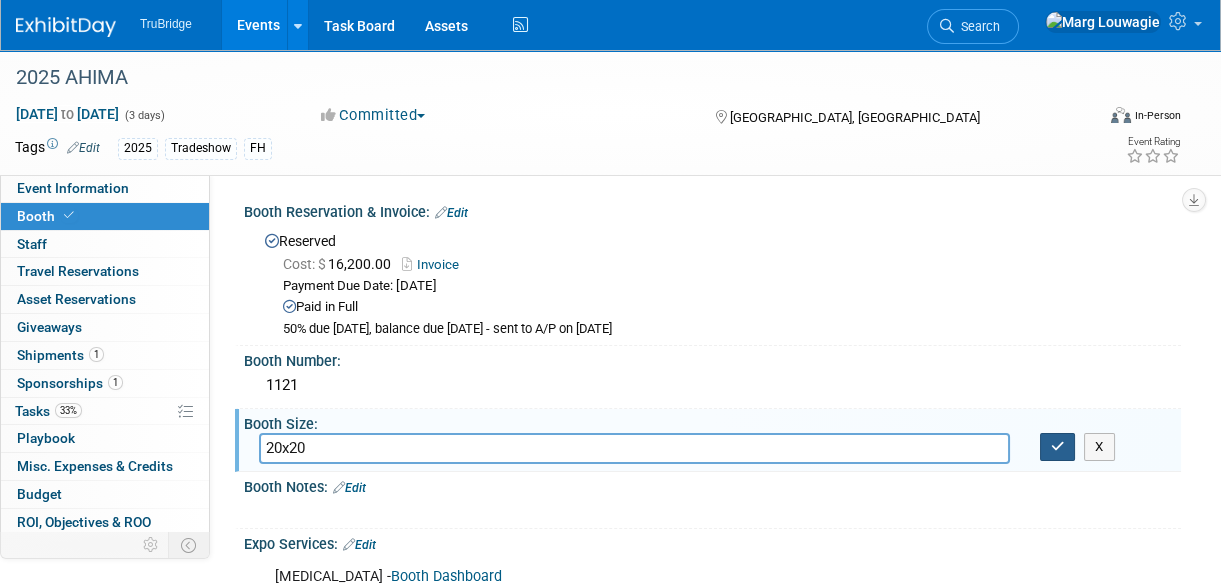 type on "20x20" 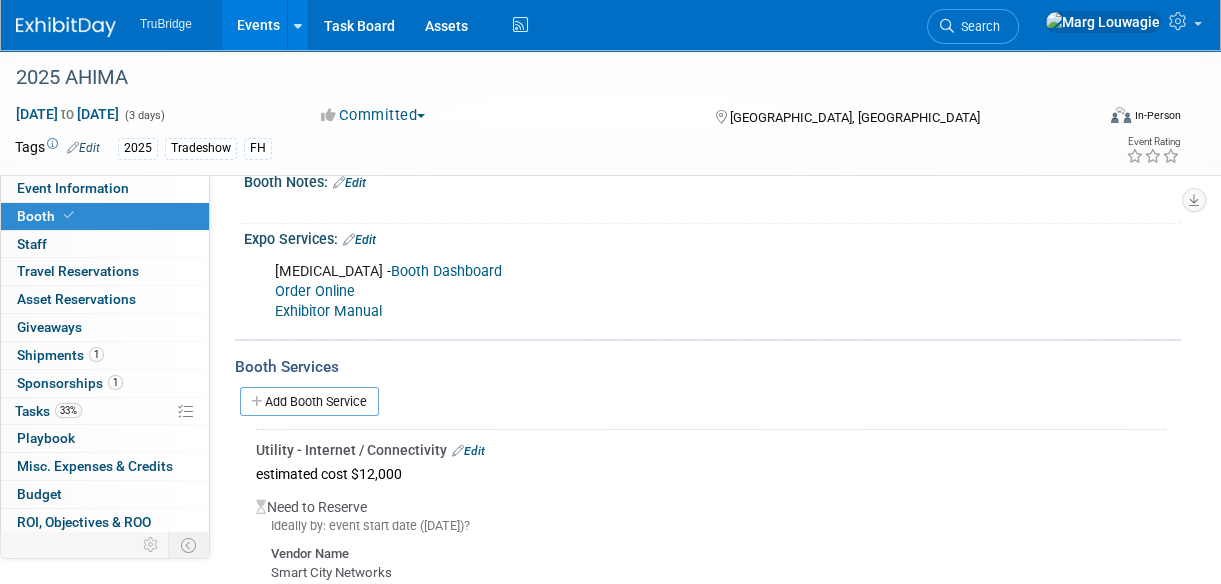 scroll, scrollTop: 272, scrollLeft: 0, axis: vertical 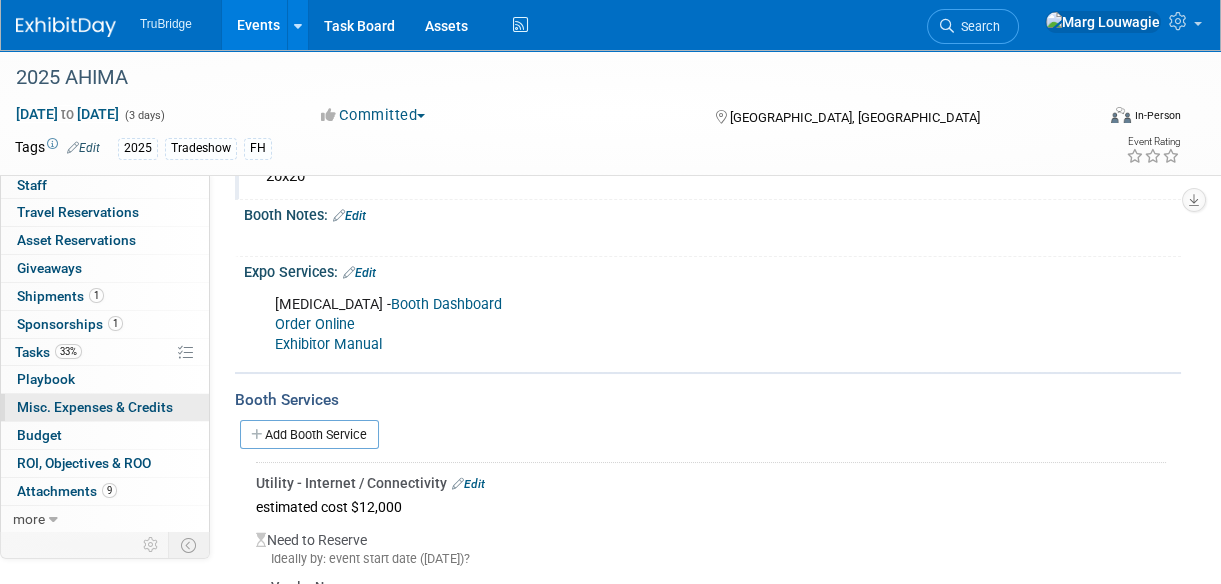 click on "Misc. Expenses & Credits 0" at bounding box center [95, 407] 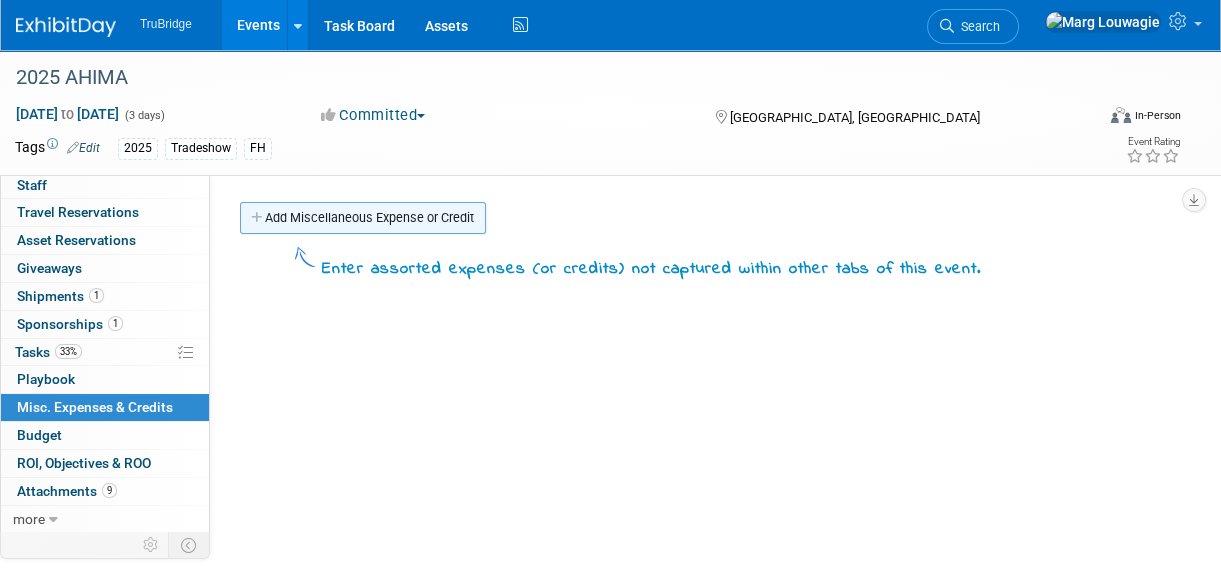 click on "Add Miscellaneous Expense or Credit" at bounding box center (363, 218) 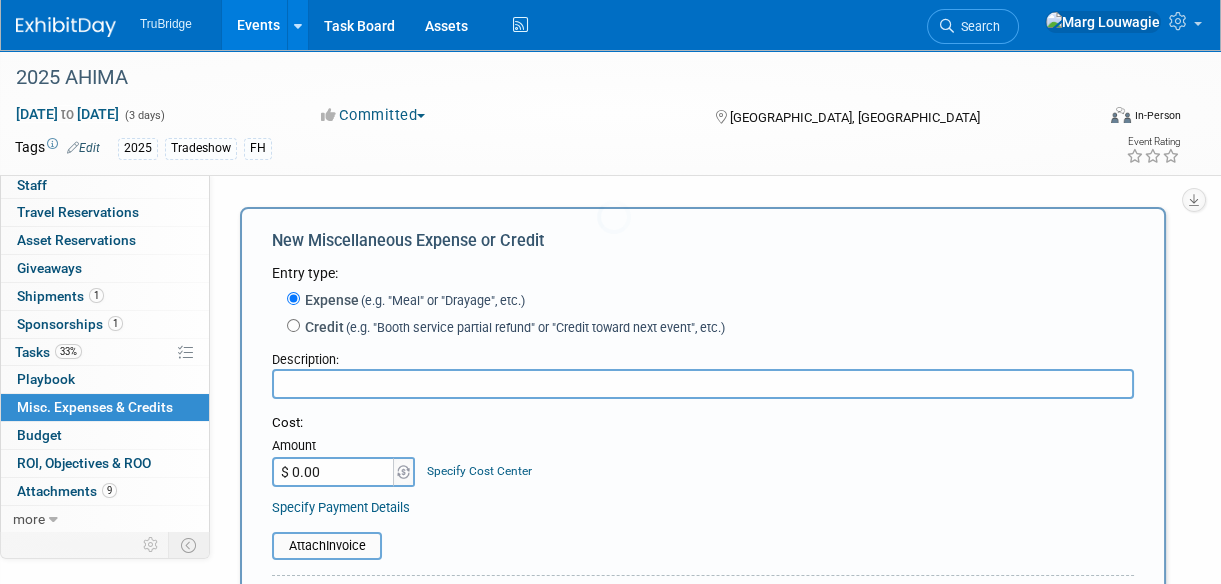 scroll, scrollTop: 0, scrollLeft: 0, axis: both 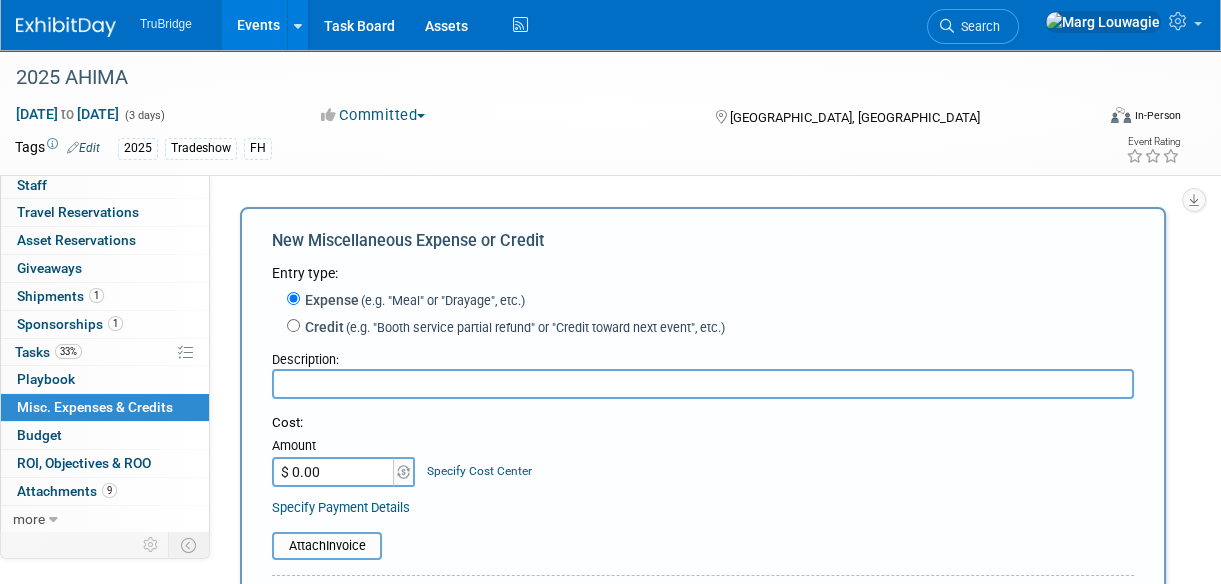 click at bounding box center [703, 384] 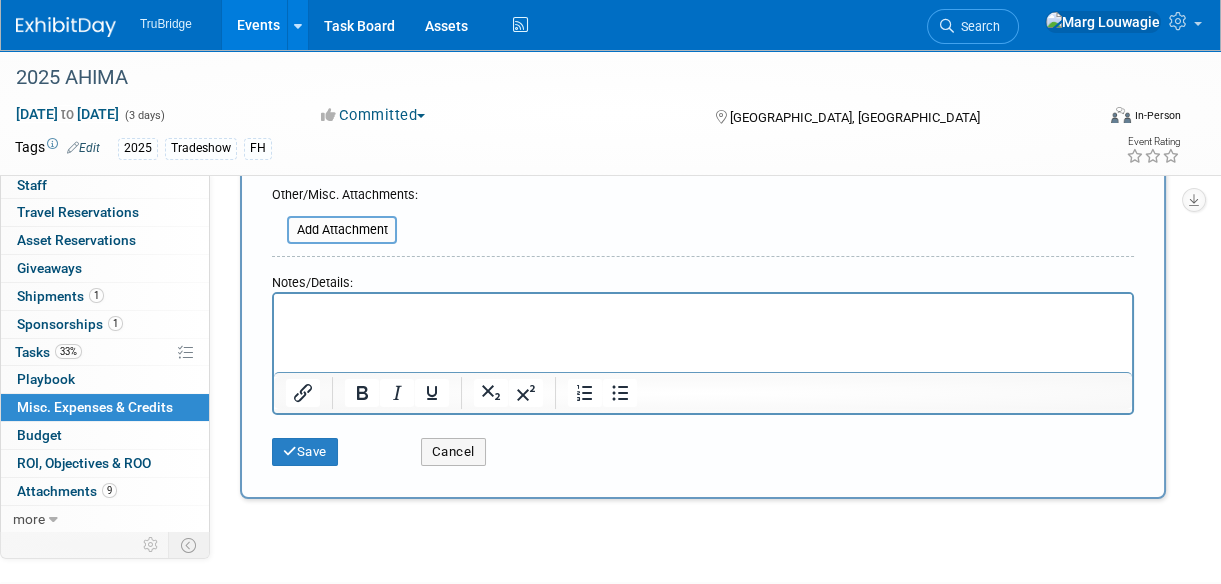scroll, scrollTop: 454, scrollLeft: 0, axis: vertical 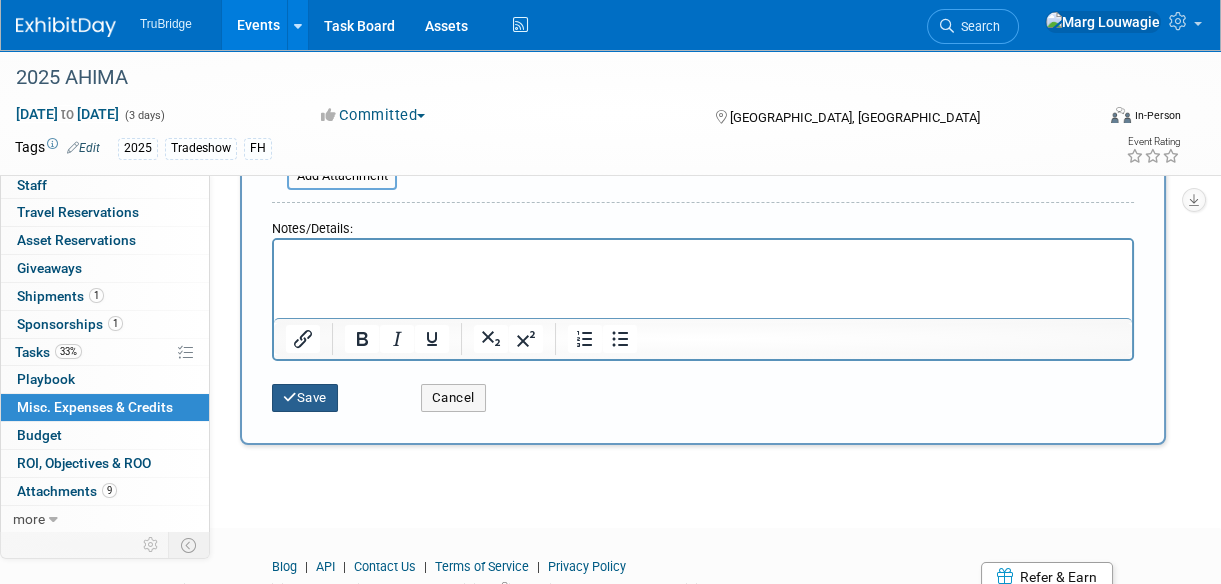 type on "Skyline Booth Rental" 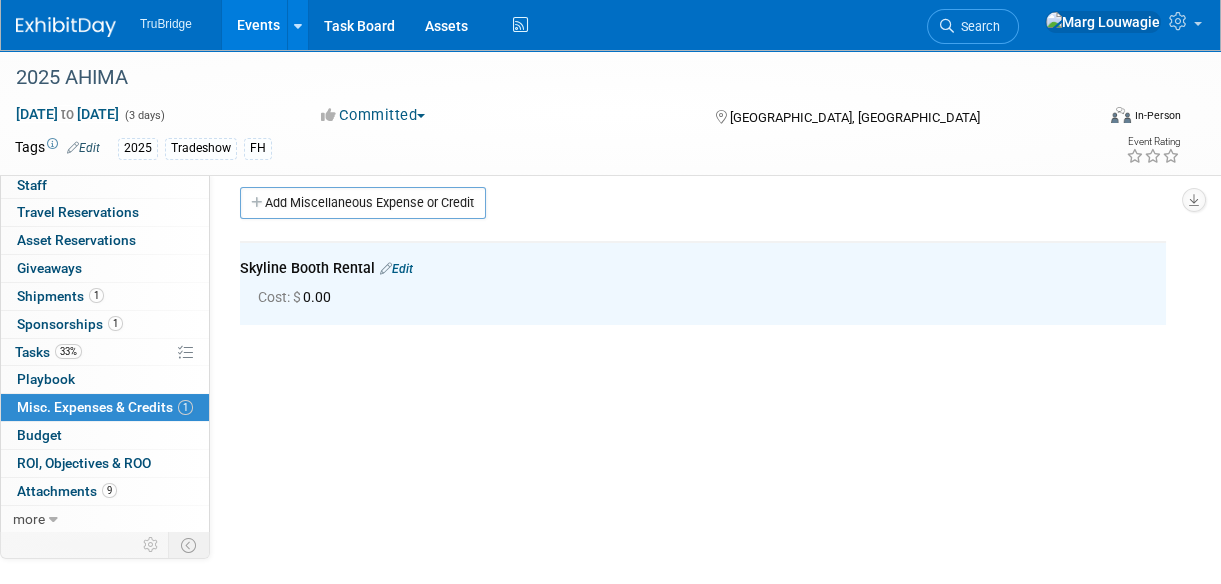 scroll, scrollTop: 0, scrollLeft: 0, axis: both 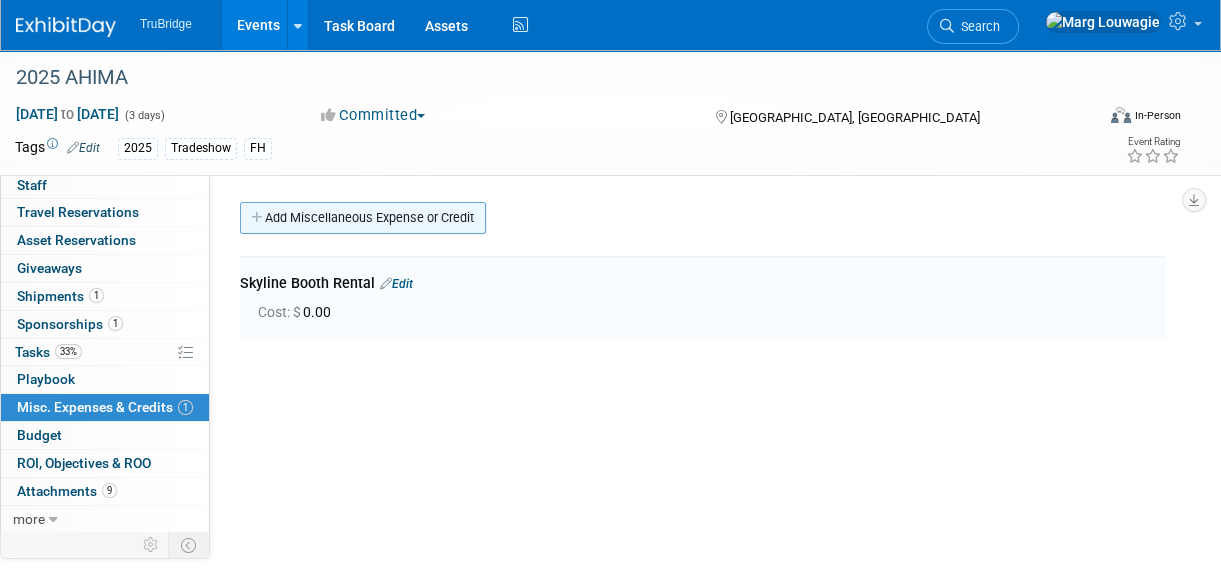 click on "Add Miscellaneous Expense or Credit" at bounding box center [363, 218] 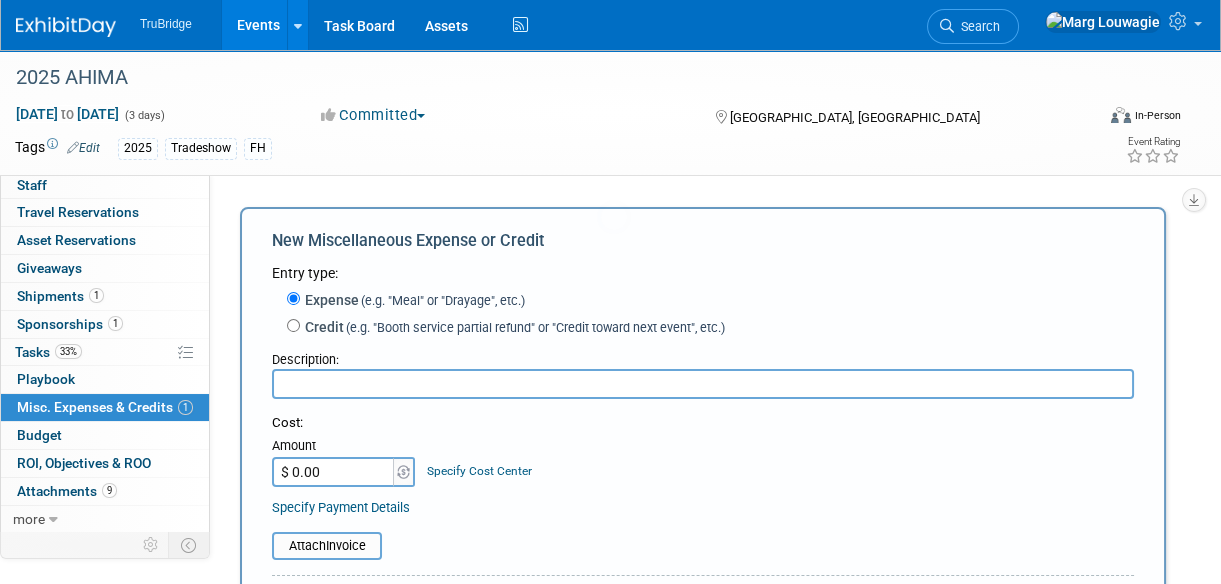 scroll, scrollTop: 0, scrollLeft: 0, axis: both 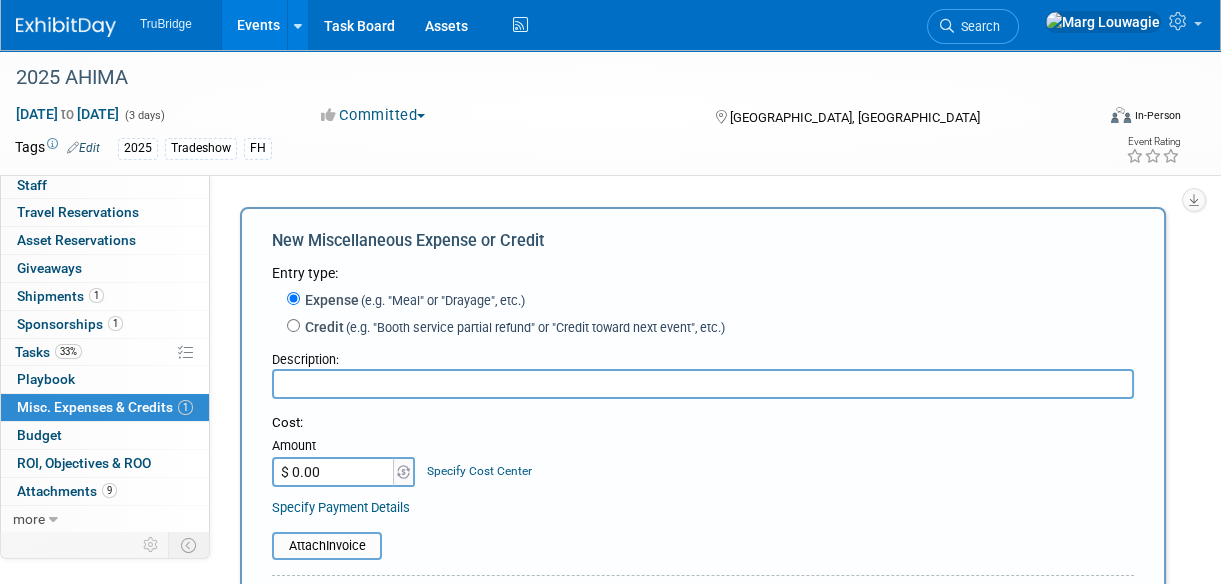 click at bounding box center (703, 384) 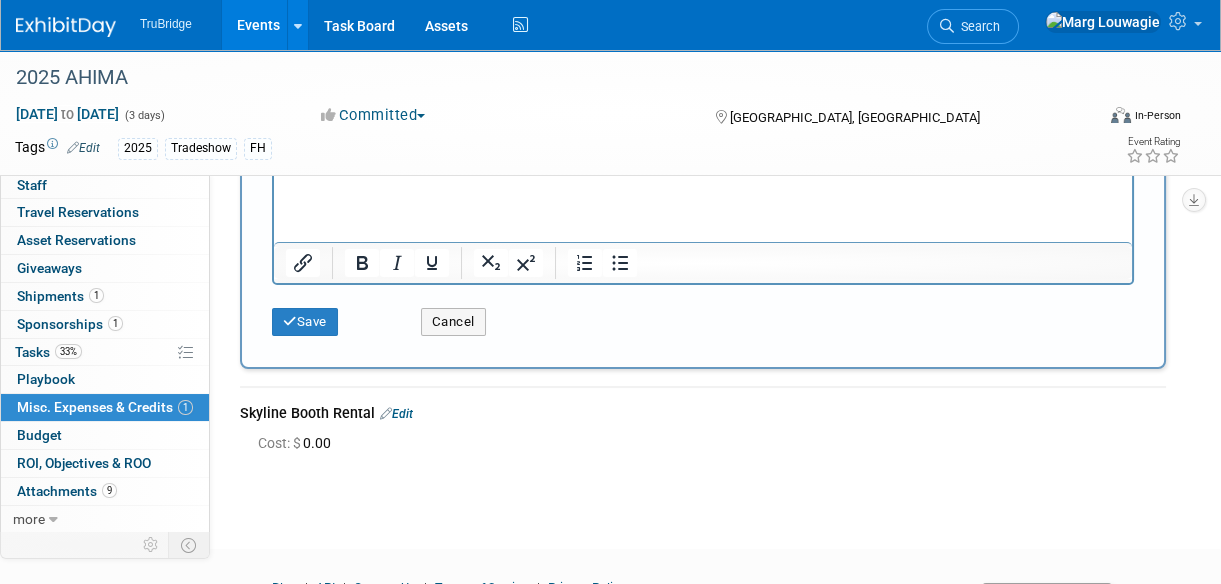scroll, scrollTop: 545, scrollLeft: 0, axis: vertical 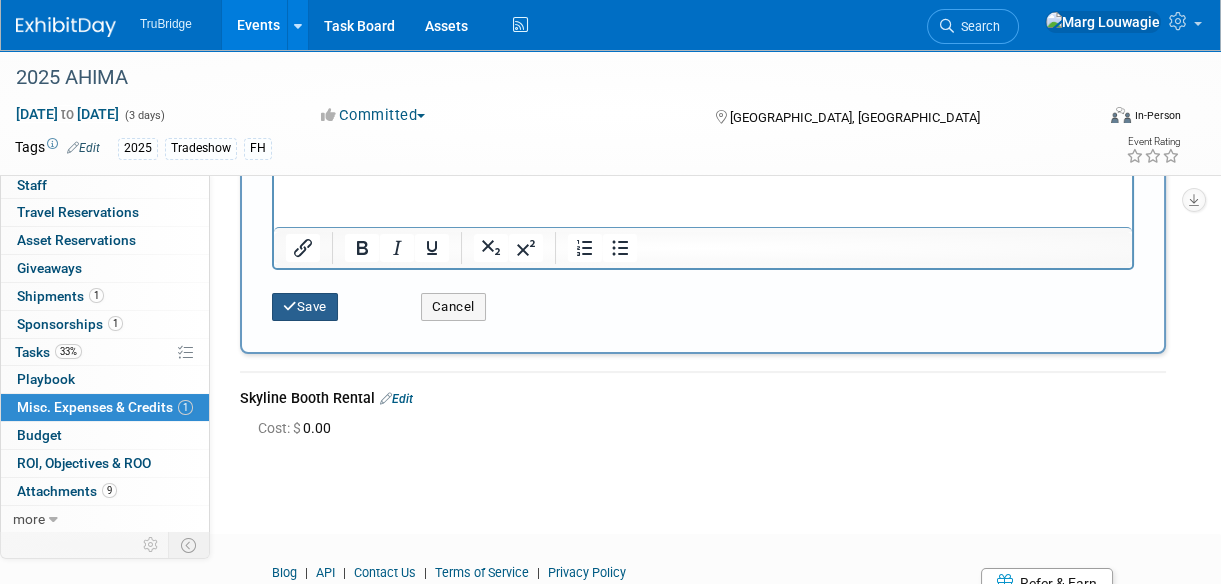 type on "Skyline I&D" 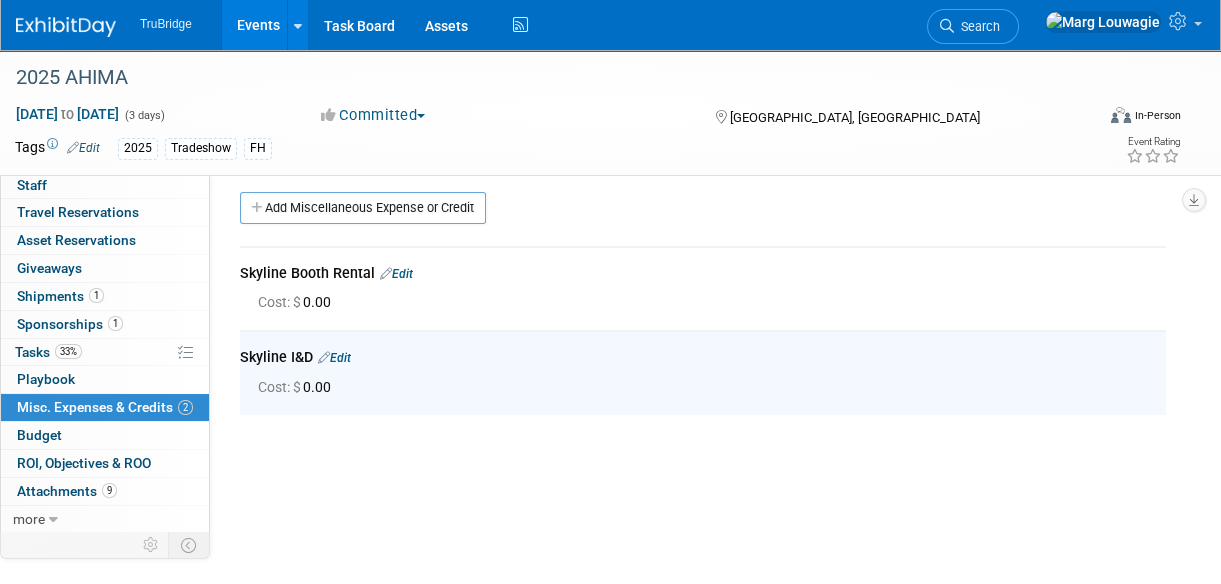 scroll, scrollTop: 0, scrollLeft: 0, axis: both 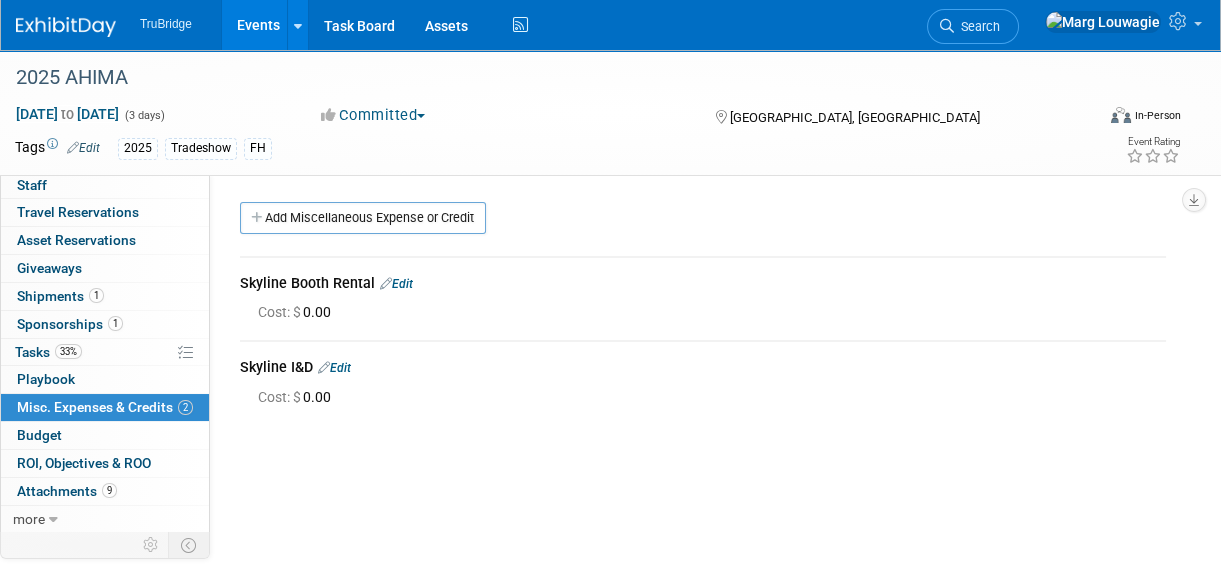 click on "Edit" at bounding box center (396, 284) 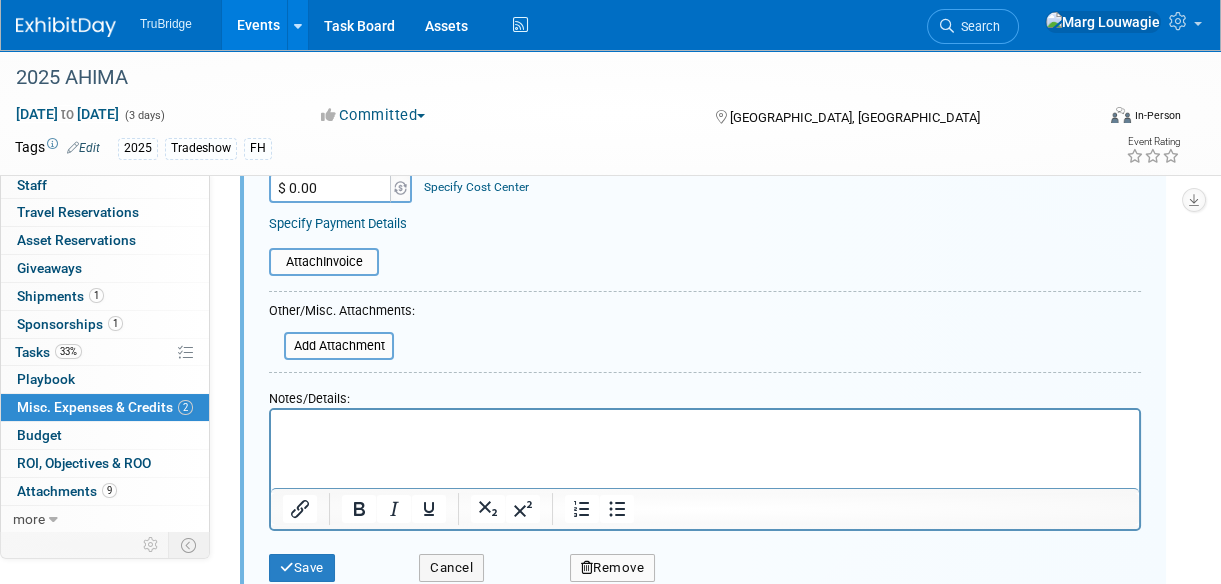 scroll, scrollTop: 302, scrollLeft: 0, axis: vertical 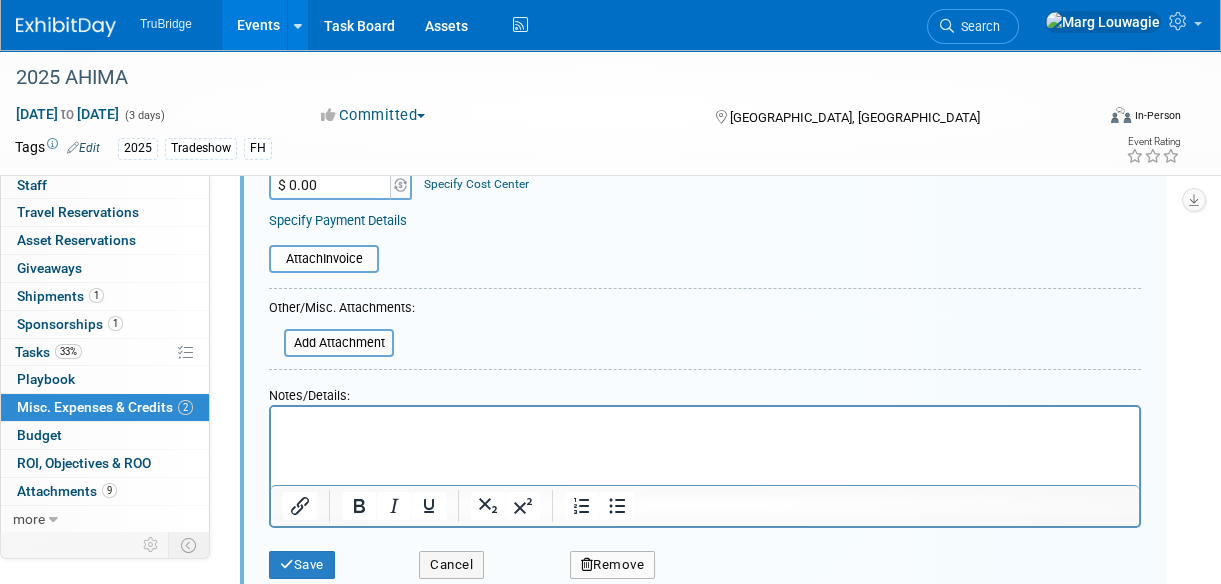 click at bounding box center [705, 421] 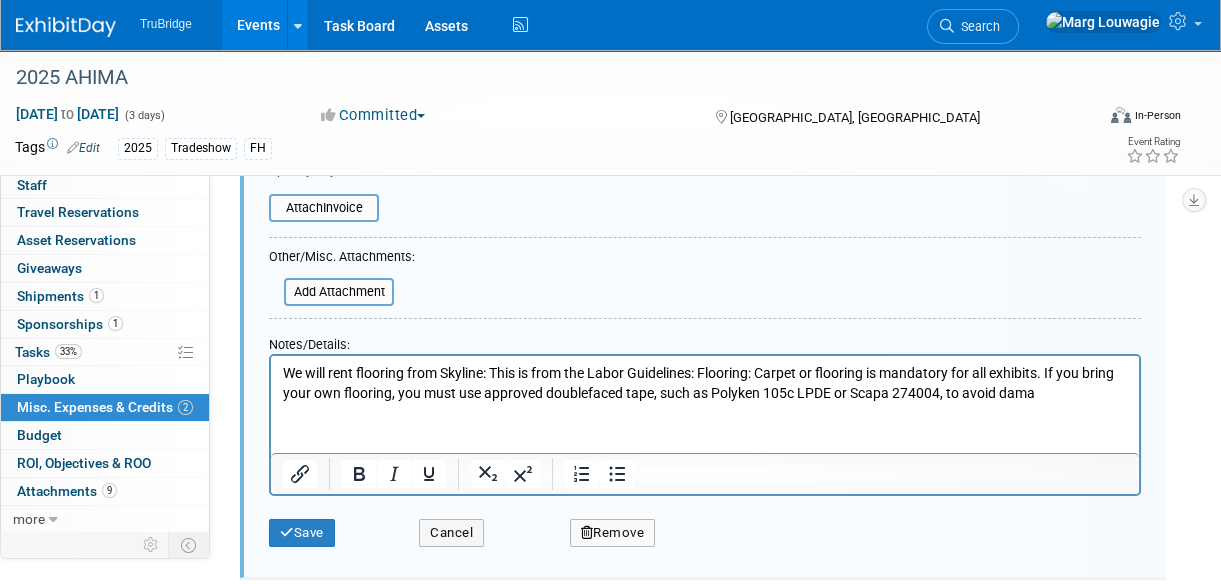 scroll, scrollTop: 393, scrollLeft: 0, axis: vertical 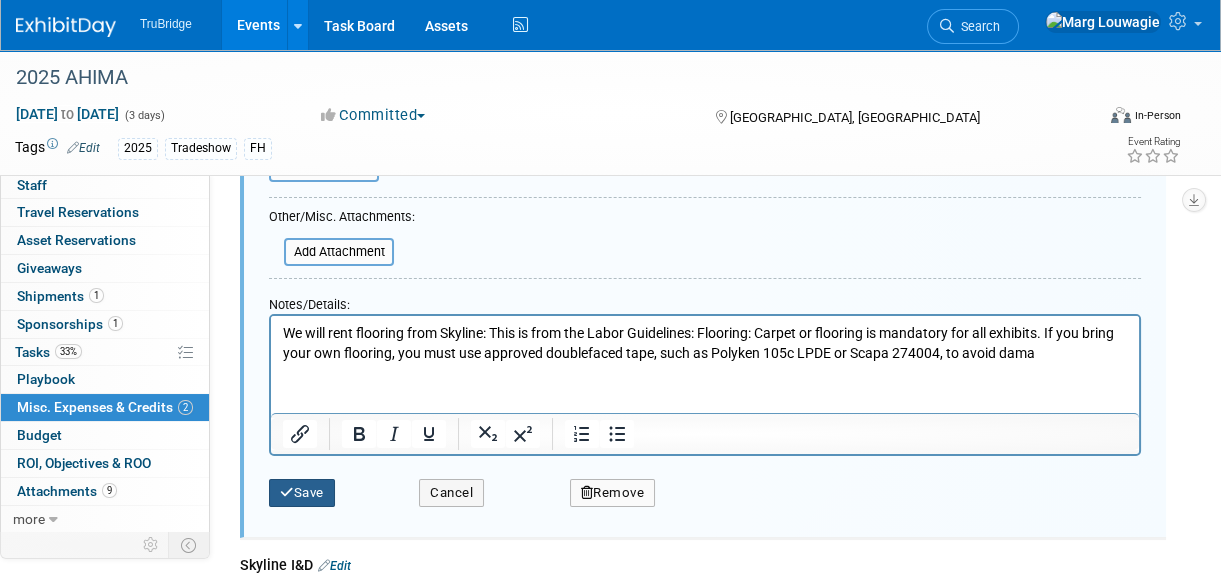 click on "Save" at bounding box center (302, 493) 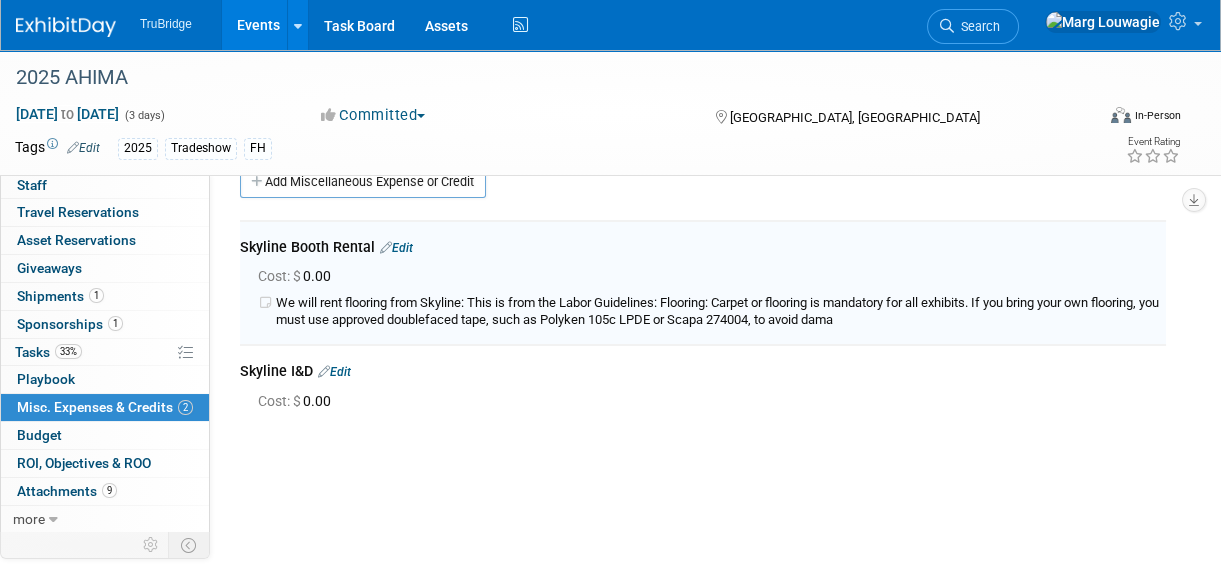 scroll, scrollTop: 30, scrollLeft: 0, axis: vertical 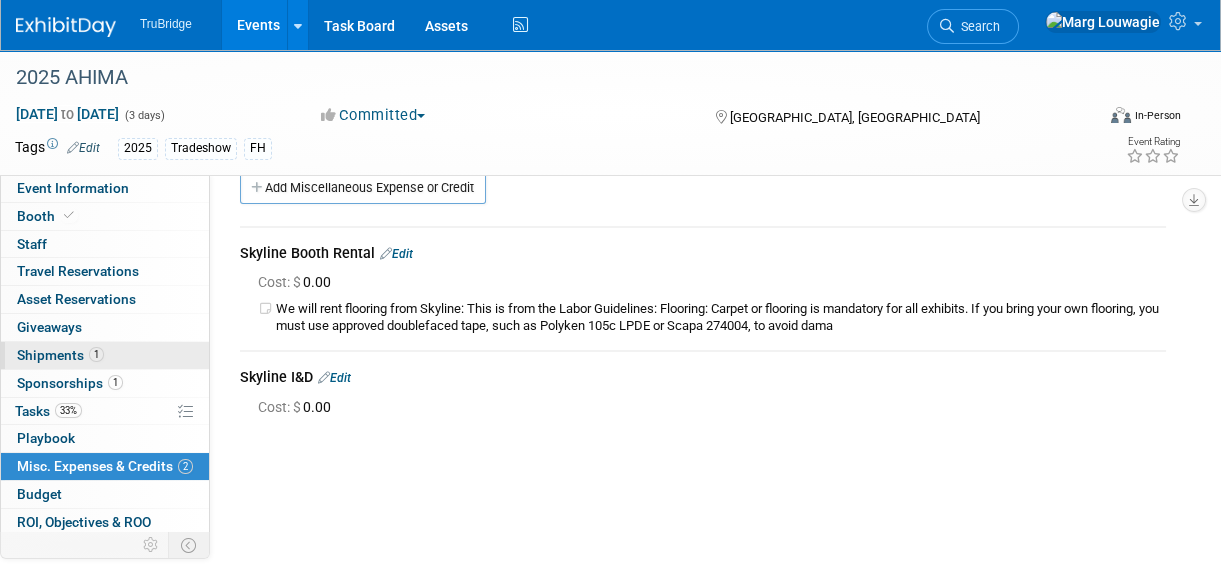 click on "Shipments 1" at bounding box center [60, 355] 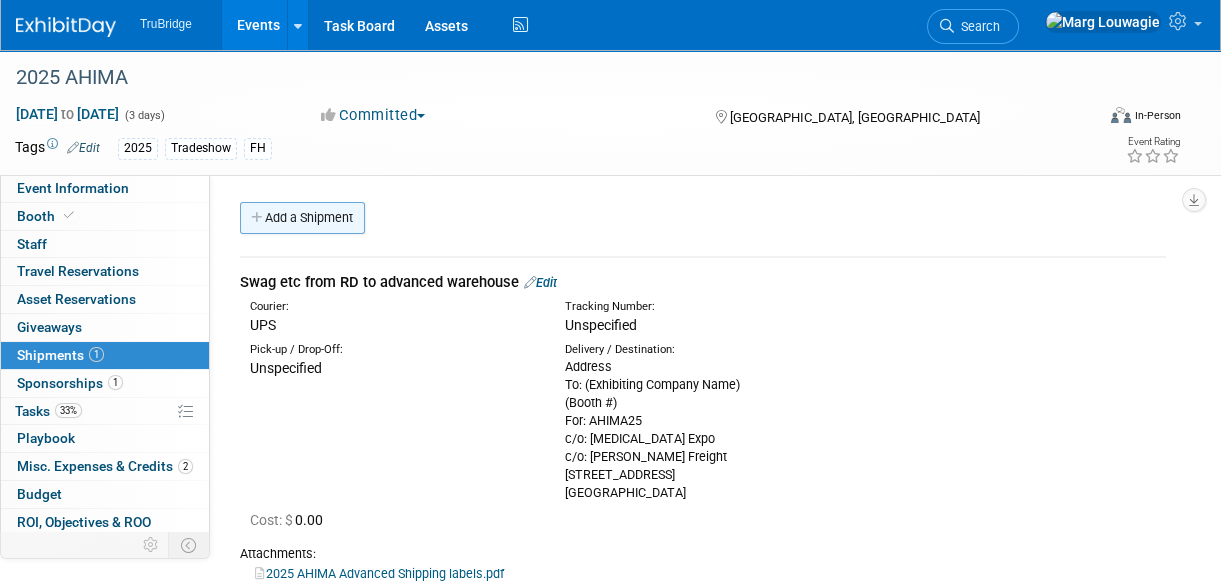 click on "Add a Shipment" at bounding box center (302, 218) 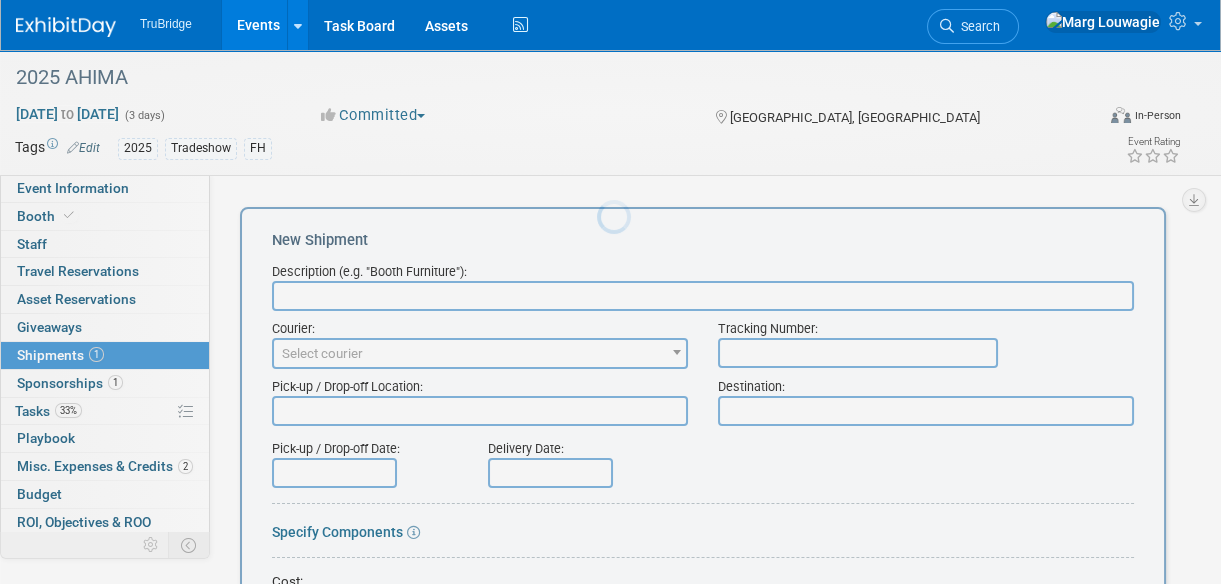 scroll, scrollTop: 0, scrollLeft: 0, axis: both 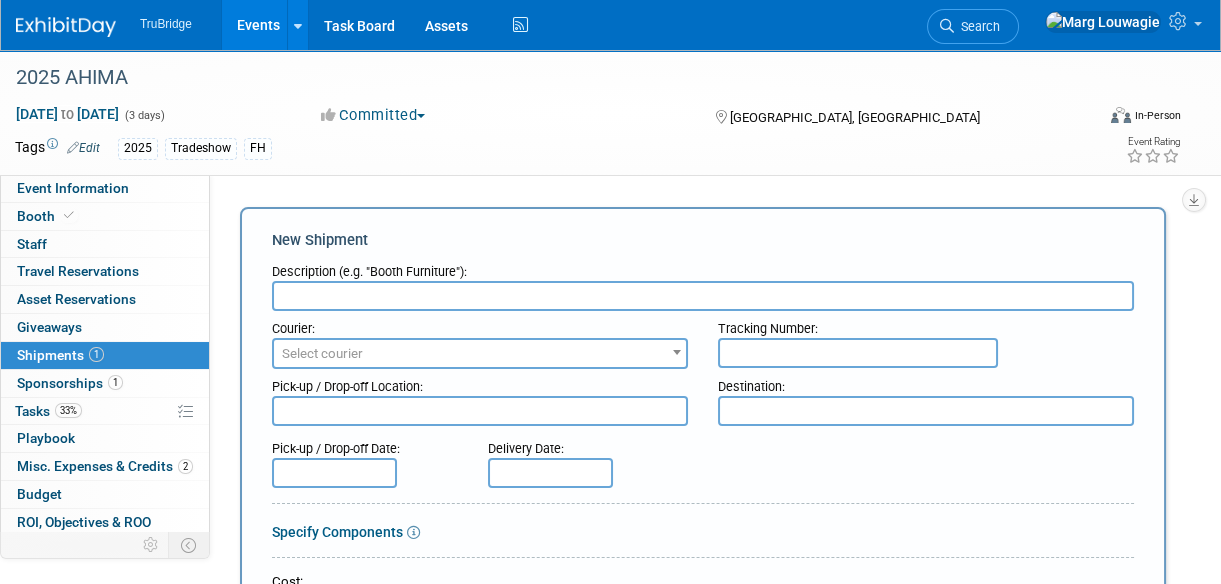 click at bounding box center [703, 296] 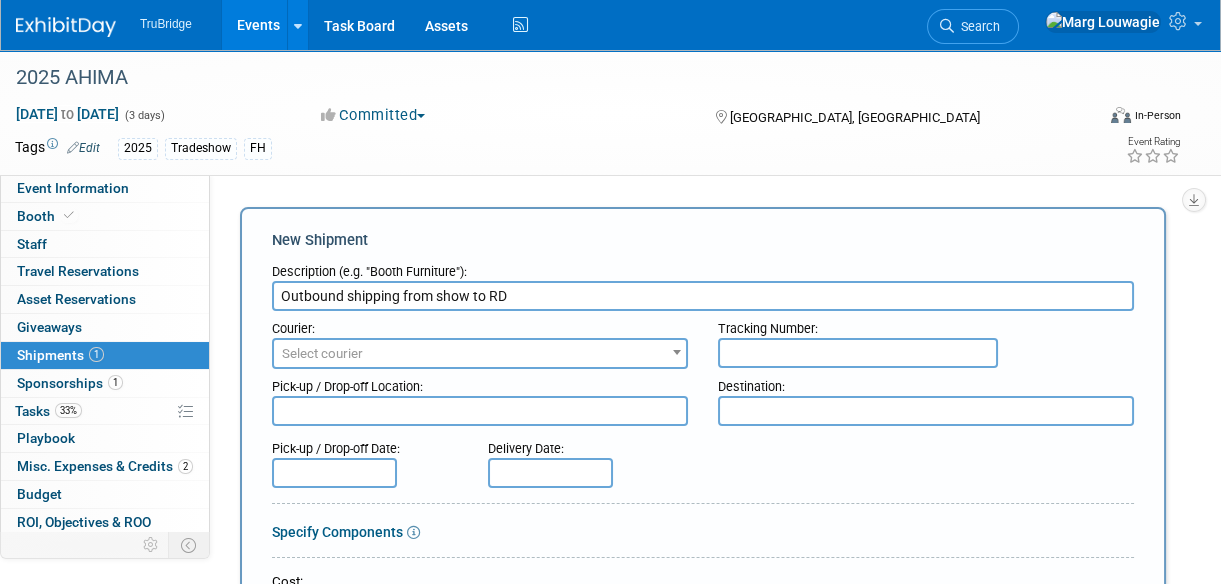 click on "Outbound shipping from show to RD" at bounding box center (703, 296) 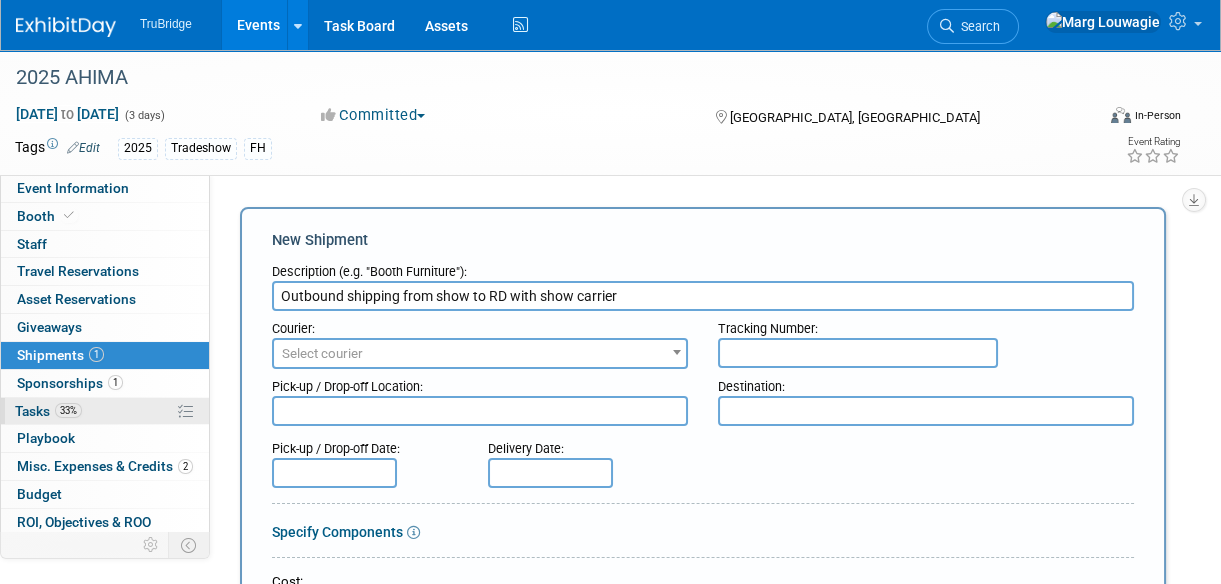 type on "Outbound shipping from show to RD with show carrier" 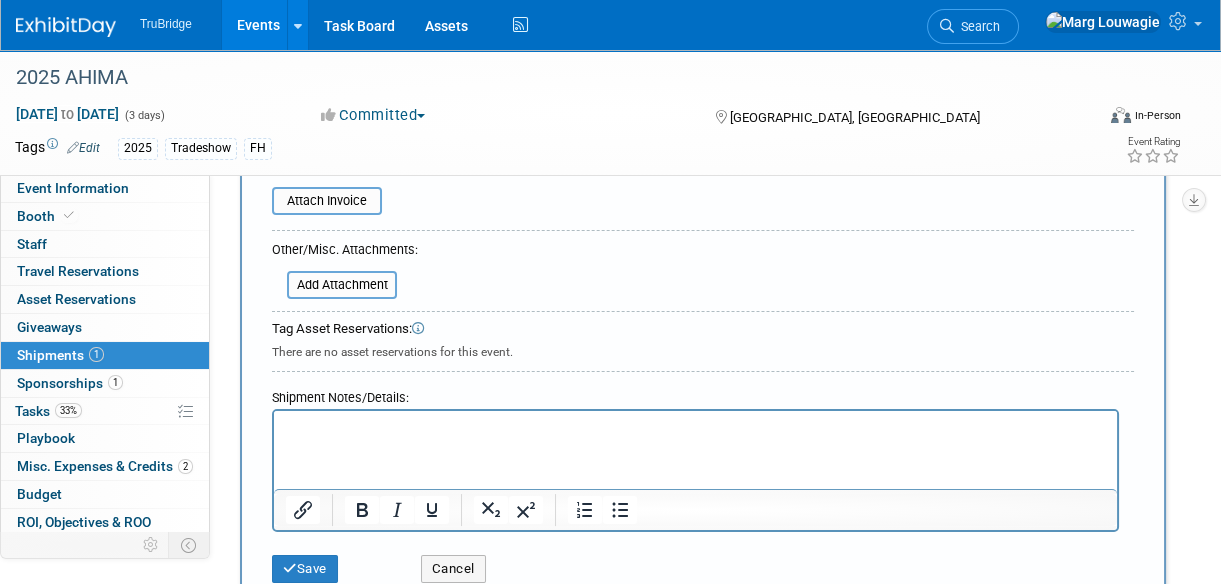 scroll, scrollTop: 545, scrollLeft: 0, axis: vertical 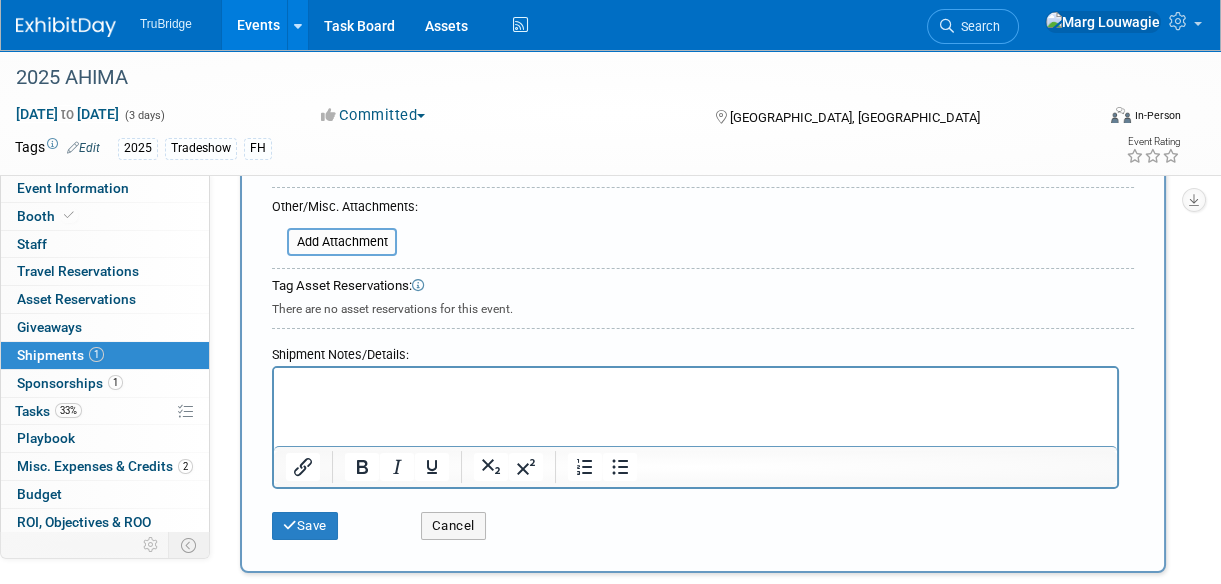 click at bounding box center [696, 386] 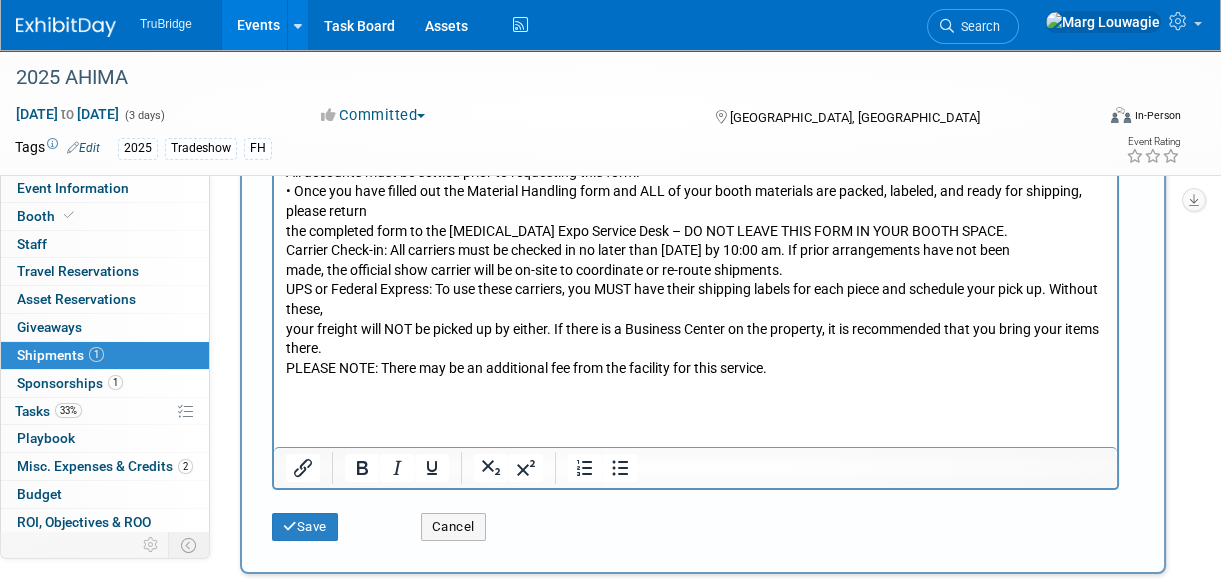 scroll, scrollTop: 850, scrollLeft: 0, axis: vertical 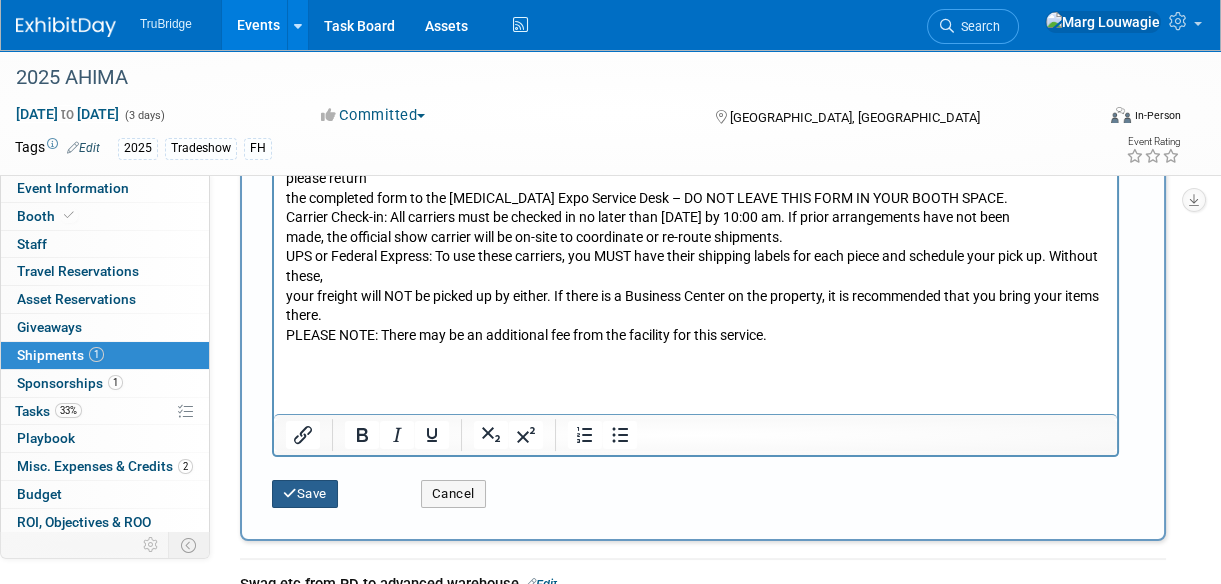 click on "Save" at bounding box center (305, 494) 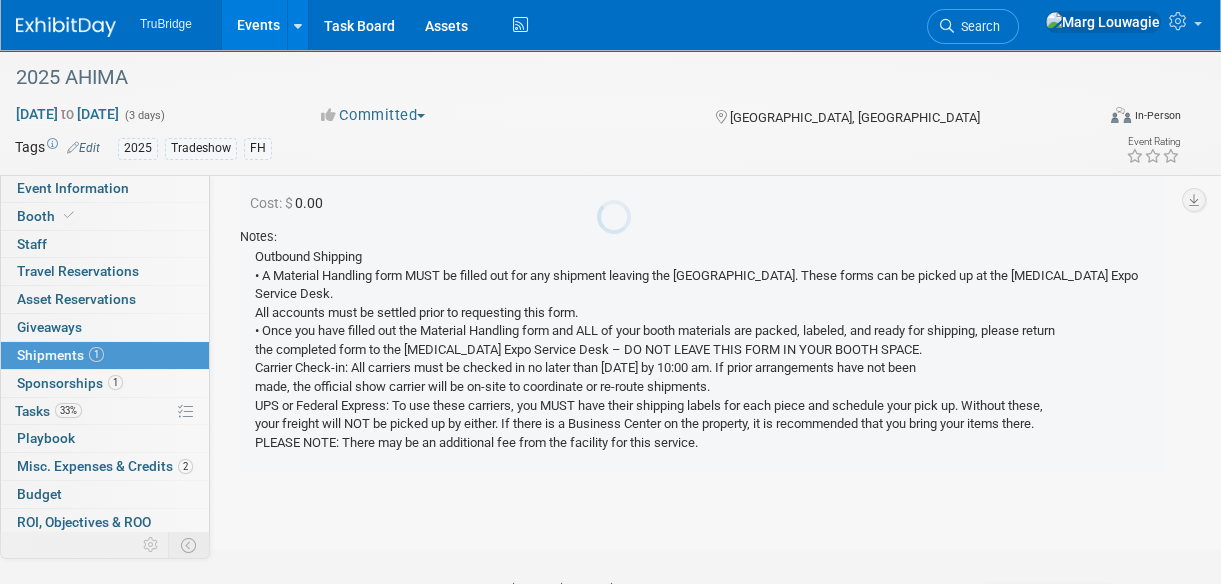 scroll, scrollTop: 736, scrollLeft: 0, axis: vertical 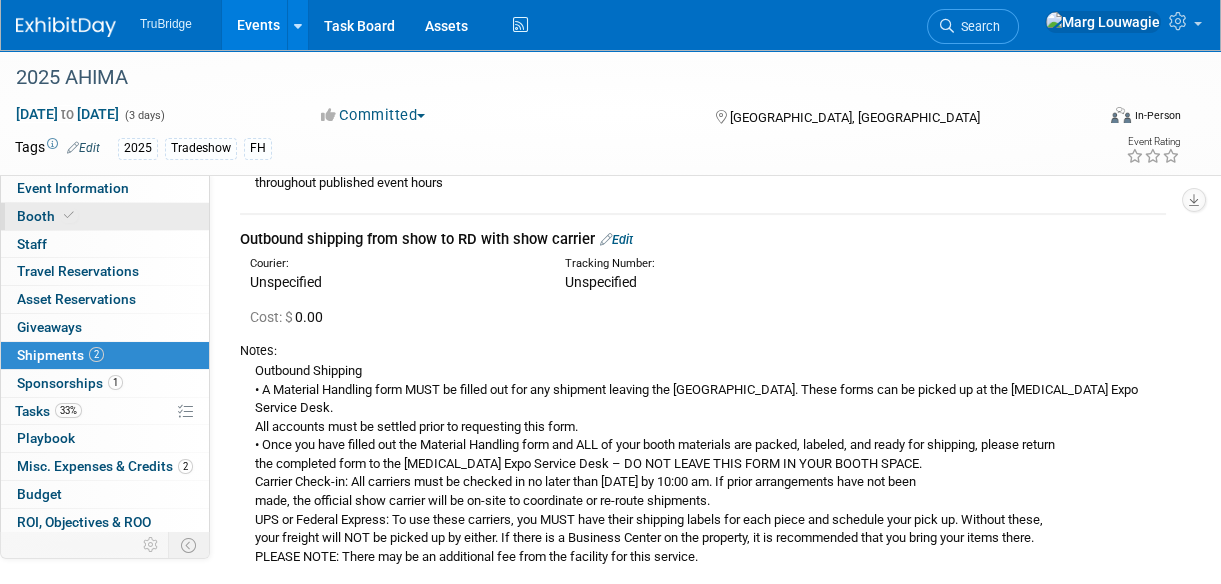 click on "Booth" at bounding box center (105, 216) 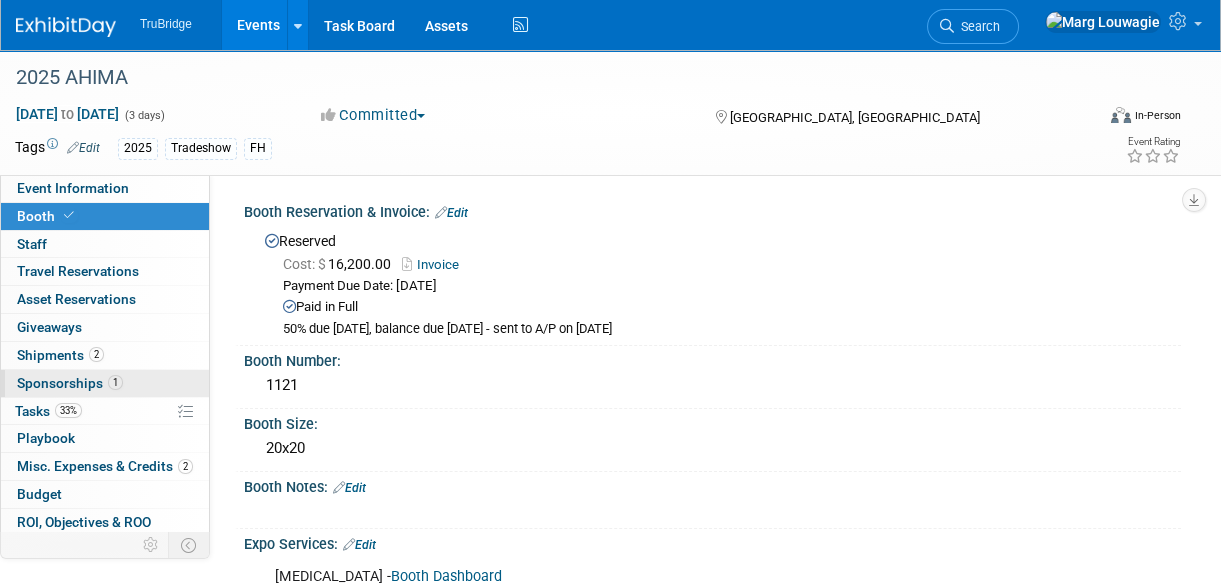 drag, startPoint x: 40, startPoint y: 401, endPoint x: 73, endPoint y: 384, distance: 37.12142 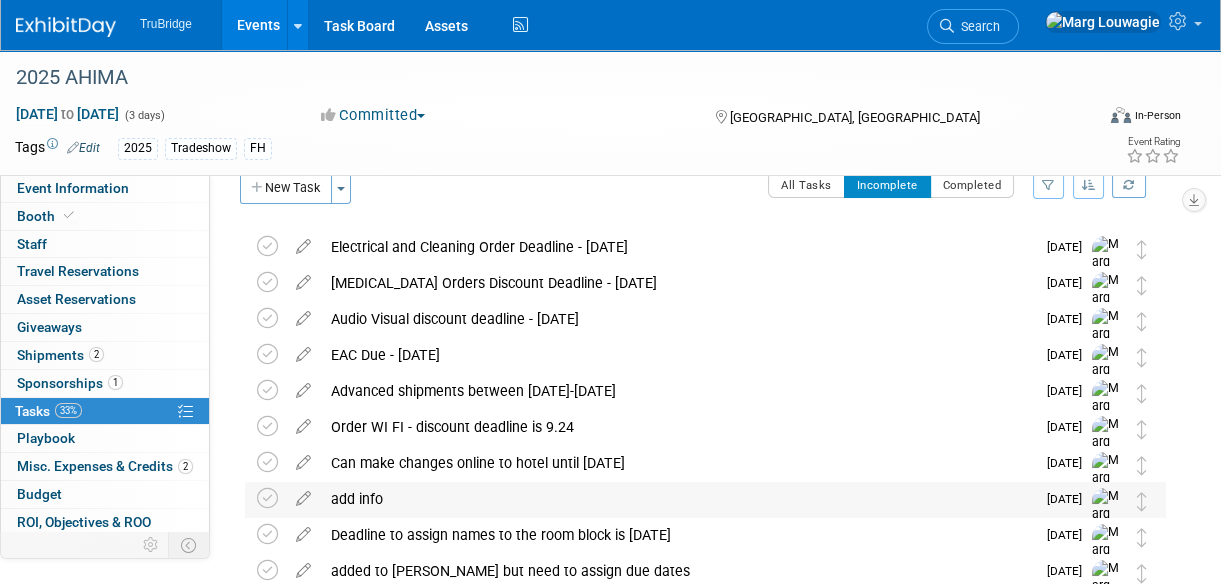 scroll, scrollTop: 0, scrollLeft: 0, axis: both 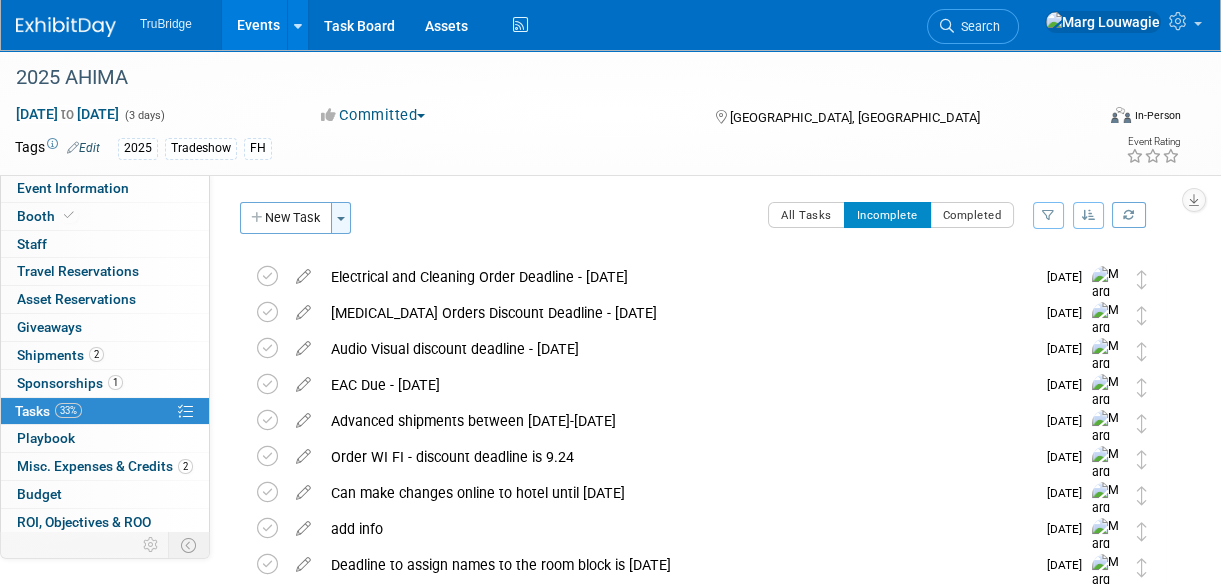 click on "Toggle Dropdown" at bounding box center (341, 218) 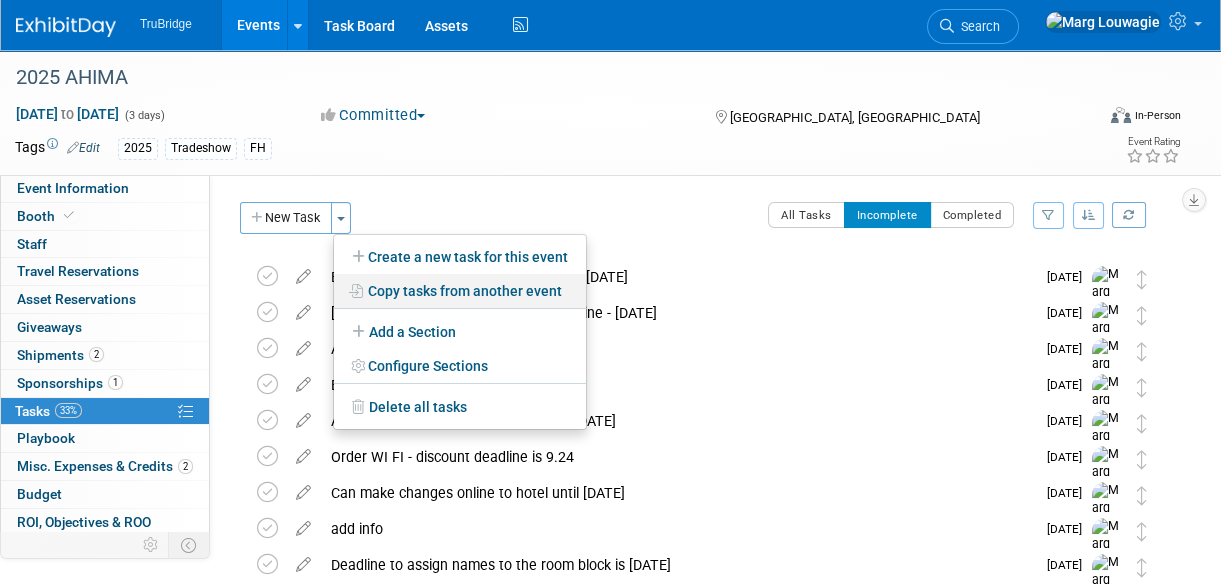 click on "Copy tasks from another event" at bounding box center [460, 291] 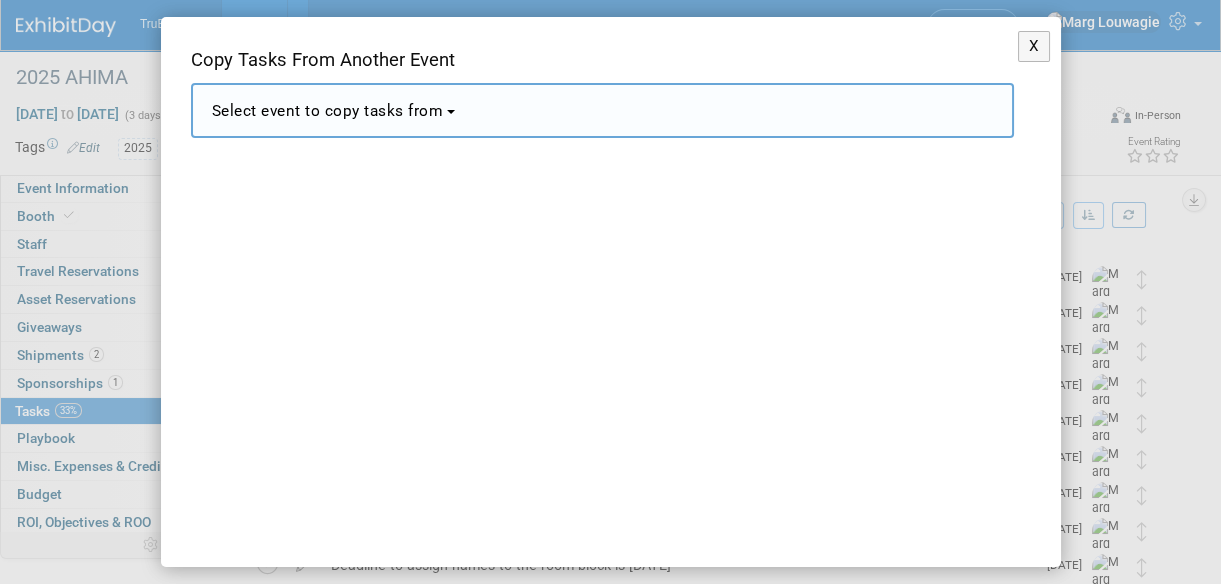 click on "Select event to copy tasks from" at bounding box center (328, 111) 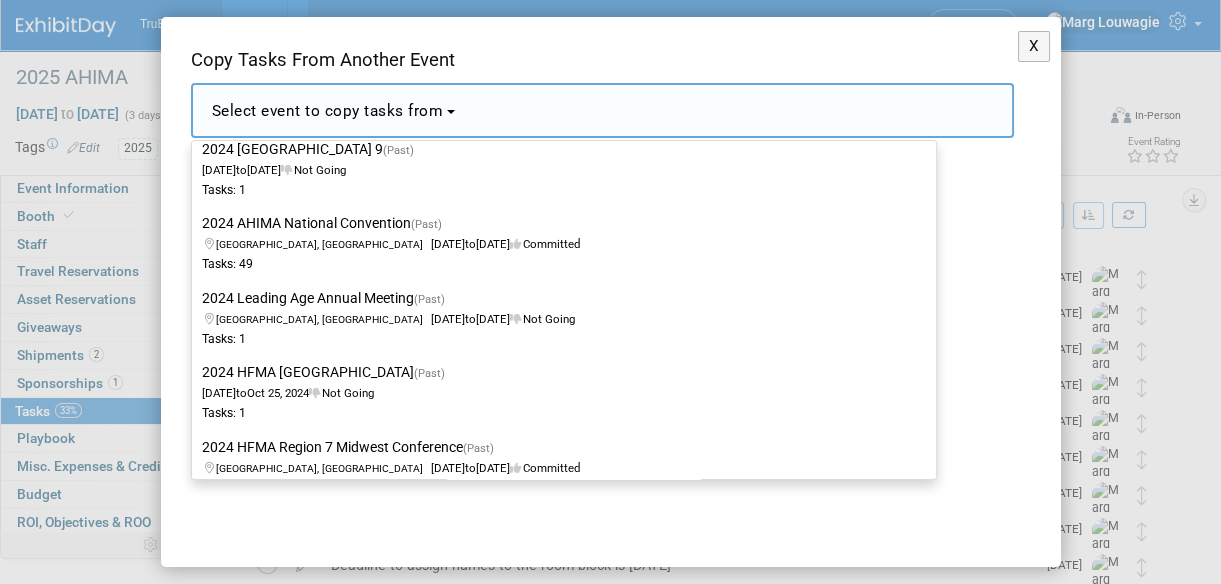 scroll, scrollTop: 9545, scrollLeft: 0, axis: vertical 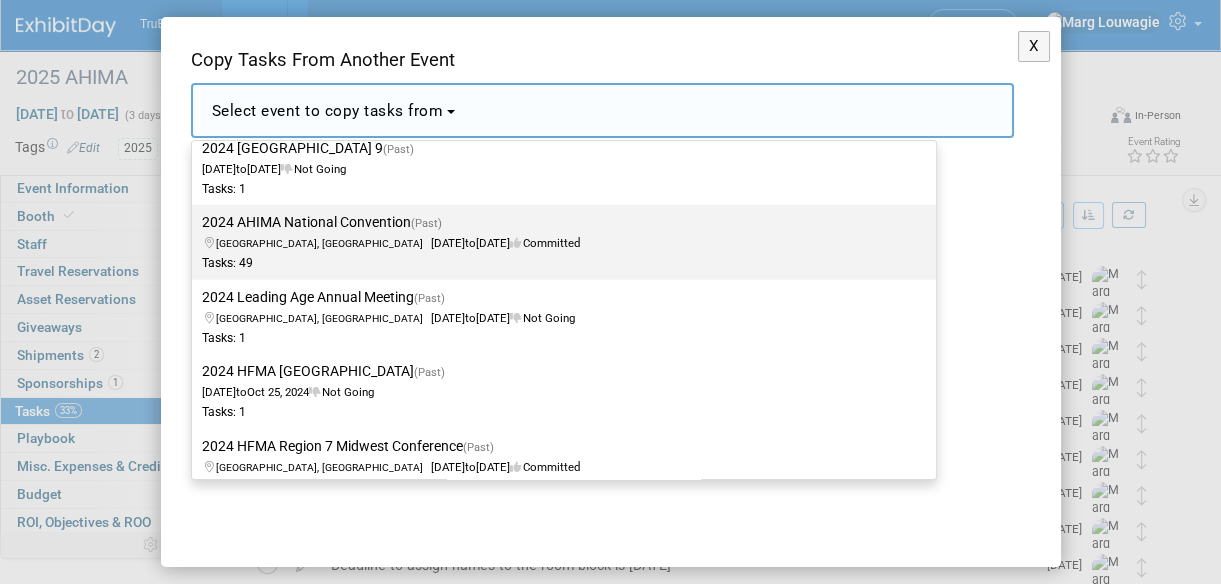 click on "2024 AHIMA National Convention    (Past)   Salt Lake City, UT  Oct 27, 2024   to   Oct 29, 2024       Committed  Tasks: 49" at bounding box center (559, 242) 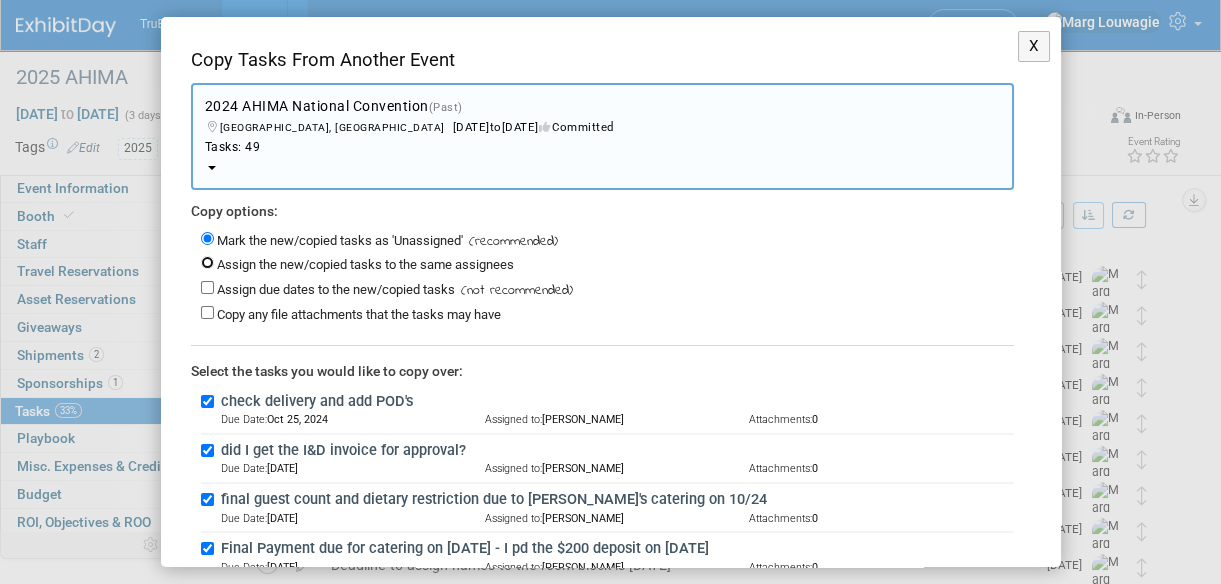 click on "Assign the new/copied tasks to the same assignees" at bounding box center (207, 262) 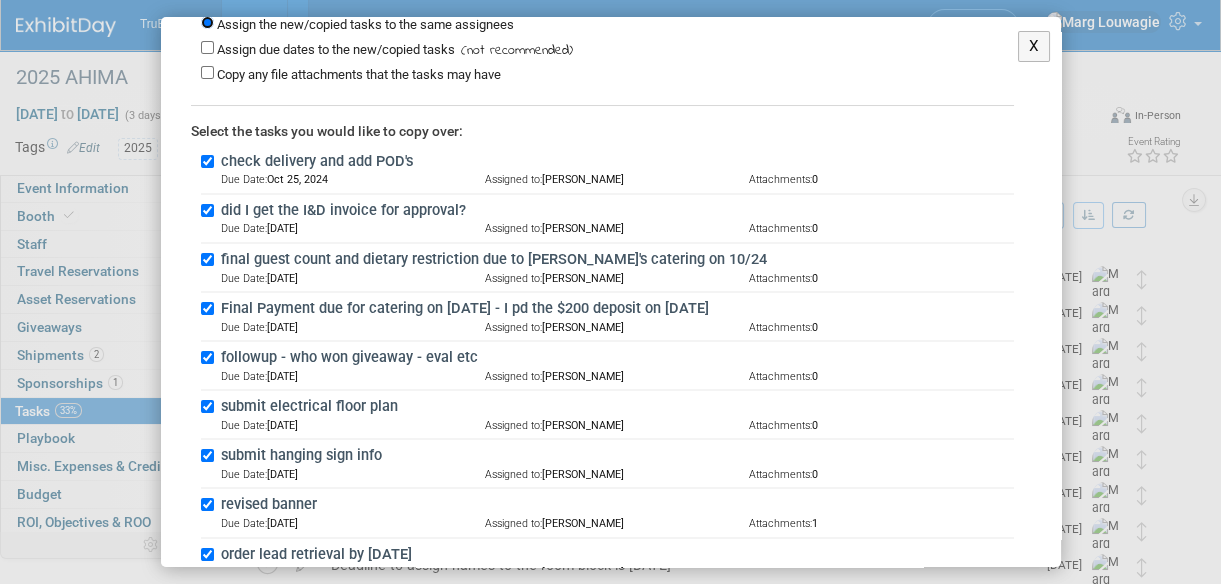 scroll, scrollTop: 272, scrollLeft: 0, axis: vertical 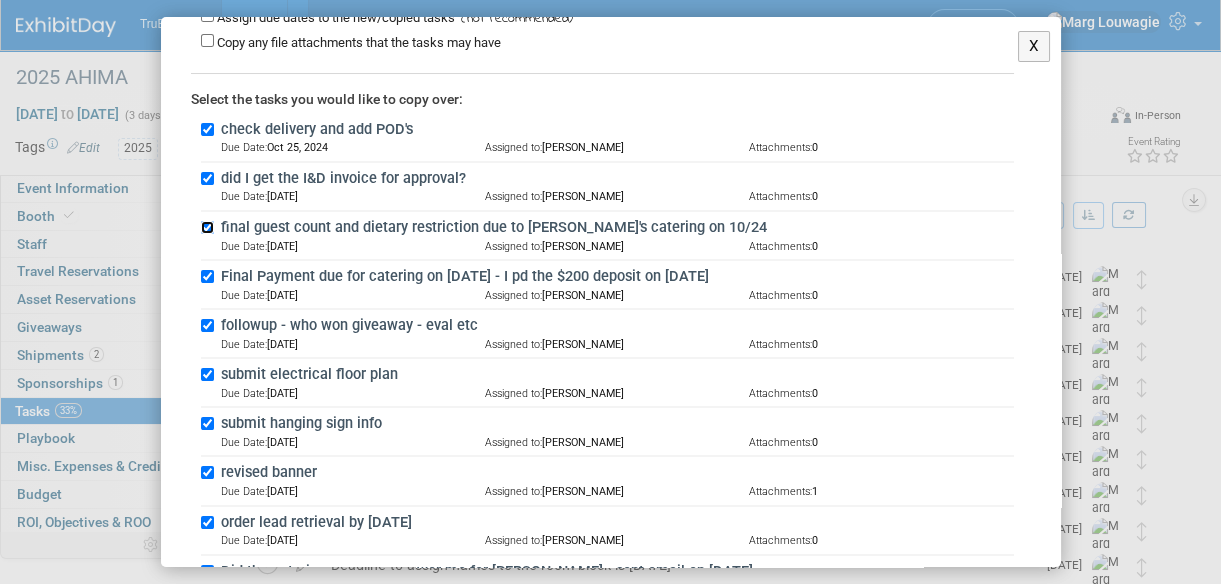 click on "final guest count and dietary restriction due to Elizabeth's catering on 10/24" at bounding box center [207, 227] 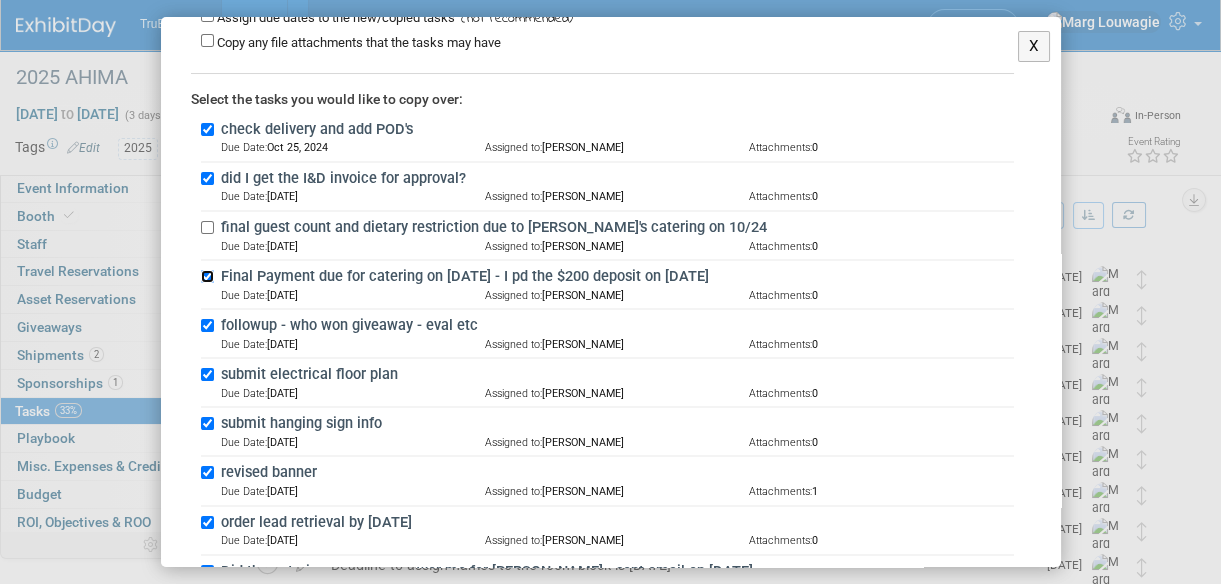 click on "Final Payment due for catering on Oct 25th - I pd the $200 deposit on 10.8.24" at bounding box center (207, 276) 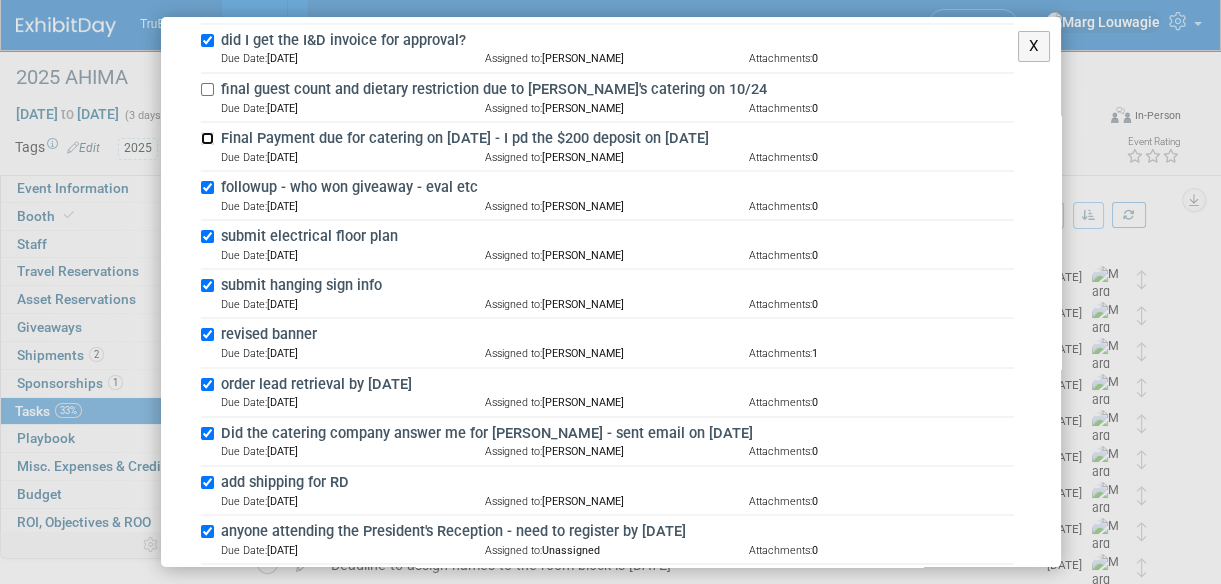 scroll, scrollTop: 454, scrollLeft: 0, axis: vertical 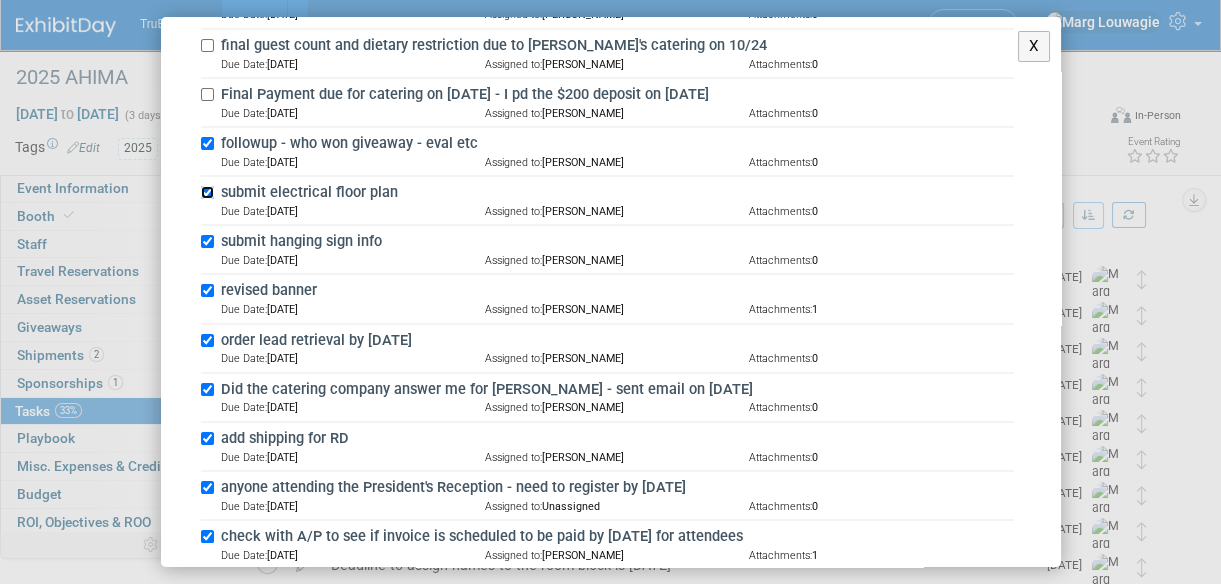 click on "submit electrical floor plan" at bounding box center (207, 192) 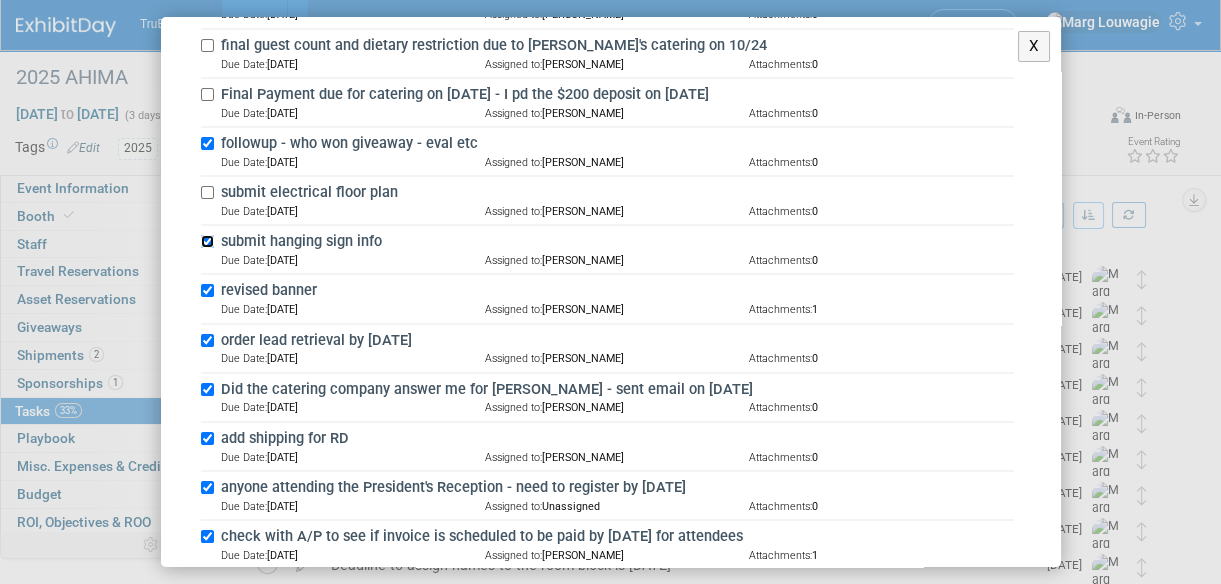 click on "submit hanging sign info" at bounding box center (207, 241) 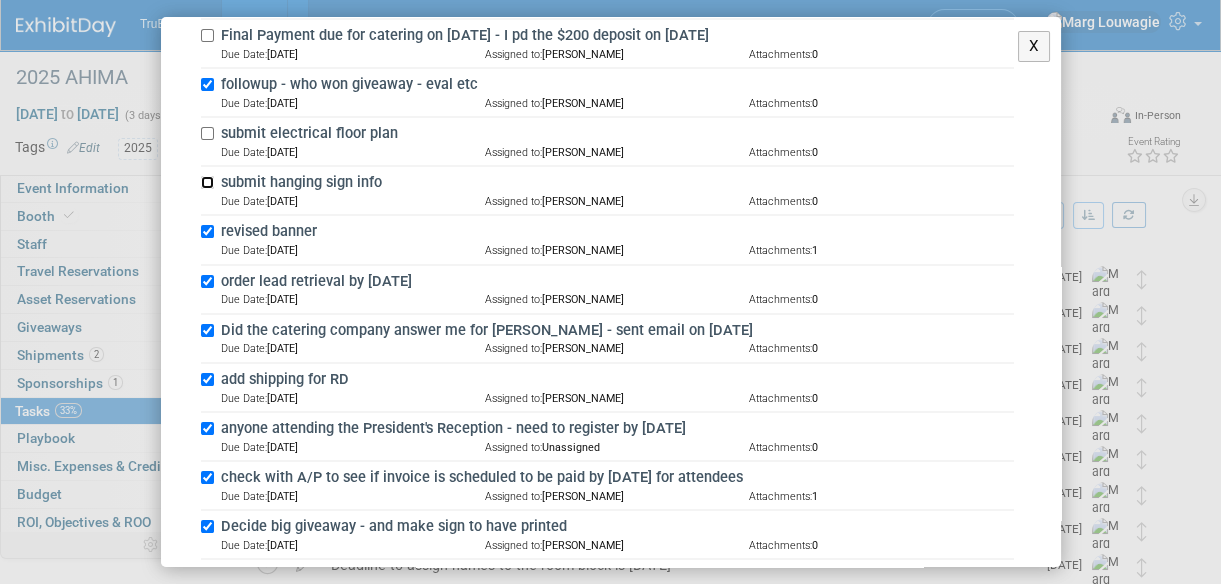 scroll, scrollTop: 545, scrollLeft: 0, axis: vertical 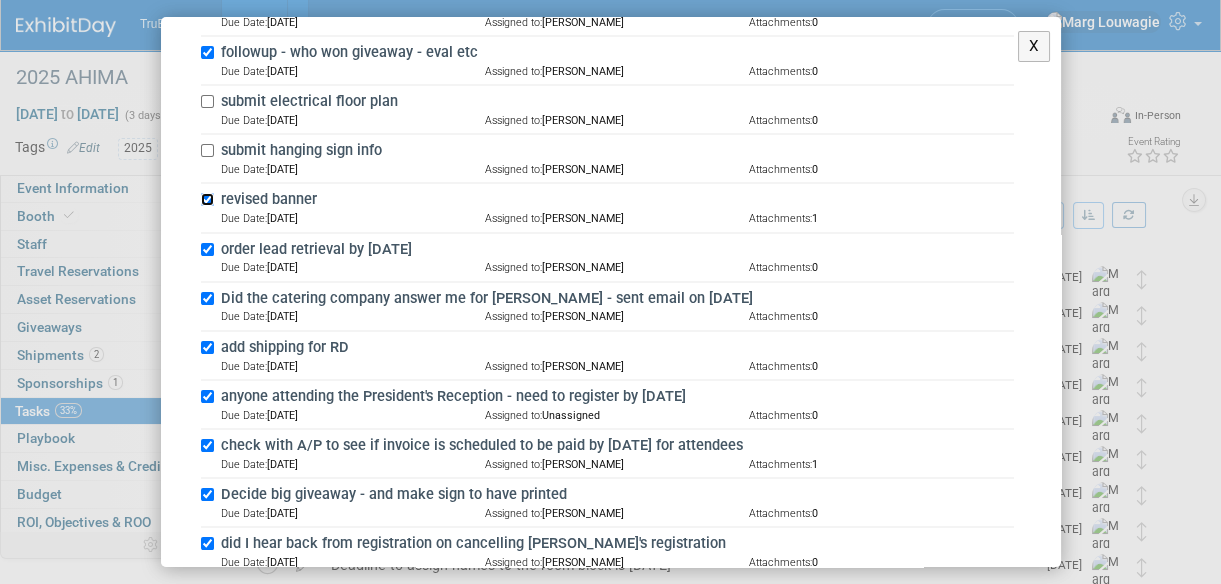 click on "revised banner" at bounding box center [207, 199] 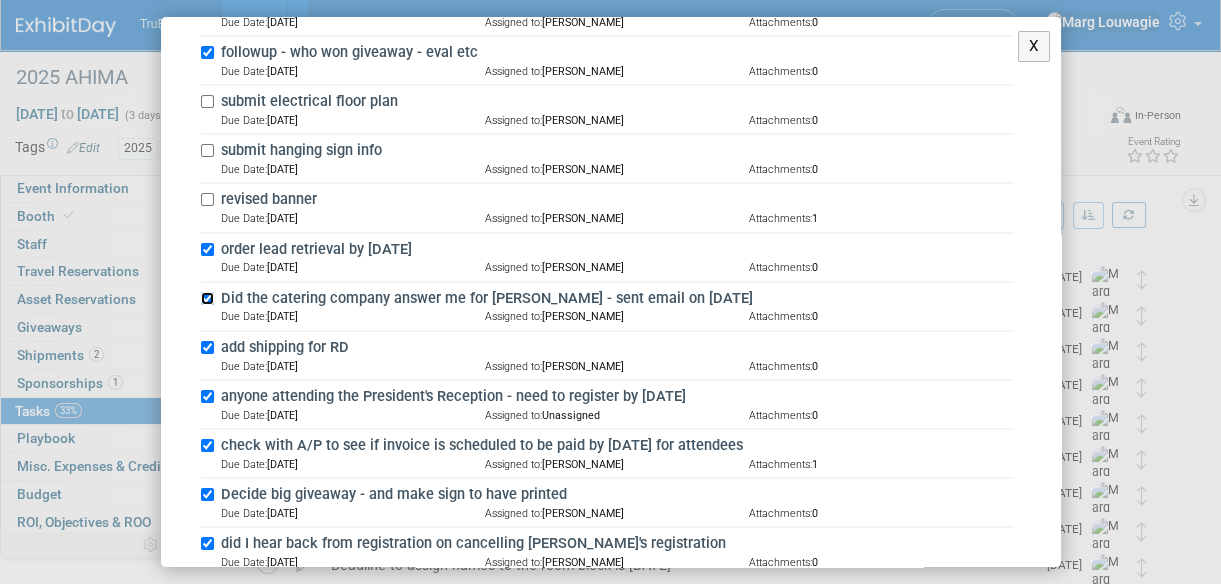 click on "Did the catering company answer me for AHIMA - sent email on 9.17.24" at bounding box center (207, 298) 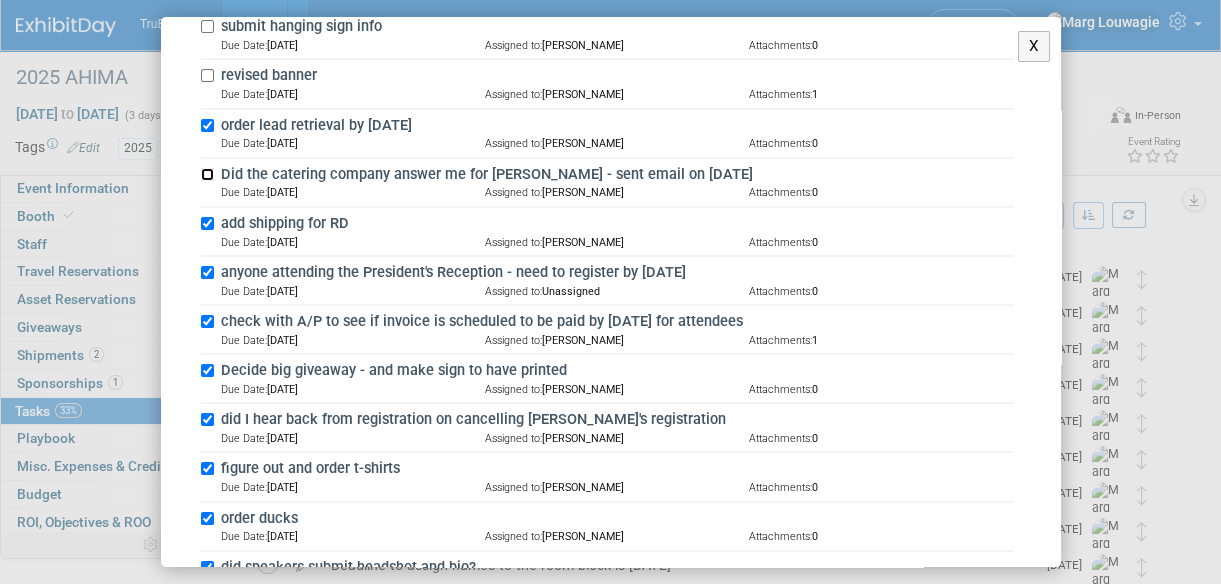 scroll, scrollTop: 727, scrollLeft: 0, axis: vertical 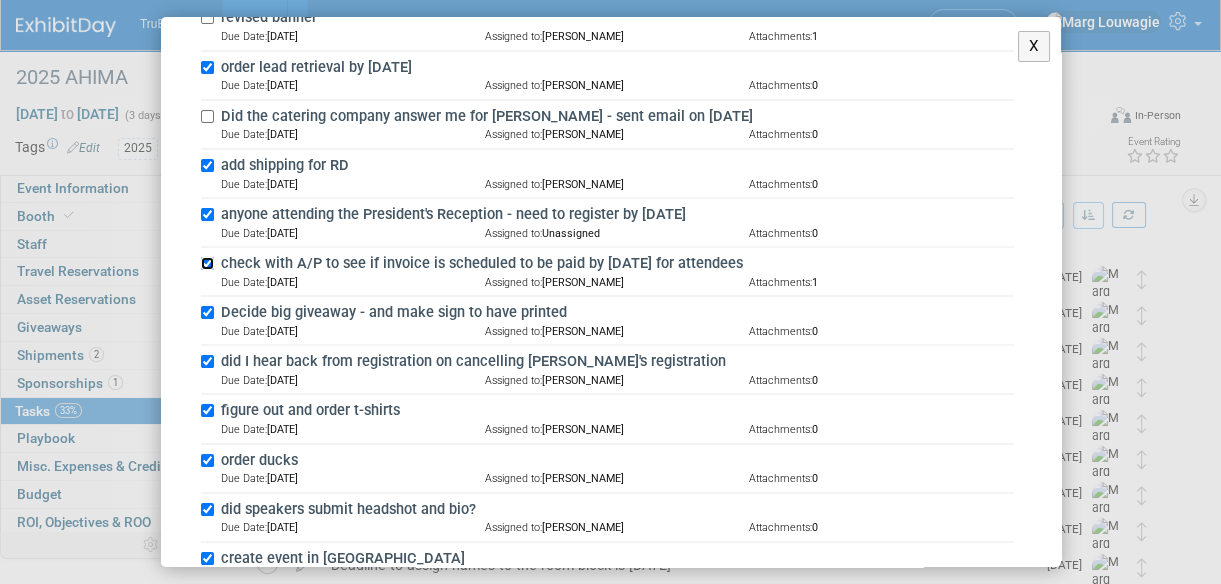 click on "check with A/P to see if invoice is scheduled to be paid by September 30th for attendees" at bounding box center [207, 263] 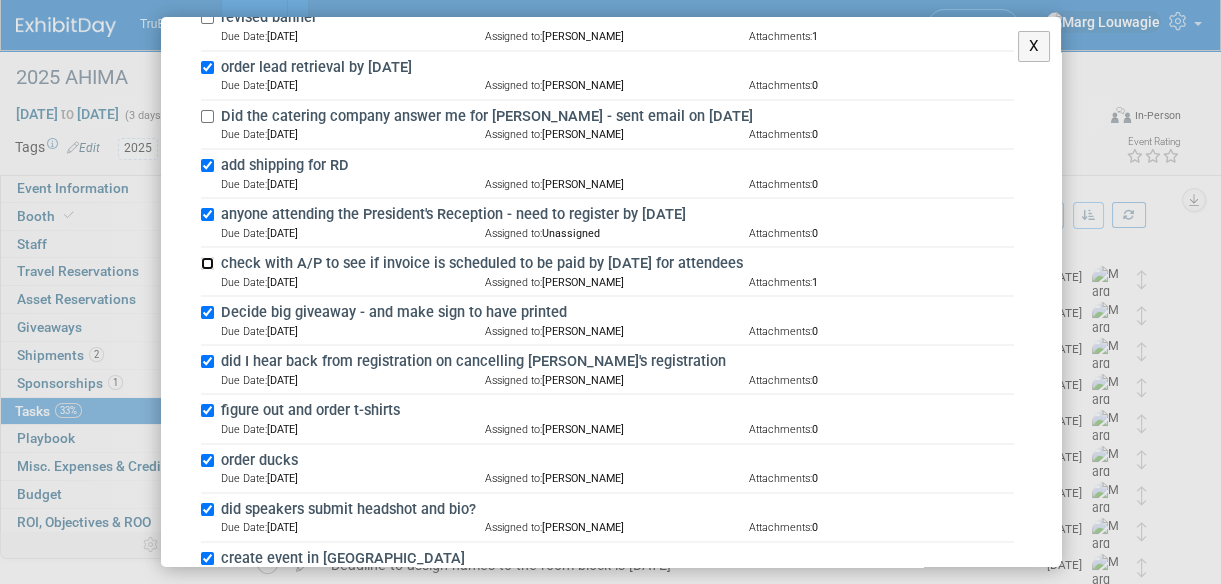 scroll, scrollTop: 818, scrollLeft: 0, axis: vertical 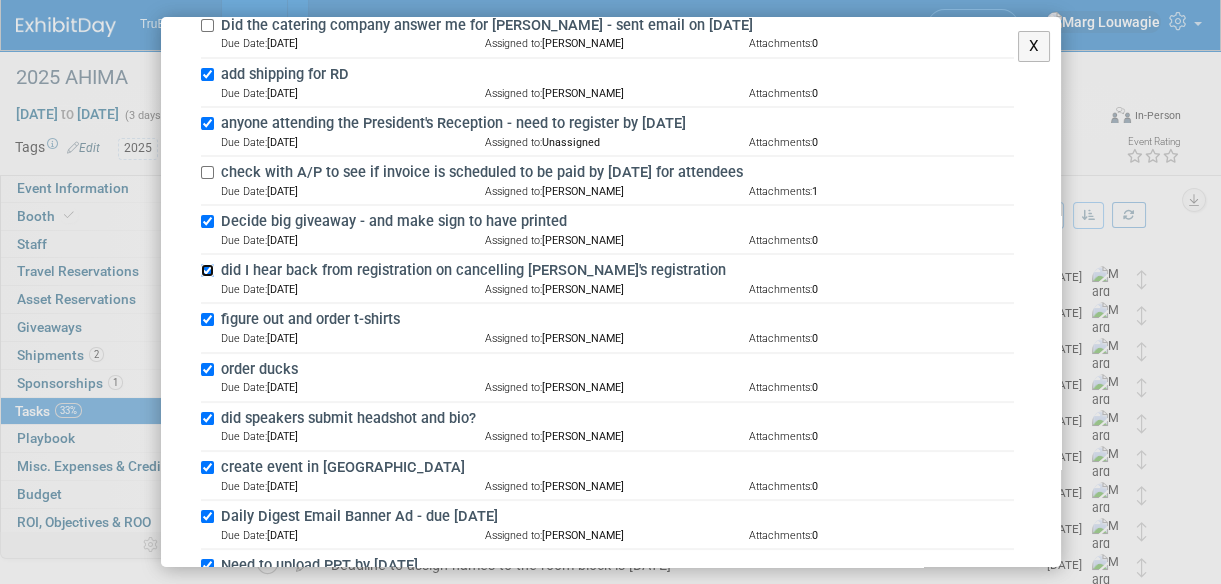 click on "did I hear back from registration on cancelling Brenda's registration" at bounding box center (207, 270) 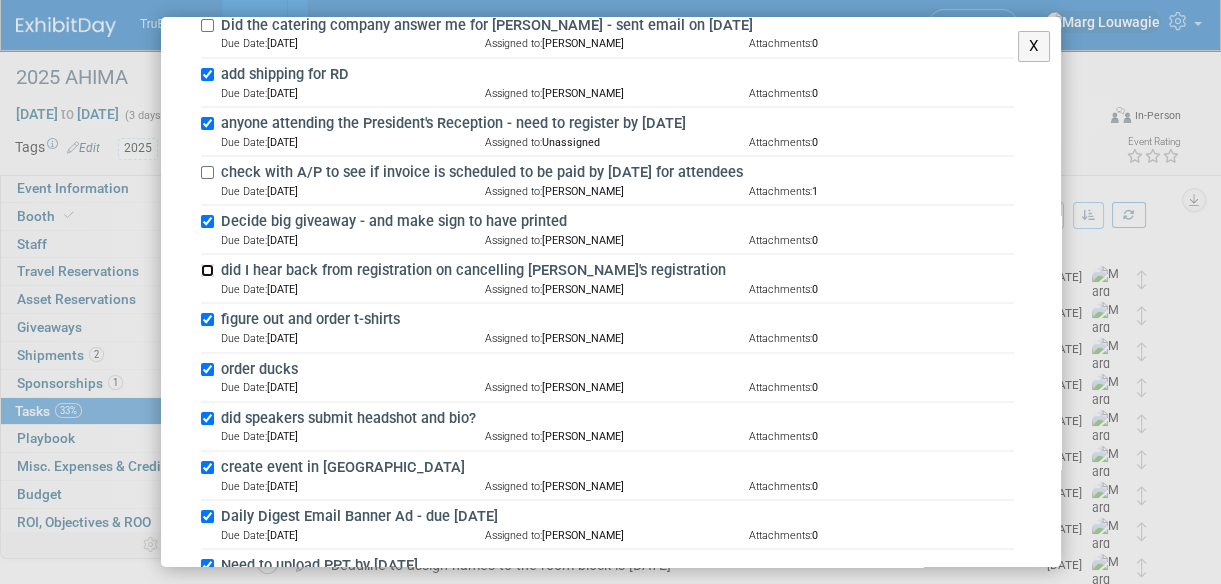 scroll, scrollTop: 909, scrollLeft: 0, axis: vertical 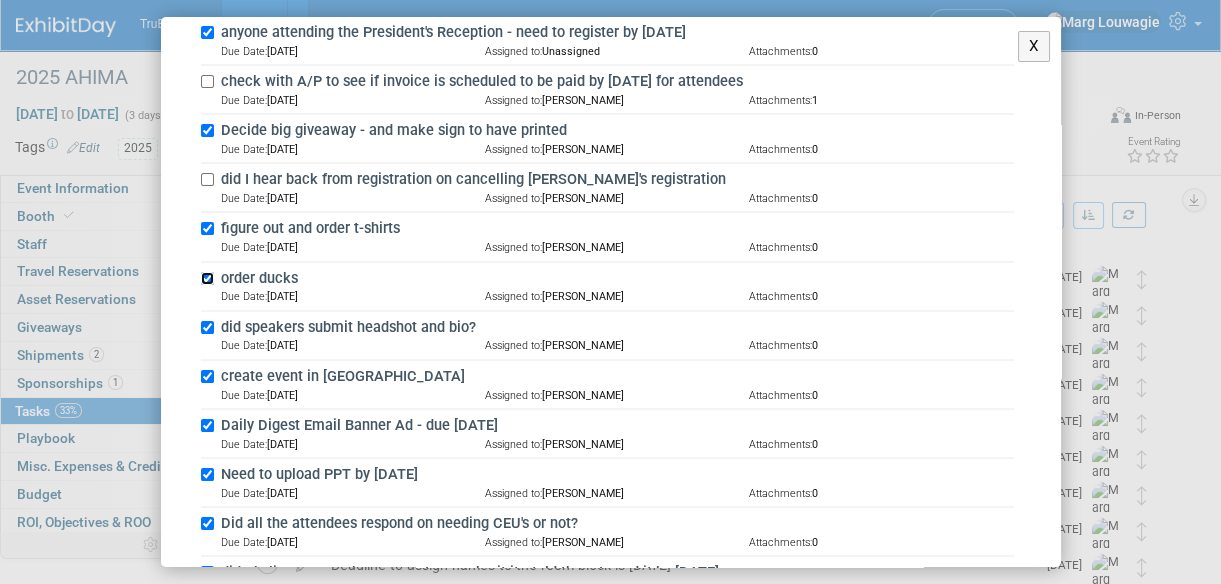 click on "order ducks" at bounding box center (207, 278) 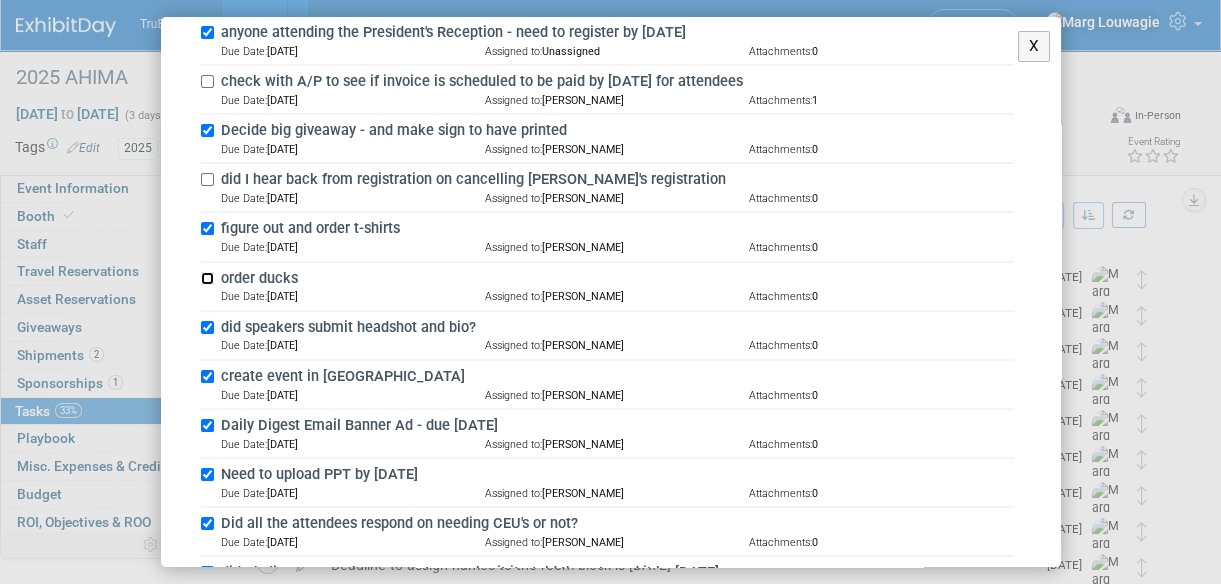 scroll, scrollTop: 1000, scrollLeft: 0, axis: vertical 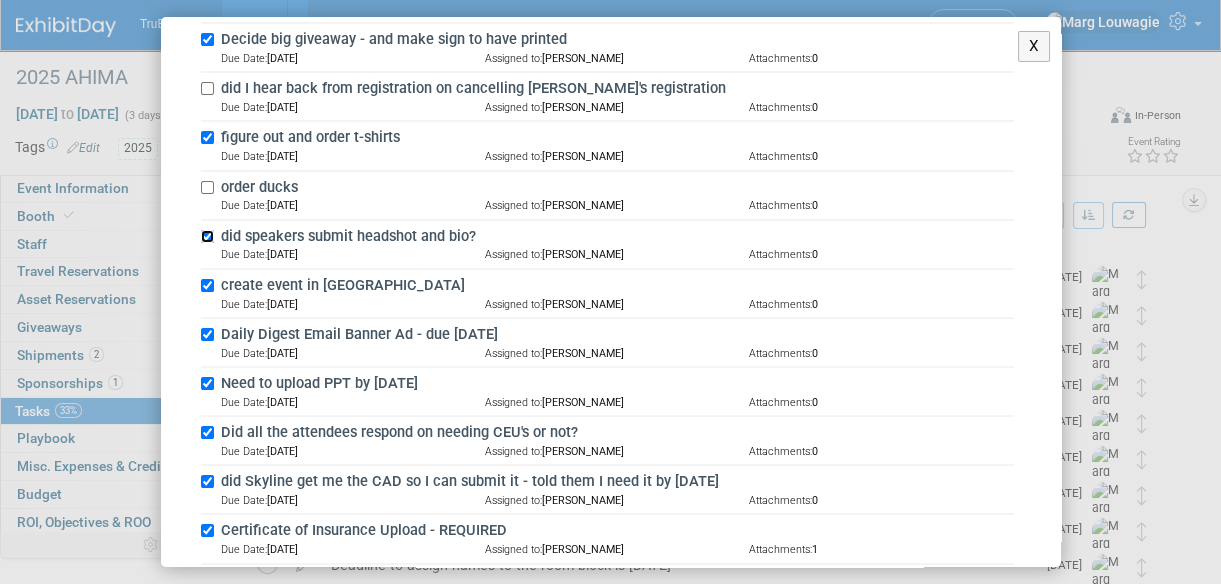 click on "did speakers submit headshot and bio?" at bounding box center [207, 236] 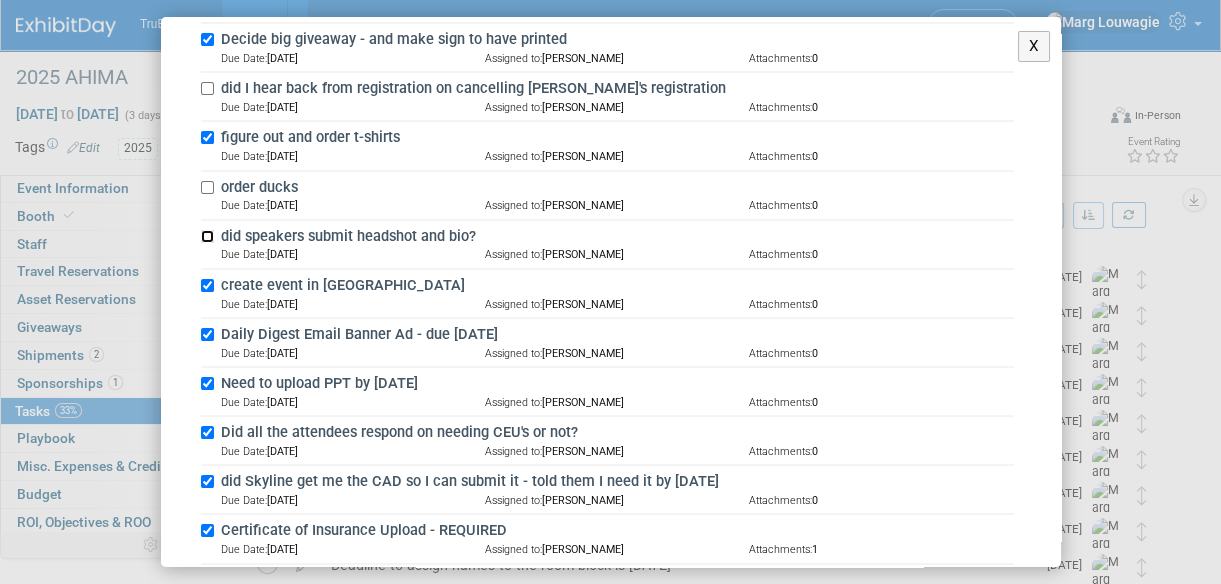 scroll, scrollTop: 1090, scrollLeft: 0, axis: vertical 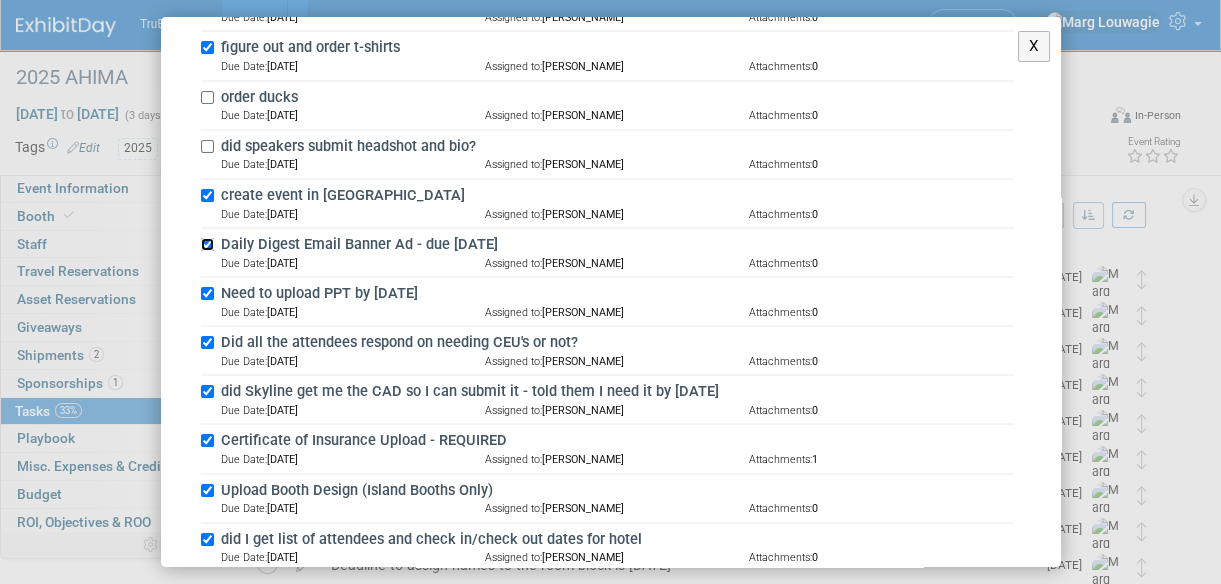 click on "Daily Digest Email Banner Ad - due Sept 20" at bounding box center (207, 244) 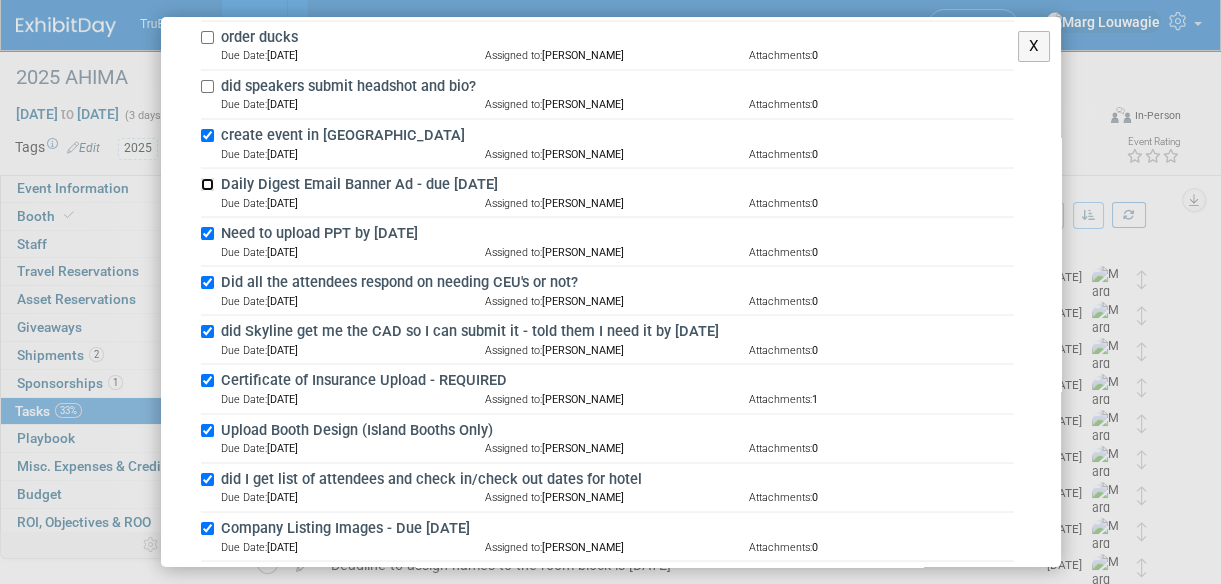 scroll, scrollTop: 1181, scrollLeft: 0, axis: vertical 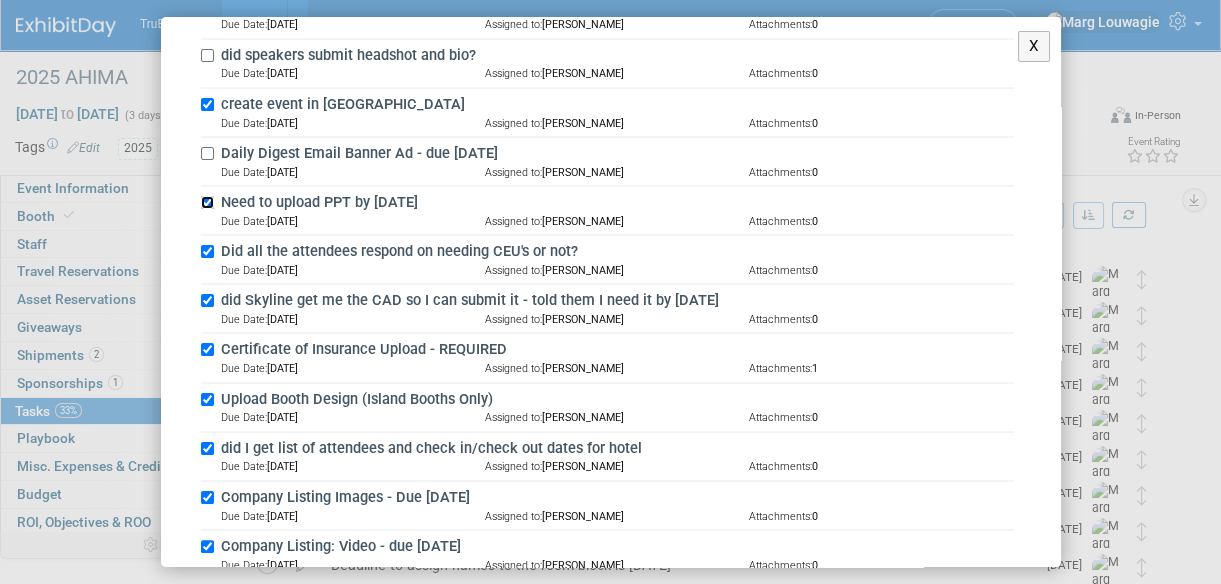 click on "Need to upload PPT by August 1st" at bounding box center (207, 202) 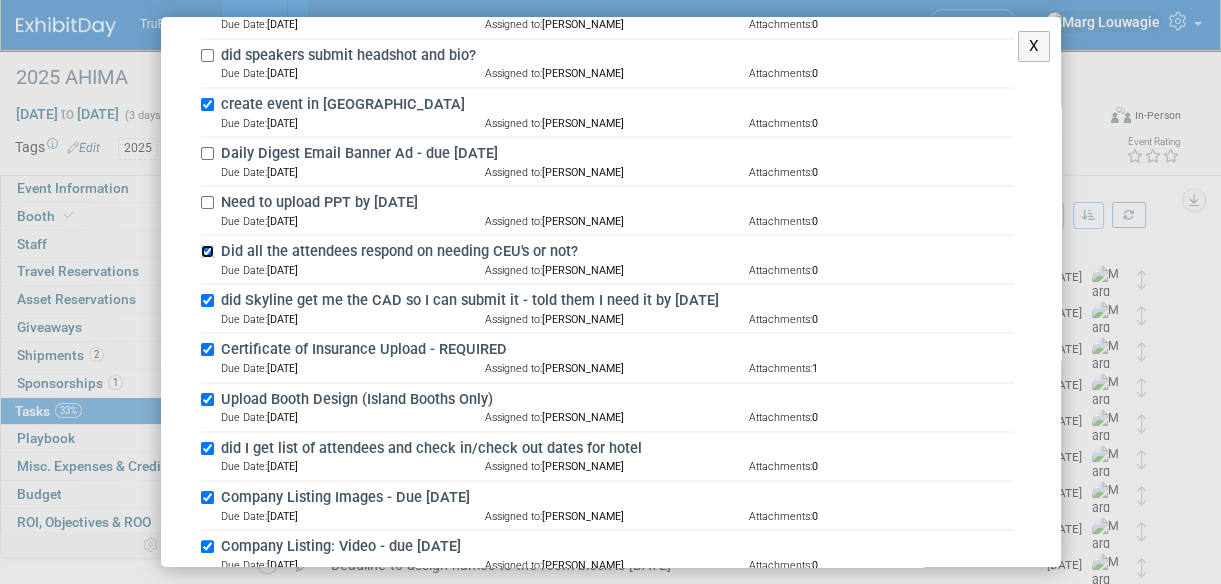 click on "Did all the attendees respond on needing CEU's or not?" at bounding box center (207, 251) 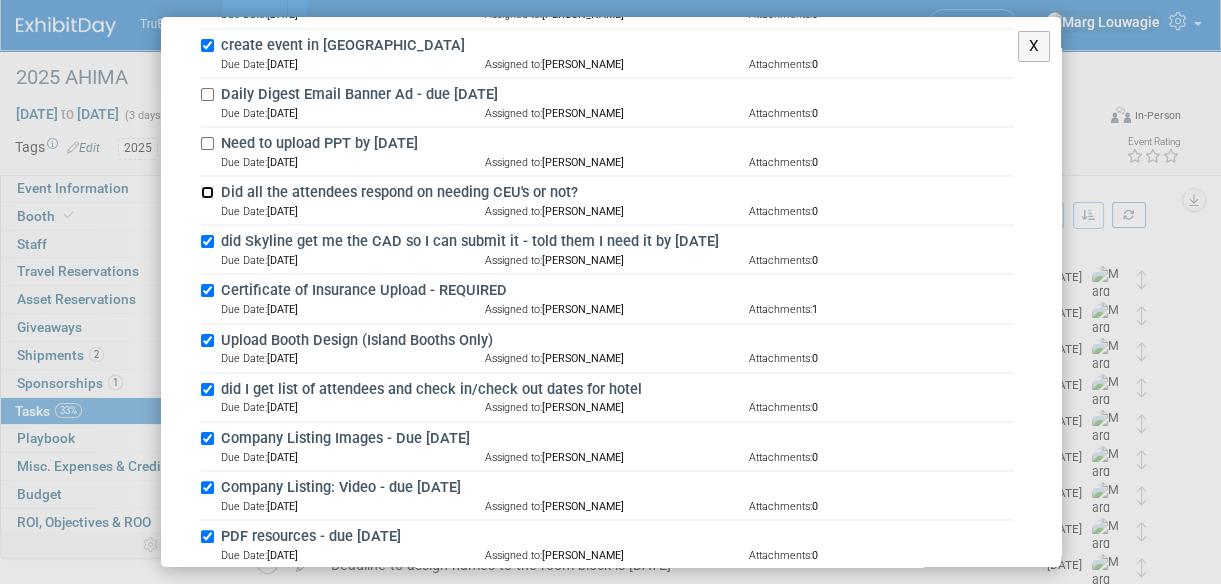 scroll, scrollTop: 1272, scrollLeft: 0, axis: vertical 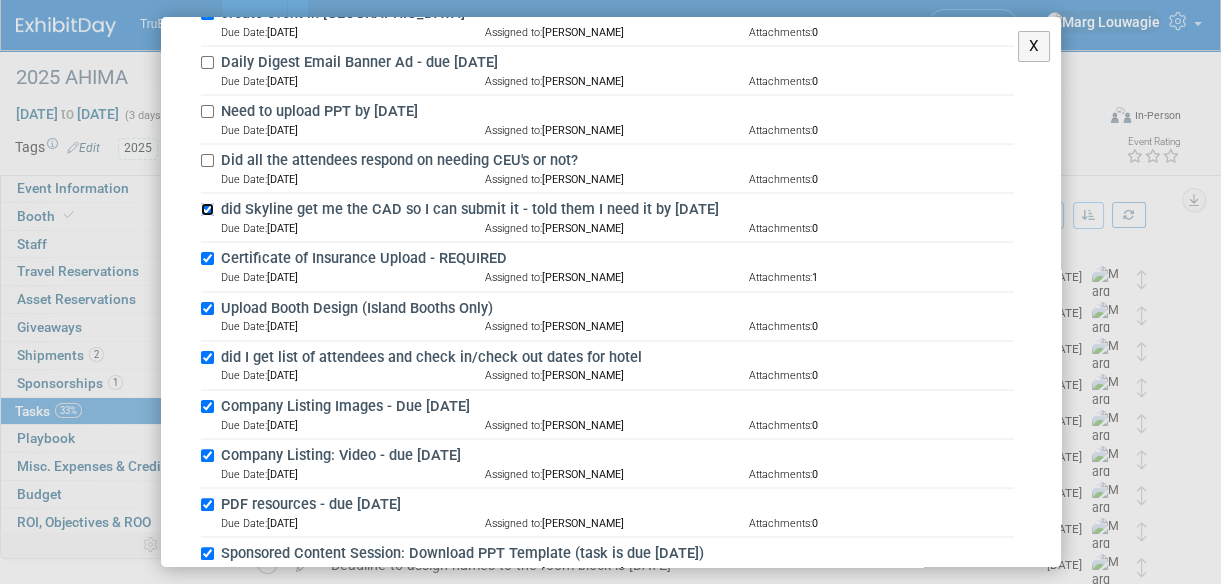 click on "did Skyline get me the CAD so I can submit it - told them I need it by July 31st" at bounding box center (207, 209) 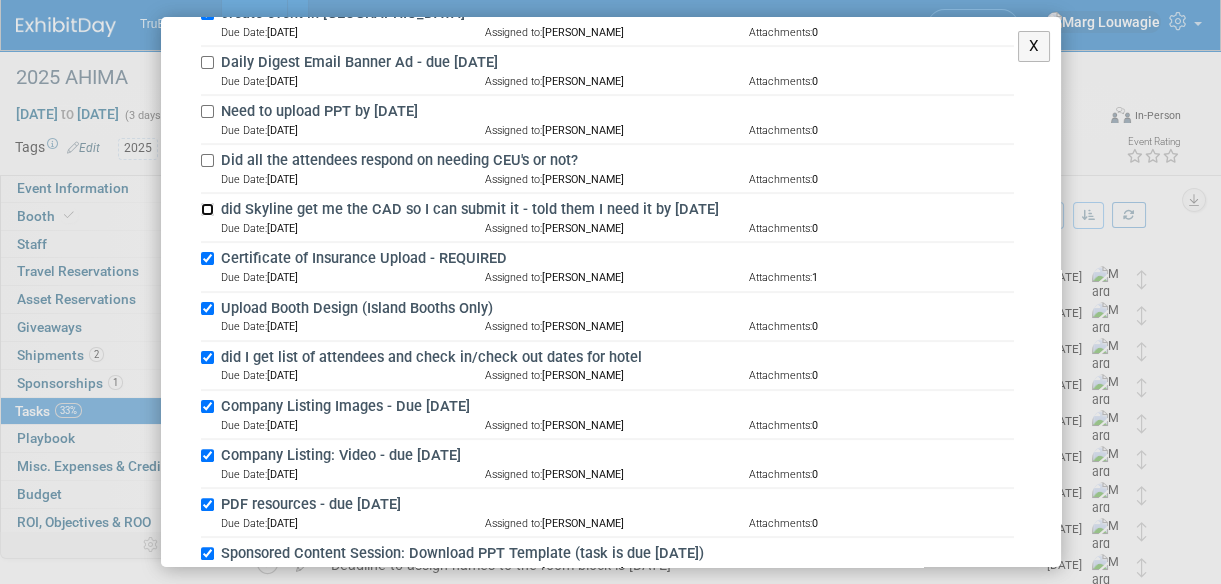 scroll, scrollTop: 1363, scrollLeft: 0, axis: vertical 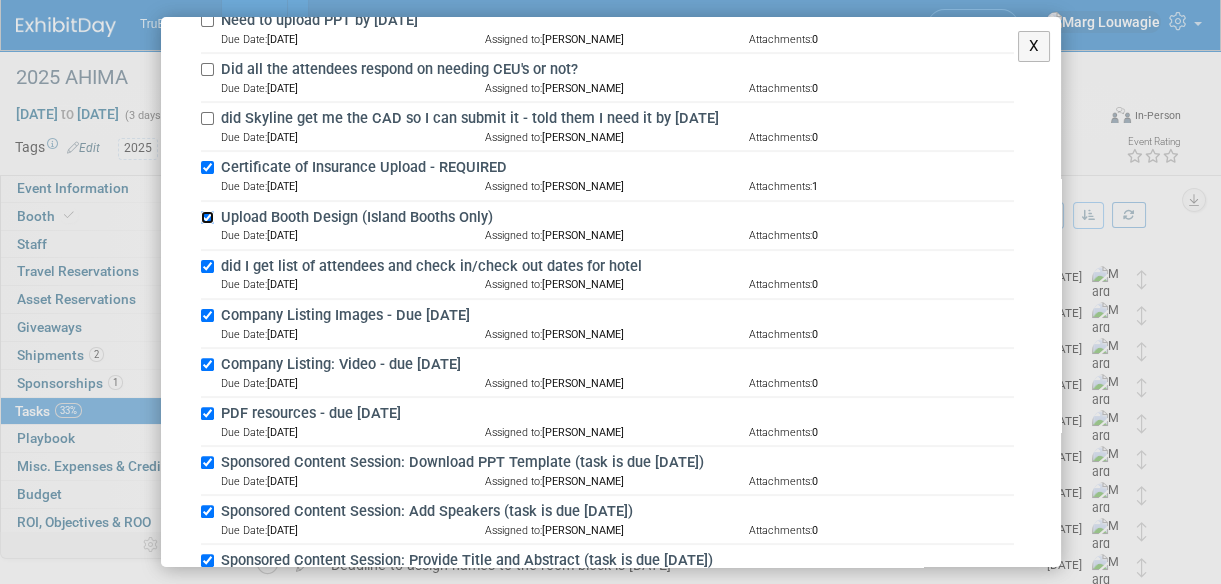 click on "Upload Booth Design (Island Booths Only)" at bounding box center [207, 217] 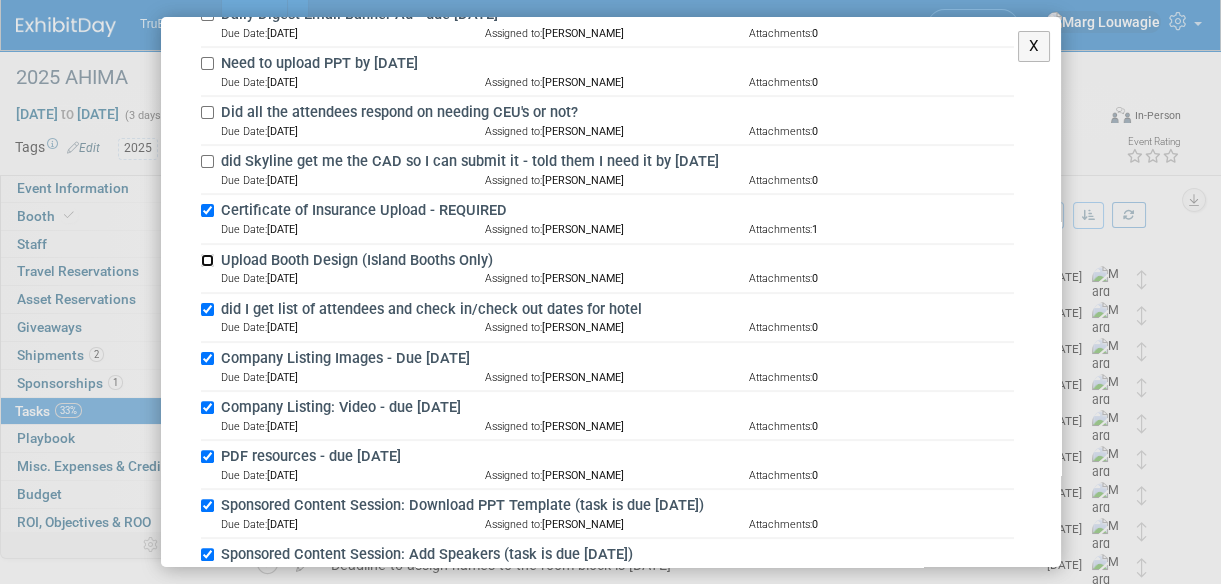 scroll, scrollTop: 1363, scrollLeft: 0, axis: vertical 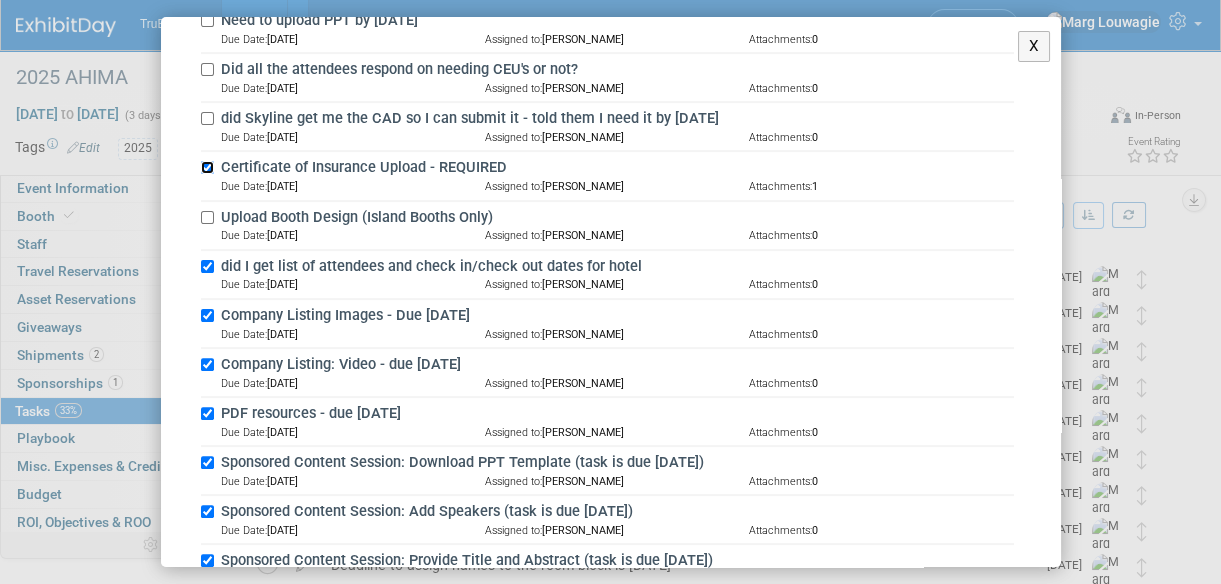 click on "Certificate of Insurance Upload - REQUIRED" at bounding box center [207, 167] 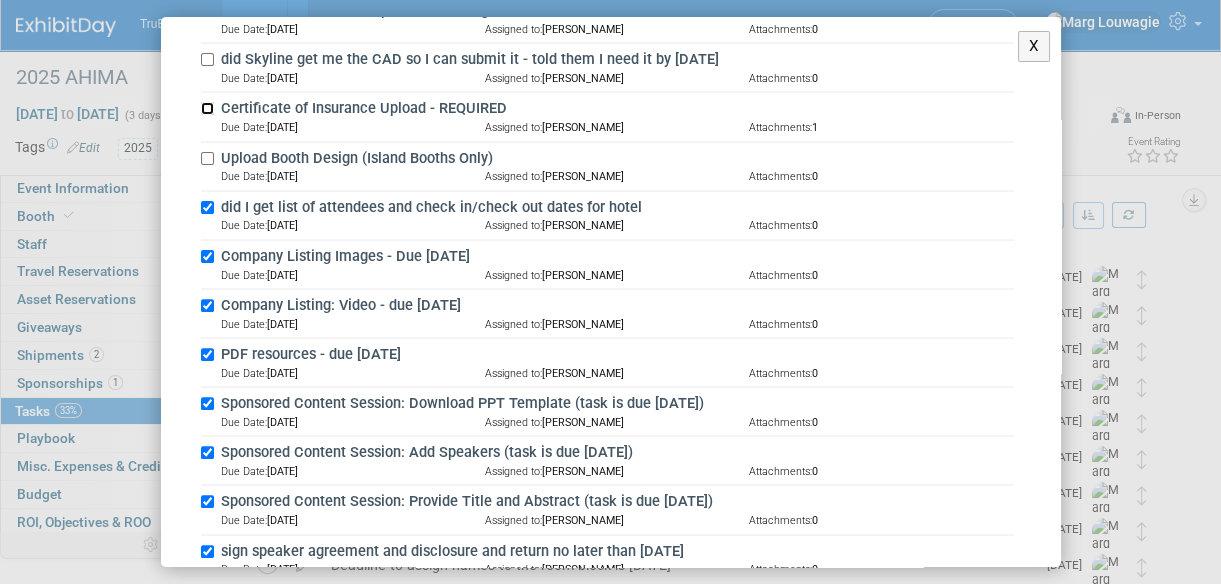 scroll, scrollTop: 1454, scrollLeft: 0, axis: vertical 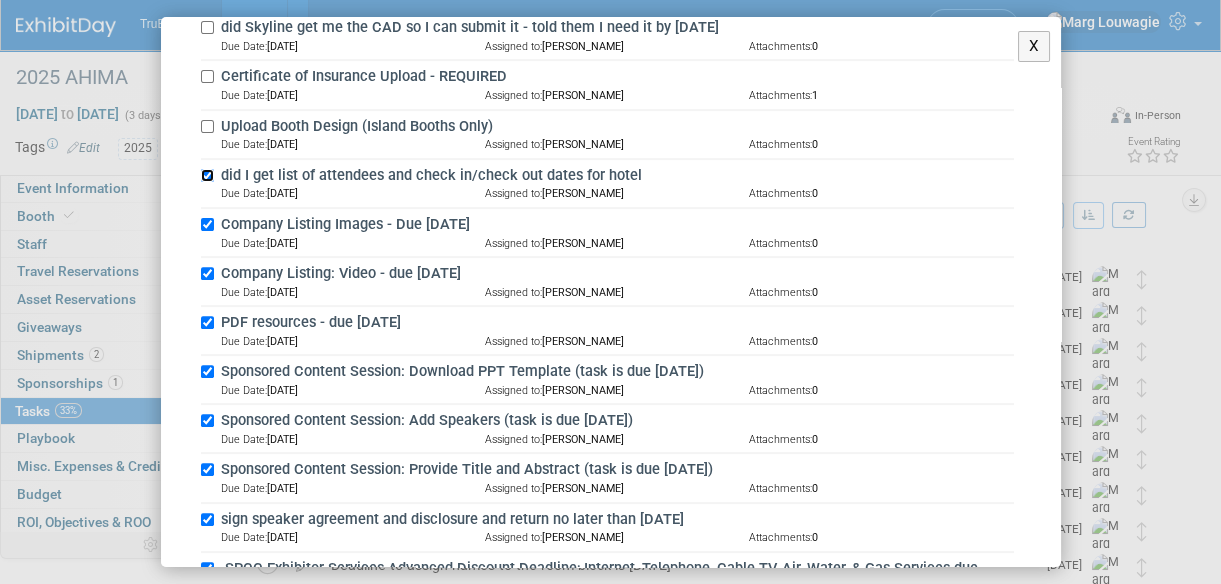 click on "did I get list of attendees and check in/check out dates for hotel" at bounding box center [207, 175] 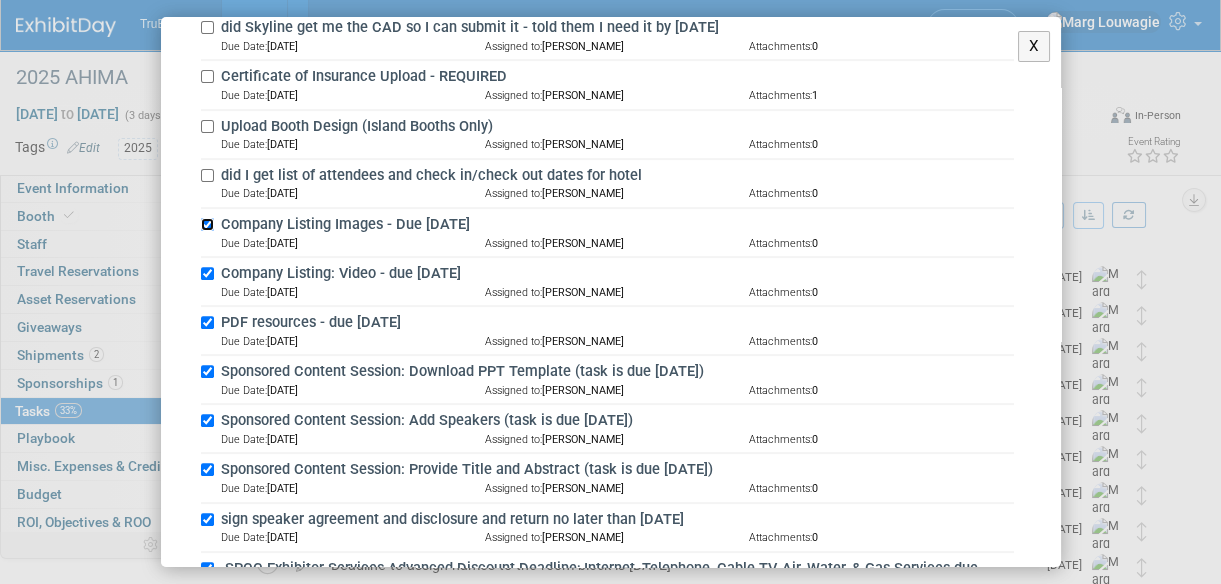 click on "Company Listing Images - Due May 31" at bounding box center (207, 224) 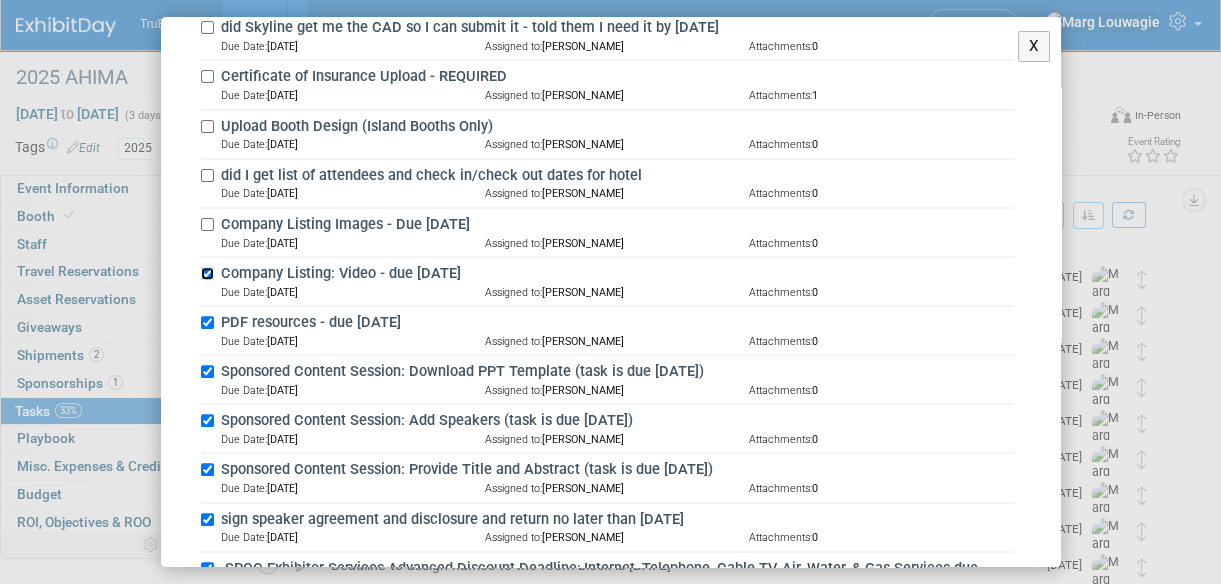 click on "Company Listing: Video - due May 31st" at bounding box center [207, 273] 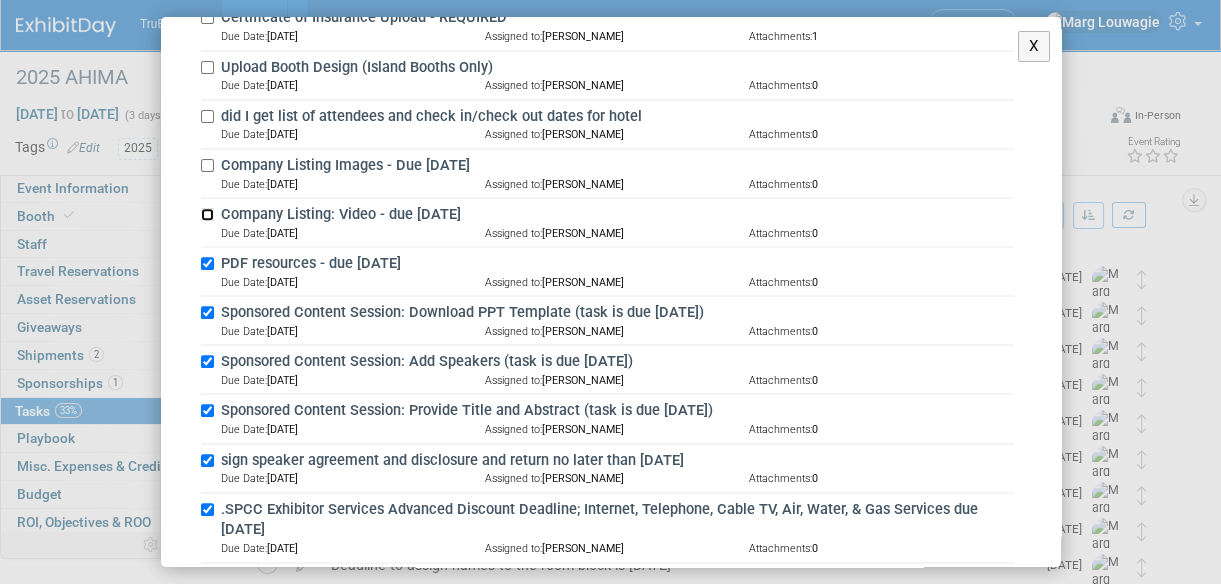 scroll, scrollTop: 1545, scrollLeft: 0, axis: vertical 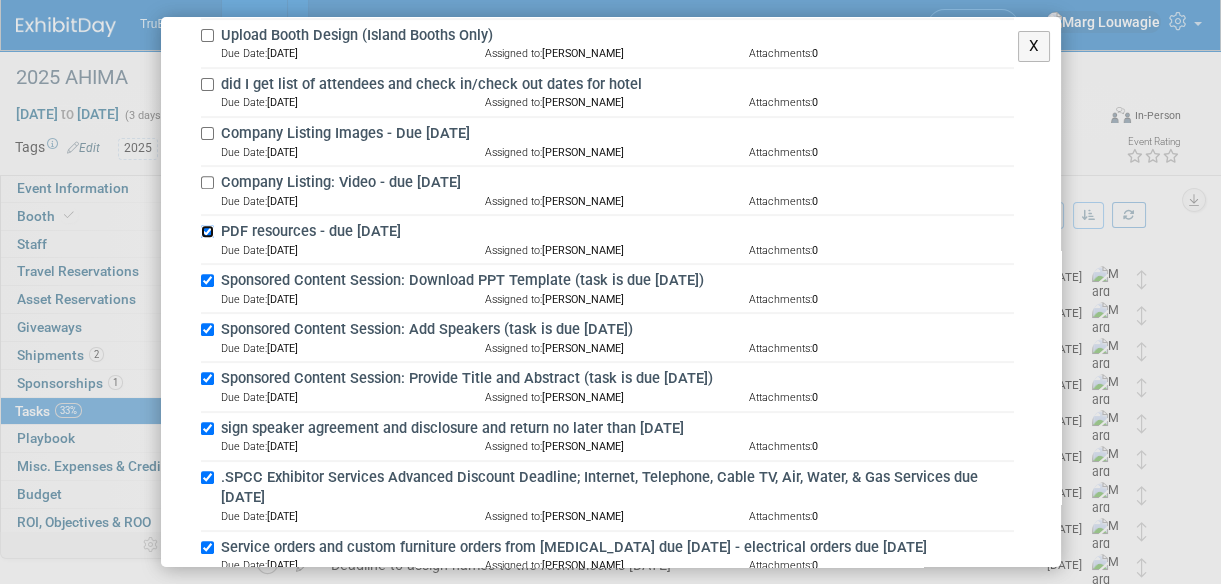 click on "PDF resources - due May 31" at bounding box center [207, 231] 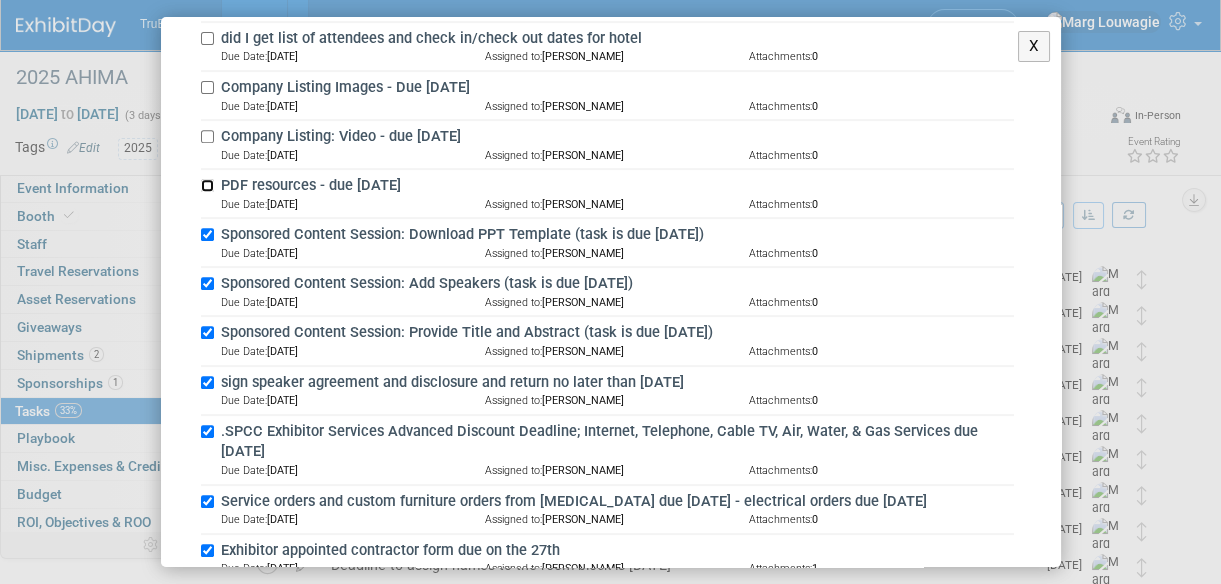 scroll, scrollTop: 1636, scrollLeft: 0, axis: vertical 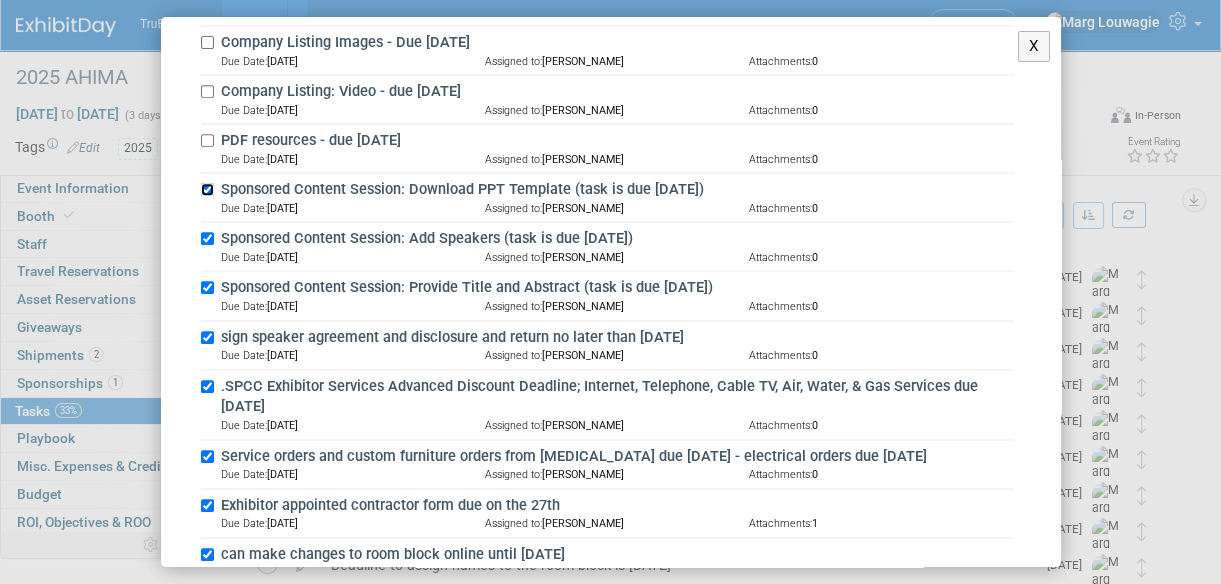 click on "Sponsored Content Session: Download PPT Template (task is due Monday, July 1, 2024)" at bounding box center (207, 189) 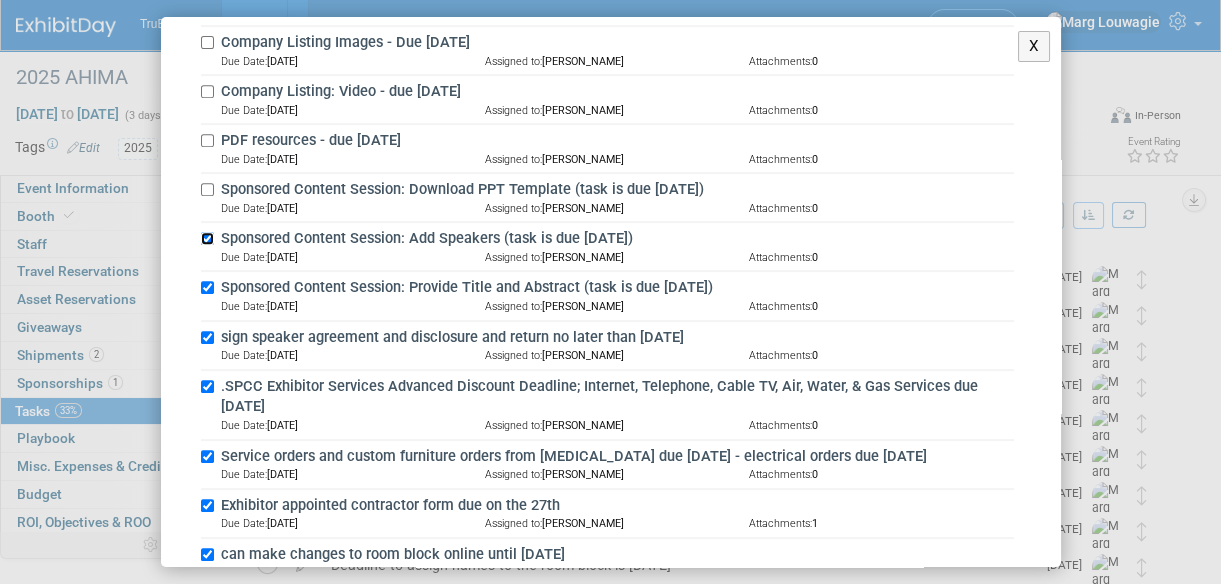 click on "Sponsored Content Session: Add Speakers (task is due Friday, June 28, 2024)" at bounding box center [207, 238] 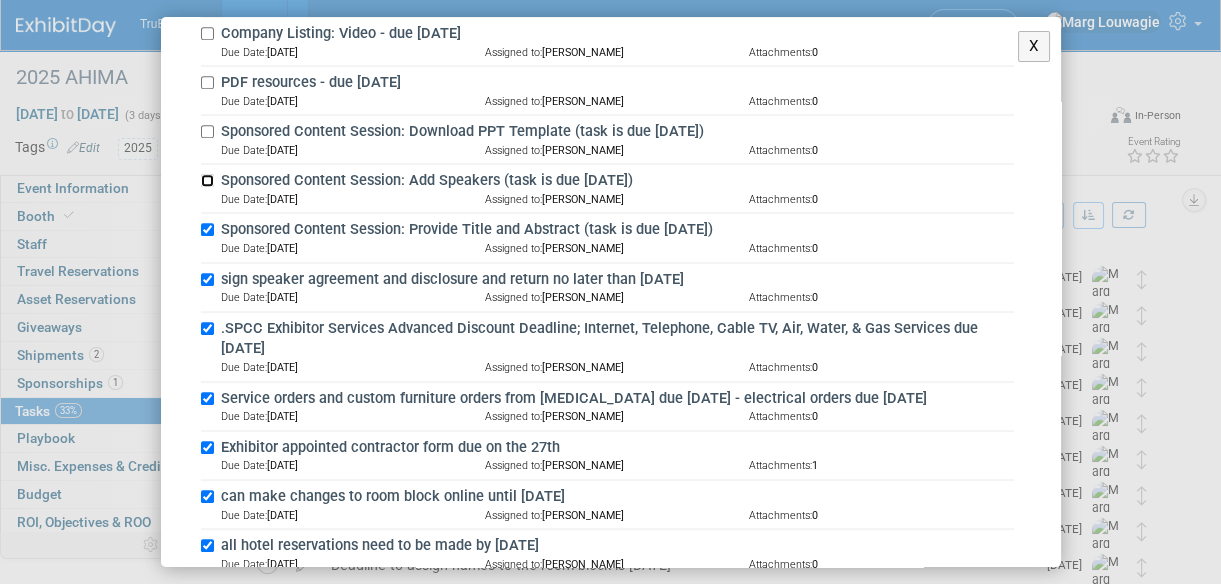 scroll, scrollTop: 1727, scrollLeft: 0, axis: vertical 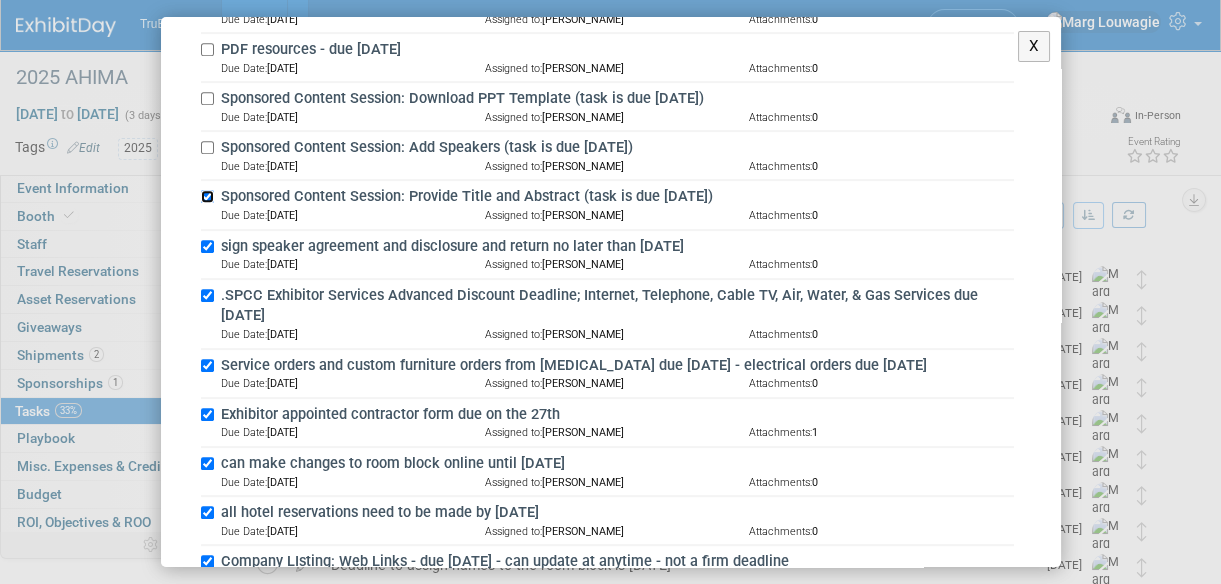 click on "Sponsored Content Session: Provide Title and Abstract (task is due Friday, June 28, 2024)" at bounding box center (207, 196) 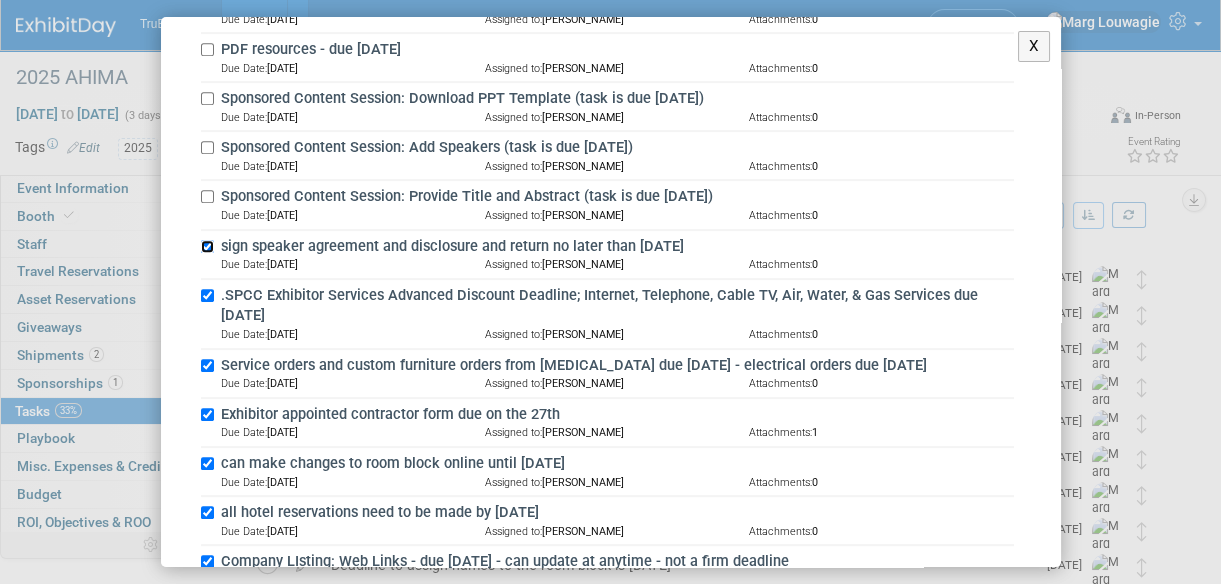 click on "sign speaker agreement and disclosure and return no later than June 16th" at bounding box center [207, 246] 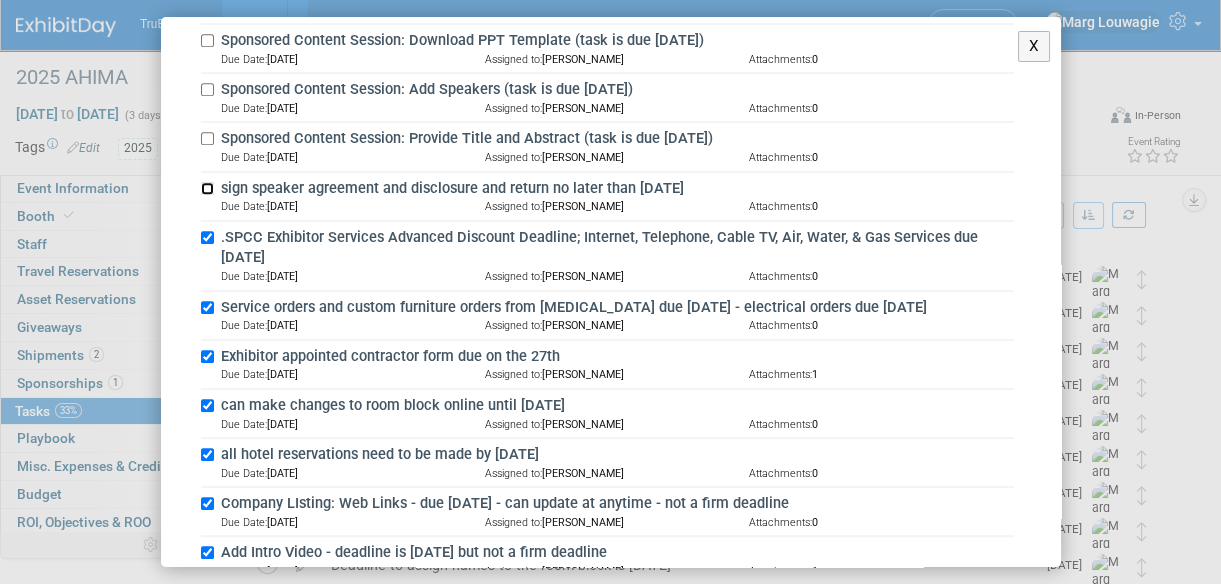 scroll, scrollTop: 1818, scrollLeft: 0, axis: vertical 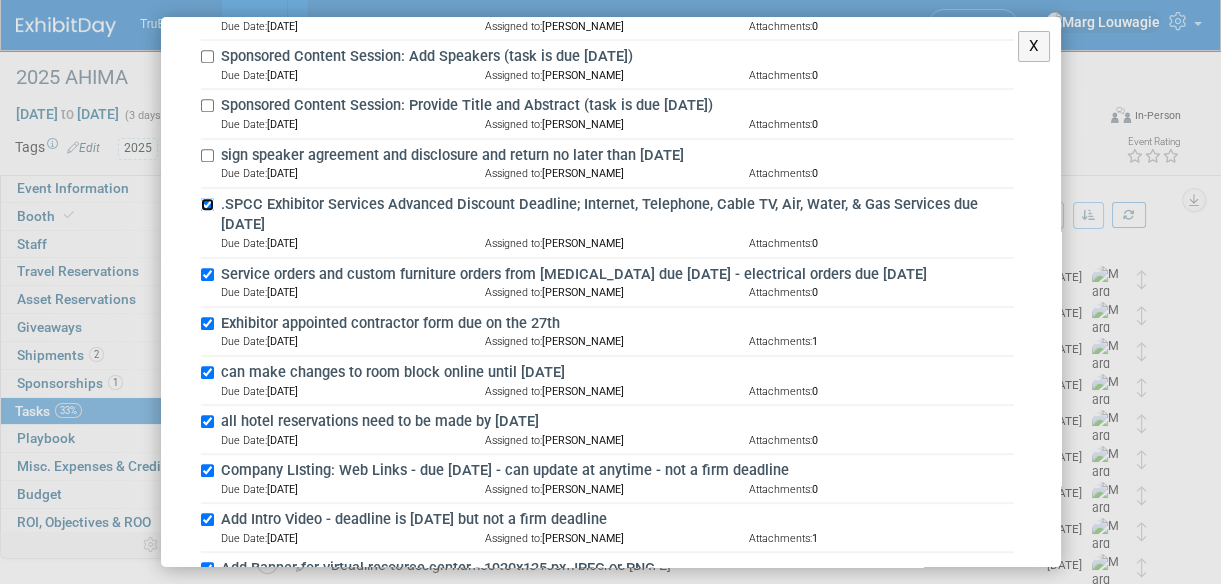 click on ".SPCC Exhibitor Services Advanced Discount Deadline; Internet, Telephone, Cable TV, Air, Water, & Gas Services due Oct 14th" at bounding box center (207, 204) 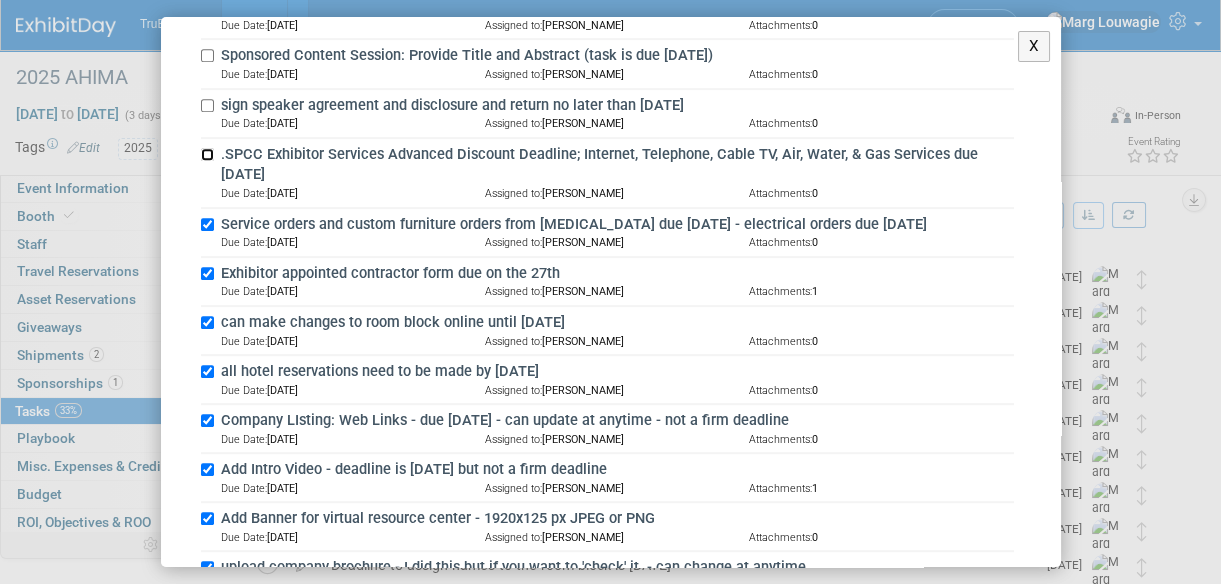 scroll, scrollTop: 1909, scrollLeft: 0, axis: vertical 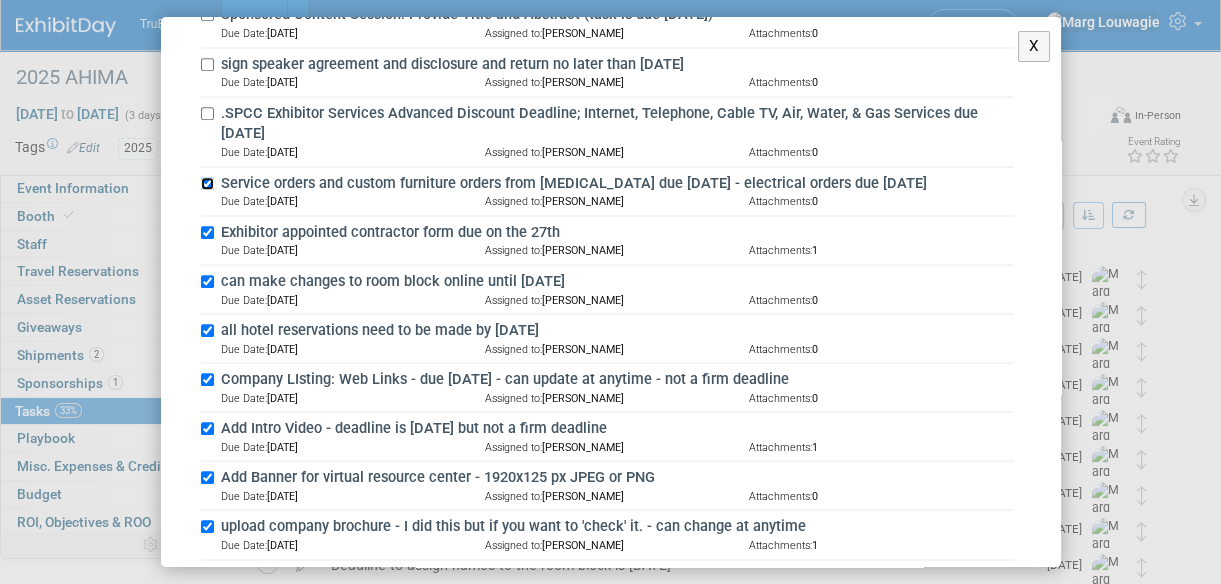 click on "Service orders and custom furniture orders from T3 due Oct 4th - electrical orders due Oct 6th" at bounding box center [207, 183] 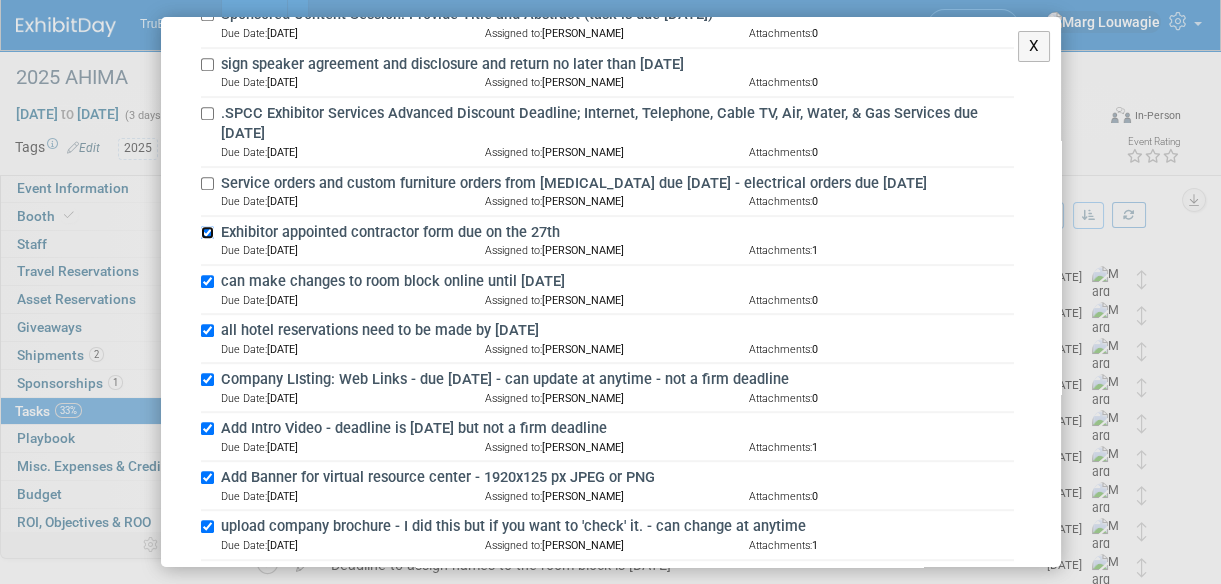 click on "Exhibitor appointed contractor form due on the 27th" at bounding box center (207, 232) 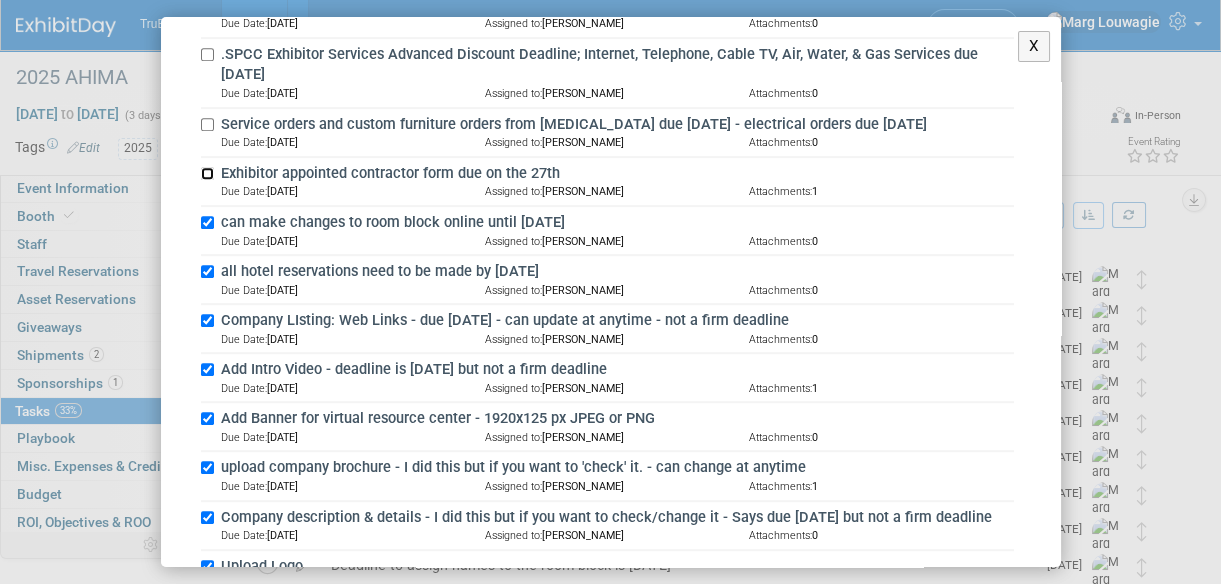 scroll, scrollTop: 2000, scrollLeft: 0, axis: vertical 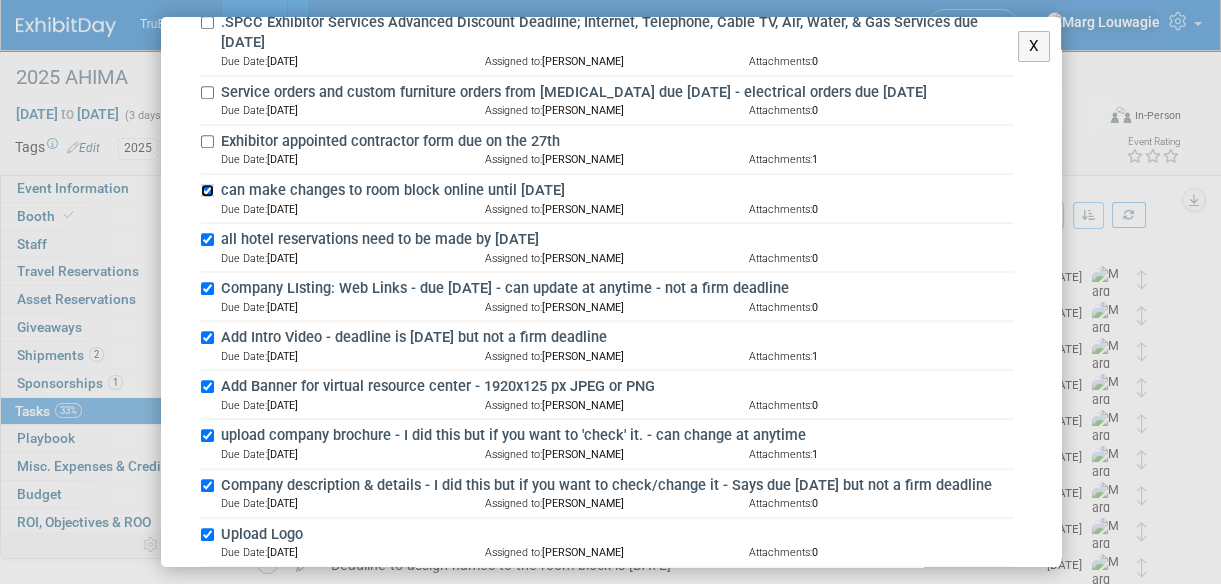 click on "can make changes to room block online until Oct 12th" at bounding box center (207, 190) 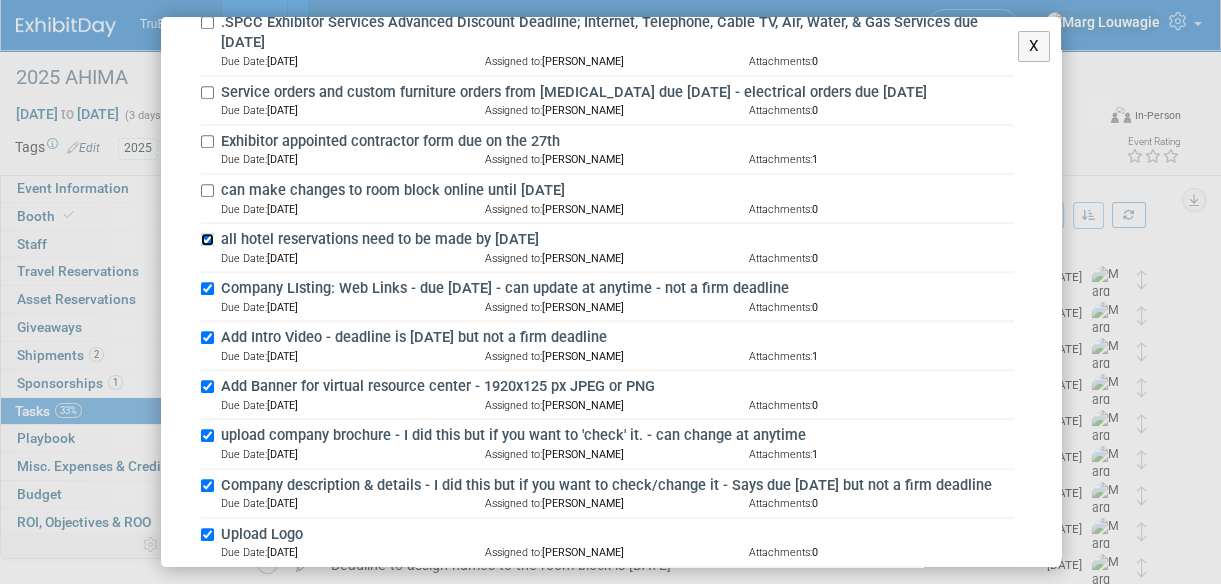 click on "all hotel reservations need to be made by September 13th" at bounding box center [207, 239] 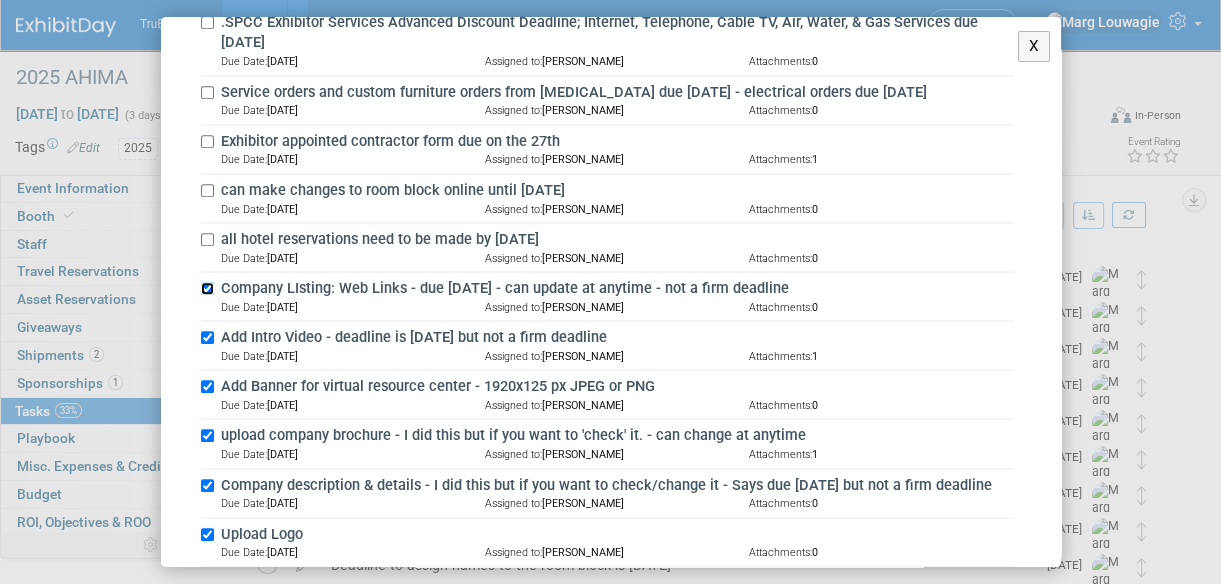 click on "Company LIsting: Web Links - due May 3rd - can update at anytime - not a firm deadline" at bounding box center (207, 288) 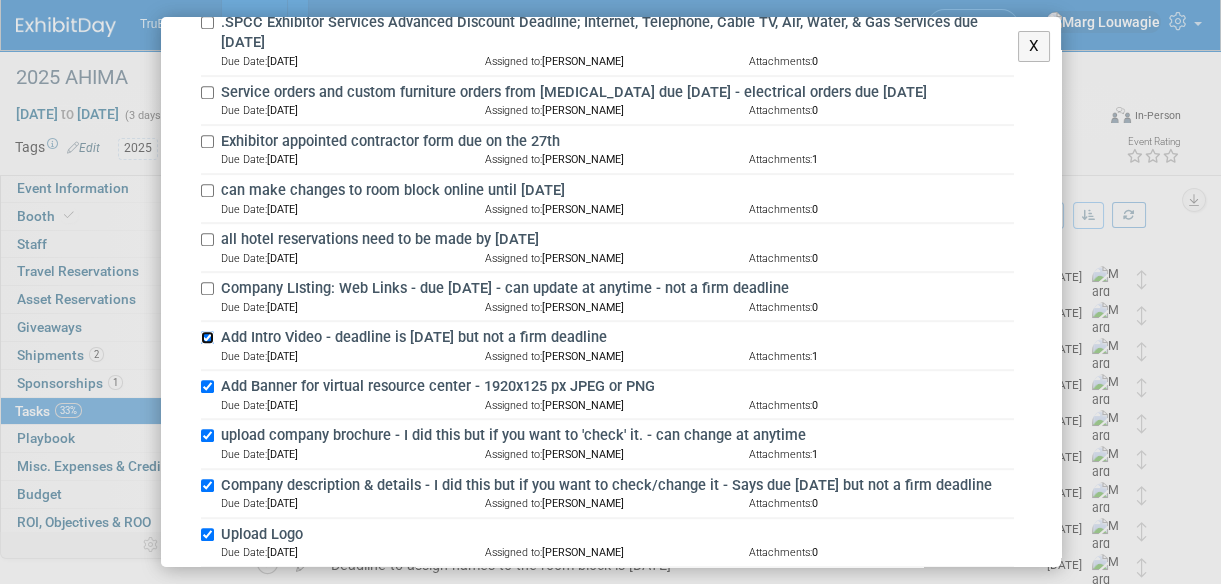 click on "Add Intro Video - deadline is May 3rd but not a firm deadline" at bounding box center [207, 337] 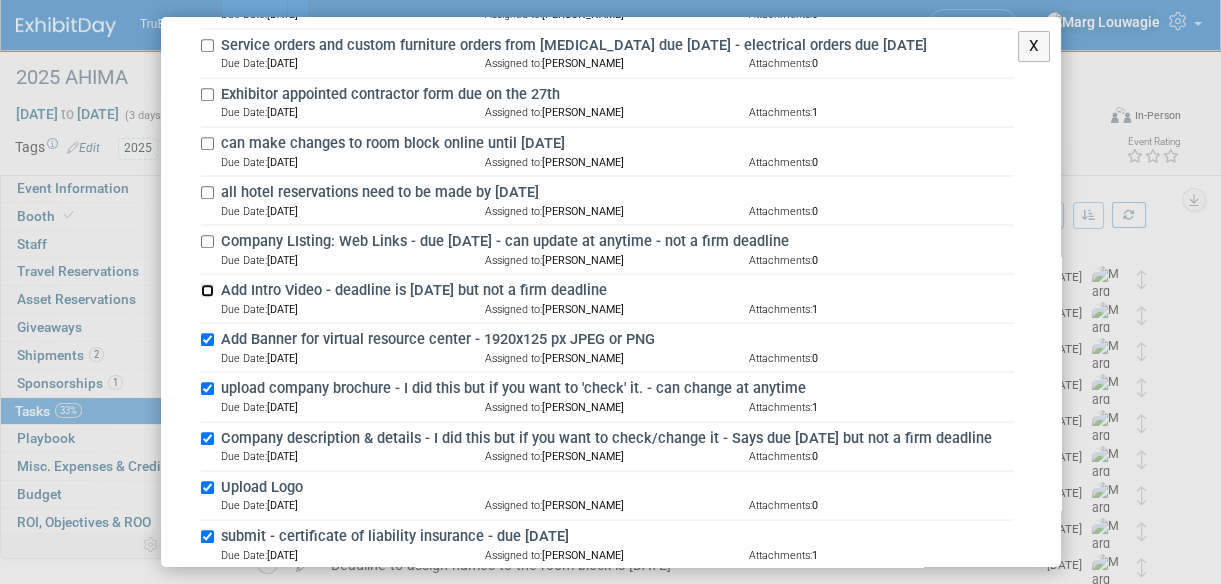 scroll, scrollTop: 2090, scrollLeft: 0, axis: vertical 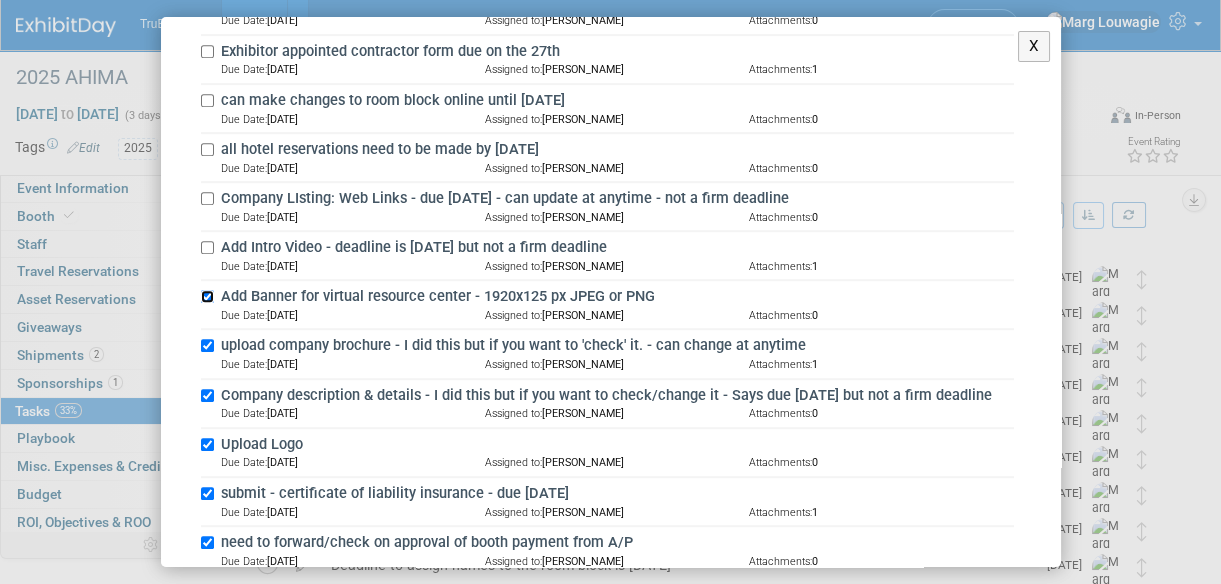 click on "Add Banner for virtual resource center - 1920x125 px JPEG or PNG" at bounding box center (207, 296) 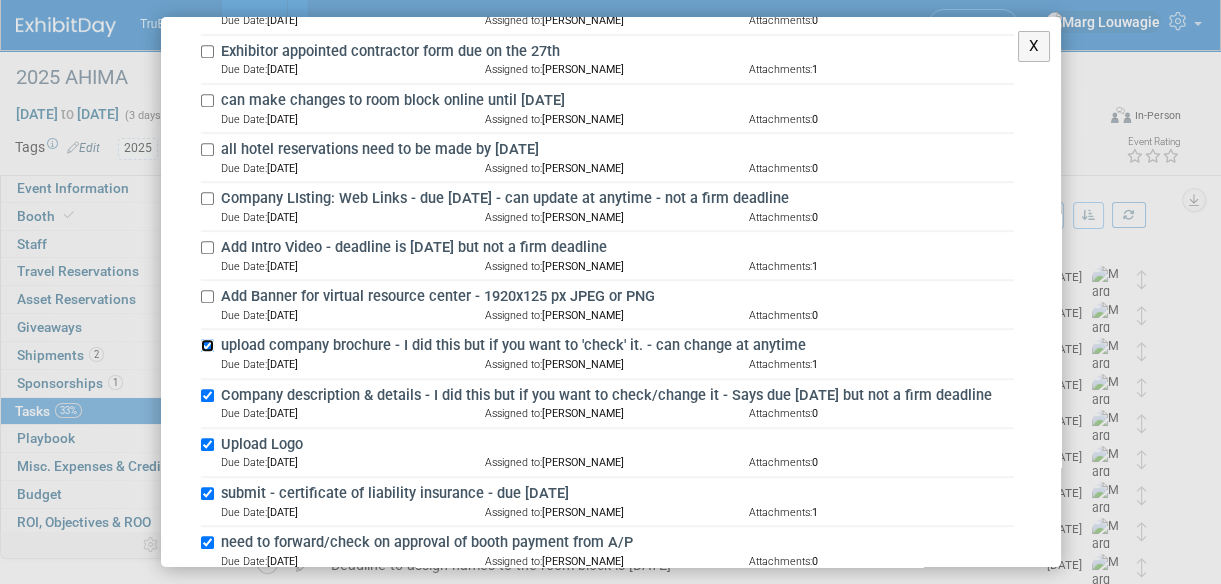 click on "upload company brochure - I did this but if you want to 'check' it. - can change at anytime" at bounding box center [207, 345] 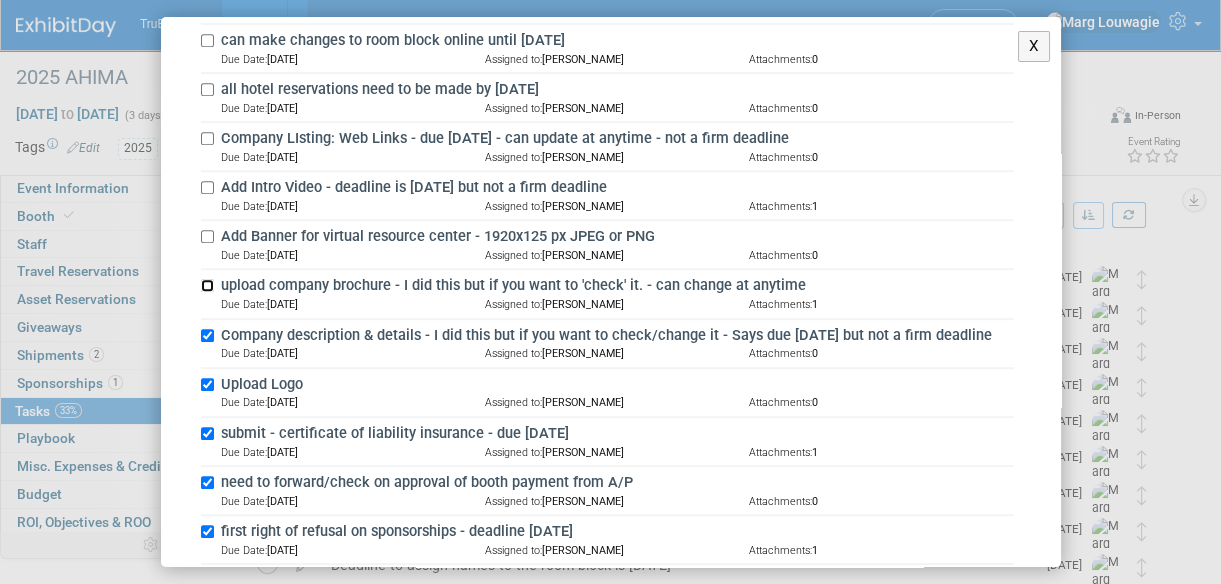 scroll, scrollTop: 2181, scrollLeft: 0, axis: vertical 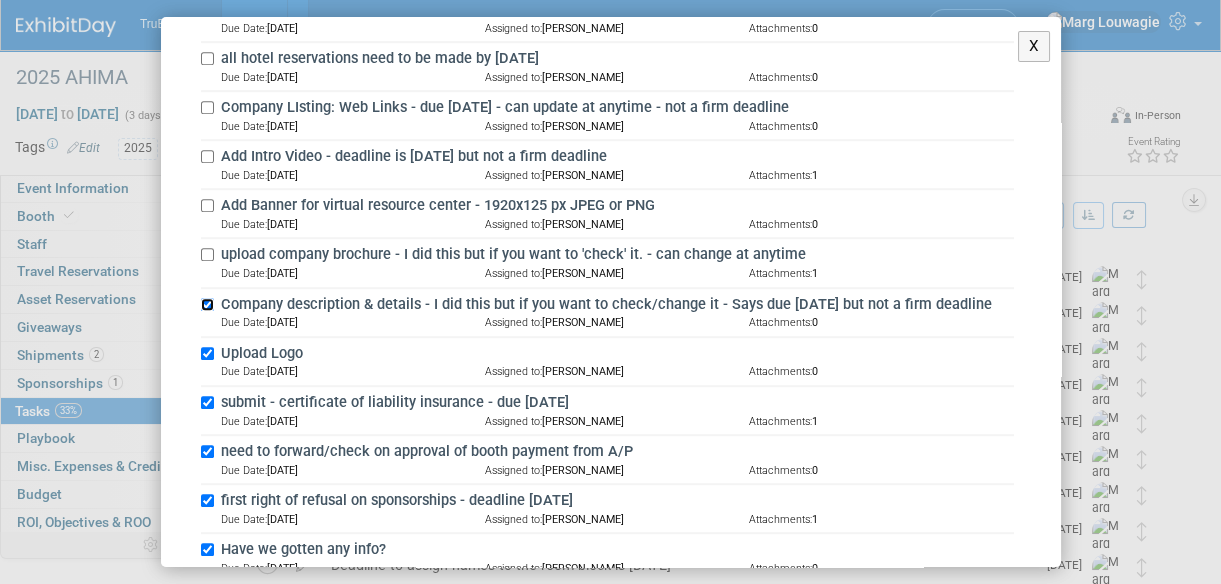 click on "Company description & details - I did this but if you want to check/change it - Says due May 3rd but not a firm deadline" at bounding box center [207, 304] 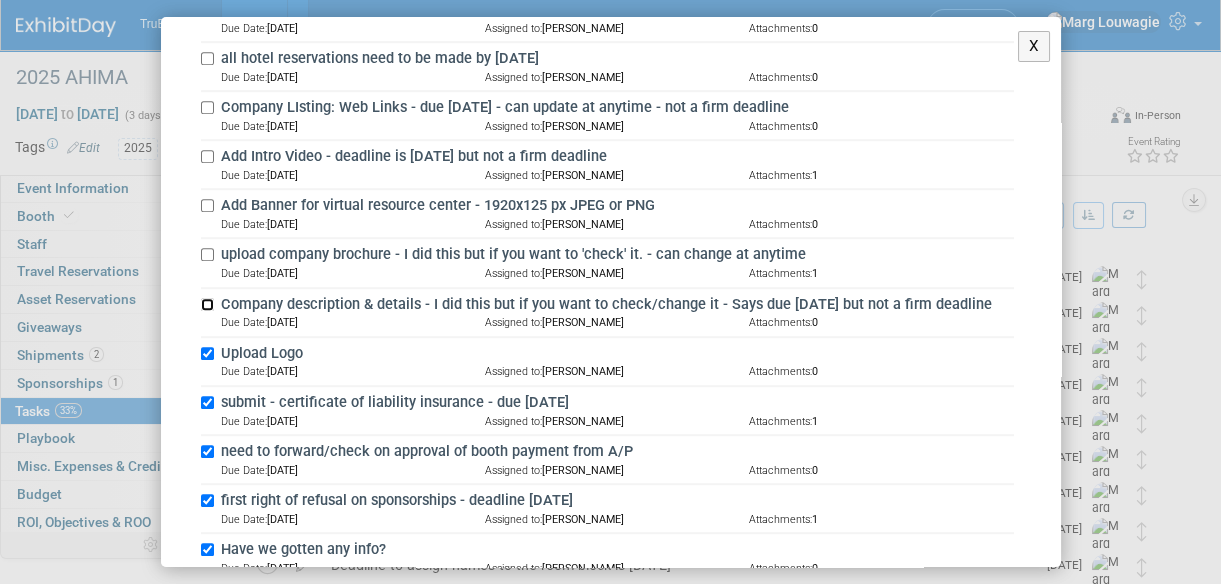 scroll, scrollTop: 2272, scrollLeft: 0, axis: vertical 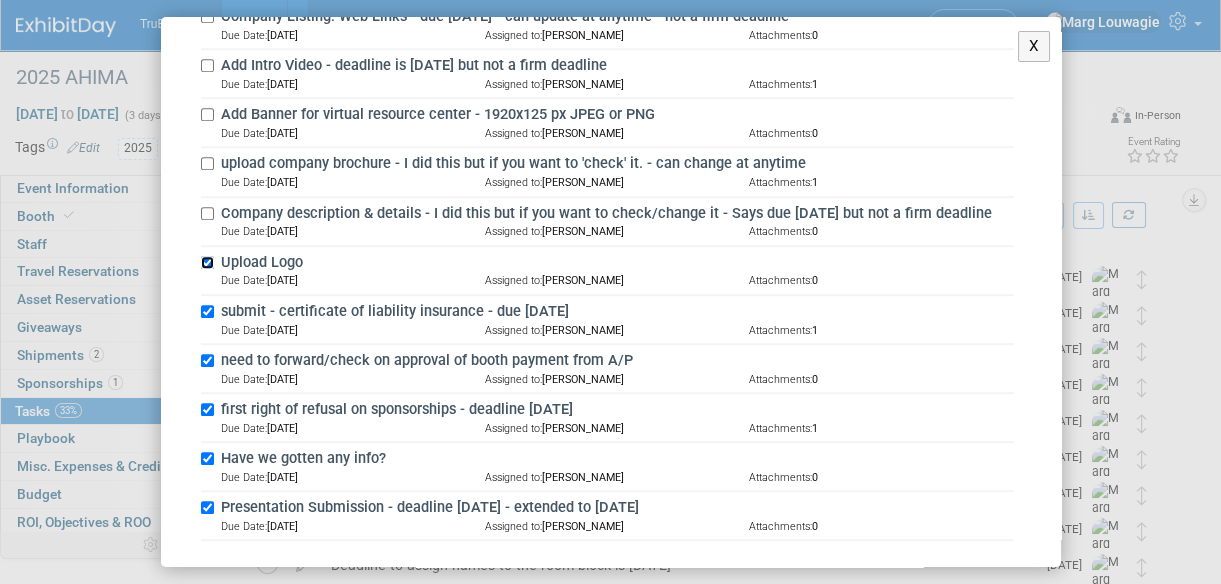 click on "Upload Logo" at bounding box center [207, 262] 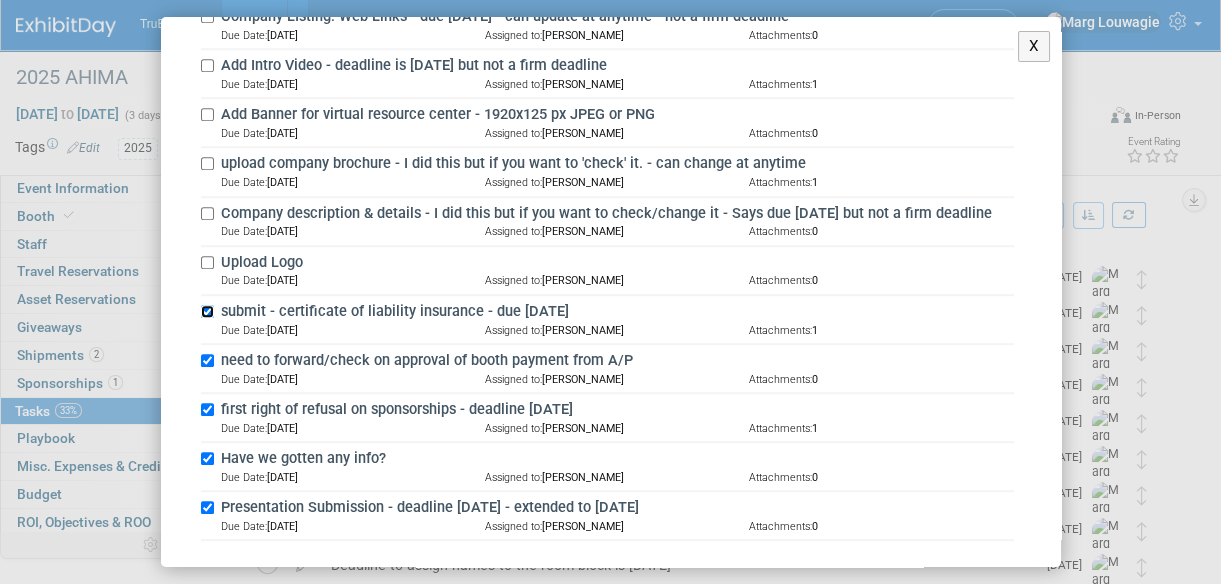 click on "submit - certificate of liability insurance - due July 12" at bounding box center [207, 311] 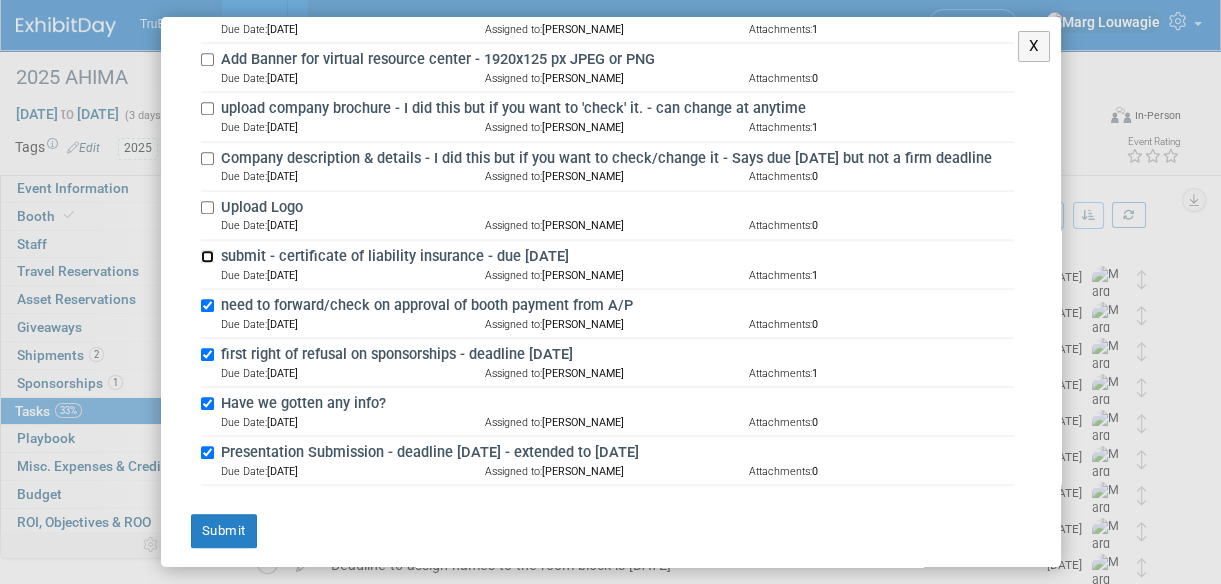 scroll, scrollTop: 2328, scrollLeft: 0, axis: vertical 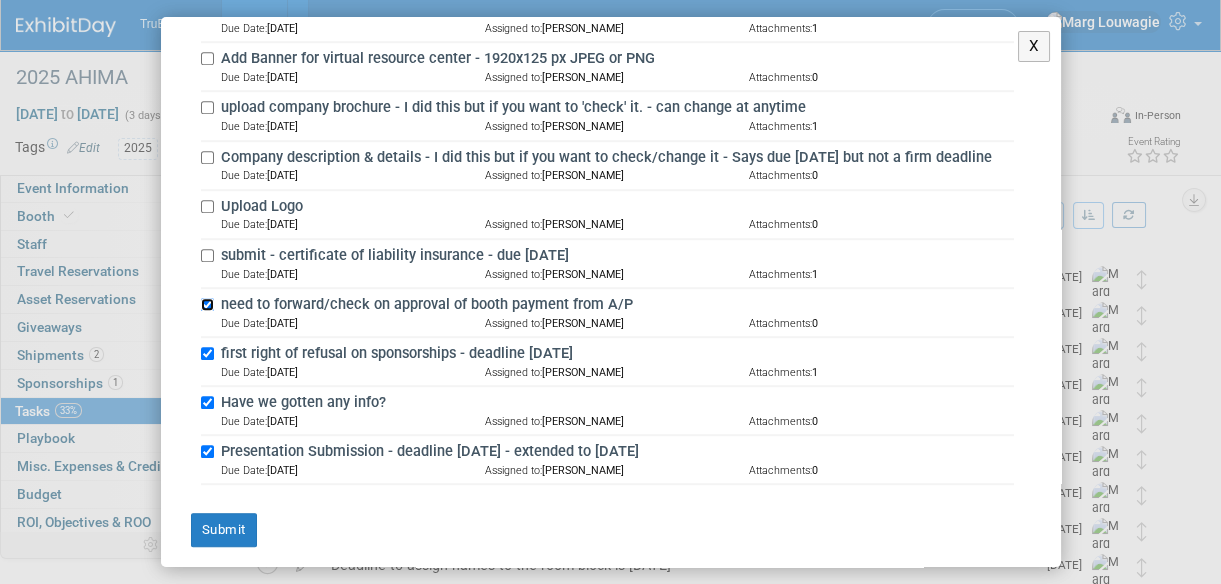 click on "need to forward/check on approval of booth payment from A/P" at bounding box center [207, 304] 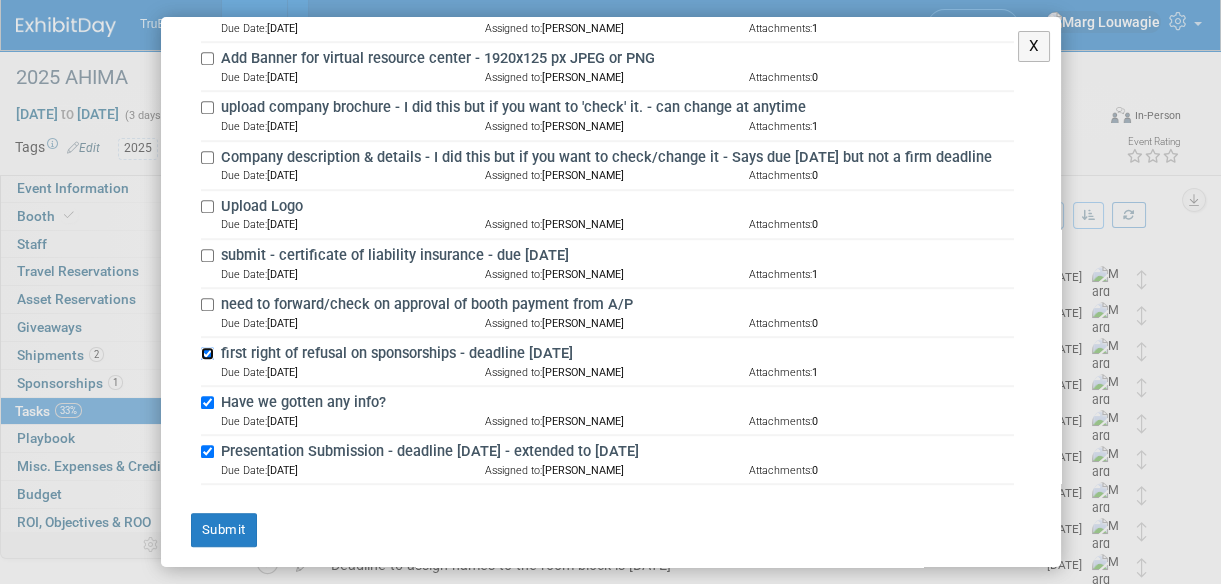 click on "first right of refusal on sponsorships - deadline March 29th" at bounding box center [207, 353] 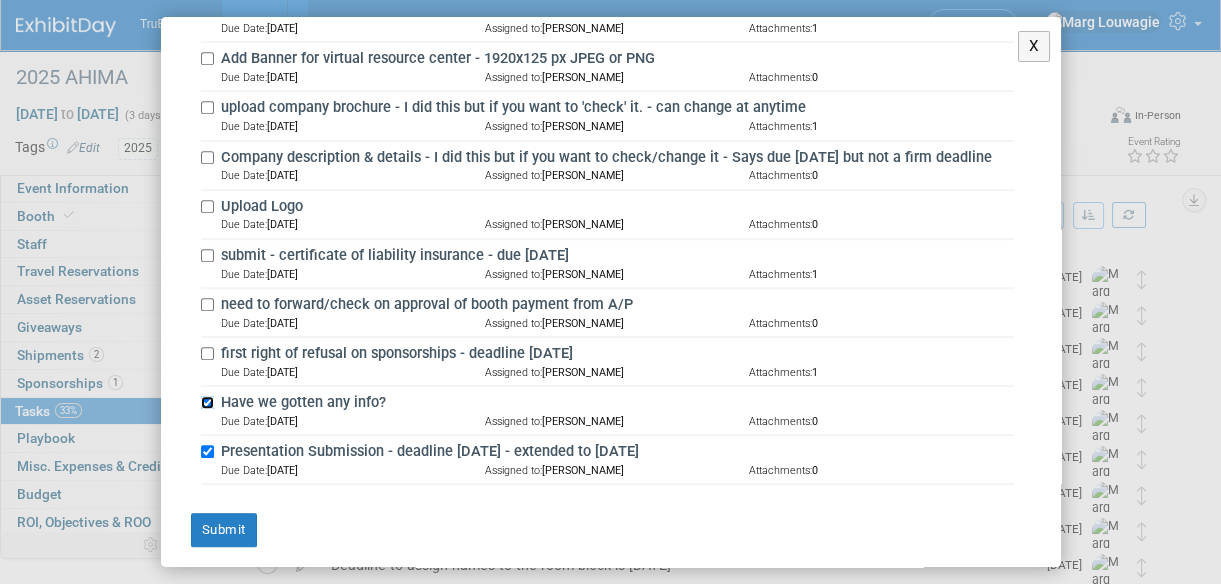 click on "Have we gotten any info?" at bounding box center [207, 402] 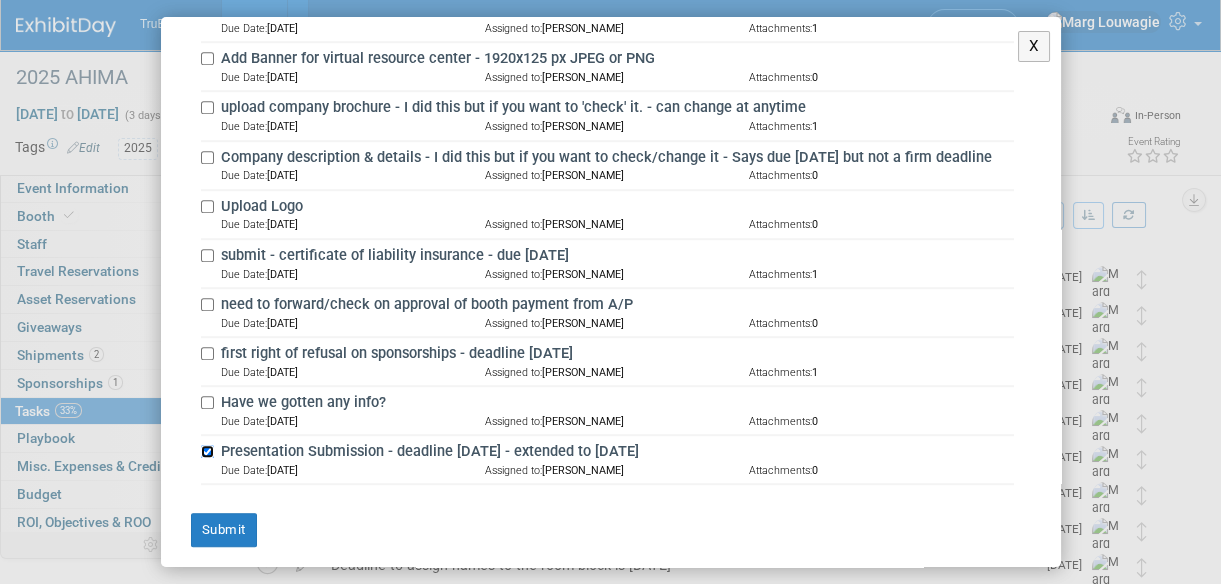 click on "Presentation Submission - deadline January 31st - extended to Feb 15th" at bounding box center [207, 451] 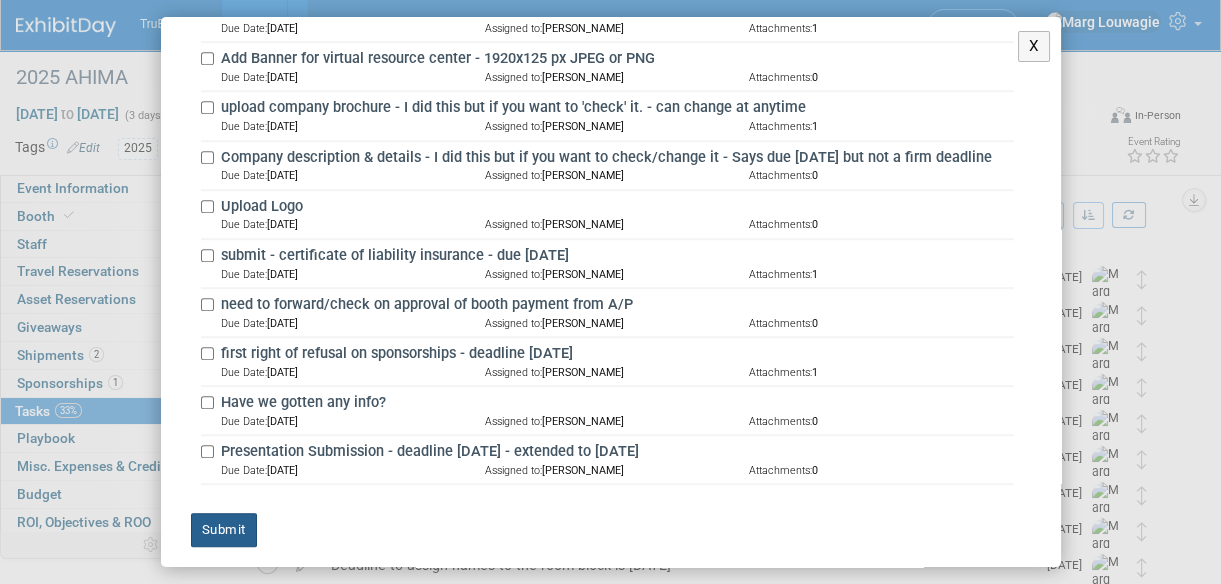 click on "Submit" at bounding box center [224, 530] 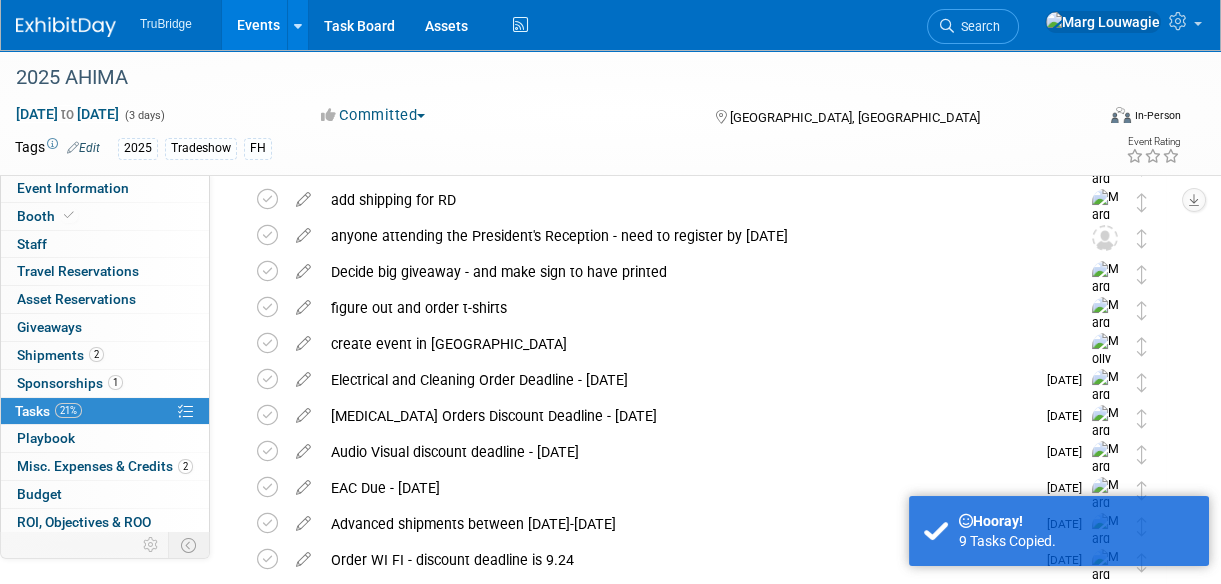 scroll, scrollTop: 181, scrollLeft: 0, axis: vertical 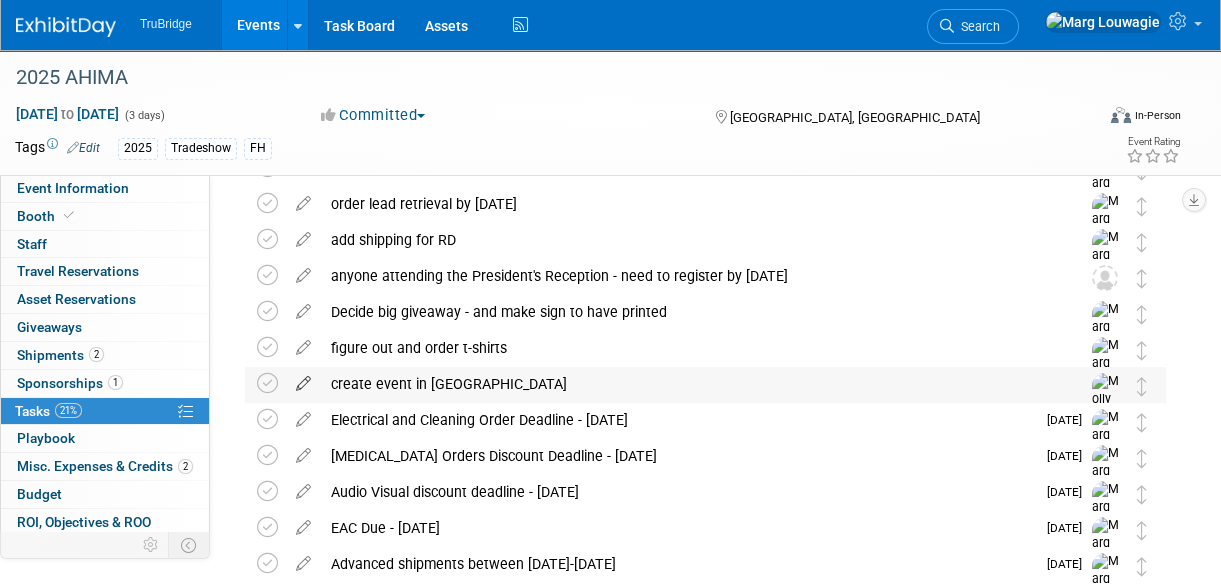 click at bounding box center [303, 379] 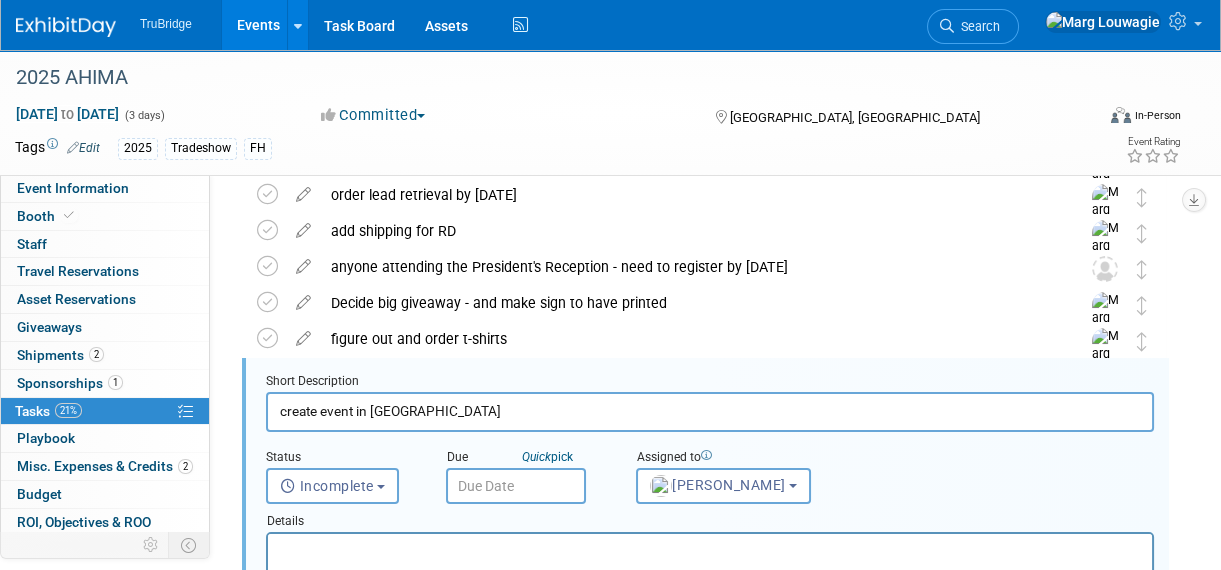 scroll, scrollTop: 254, scrollLeft: 0, axis: vertical 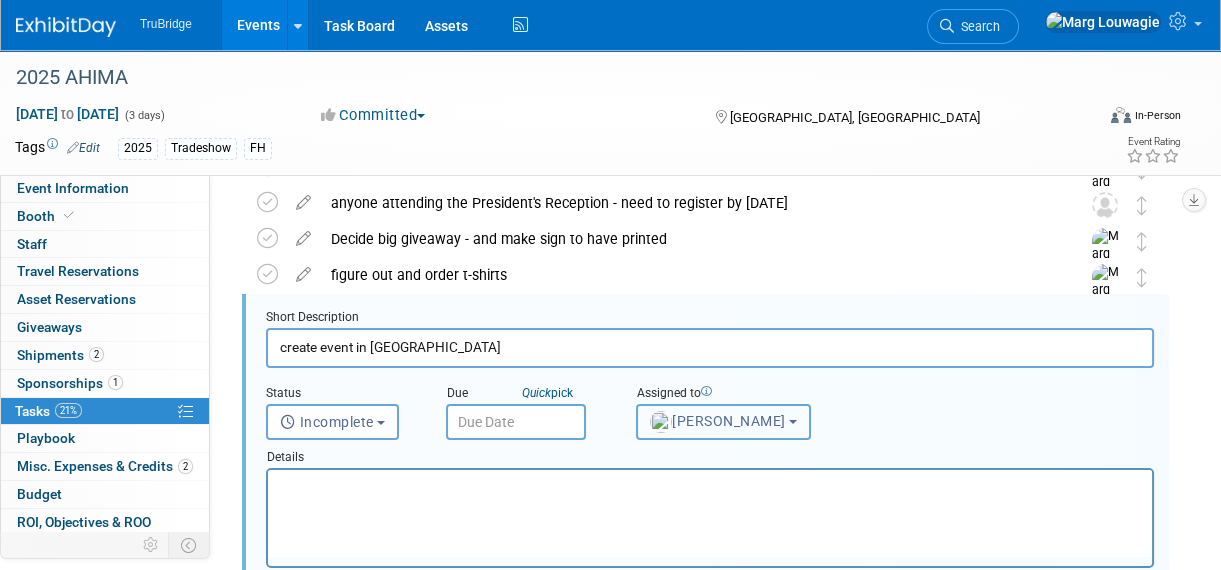 click at bounding box center [661, 422] 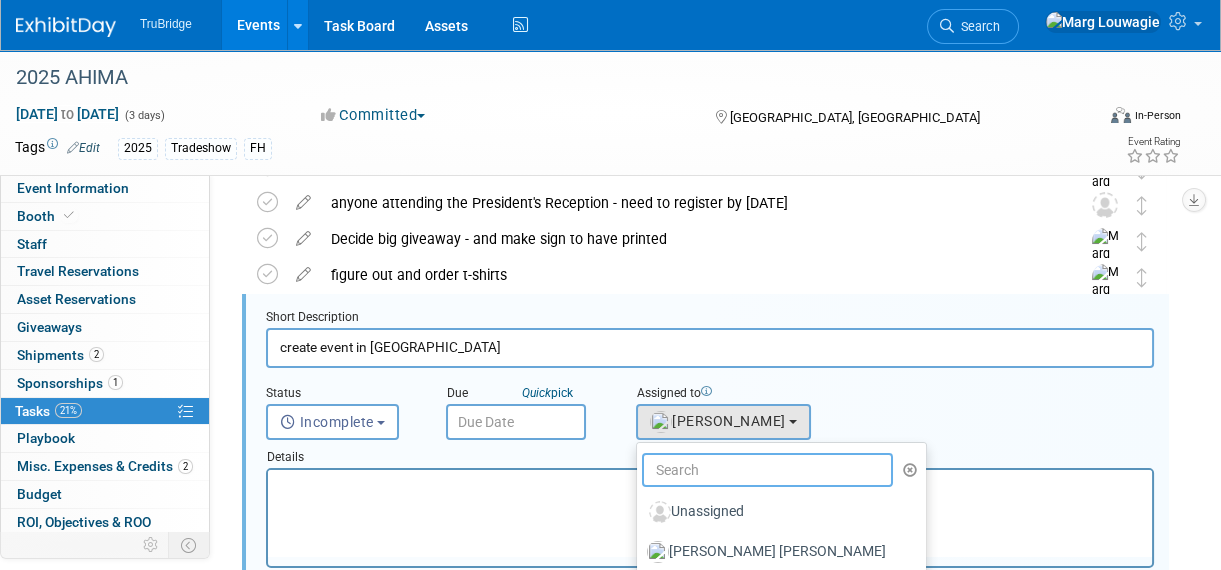 click at bounding box center (767, 470) 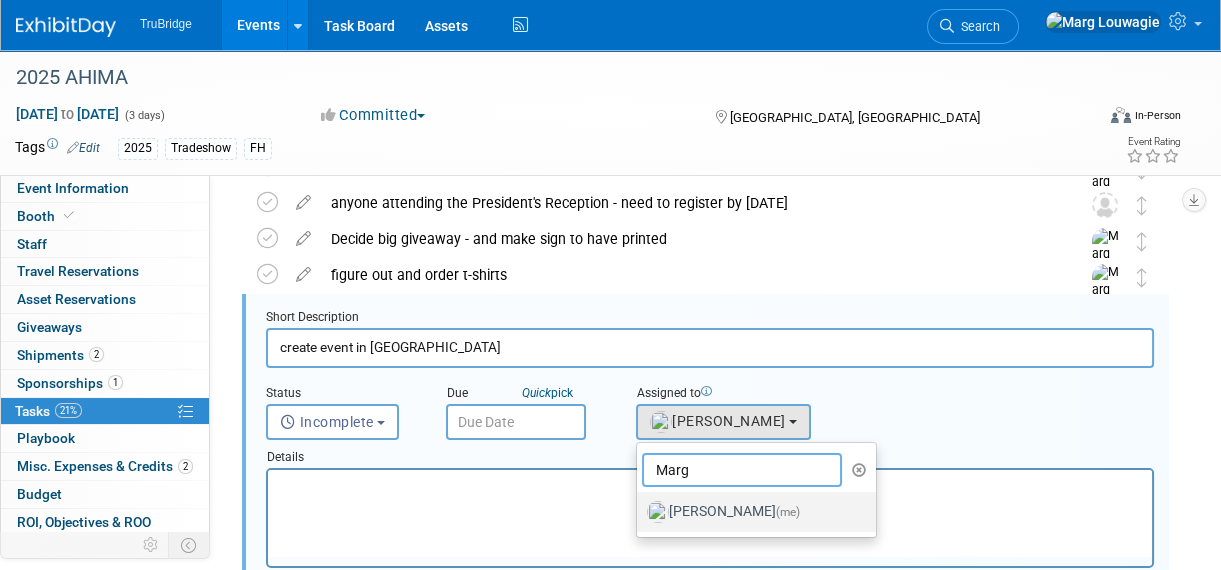 type on "Marg" 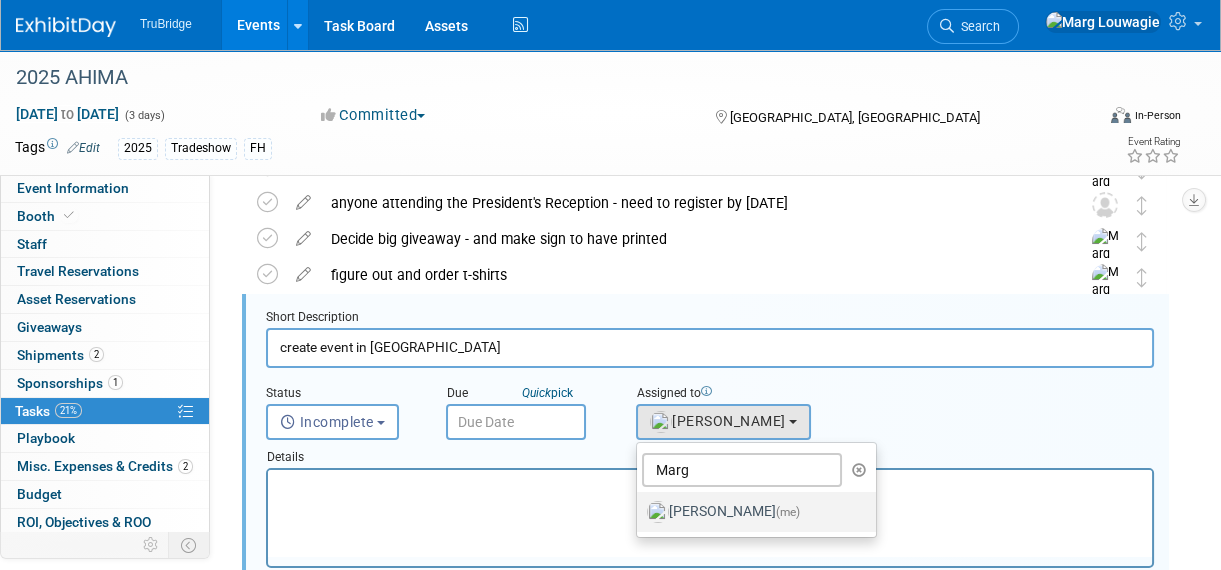 click on "Marg Louwagie
(me)" at bounding box center (751, 512) 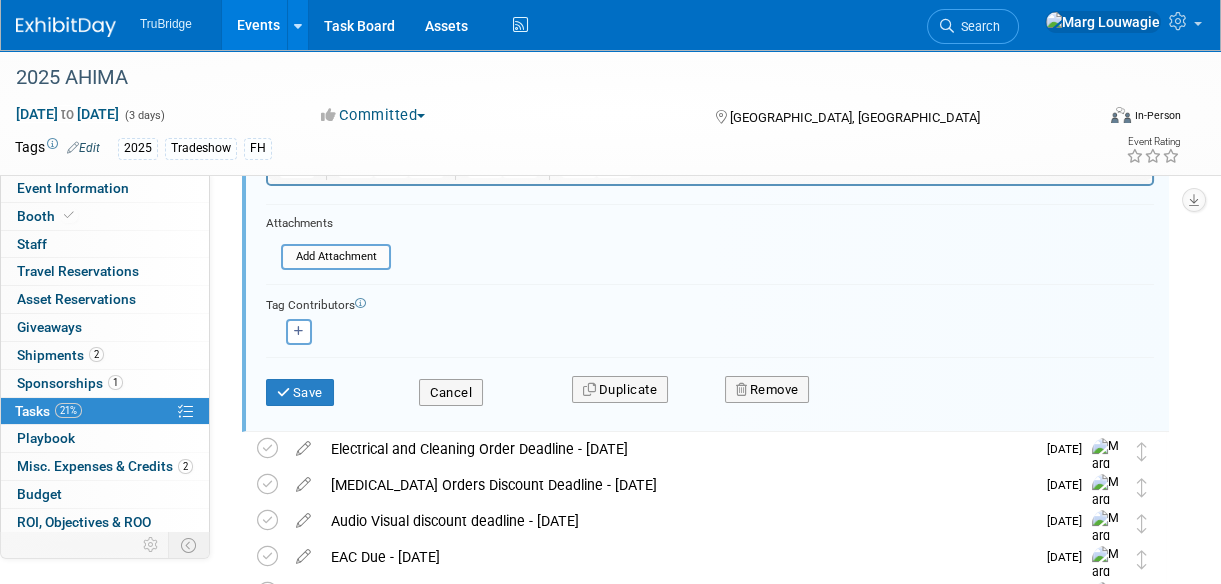 scroll, scrollTop: 709, scrollLeft: 0, axis: vertical 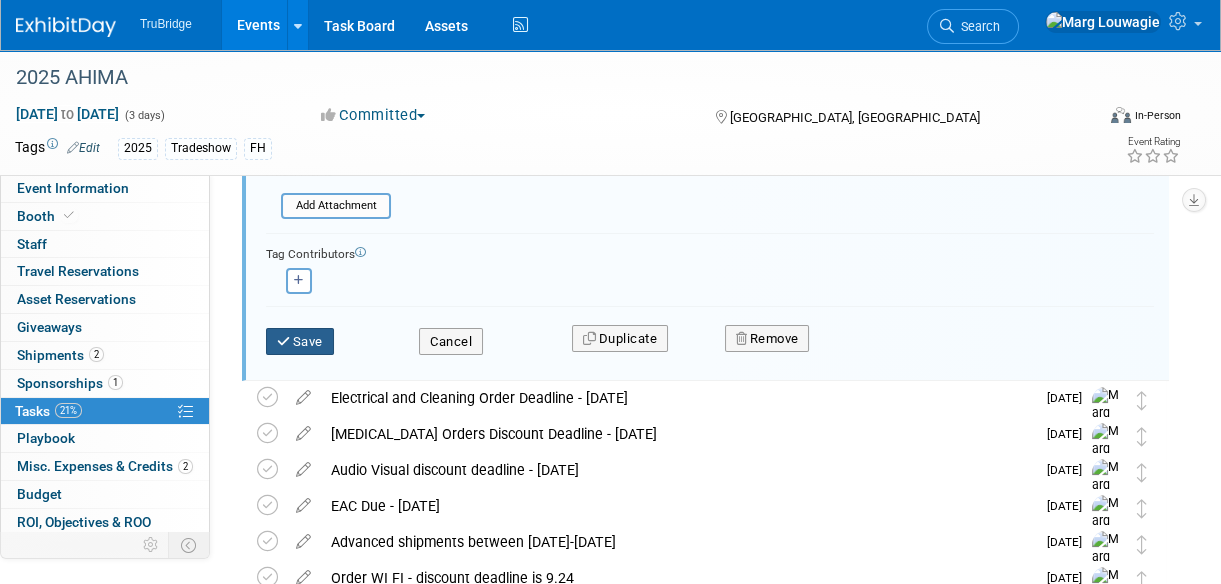 click at bounding box center (285, 341) 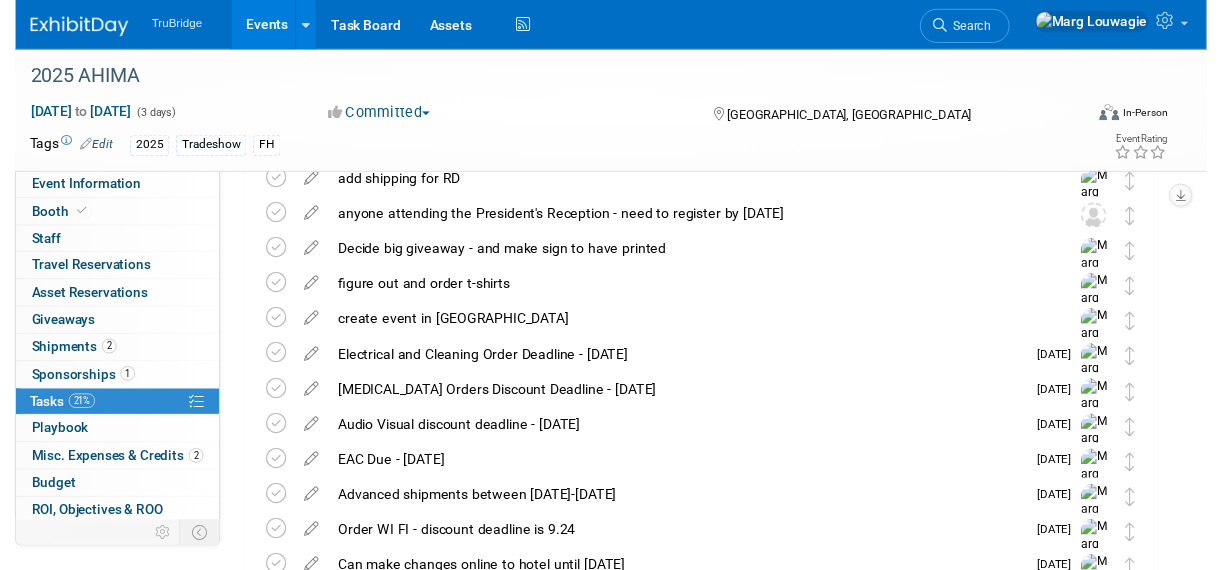scroll, scrollTop: 209, scrollLeft: 0, axis: vertical 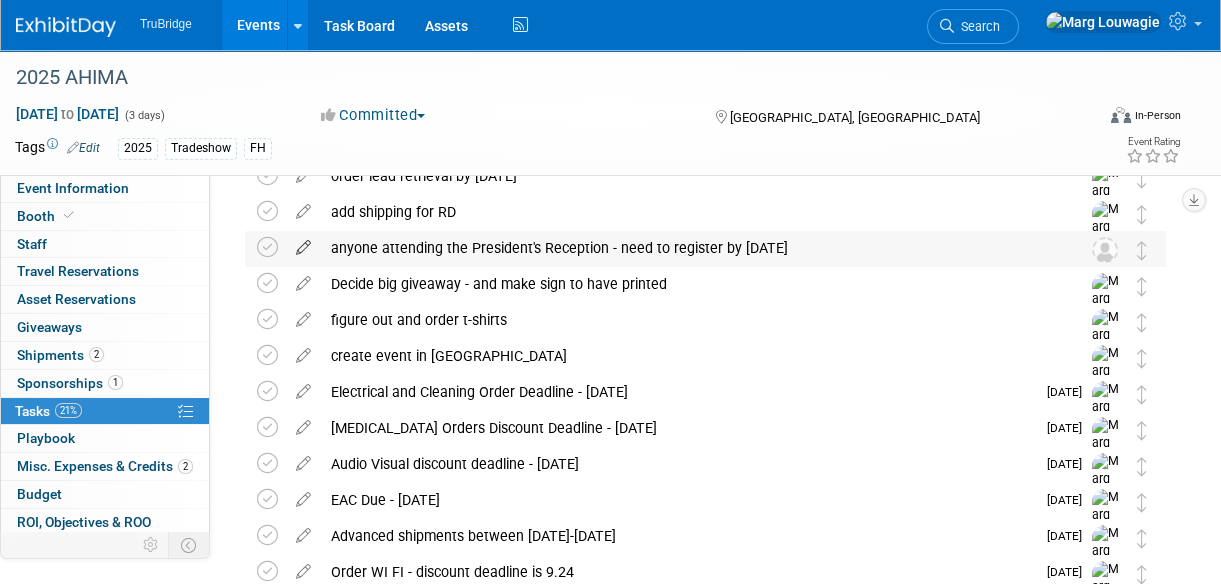 click at bounding box center [303, 243] 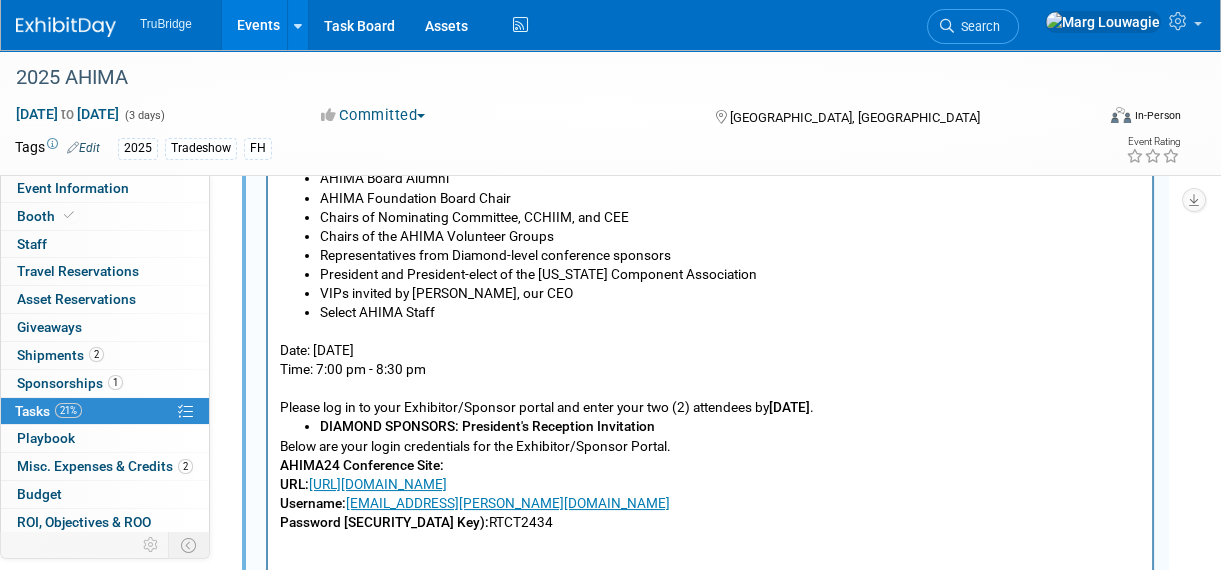 scroll, scrollTop: 600, scrollLeft: 0, axis: vertical 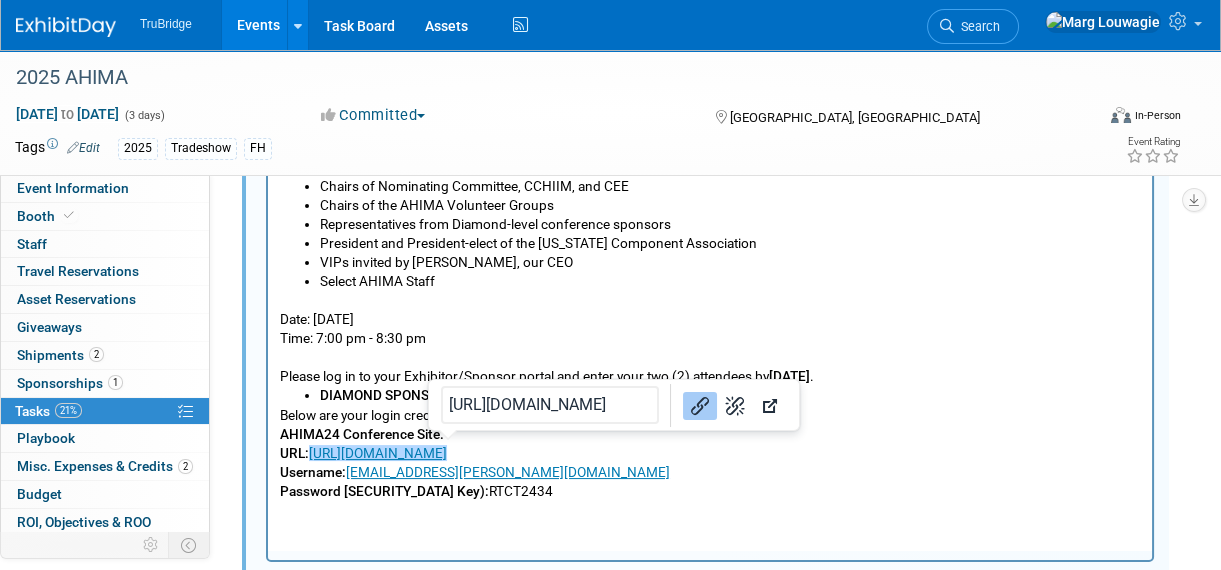 click on "https://www.conferenceharvester.com/harvester2ex/login.asp?EventKey=GHERKOIU" at bounding box center (378, 453) 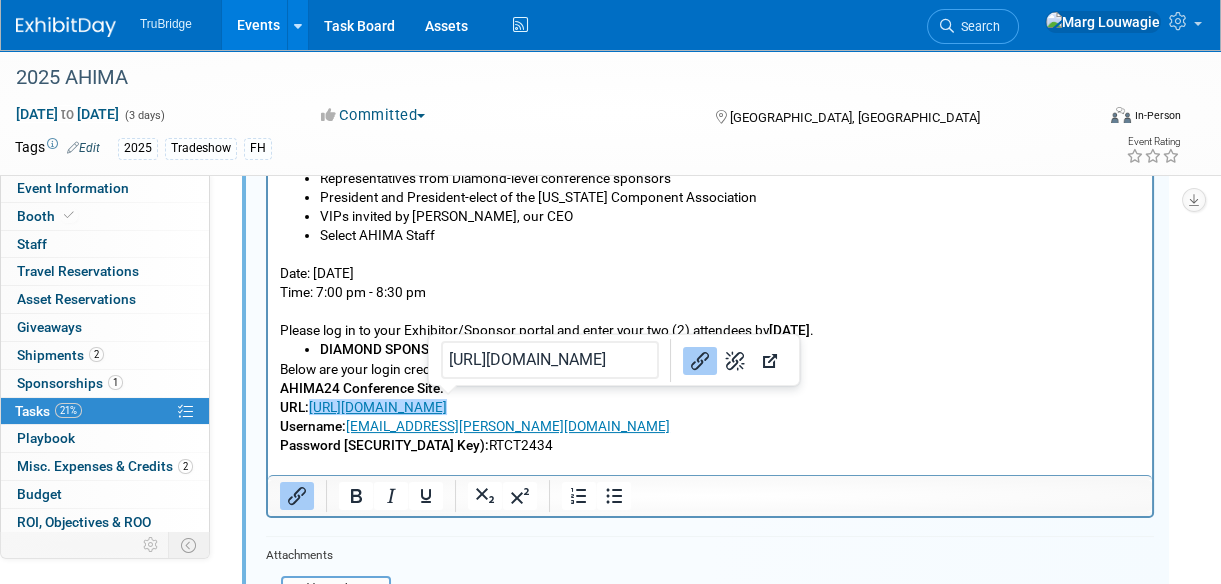 scroll, scrollTop: 600, scrollLeft: 0, axis: vertical 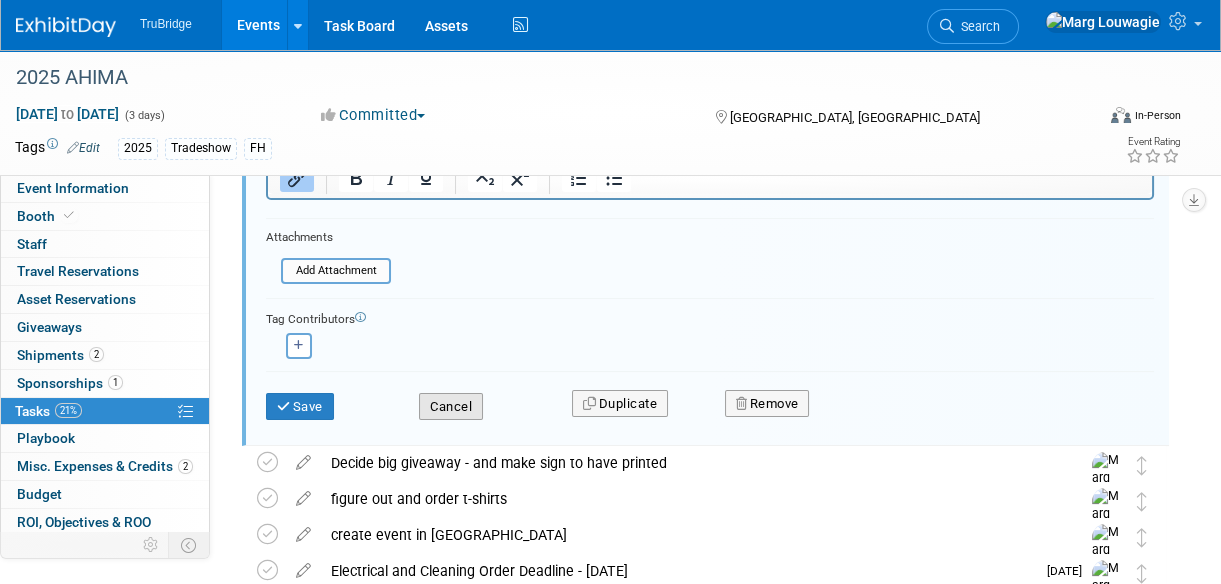 click on "Cancel" at bounding box center [451, 407] 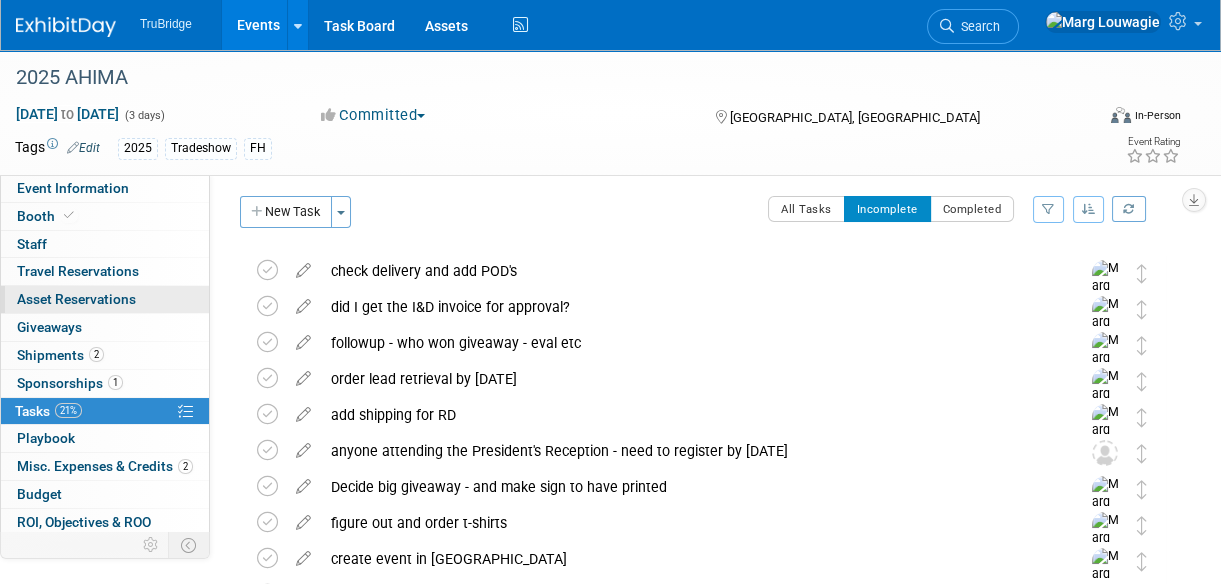 scroll, scrollTop: 0, scrollLeft: 0, axis: both 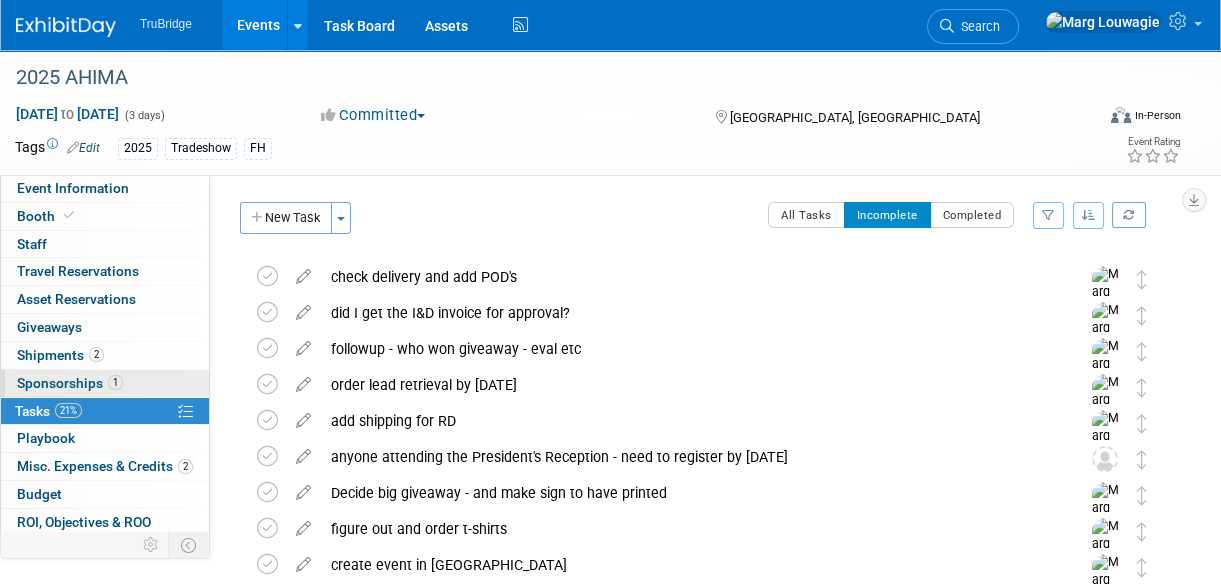 click on "Sponsorships 1" at bounding box center (70, 383) 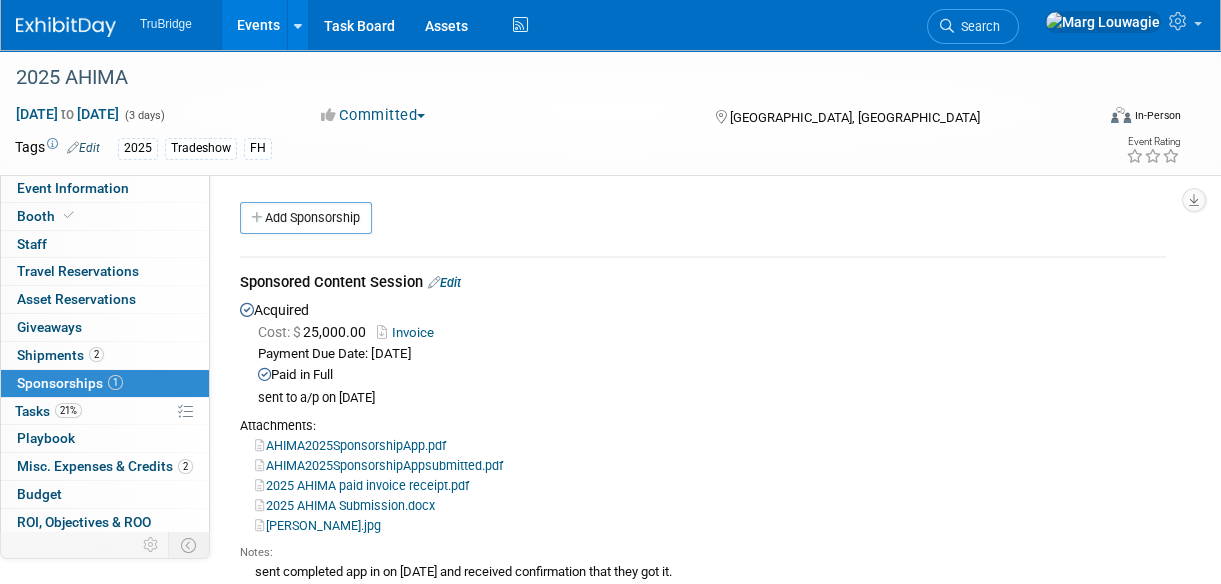 scroll, scrollTop: 0, scrollLeft: 0, axis: both 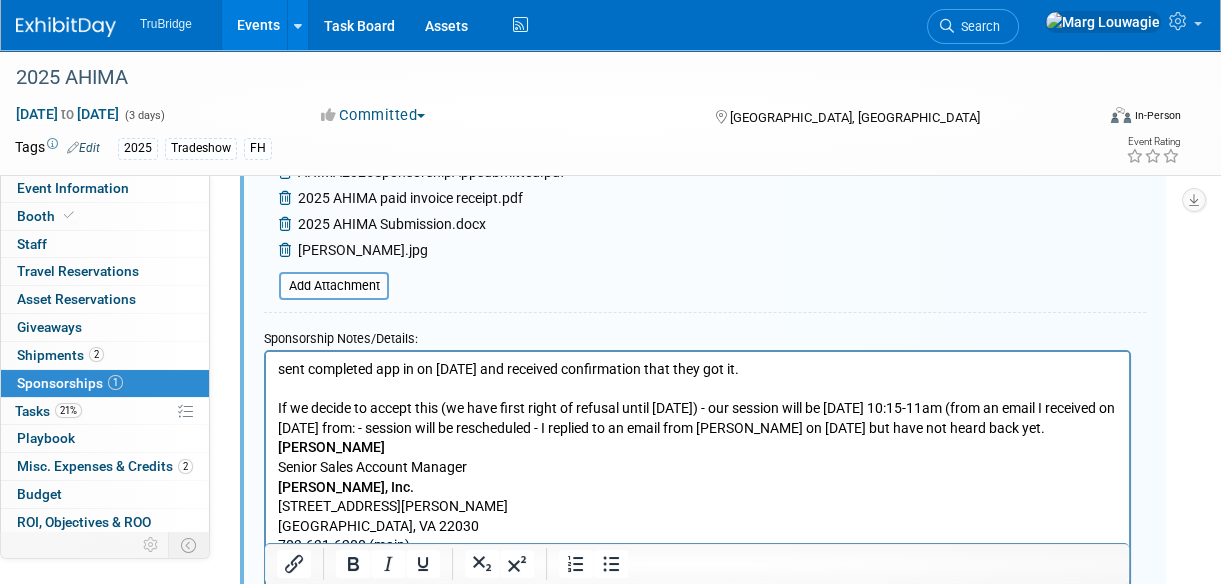 click on "sent completed app in on 1.15.25 and received confirmation that they got it.  If we decide to accept this (we have first right of refusal until January 31st) - our session will be Monday October 13, 10:15-11am (from an email I received on 11.20.24 from: - session will be rescheduled - I replied to an email from Sabrina on April 23rd but have not heard back yet.  Sabrina Bracken Senior Sales Account Manager SPARGO, Inc. 11208 Waples Mill Road, Suite 106 Fairfax, VA 22030 703.631.6200 (main) 571.207.8392 (direct) www.spargoinc.com sabrina.bracken@spargoinc.com" at bounding box center (698, 487) 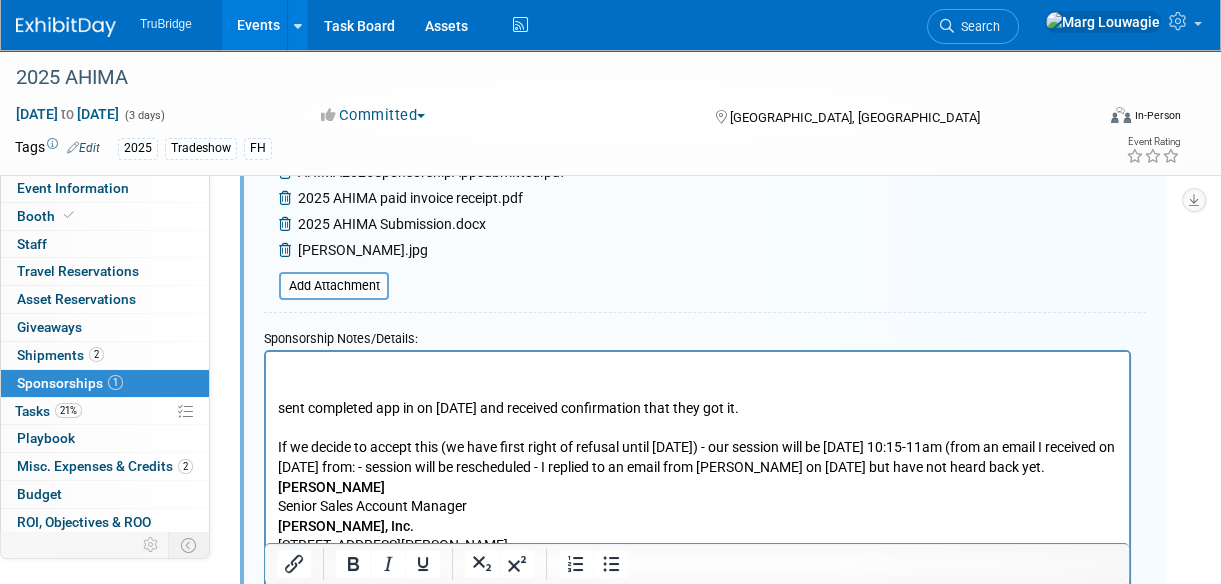 type 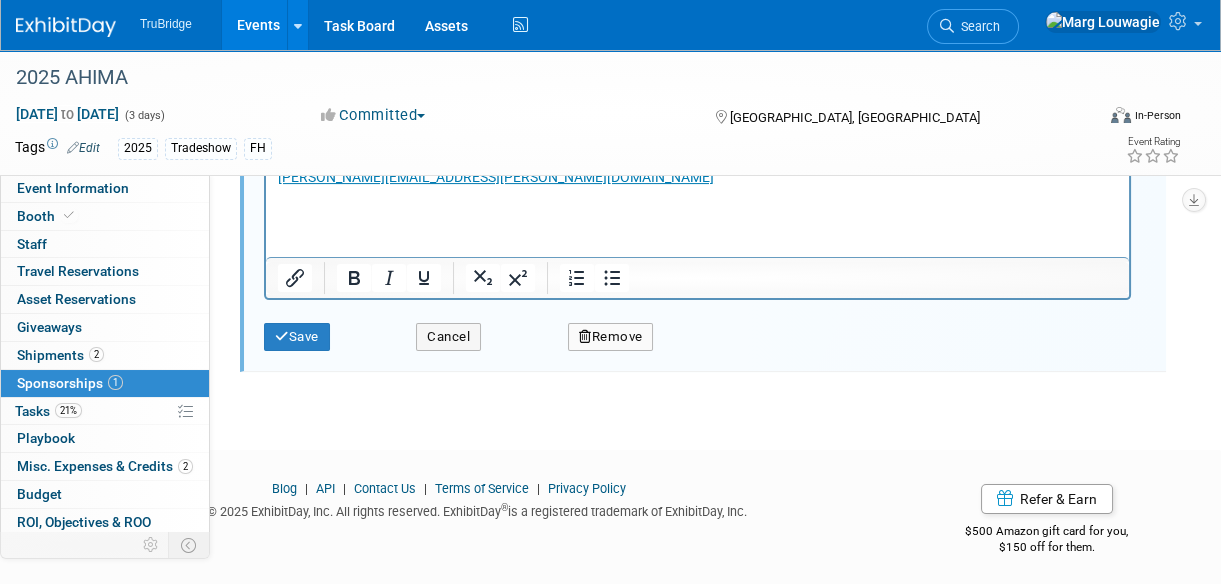 scroll, scrollTop: 1045, scrollLeft: 0, axis: vertical 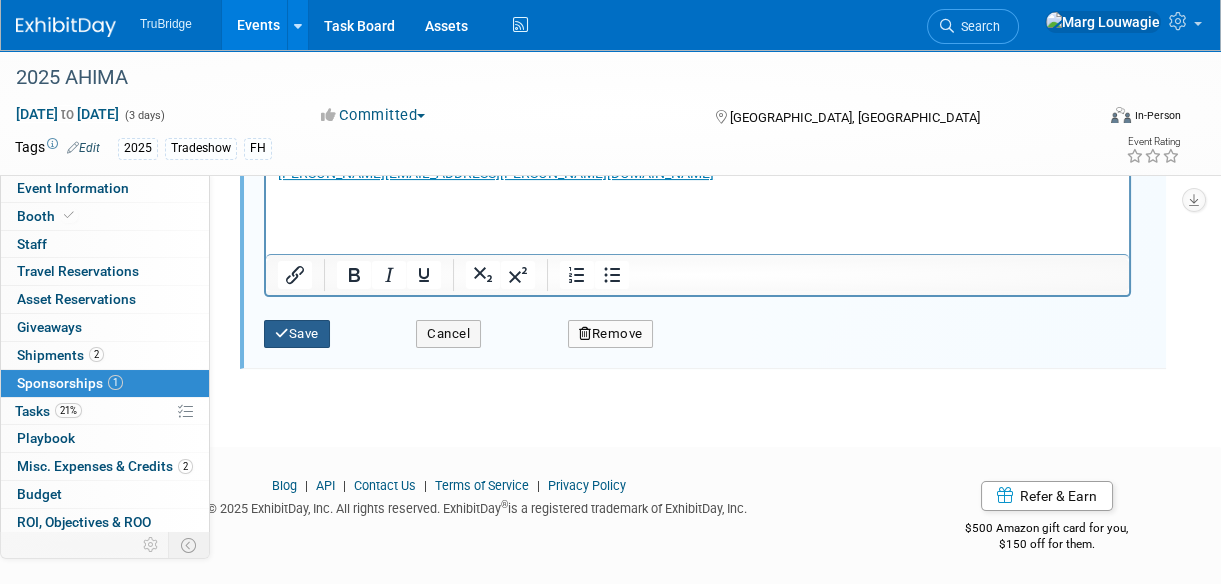 click on "Save" at bounding box center [297, 334] 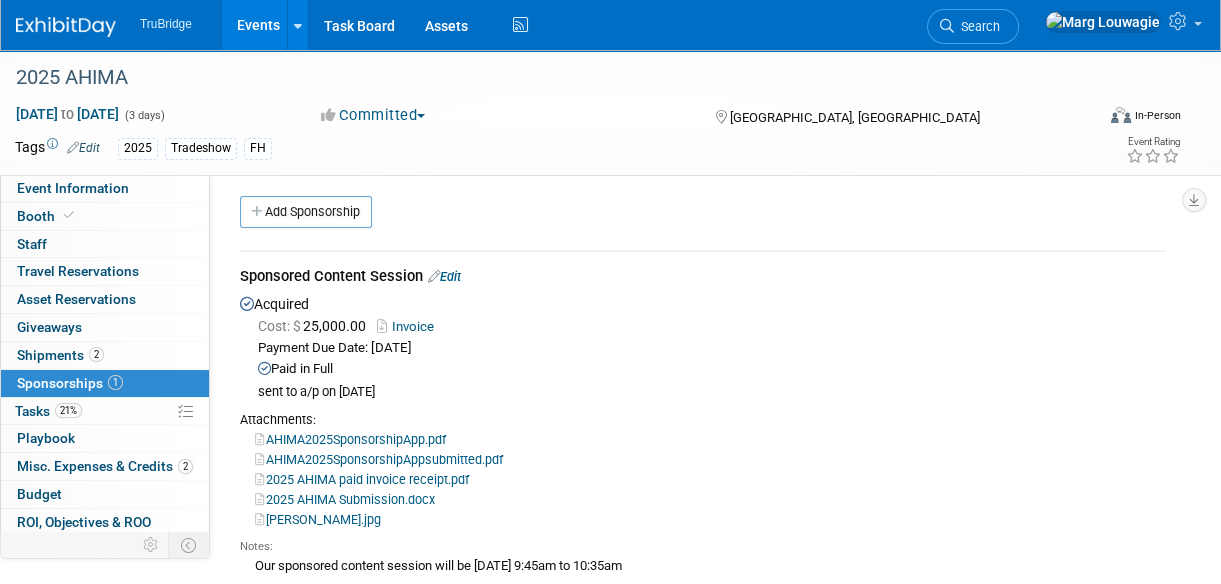 scroll, scrollTop: 0, scrollLeft: 0, axis: both 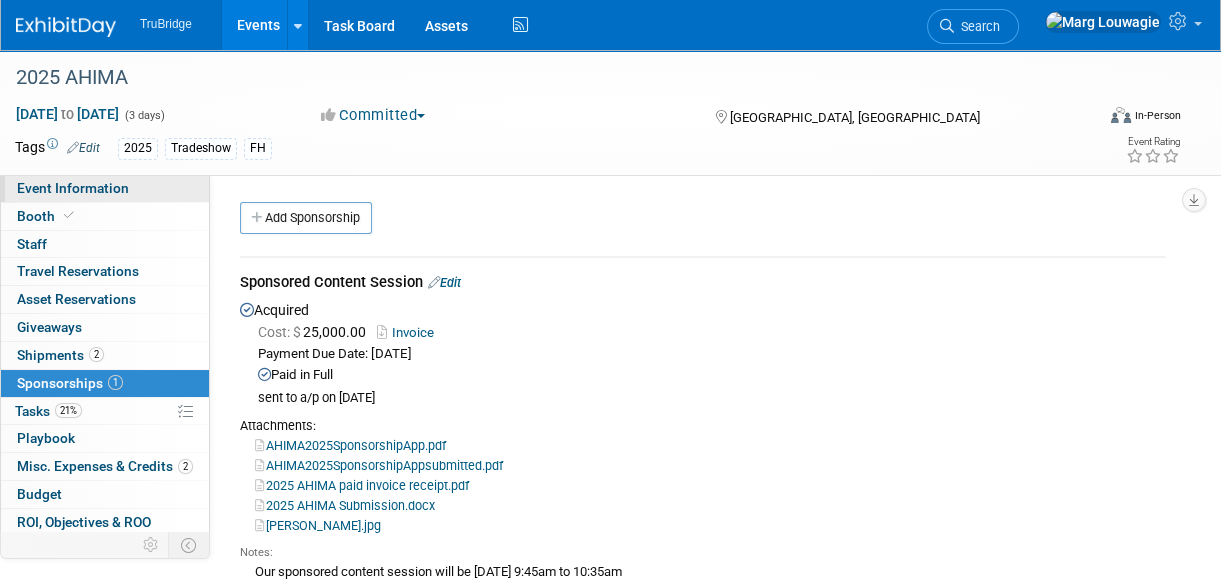 click on "Event Information" at bounding box center (73, 188) 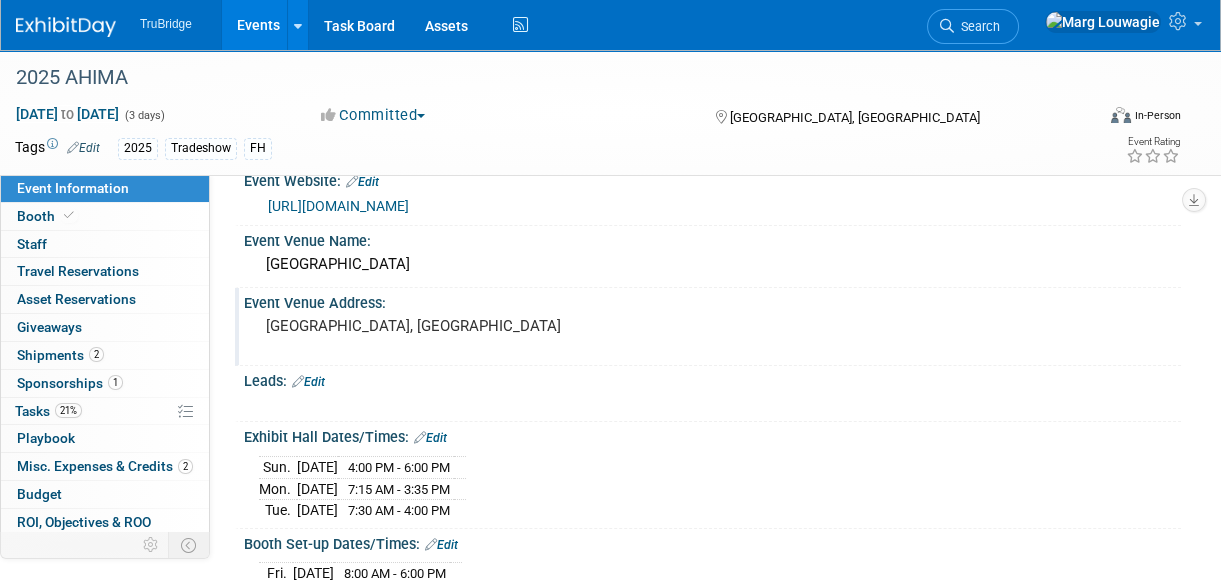 scroll, scrollTop: 0, scrollLeft: 0, axis: both 